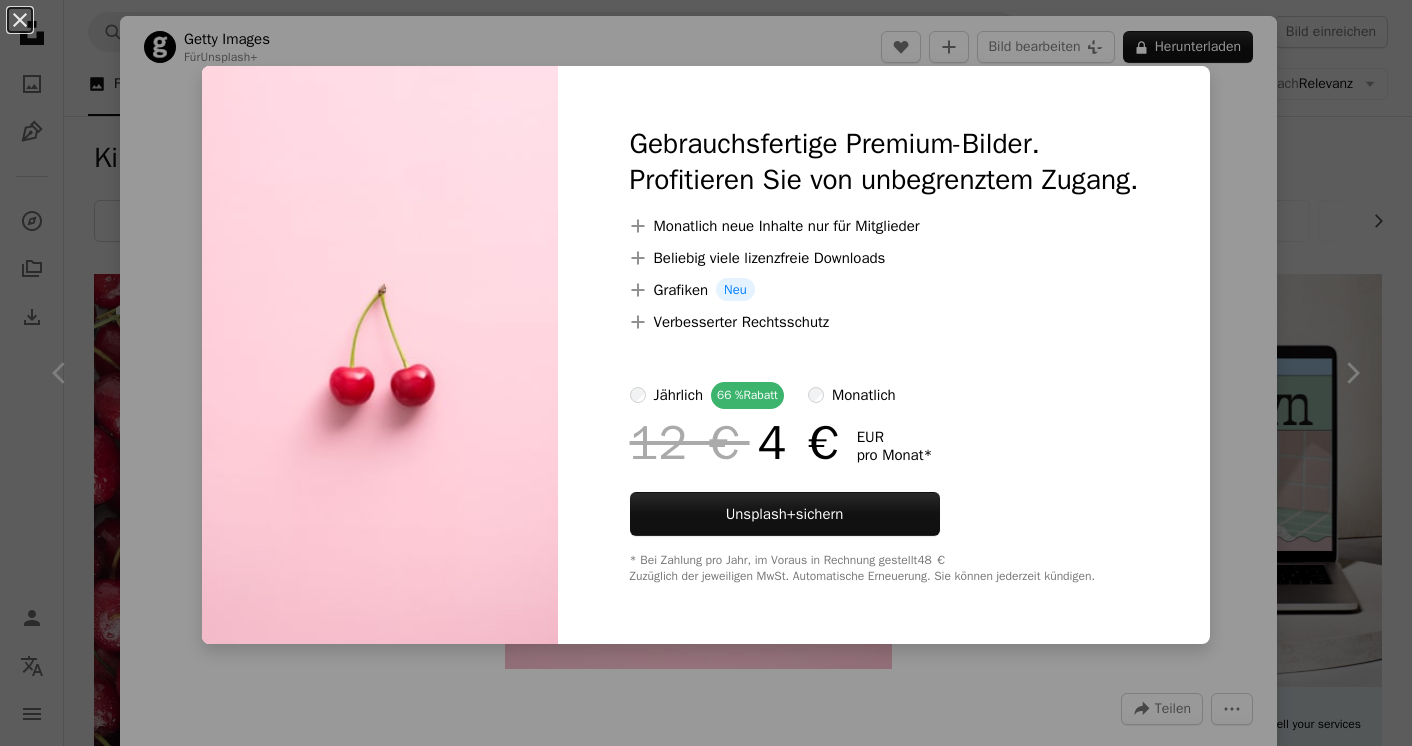 scroll, scrollTop: 473, scrollLeft: 0, axis: vertical 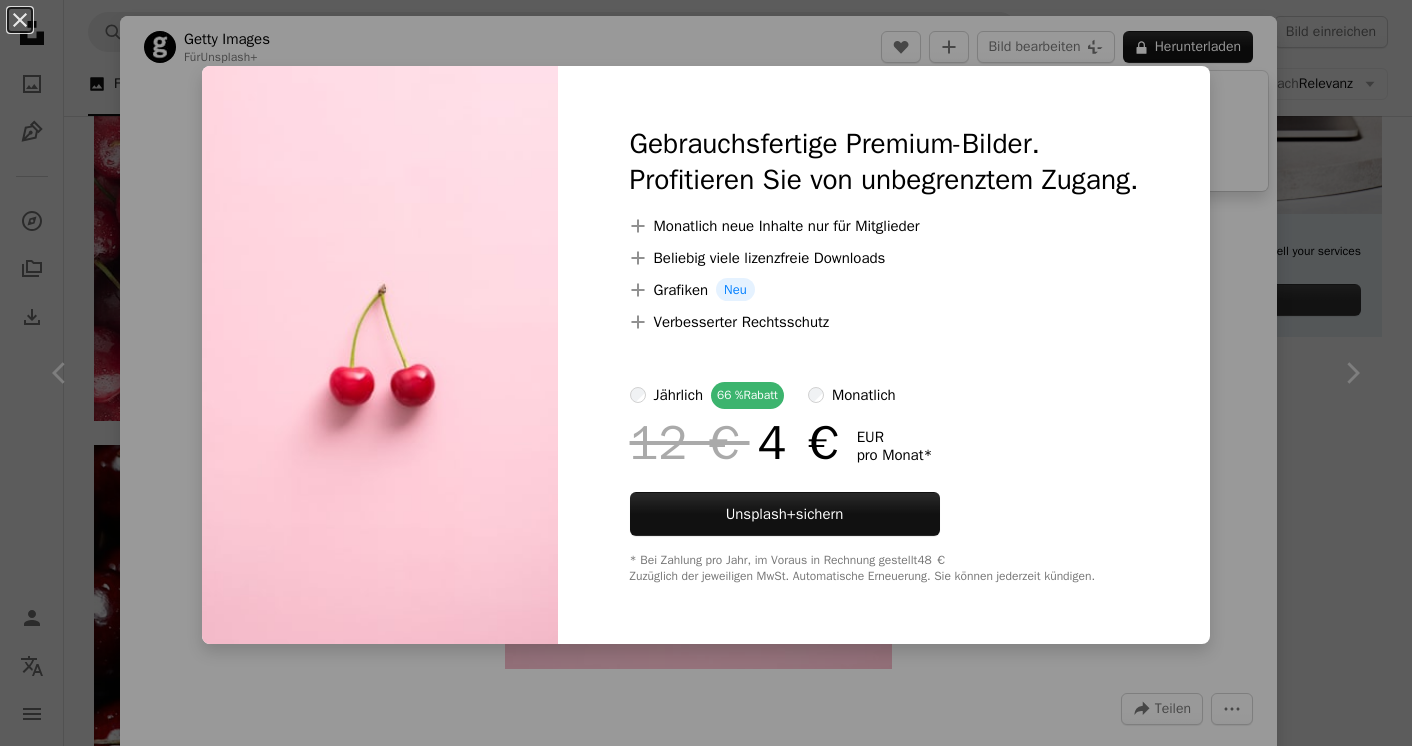 click on "An X shape Gebrauchsfertige Premium-Bilder. Profitieren Sie von unbegrenztem Zugang. A plus sign Monatlich neue Inhalte nur für Mitglieder A plus sign Beliebig viele lizenzfreie Downloads A plus sign Grafiken  Neu A plus sign Verbesserter Rechtsschutz jährlich 66 %  Rabatt monatlich 12 €   4 € EUR pro Monat * Unsplash+  sichern * Bei Zahlung pro Jahr, im Voraus in Rechnung gestellt  48 € Zuzüglich der jeweiligen MwSt. Automatische Erneuerung. Sie können jederzeit kündigen." at bounding box center (706, 373) 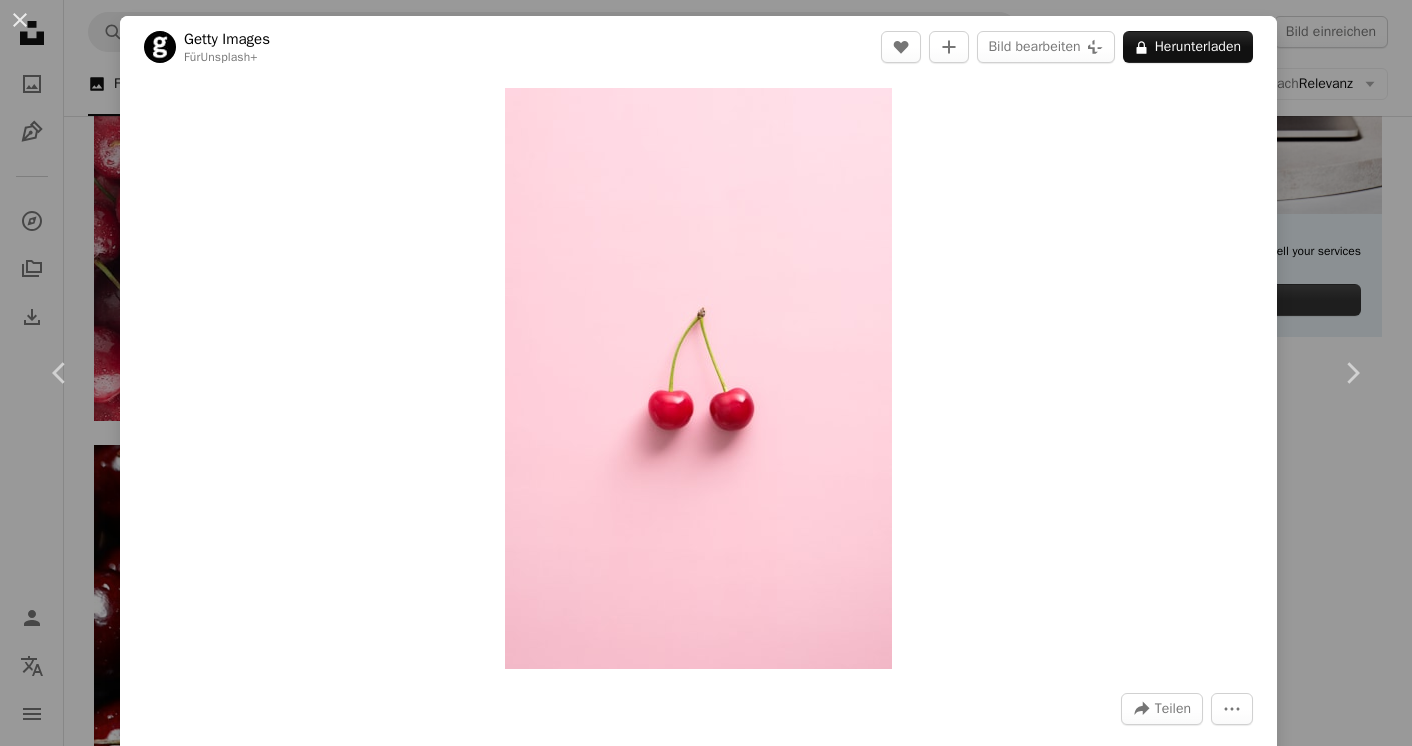click on "An X shape" at bounding box center (20, 20) 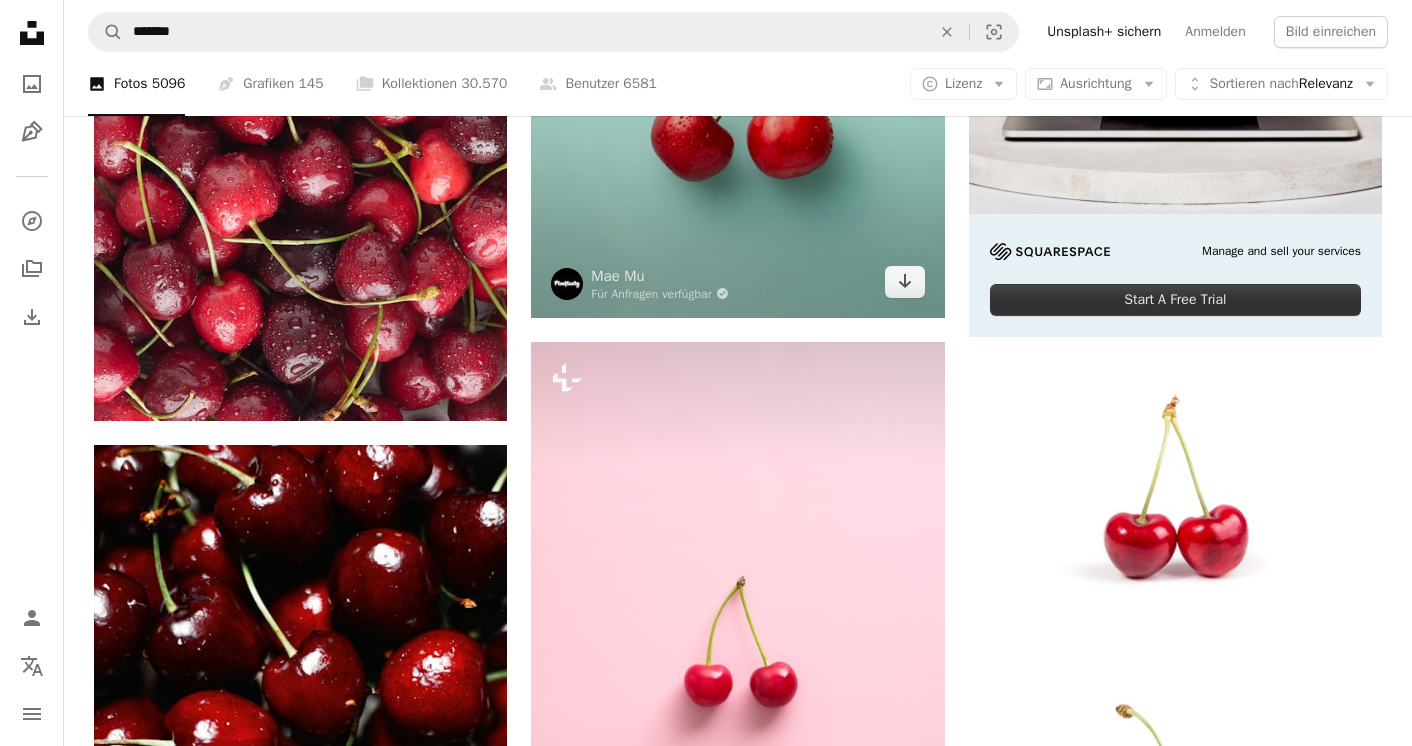 click at bounding box center [737, 59] 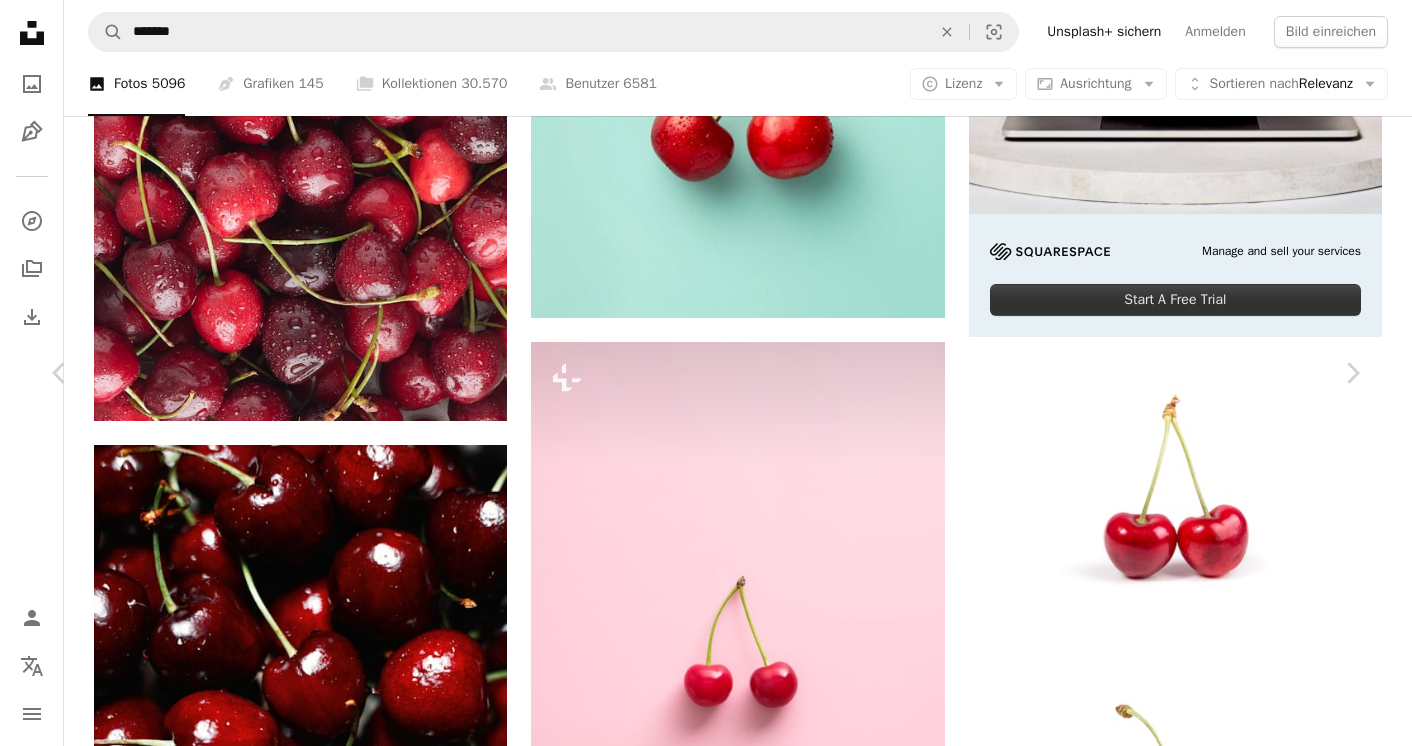 click on "Kostenlos herunterladen" at bounding box center [1131, 4362] 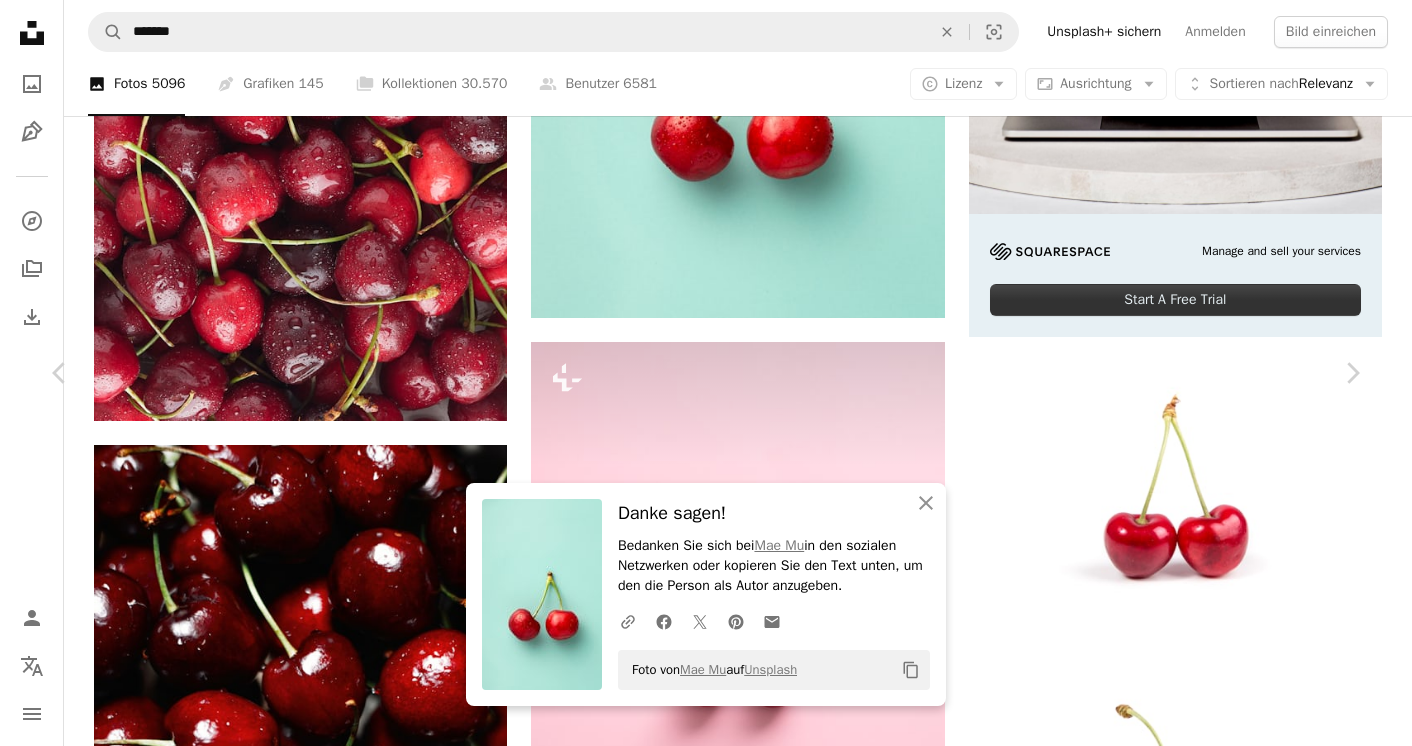 click on "An X shape" at bounding box center (20, 20) 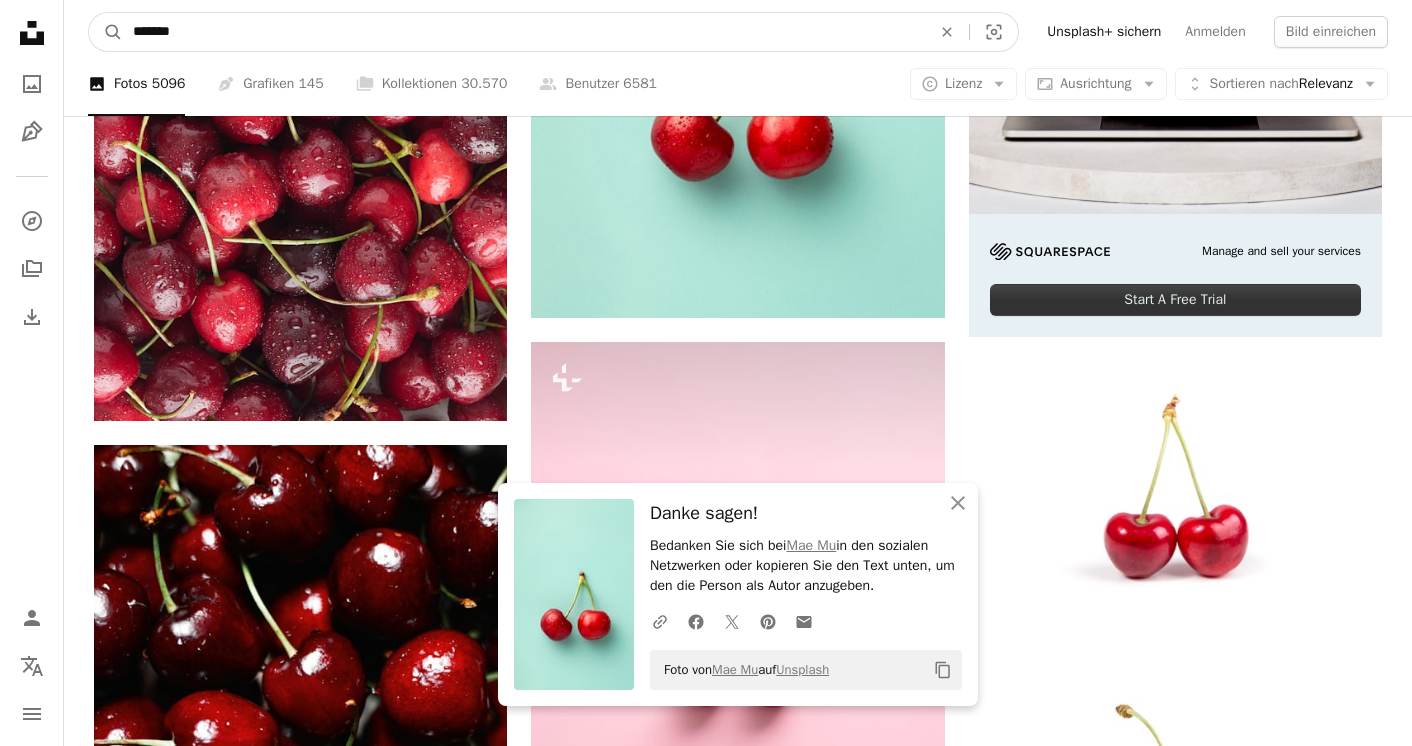 drag, startPoint x: 184, startPoint y: 33, endPoint x: 82, endPoint y: 28, distance: 102.122475 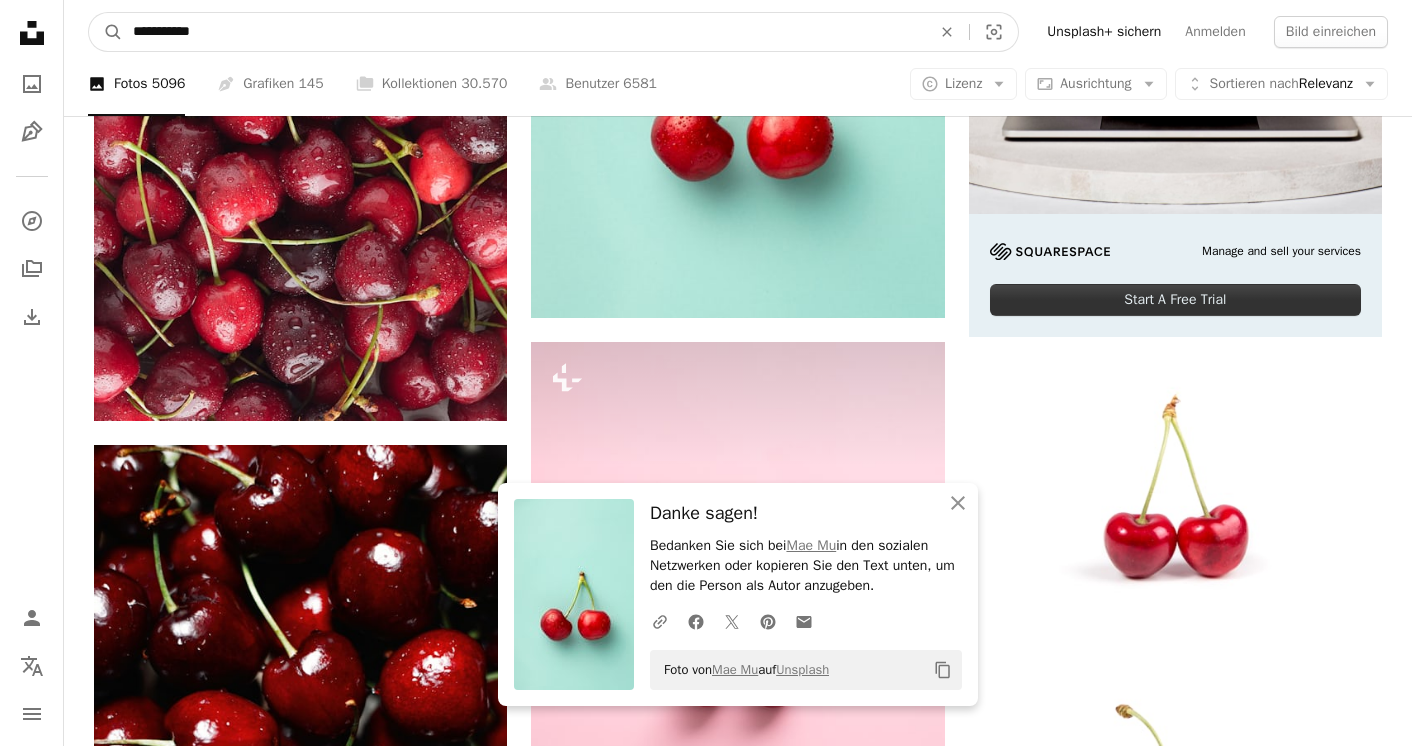 type on "**********" 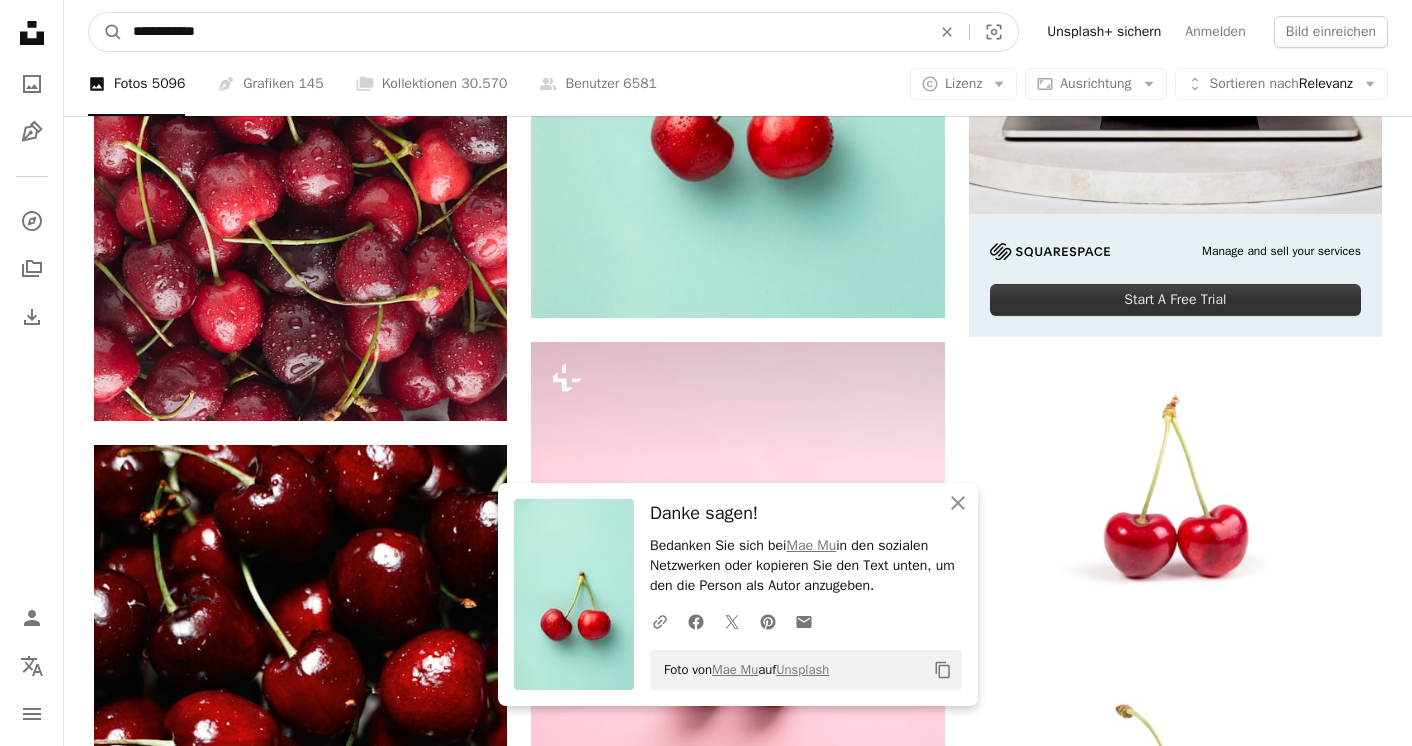 click on "A magnifying glass" at bounding box center [106, 32] 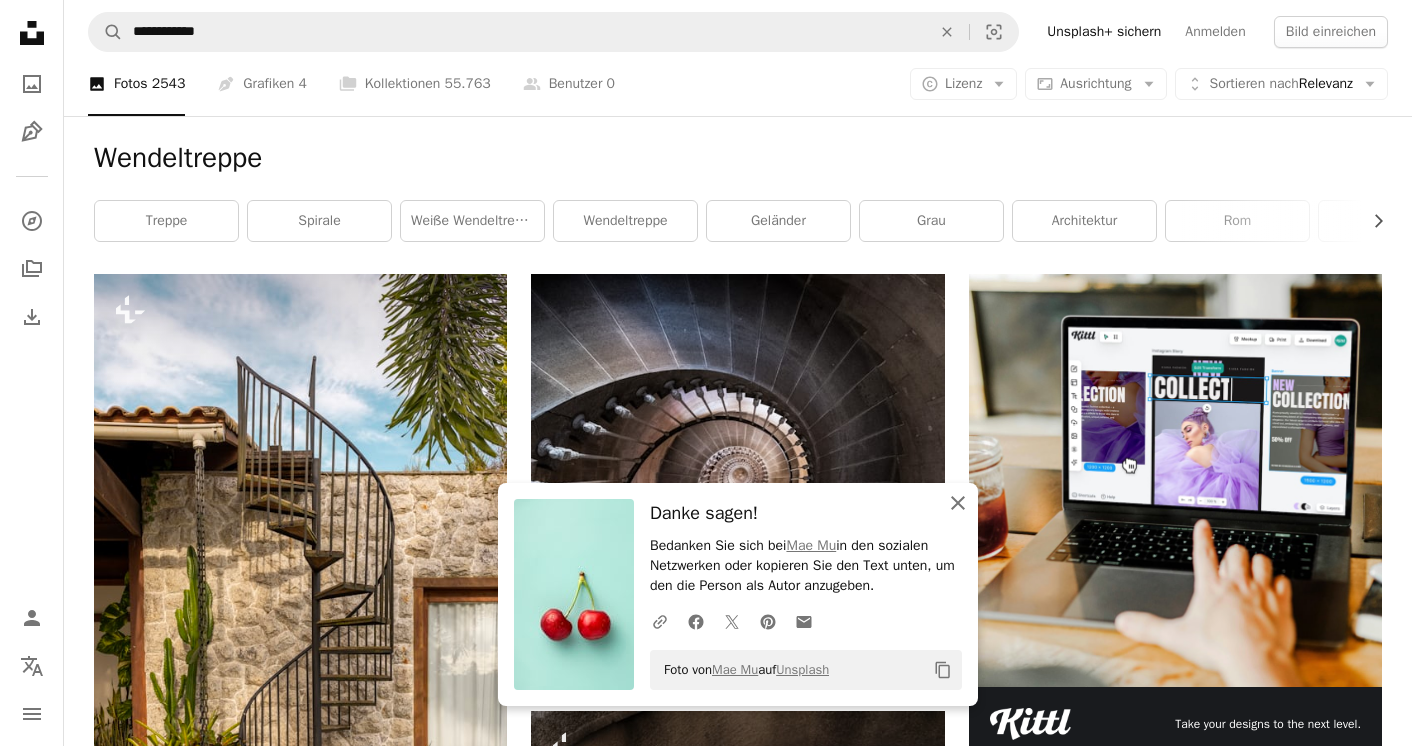 click on "An X shape" 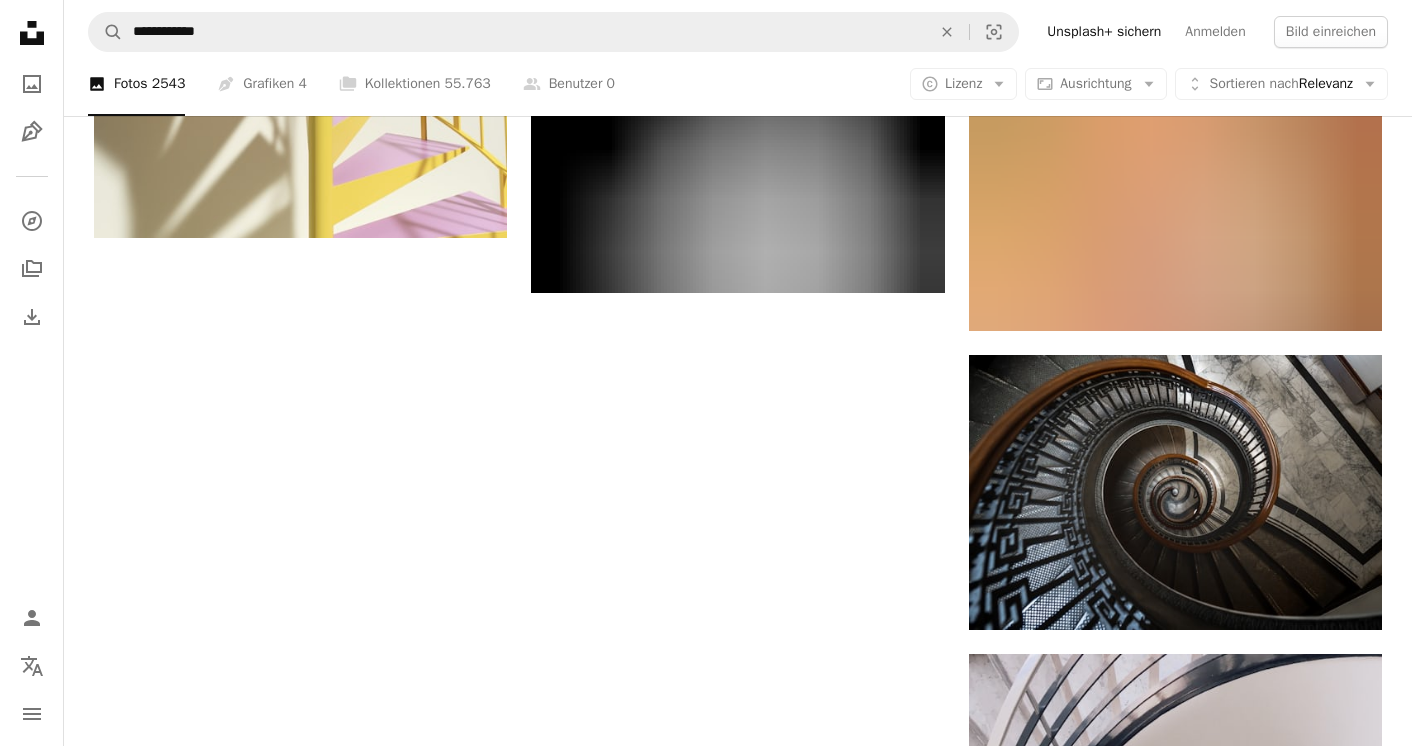 scroll, scrollTop: 3175, scrollLeft: 0, axis: vertical 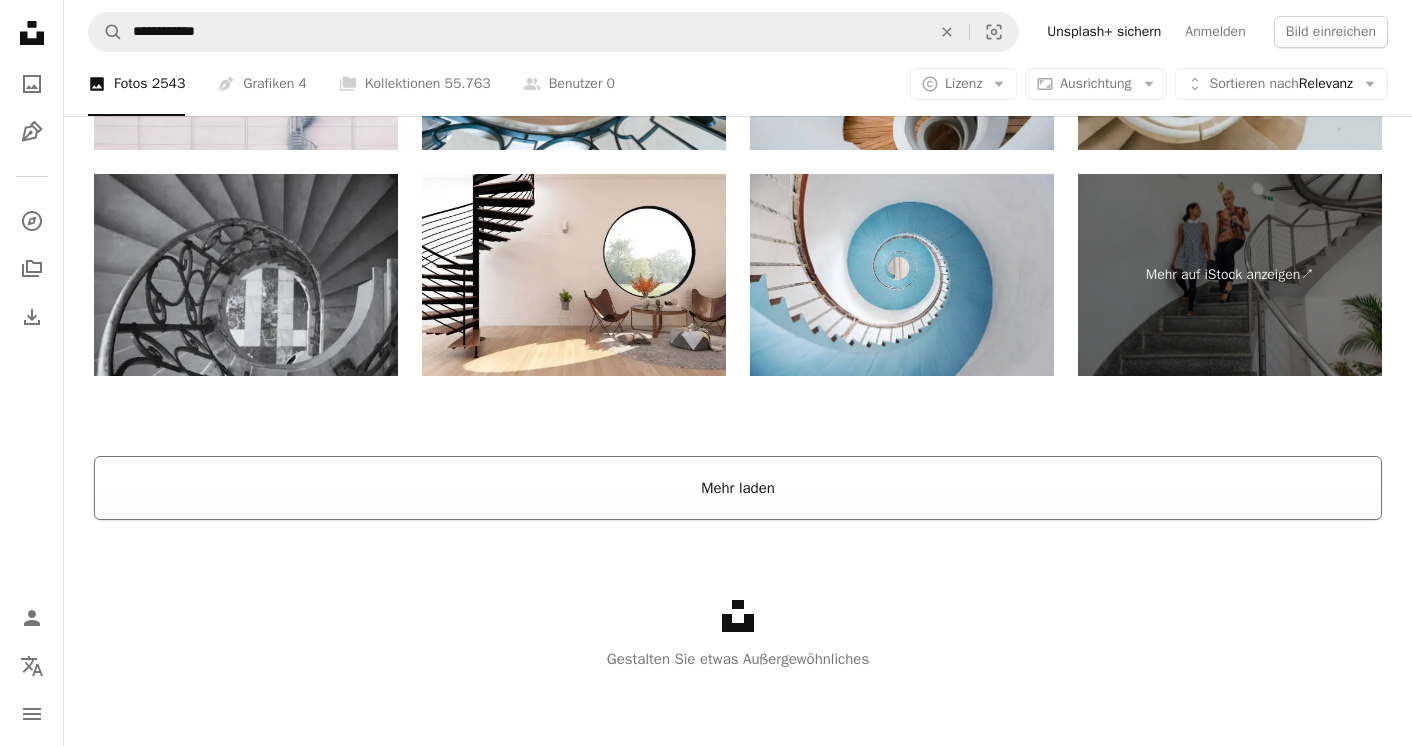 click on "Mehr laden" at bounding box center [738, 488] 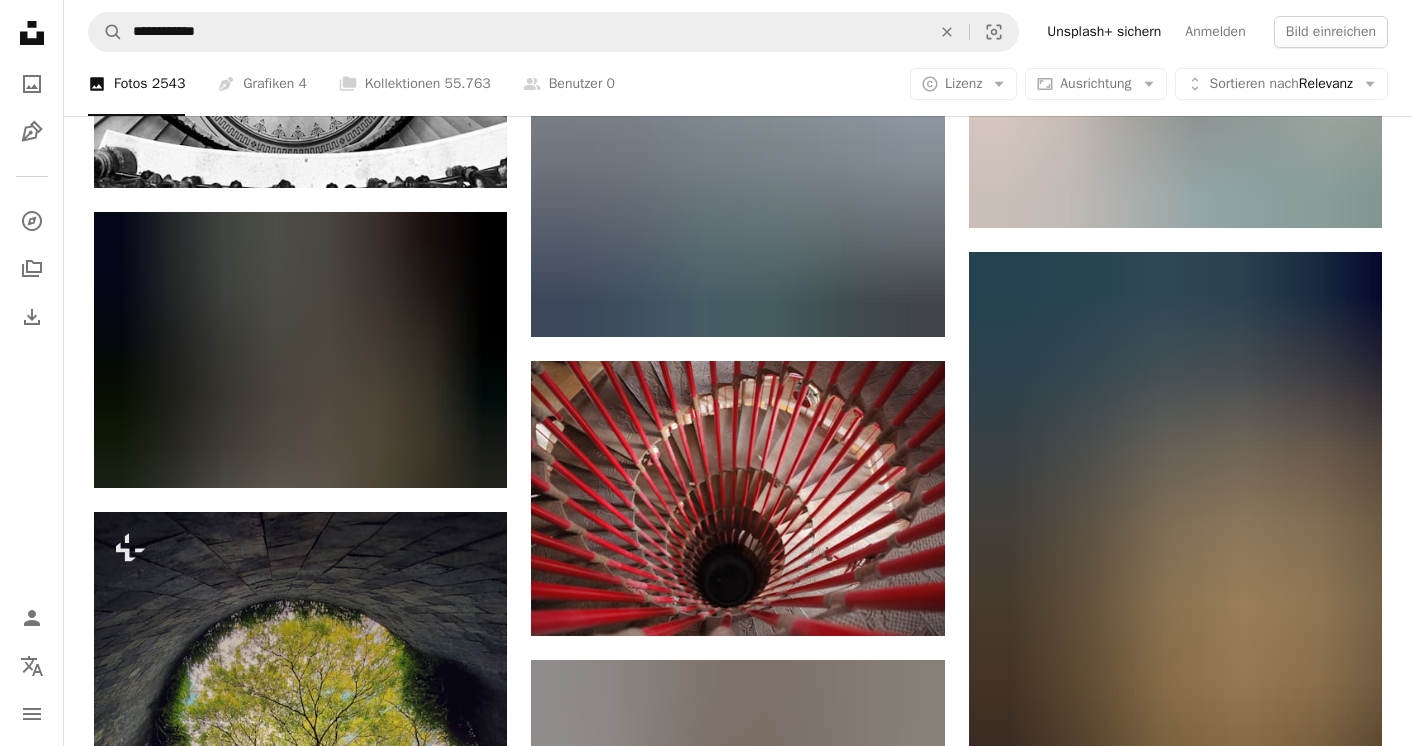 scroll, scrollTop: 12366, scrollLeft: 0, axis: vertical 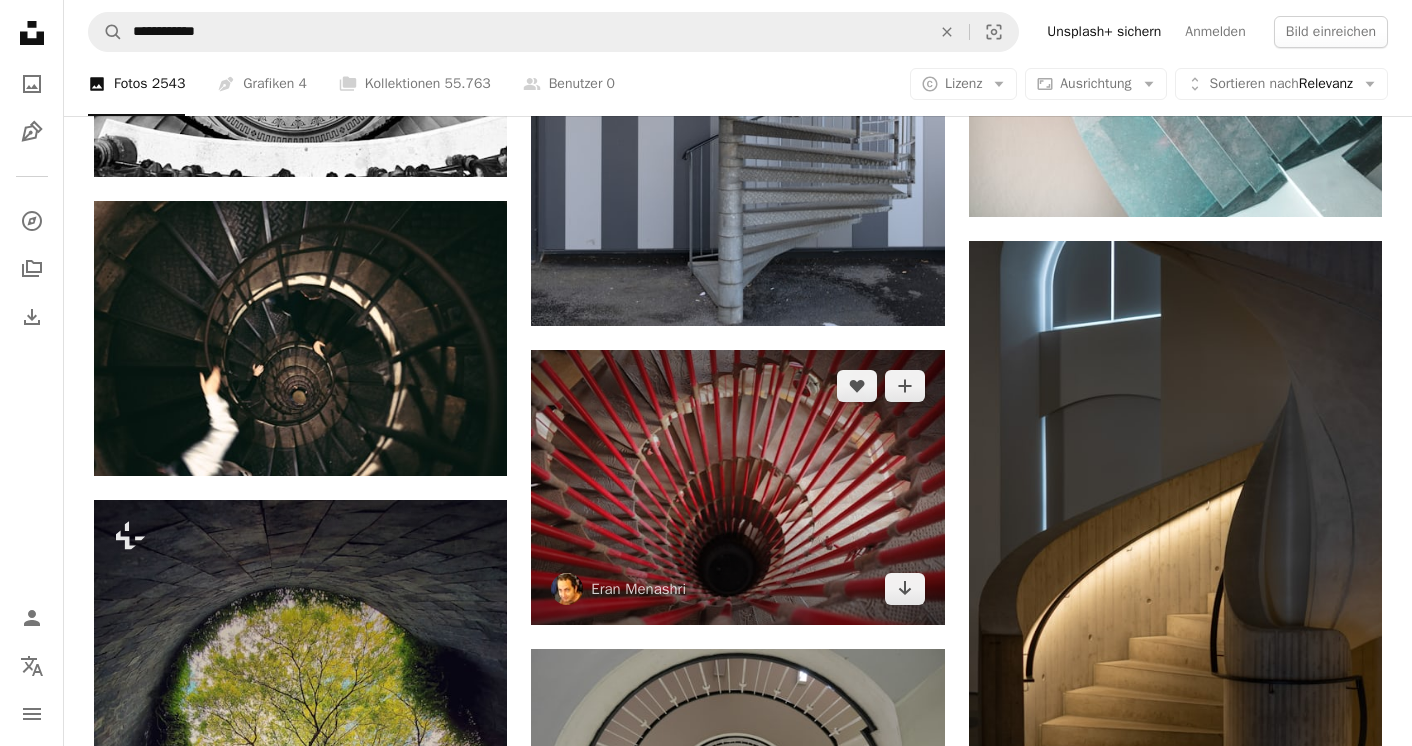 click at bounding box center [737, 487] 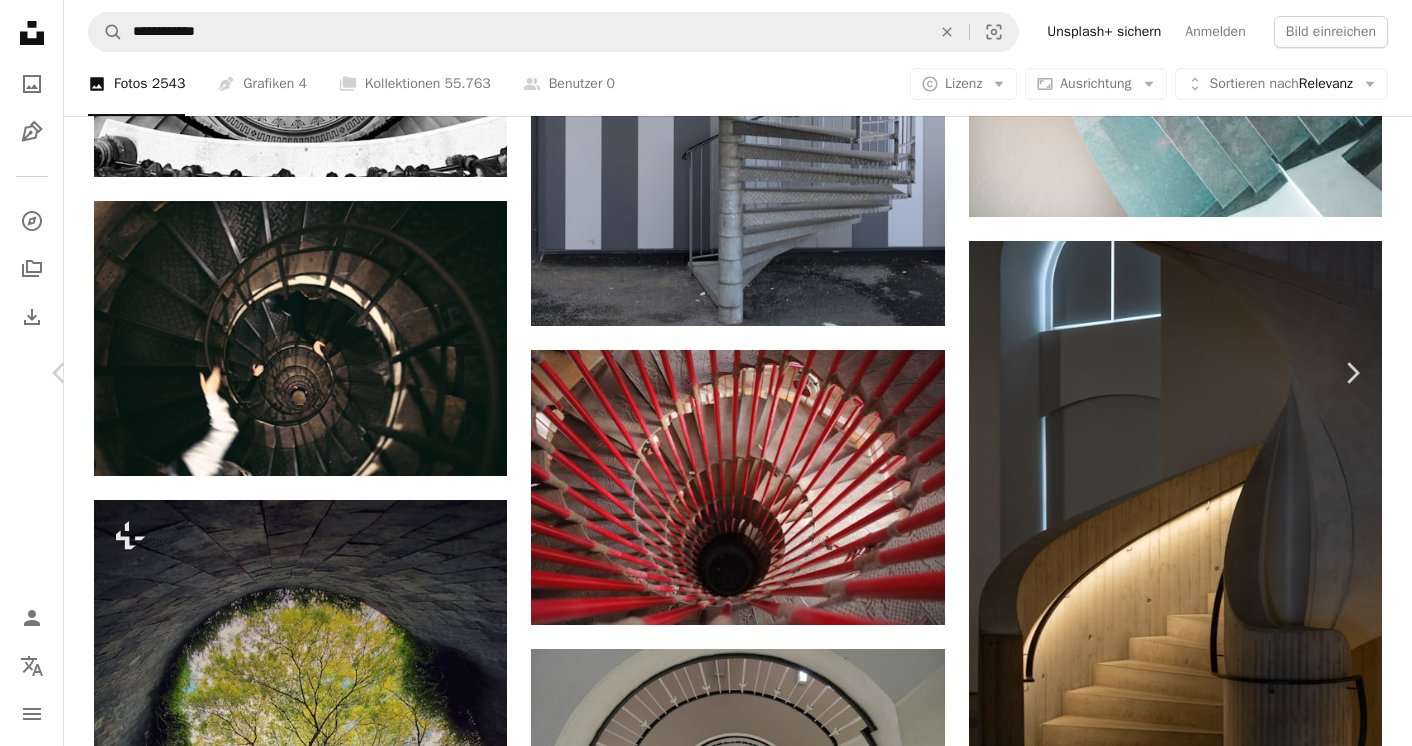 click on "Kostenlos herunterladen" at bounding box center [1131, 4258] 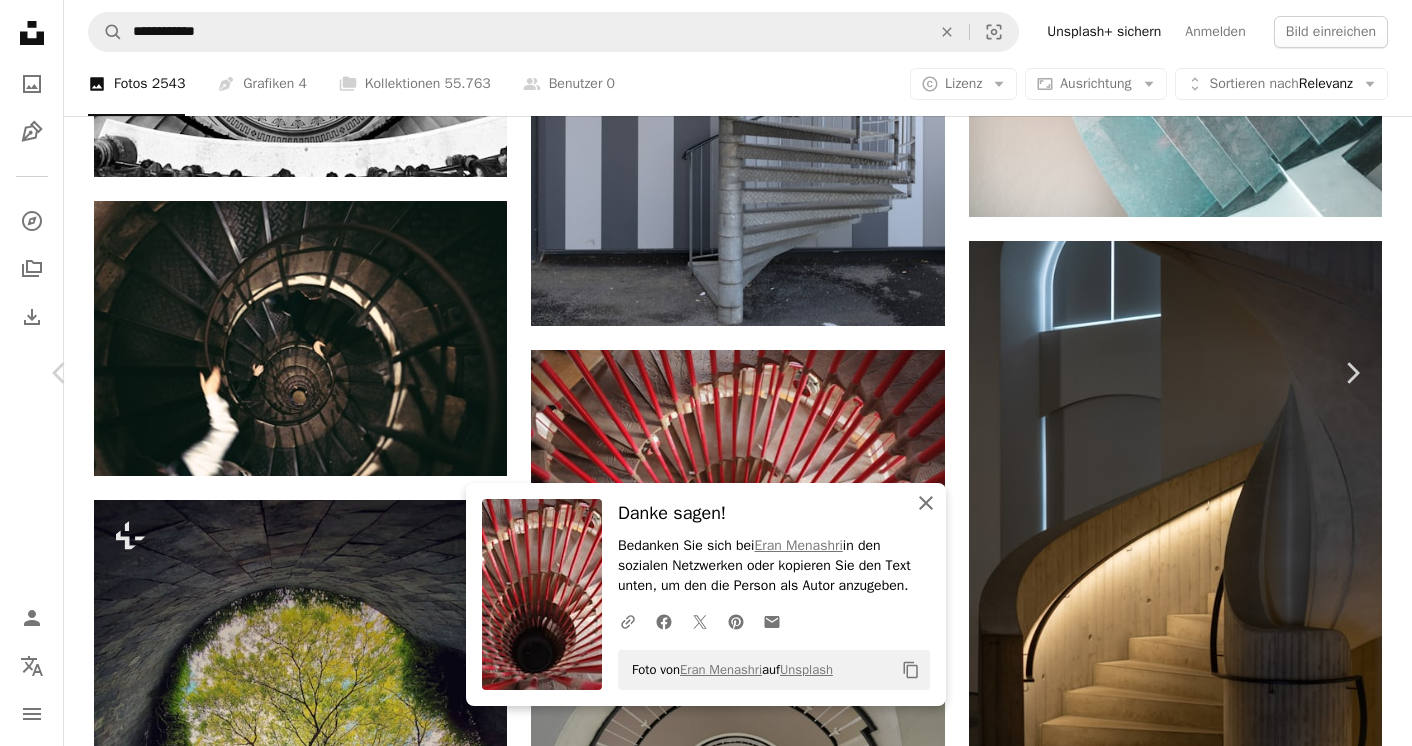 click on "An X shape" 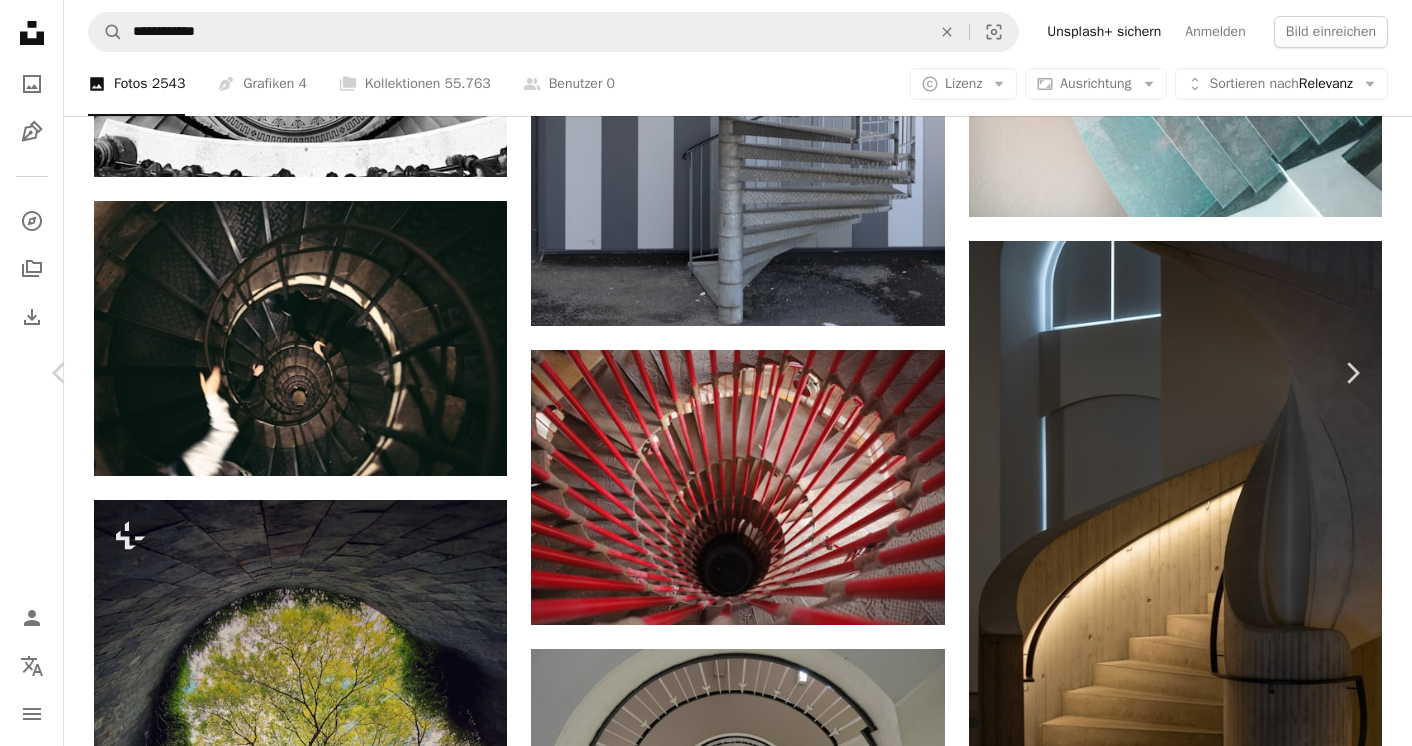 click on "An X shape" at bounding box center [20, 20] 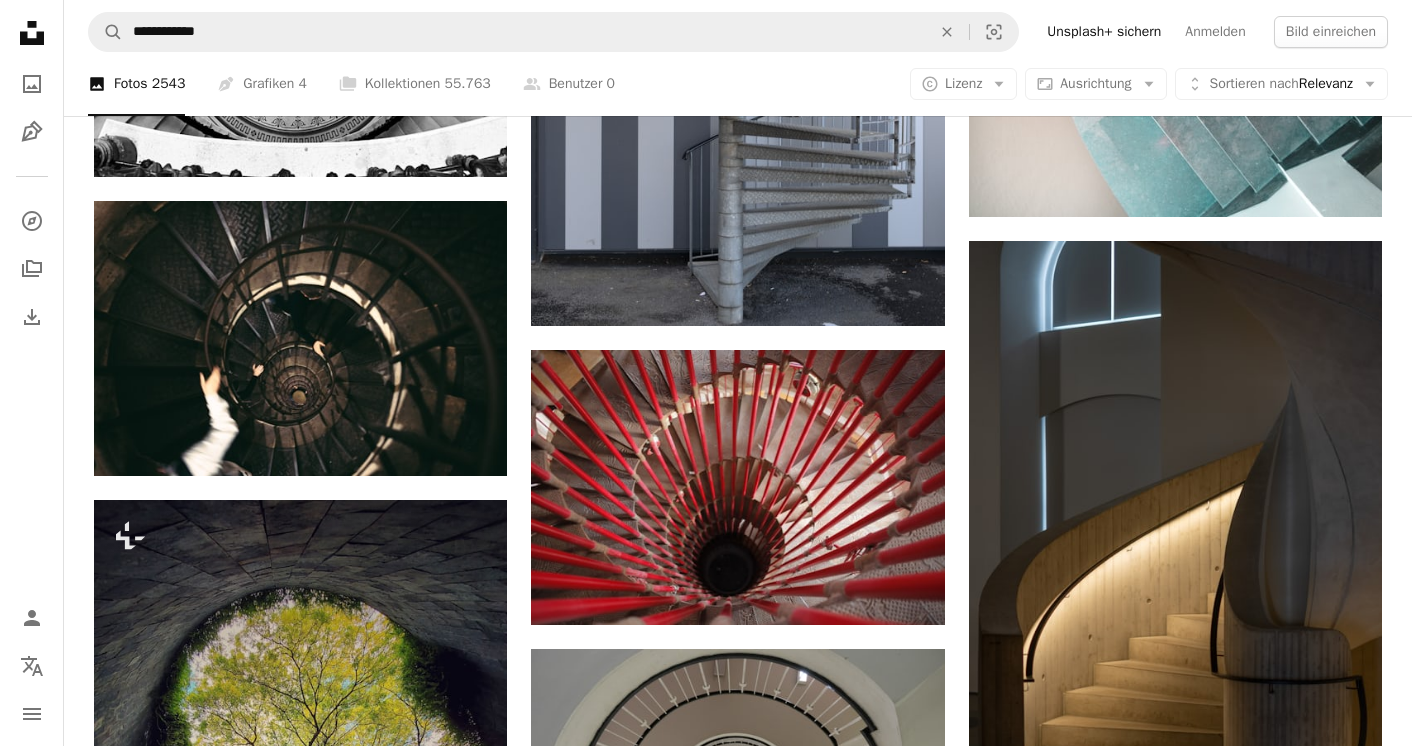 click on "Unsplash logo Unsplash-Startseite" 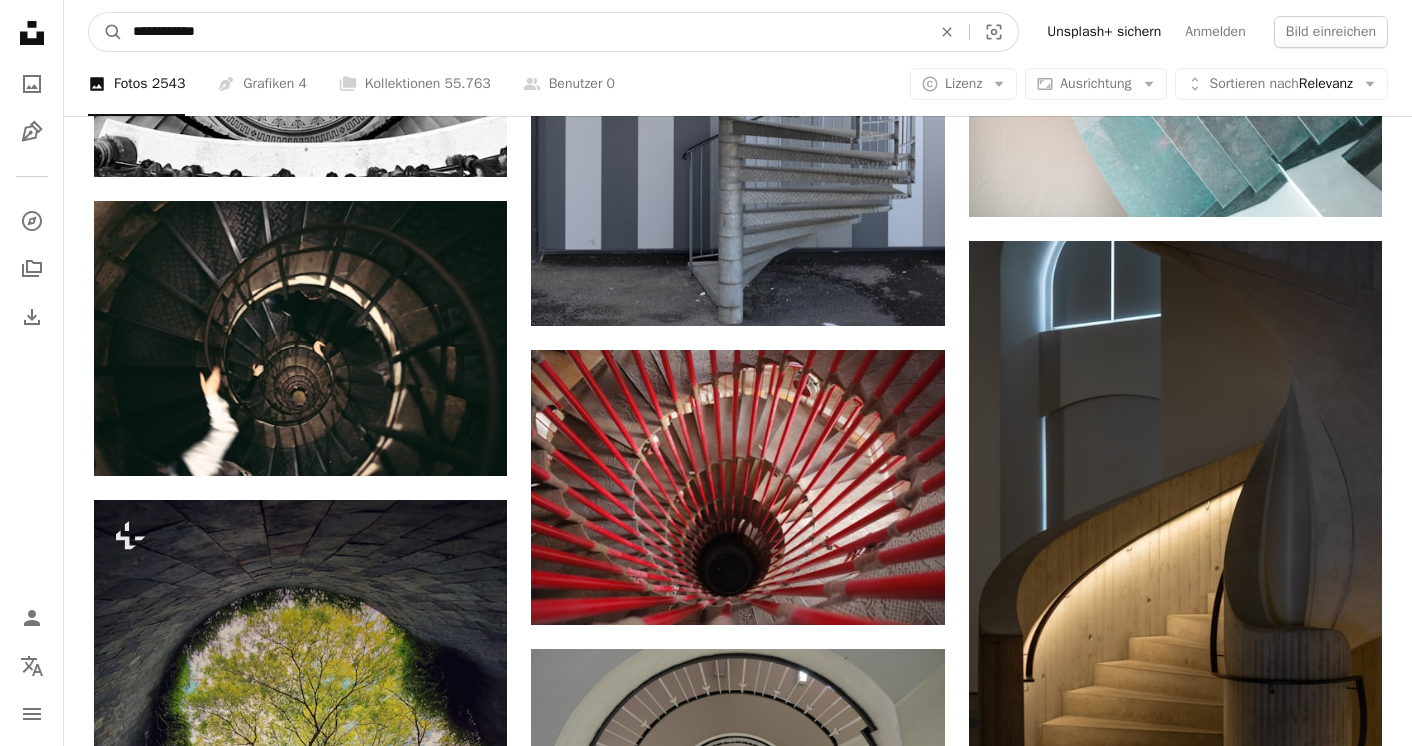 click on "**********" at bounding box center (524, 32) 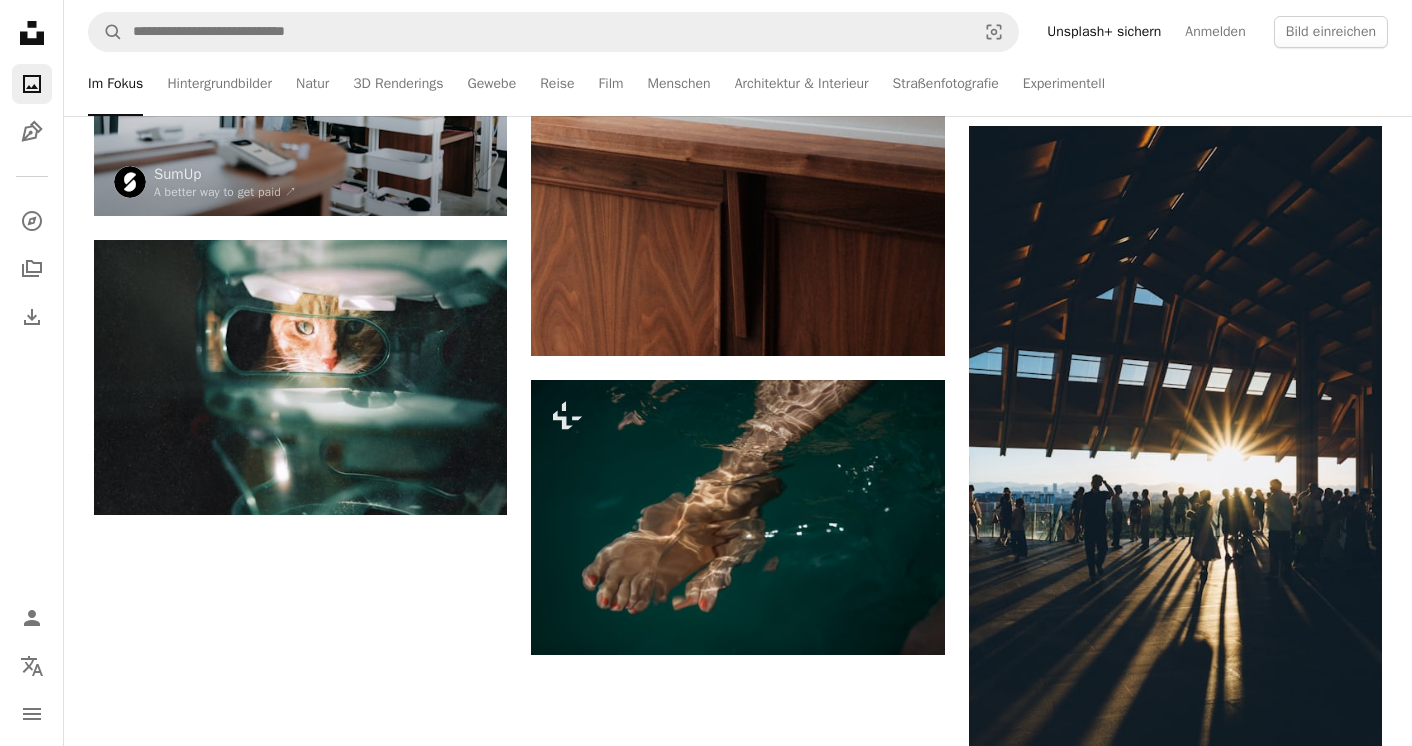 drag, startPoint x: 255, startPoint y: 26, endPoint x: 111, endPoint y: 24, distance: 144.01389 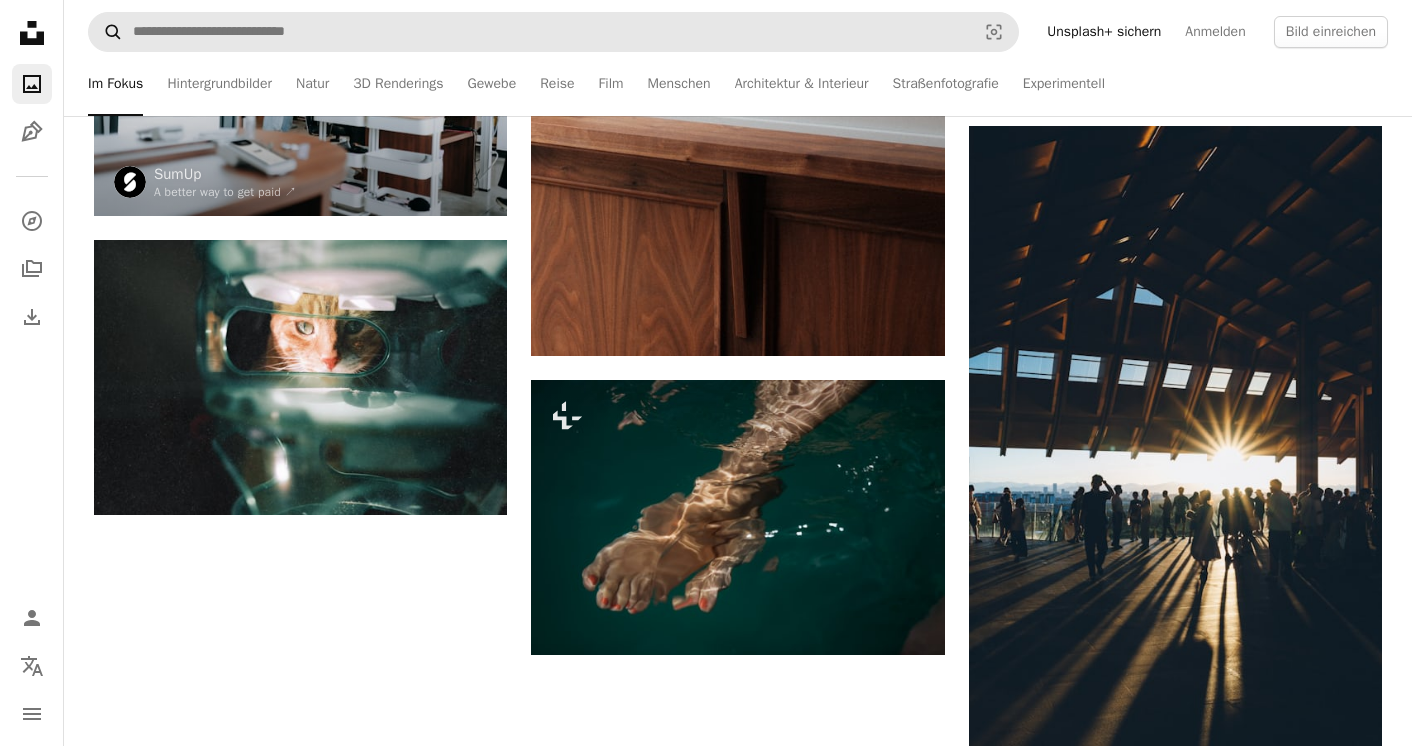 scroll, scrollTop: 0, scrollLeft: 0, axis: both 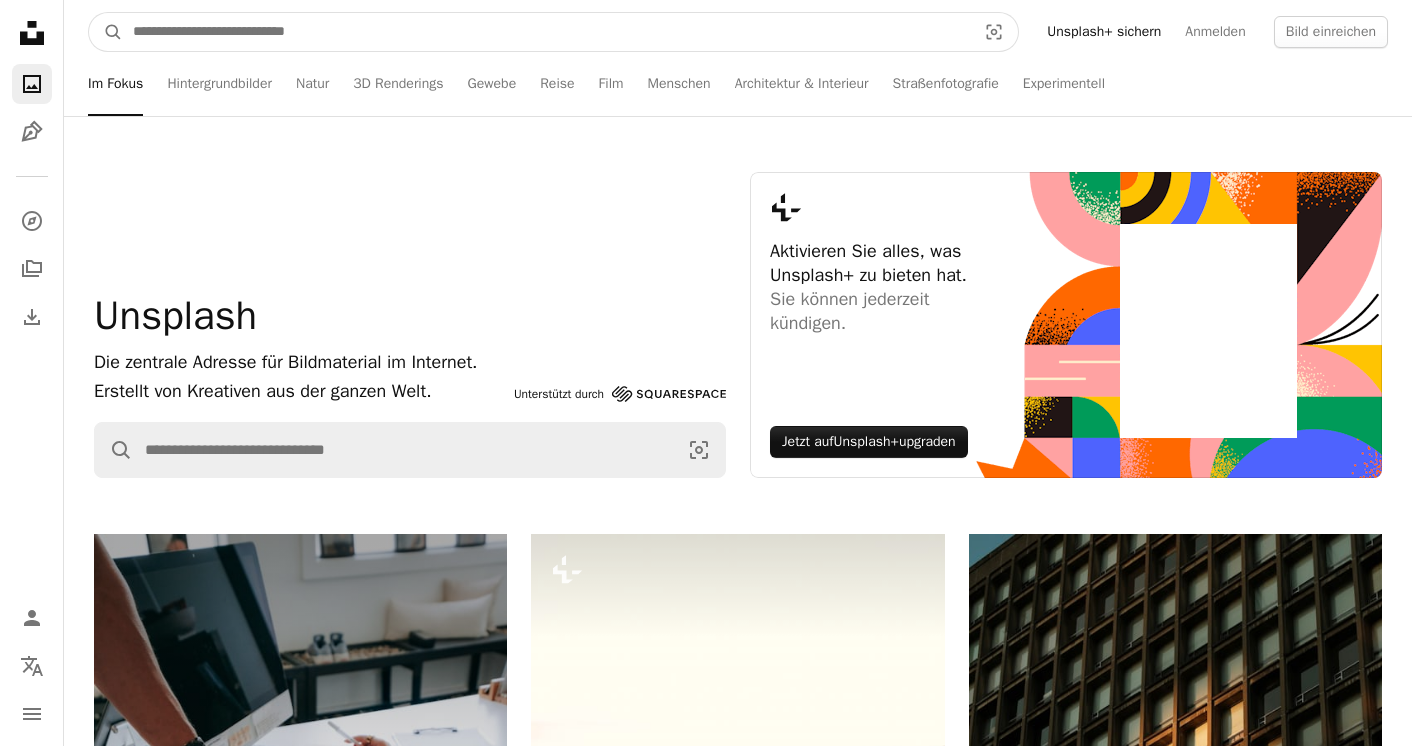 click at bounding box center [546, 32] 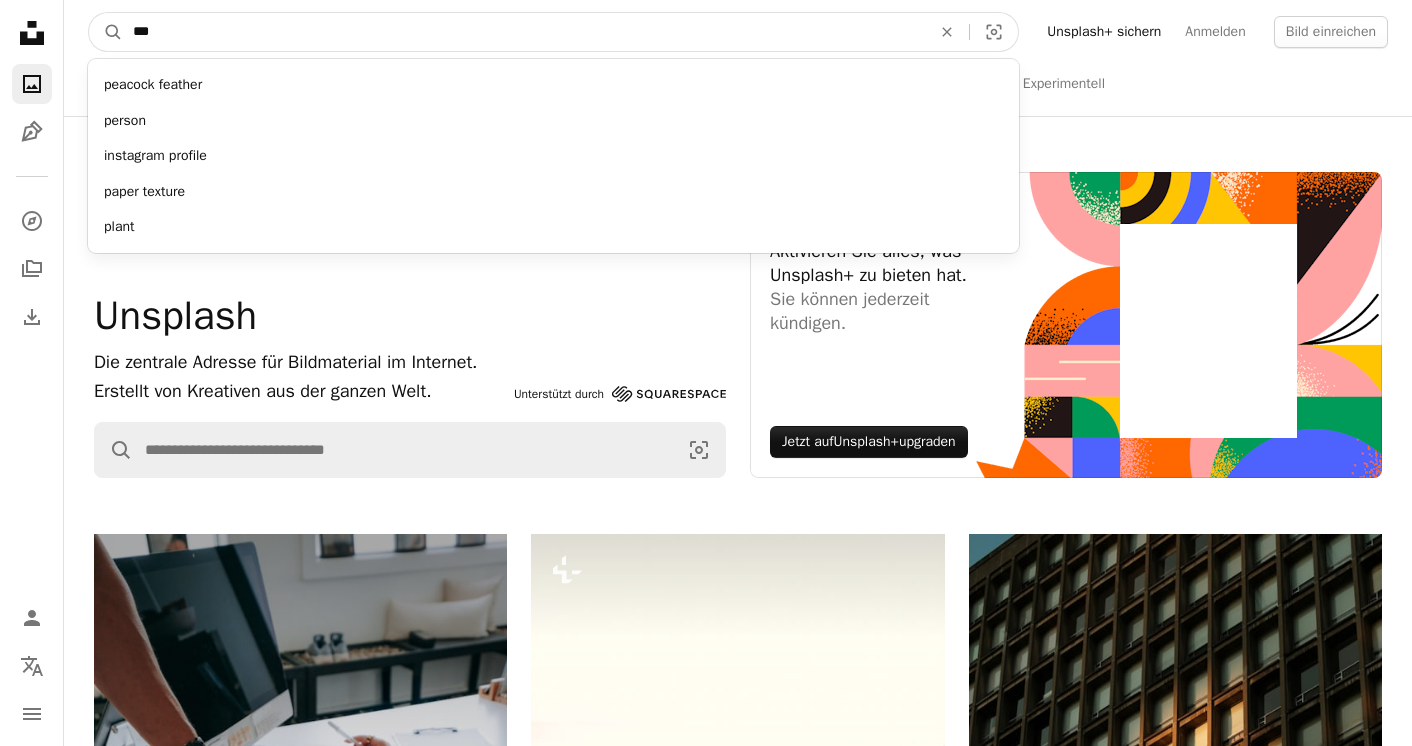 type on "****" 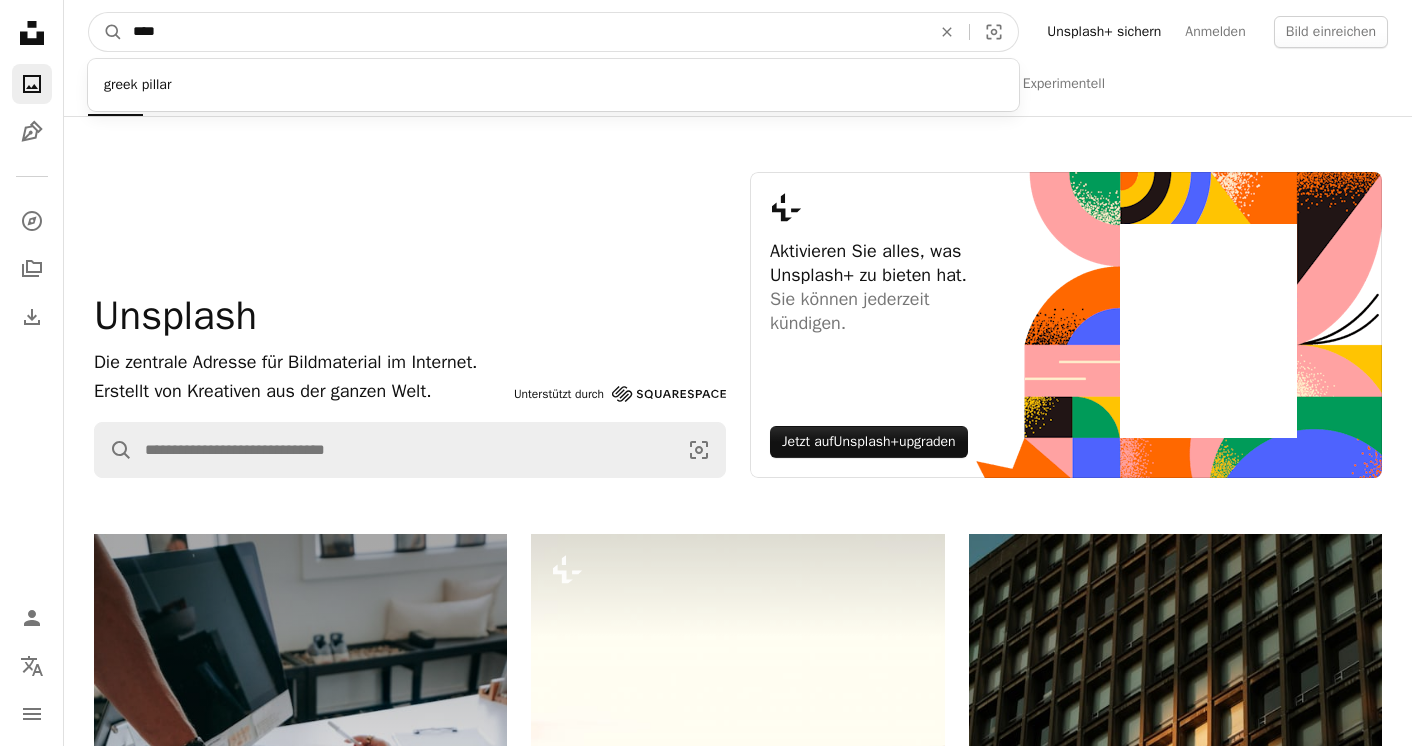 click on "A magnifying glass" at bounding box center [106, 32] 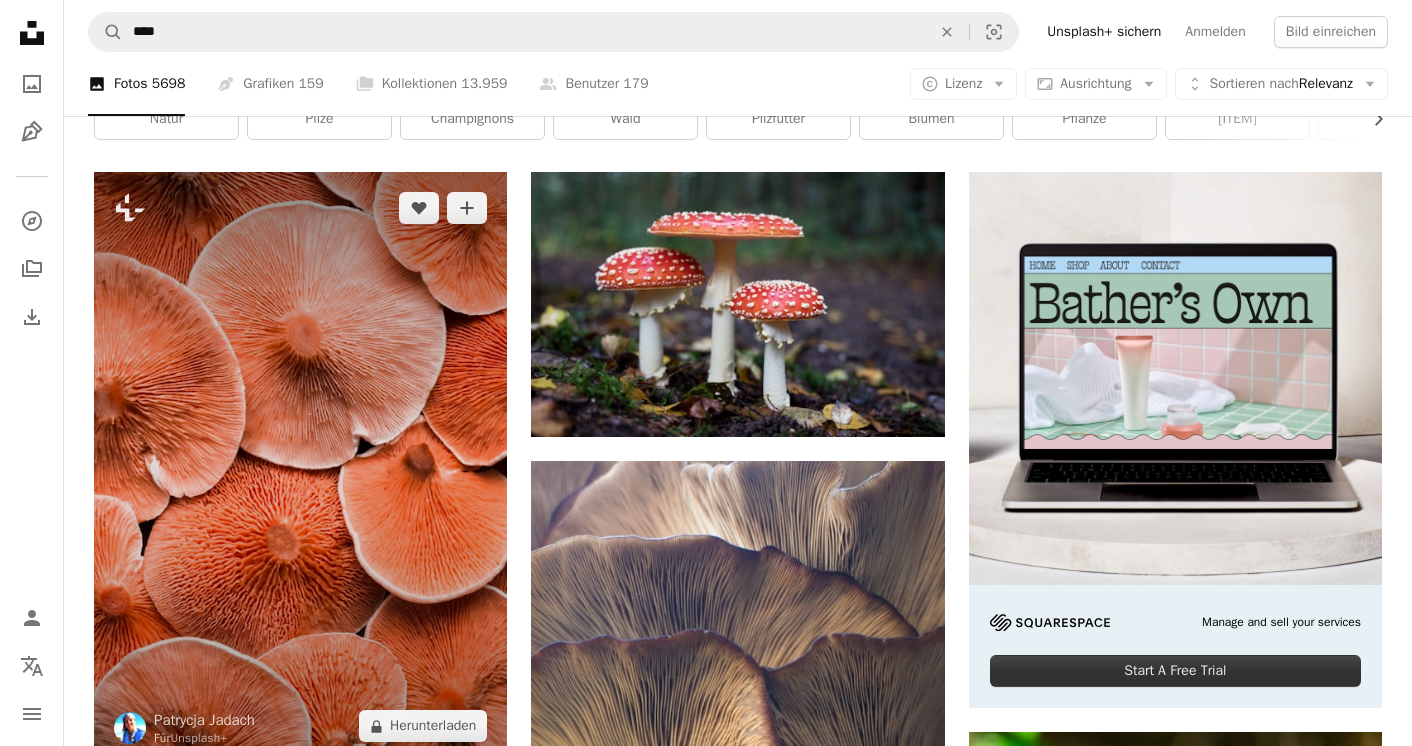 scroll, scrollTop: 109, scrollLeft: 0, axis: vertical 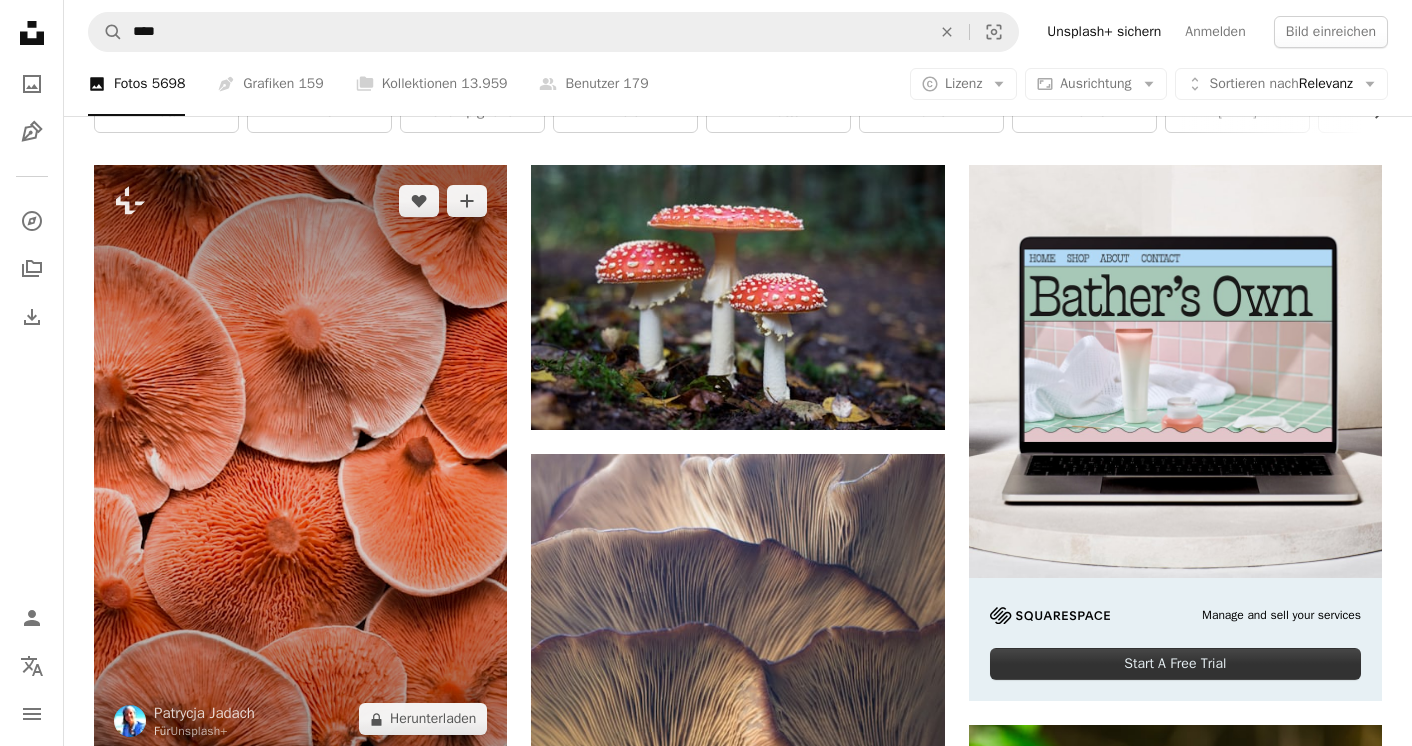 click at bounding box center [300, 460] 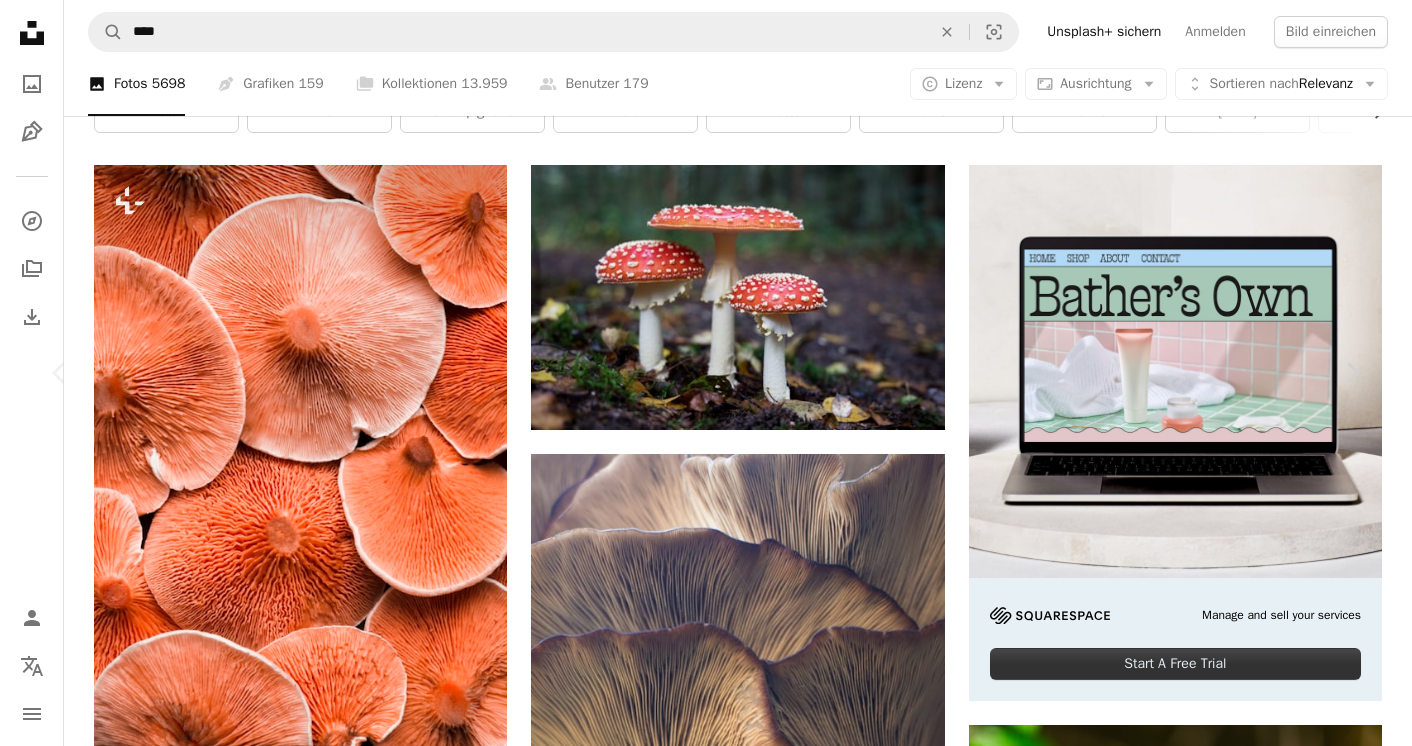 click on "A lock   Herunterladen" at bounding box center [1188, 5291] 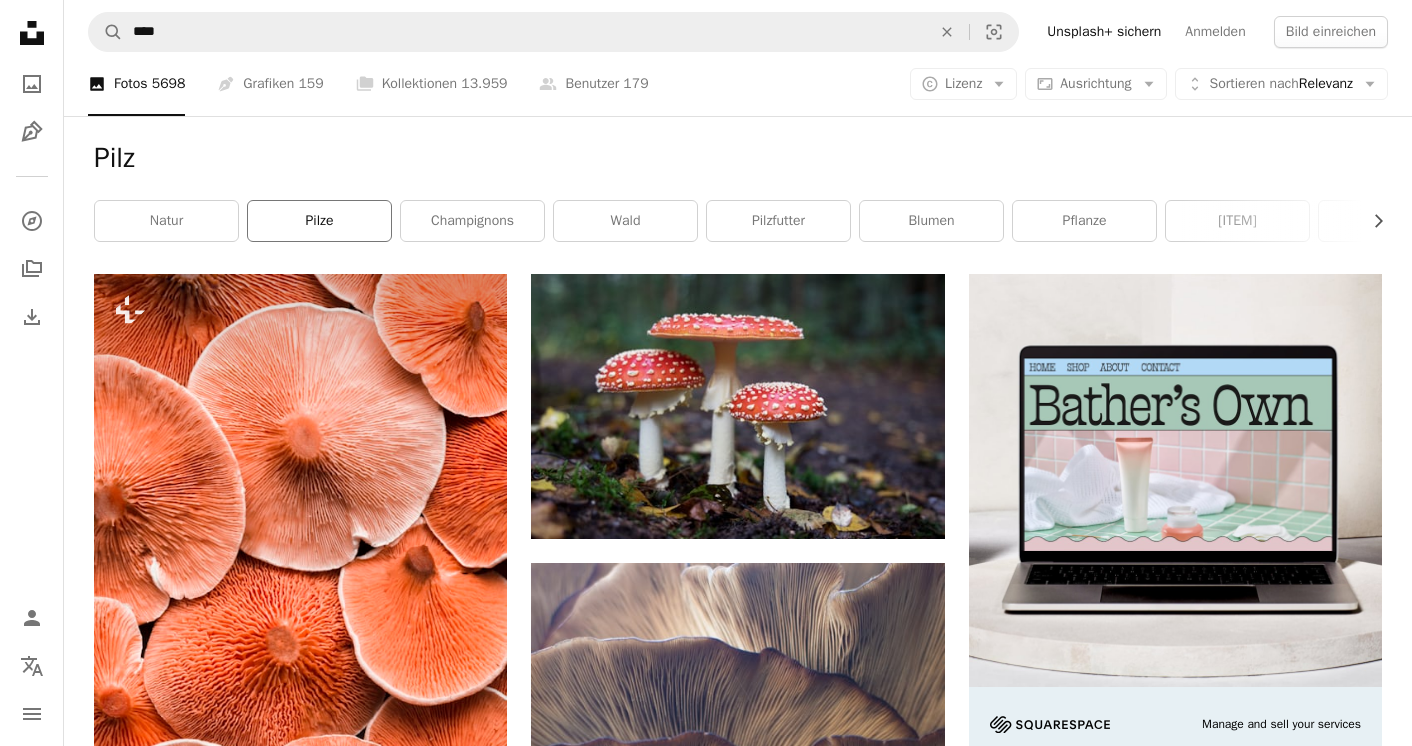 scroll, scrollTop: 0, scrollLeft: 0, axis: both 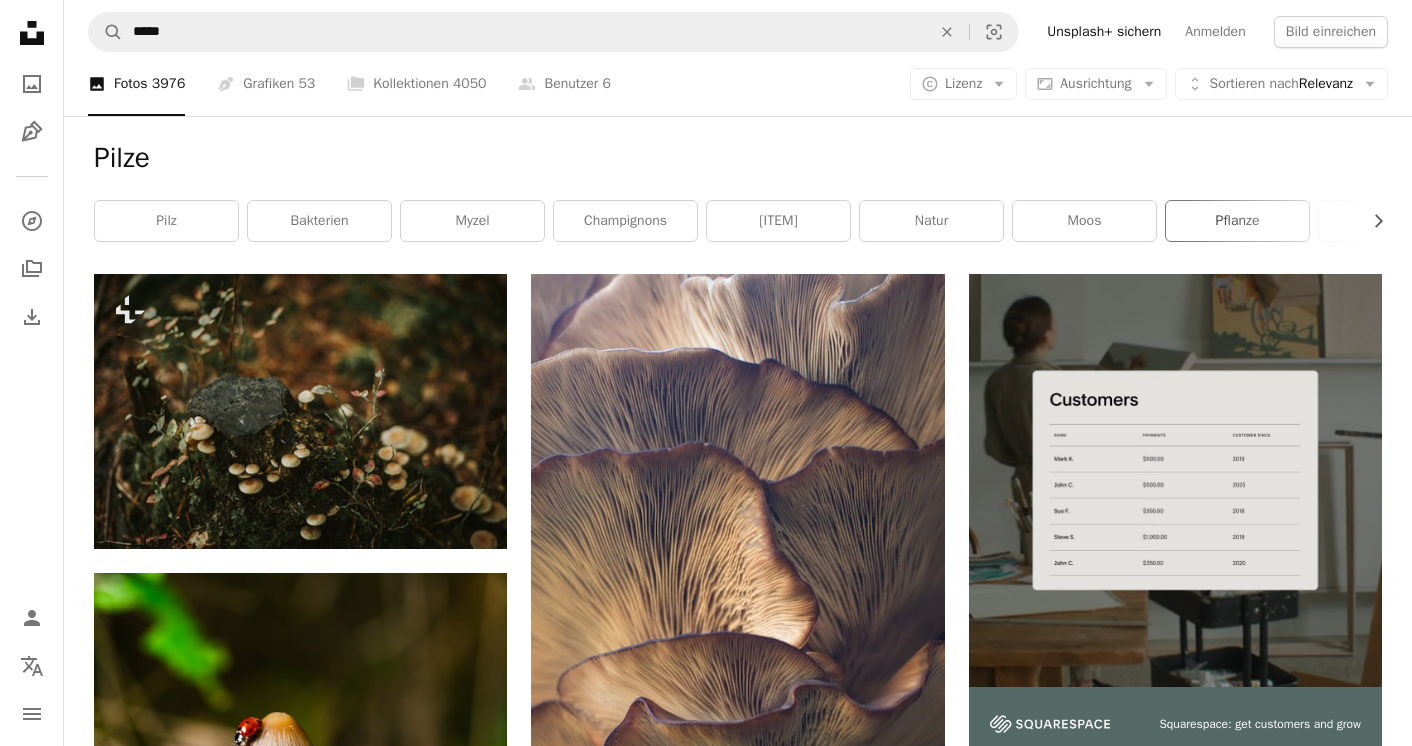 click on "Pflanze" at bounding box center [1237, 221] 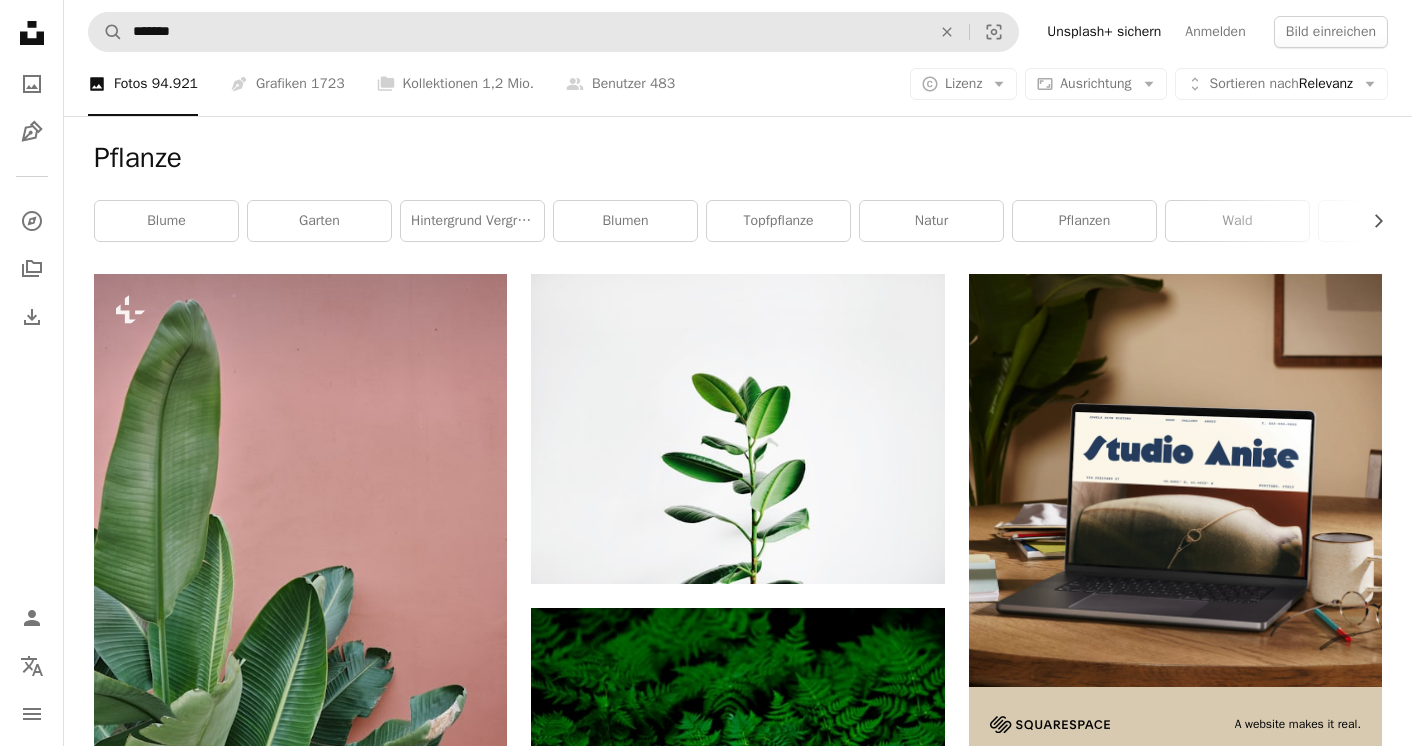 scroll, scrollTop: 0, scrollLeft: 0, axis: both 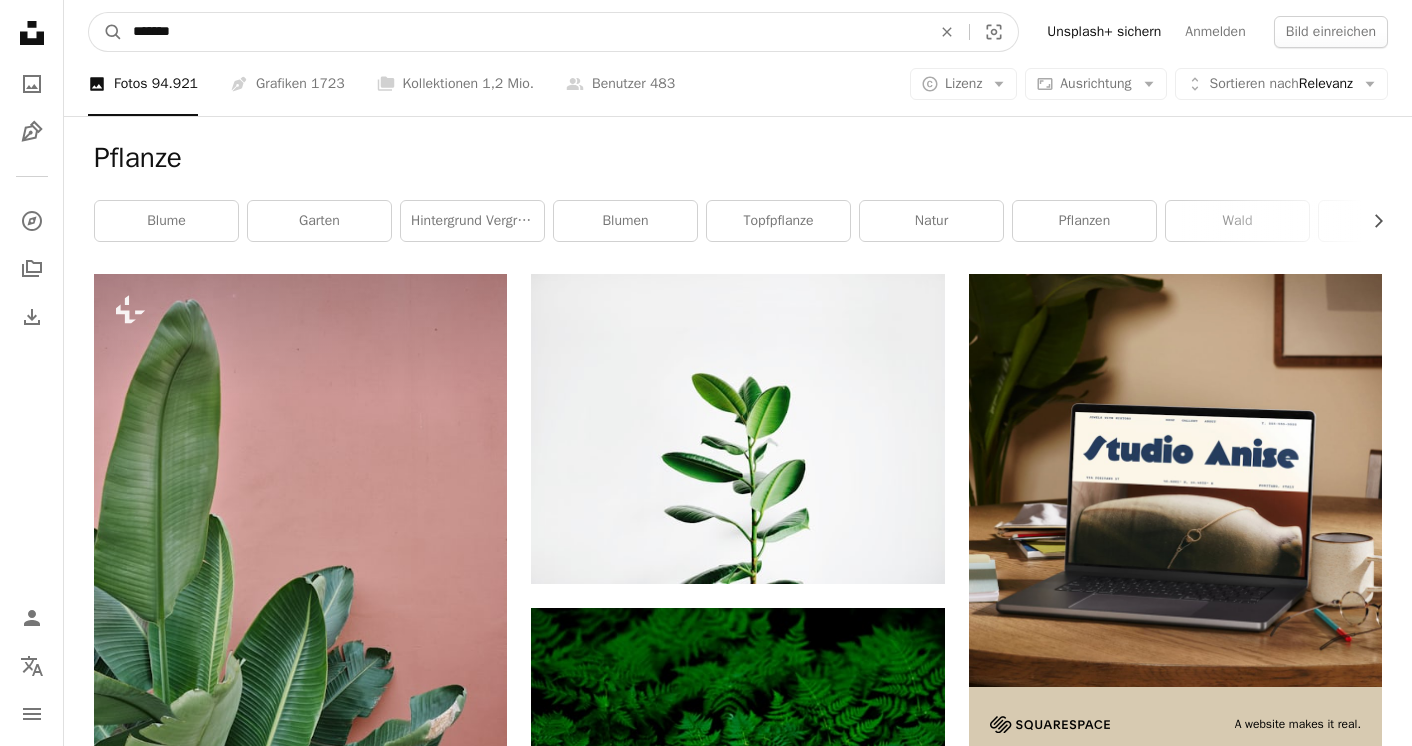 click on "*******" at bounding box center (524, 32) 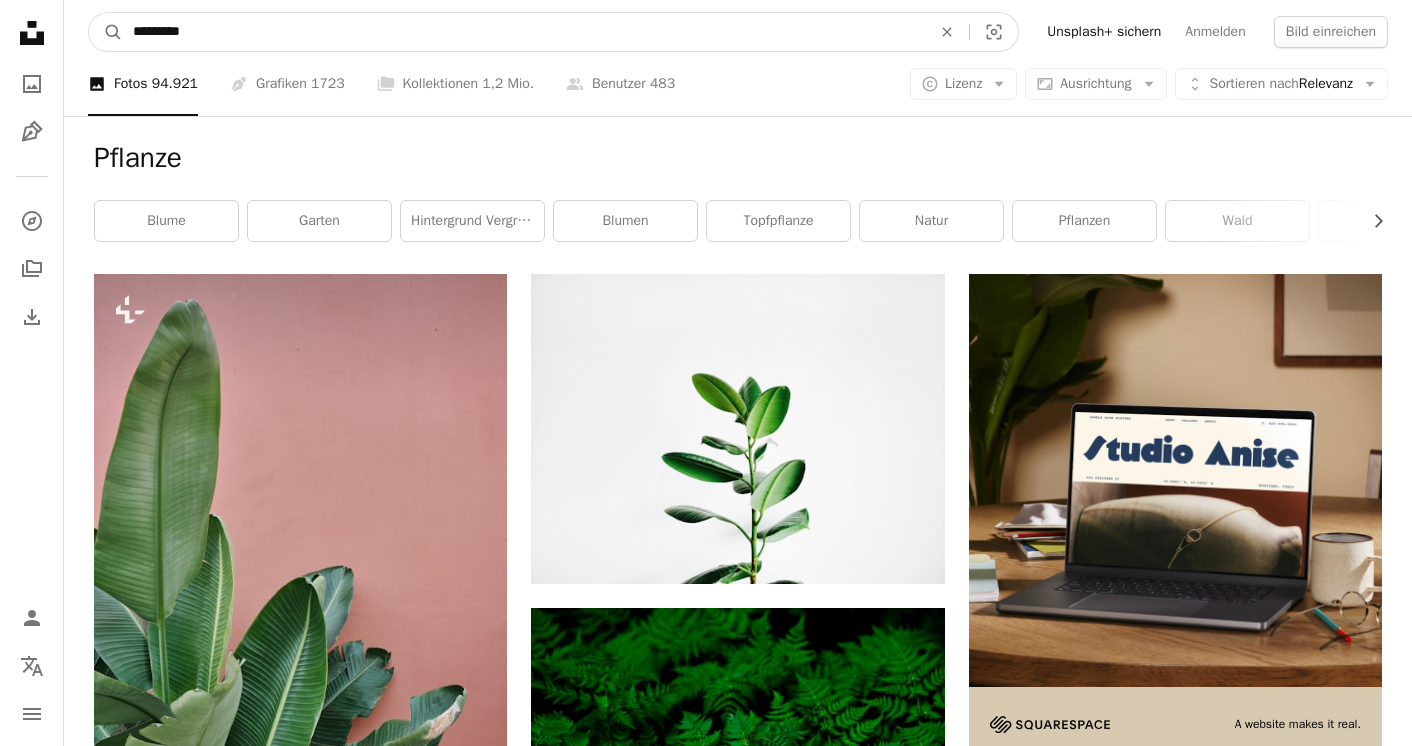 type on "*********" 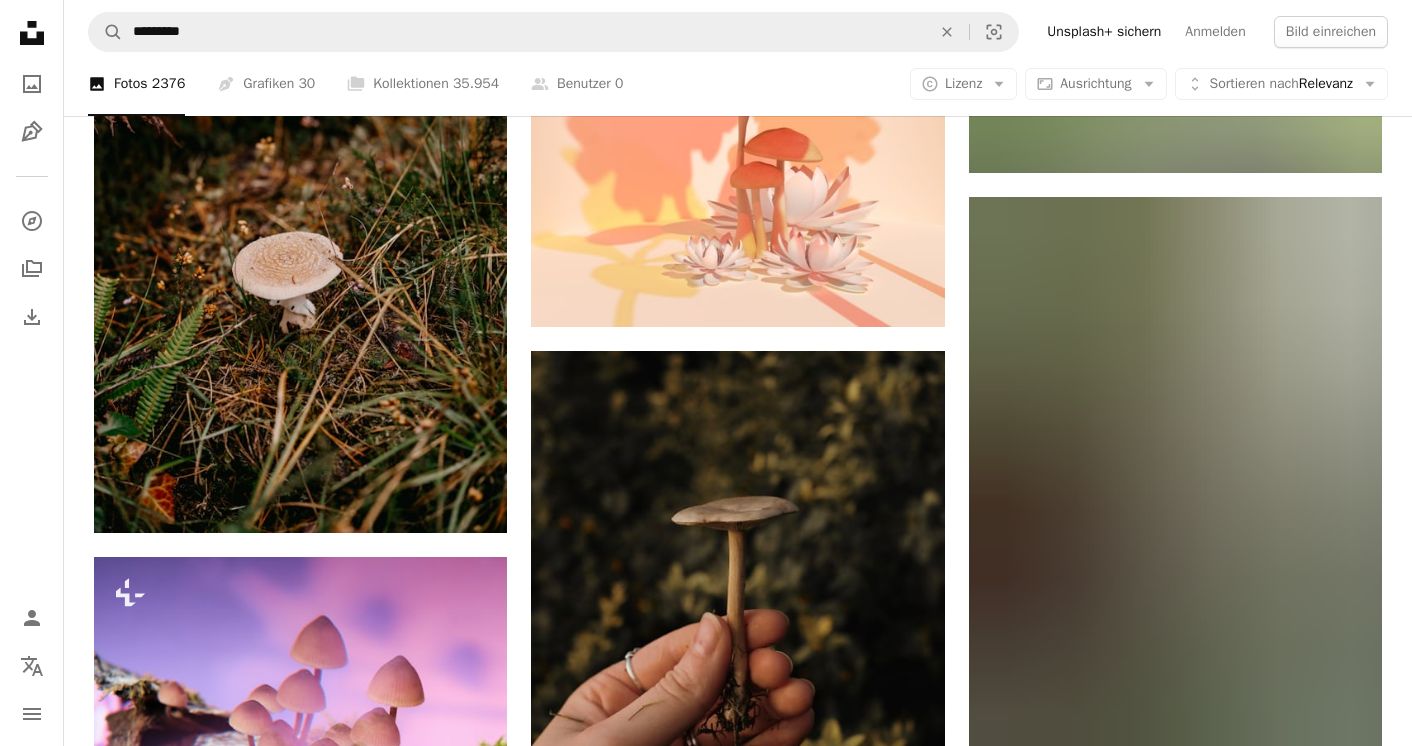 scroll, scrollTop: 501, scrollLeft: 0, axis: vertical 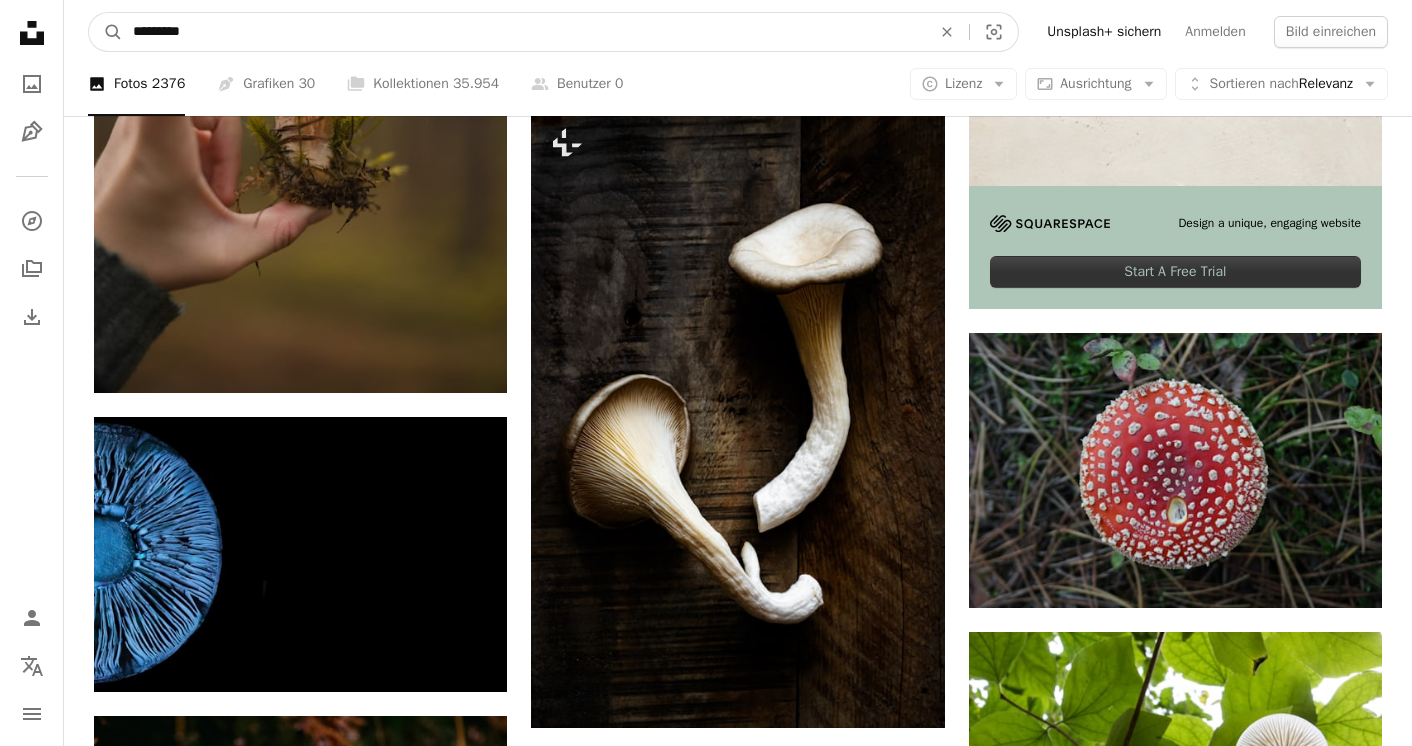 drag, startPoint x: 216, startPoint y: 27, endPoint x: 59, endPoint y: -2, distance: 159.65588 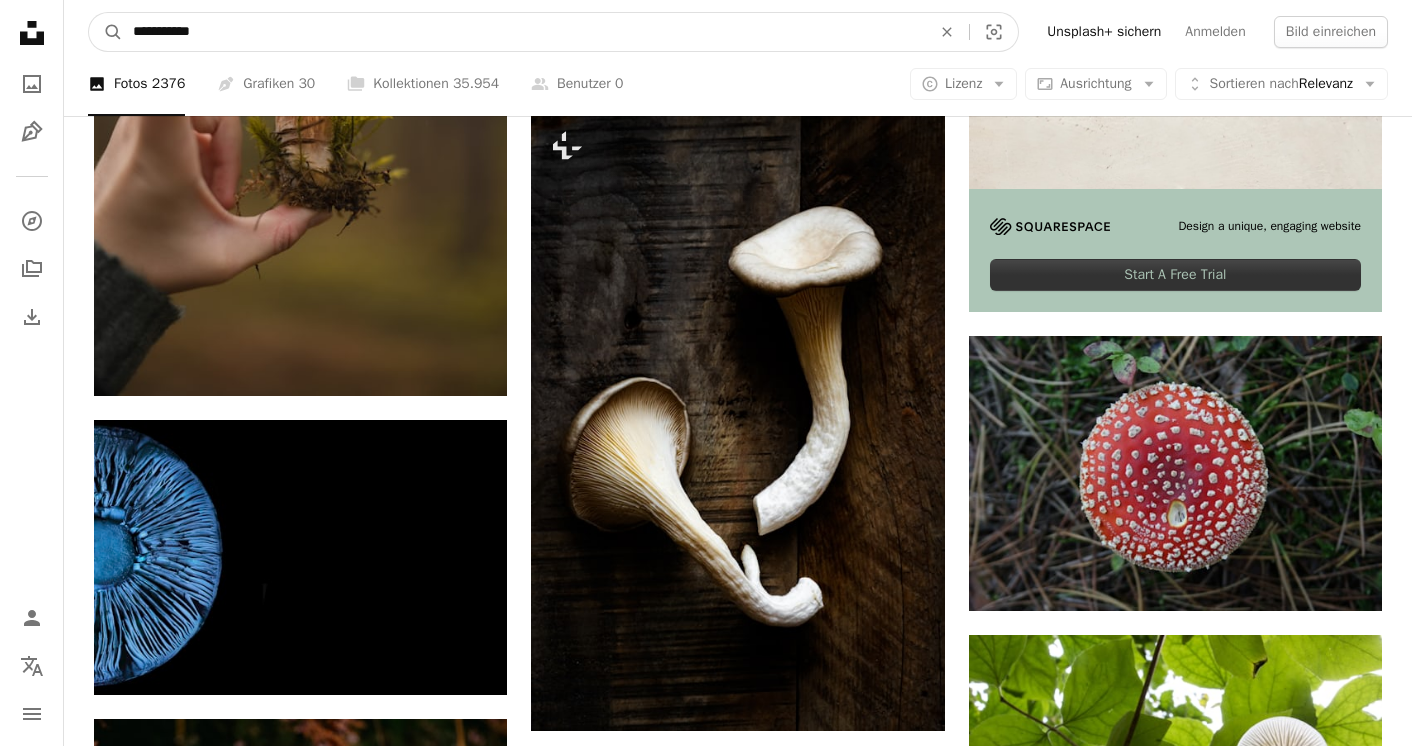 type on "**********" 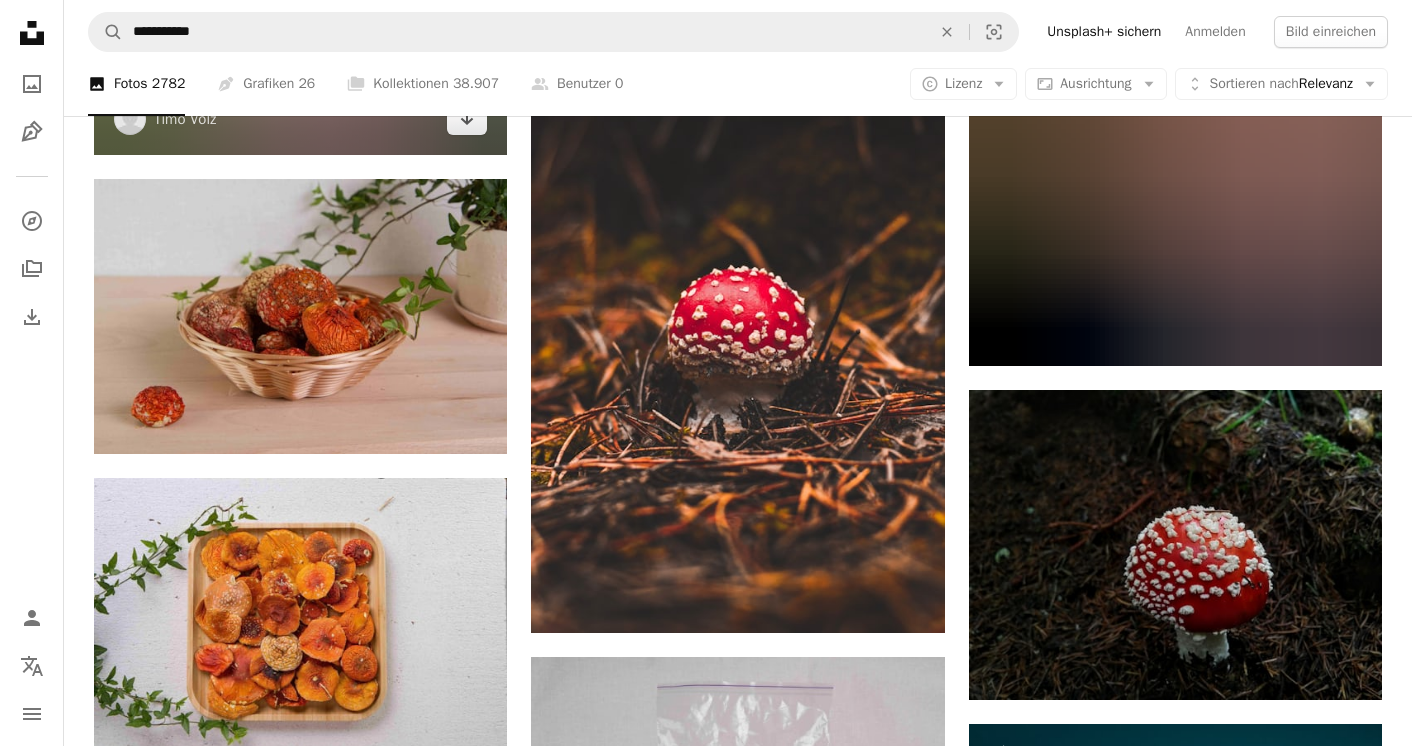scroll, scrollTop: 1726, scrollLeft: 0, axis: vertical 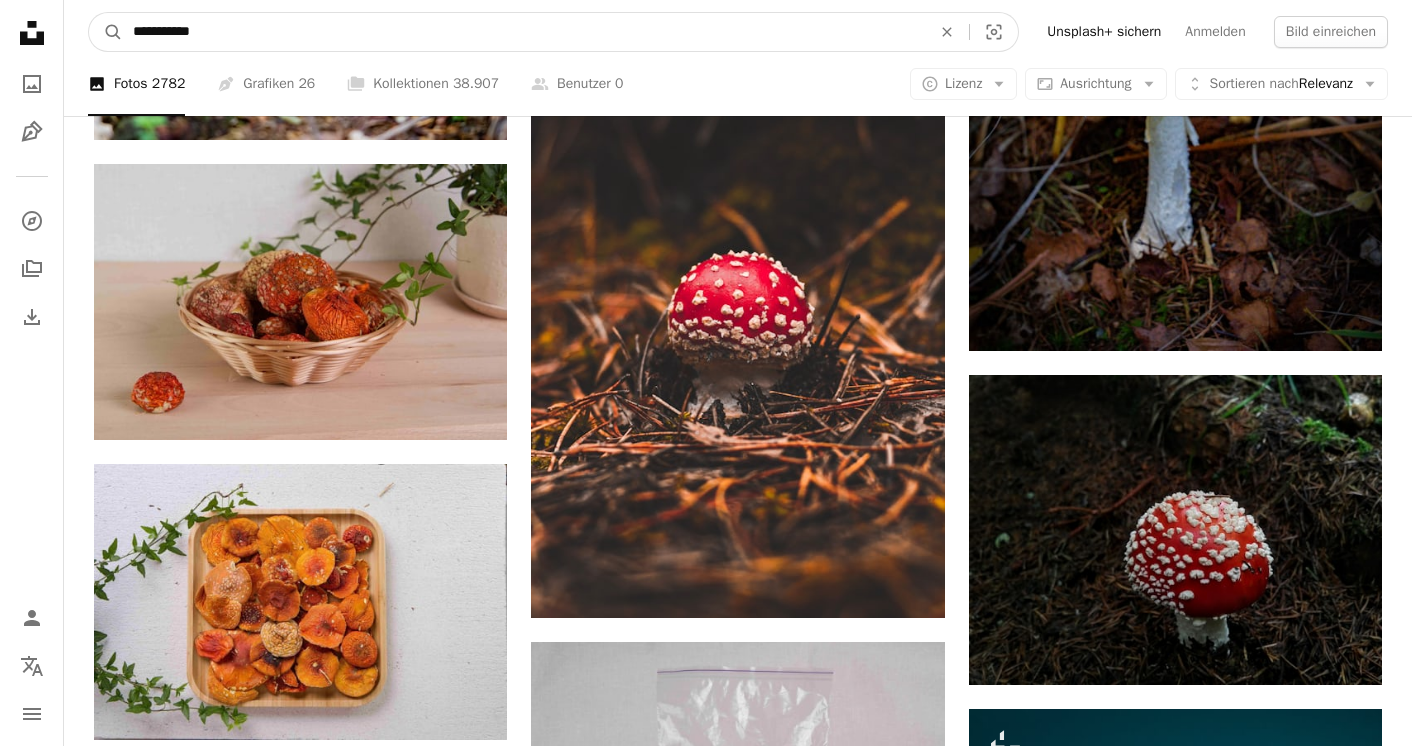 click on "**********" at bounding box center (524, 32) 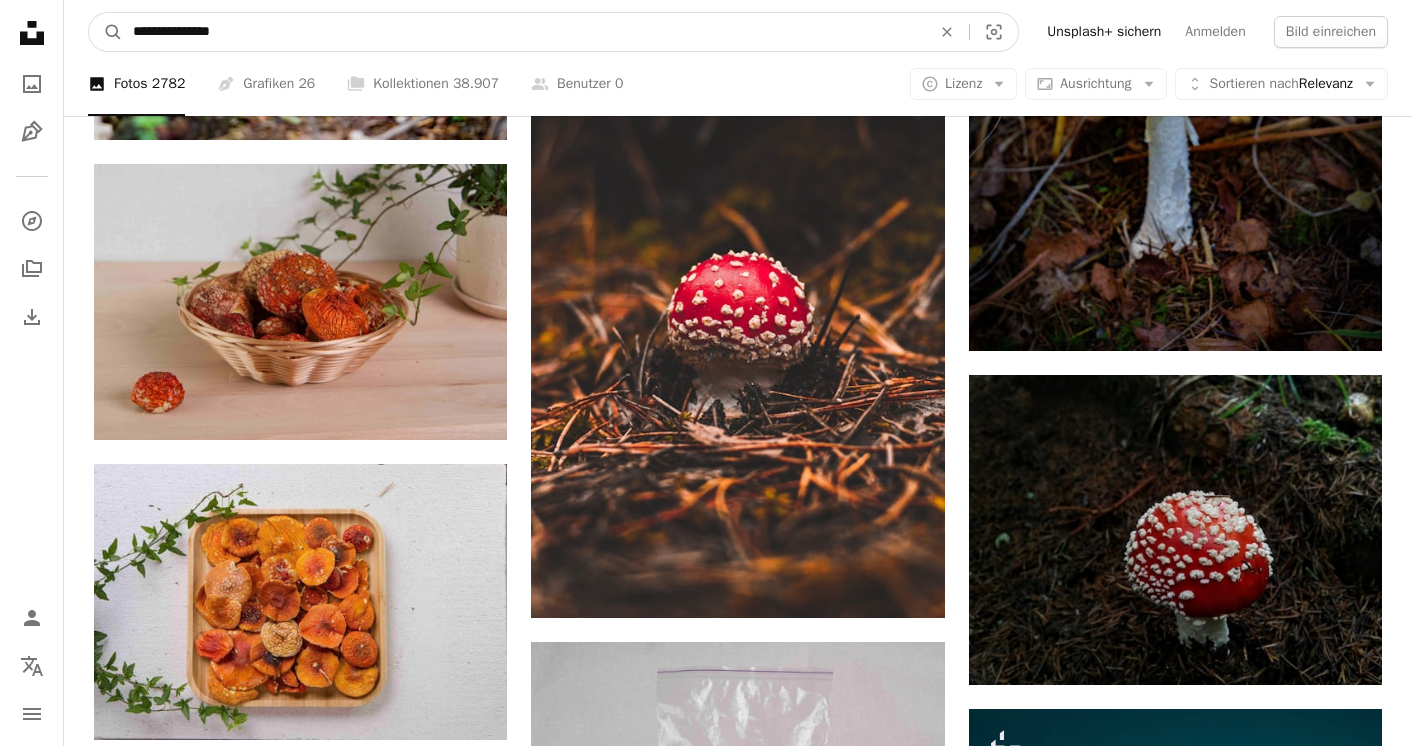 type on "**********" 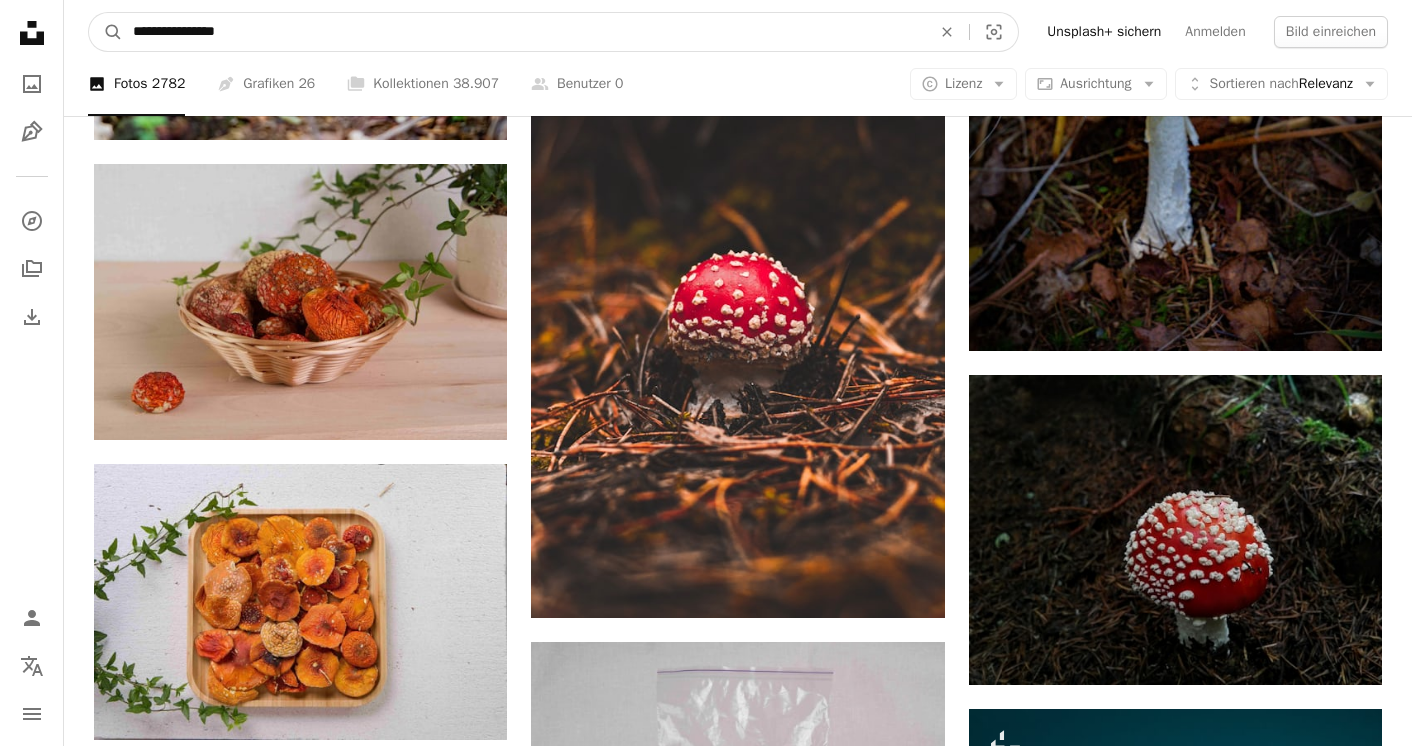 click on "A magnifying glass" at bounding box center [106, 32] 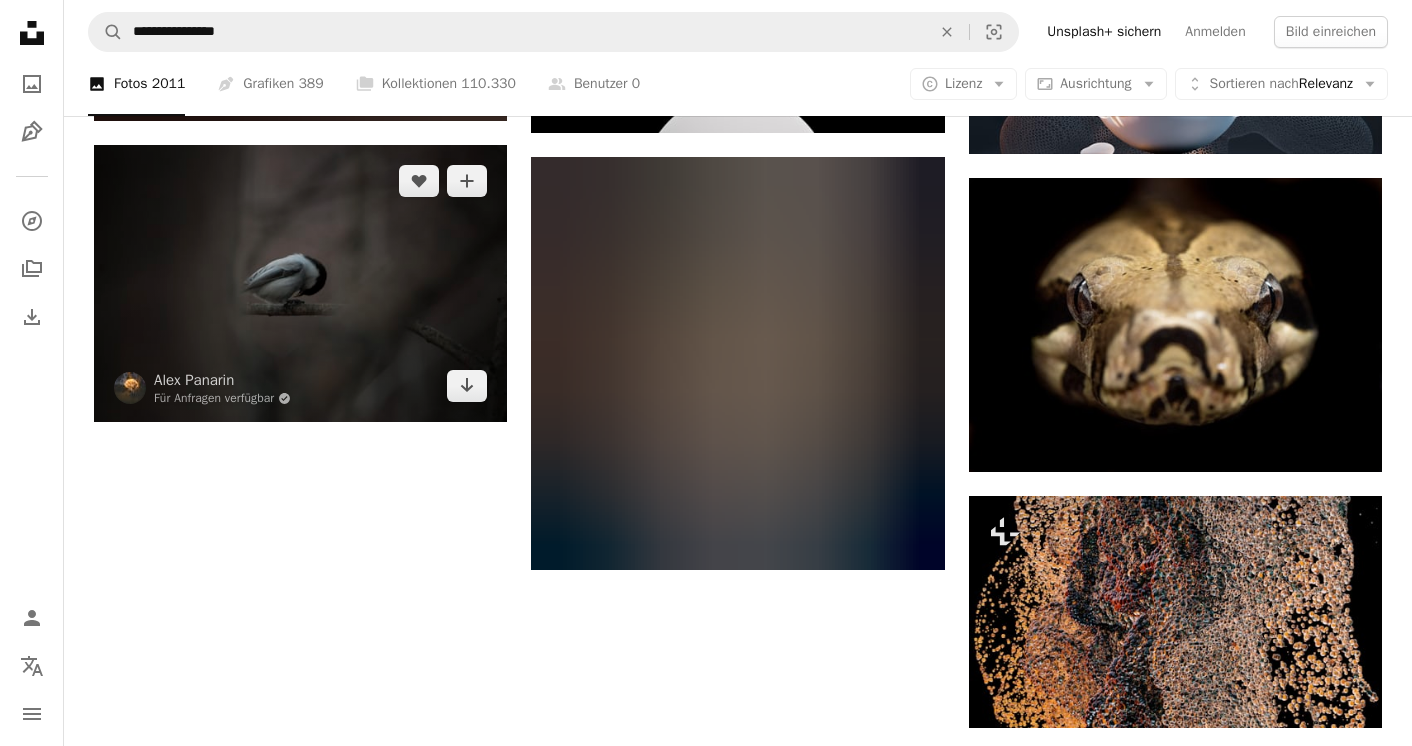 scroll, scrollTop: 2571, scrollLeft: 0, axis: vertical 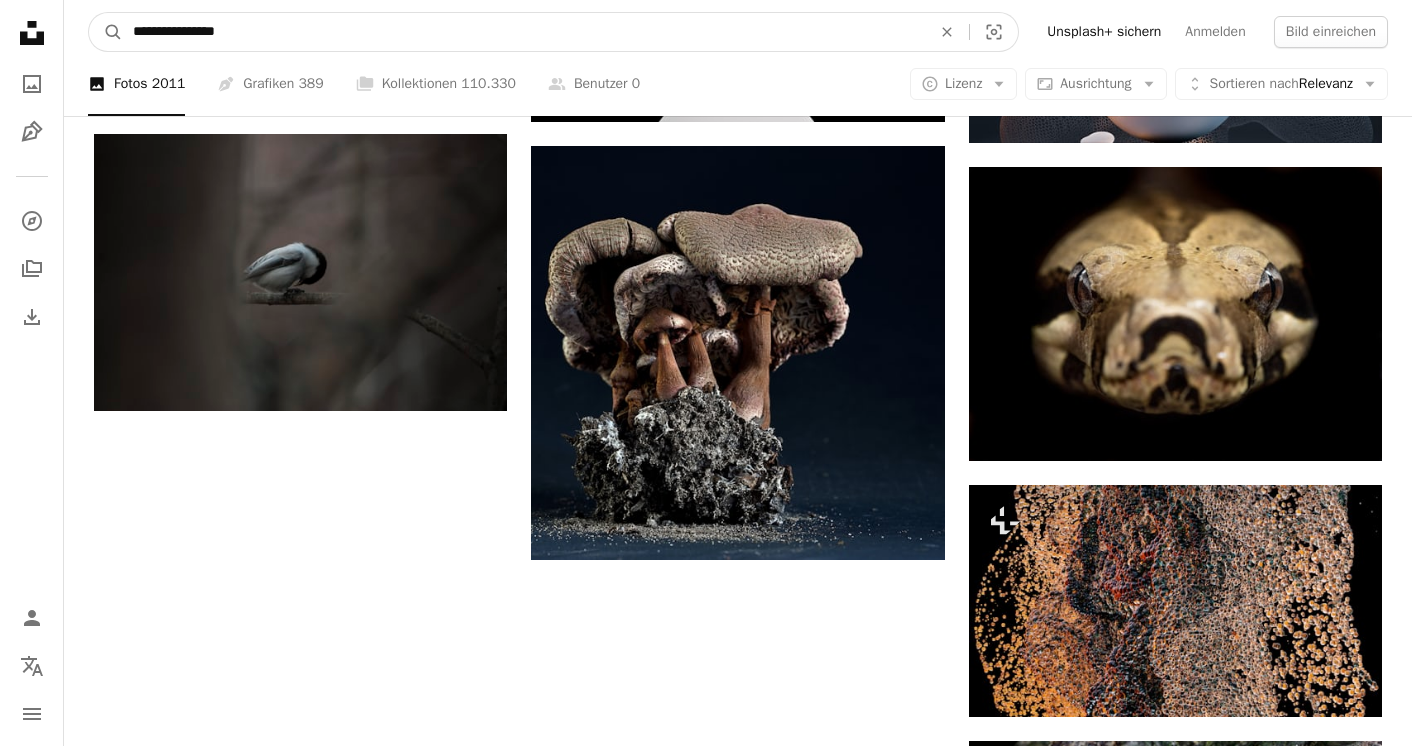 drag, startPoint x: 198, startPoint y: 31, endPoint x: 312, endPoint y: 31, distance: 114 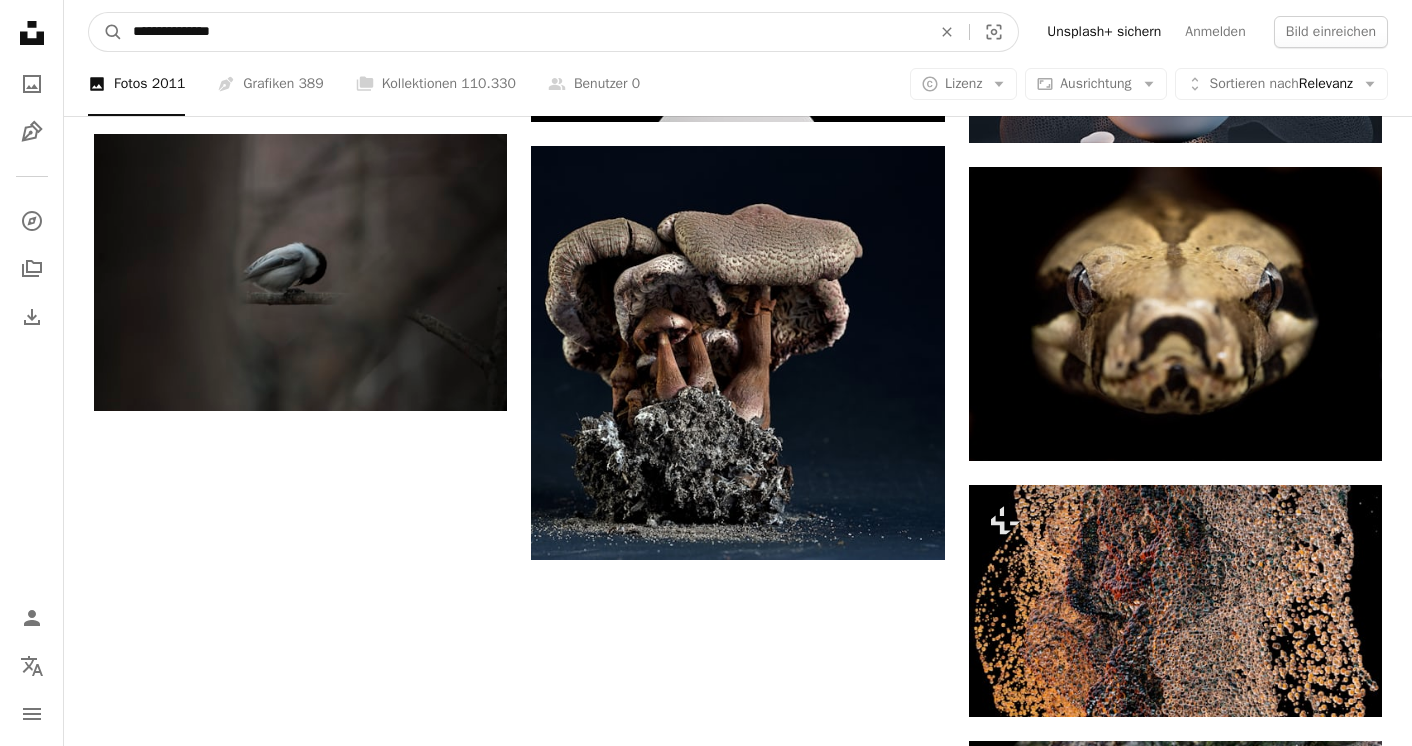 type on "**********" 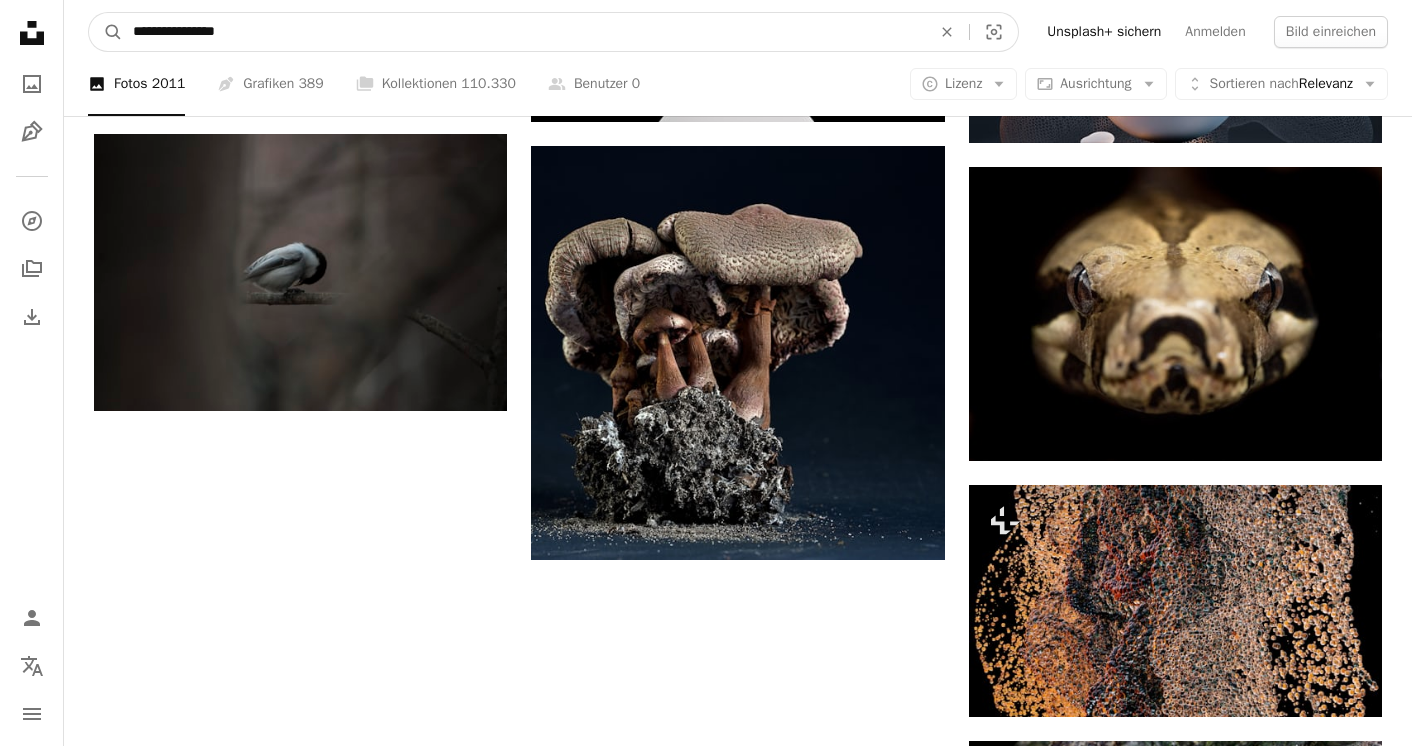 click on "A magnifying glass" at bounding box center (106, 32) 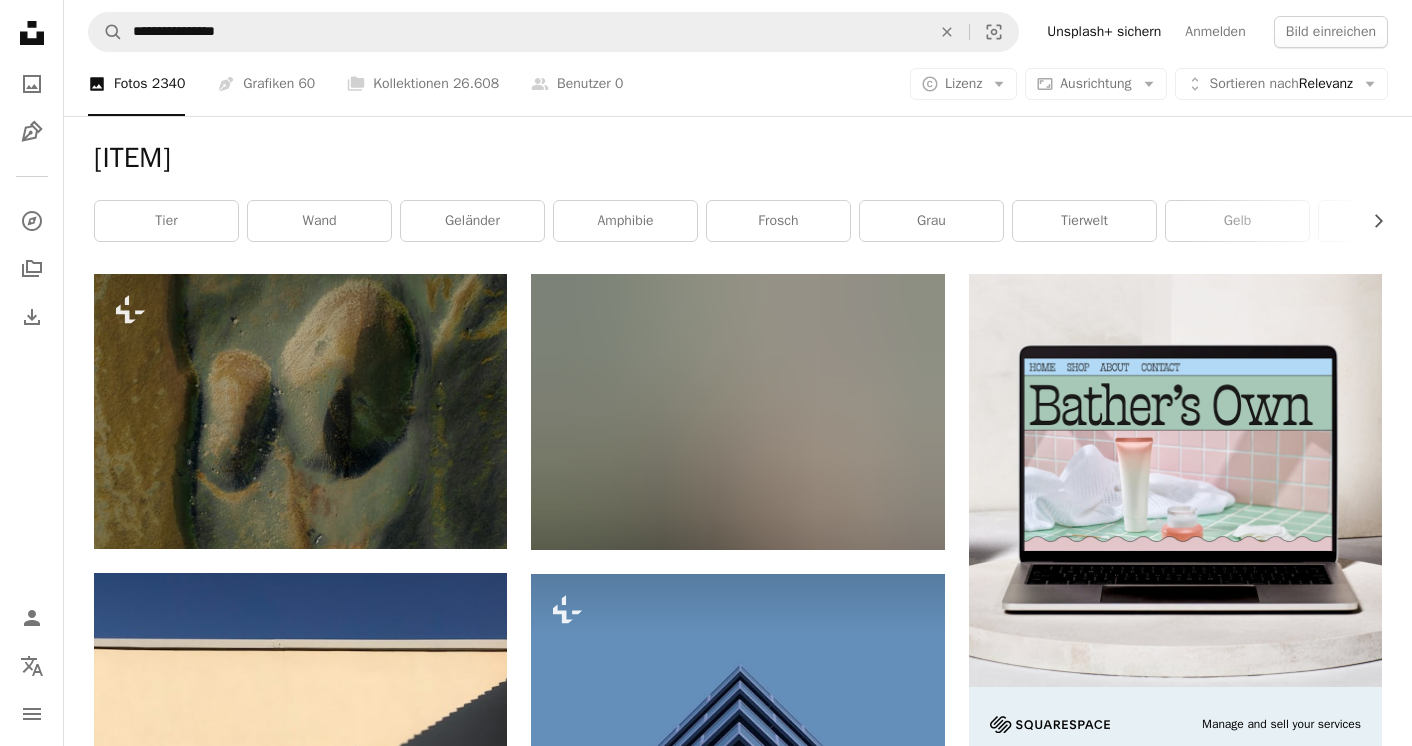 scroll, scrollTop: 0, scrollLeft: 0, axis: both 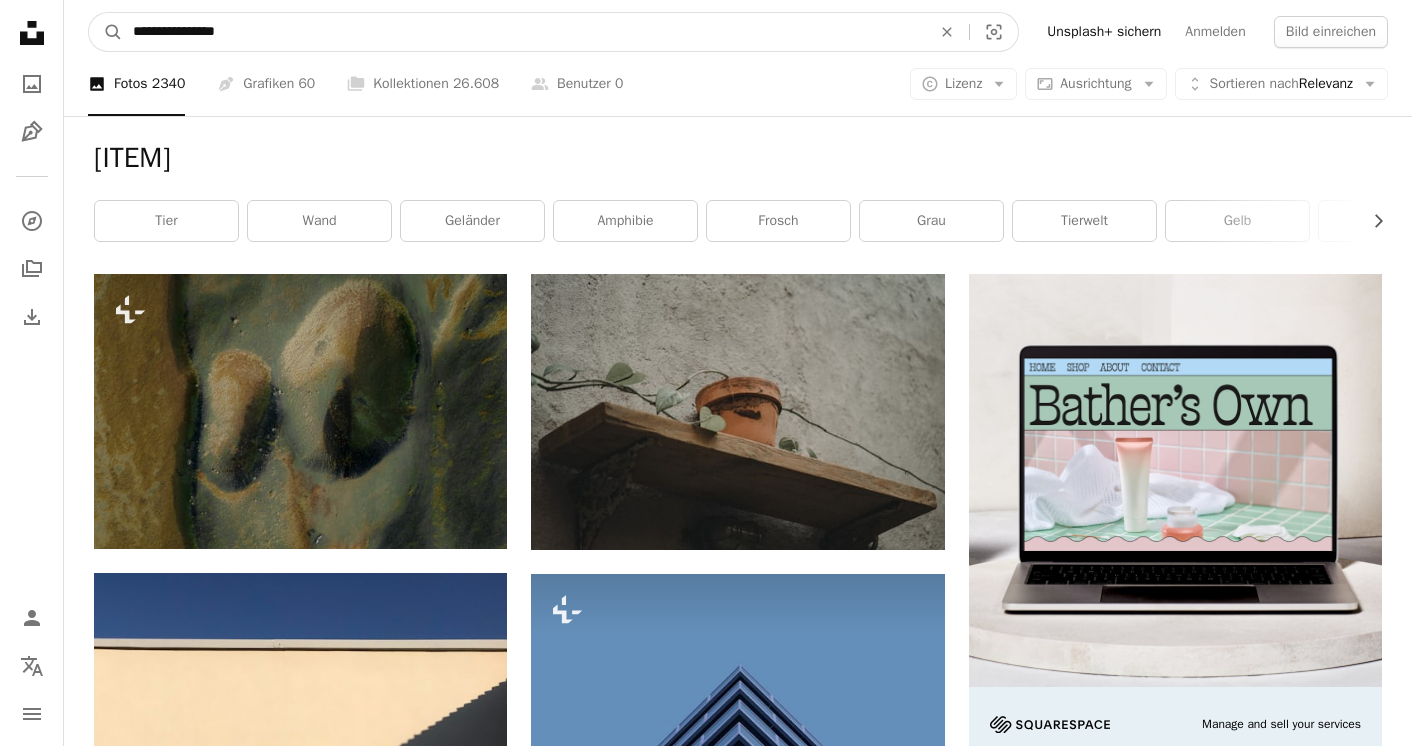 drag, startPoint x: 203, startPoint y: 30, endPoint x: 449, endPoint y: 12, distance: 246.65765 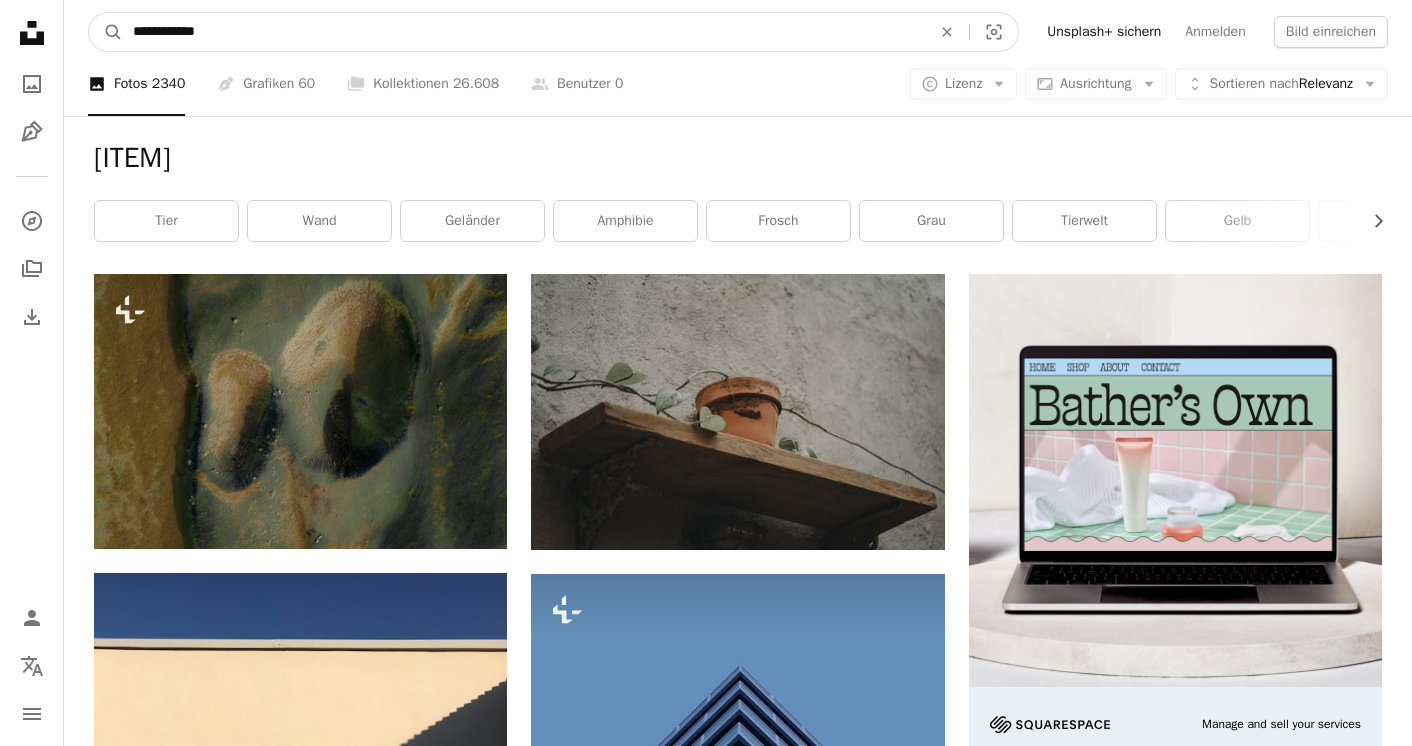 type on "**********" 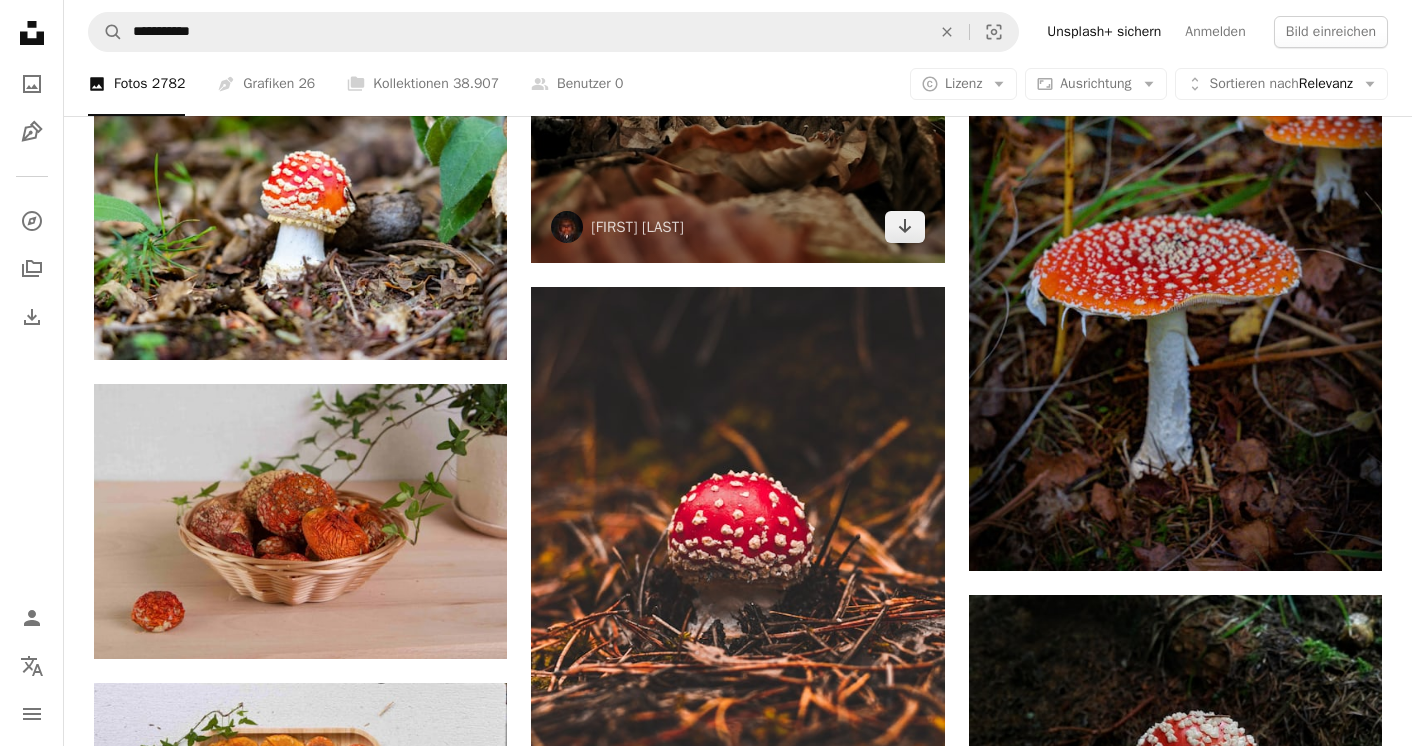 scroll, scrollTop: 1116, scrollLeft: 0, axis: vertical 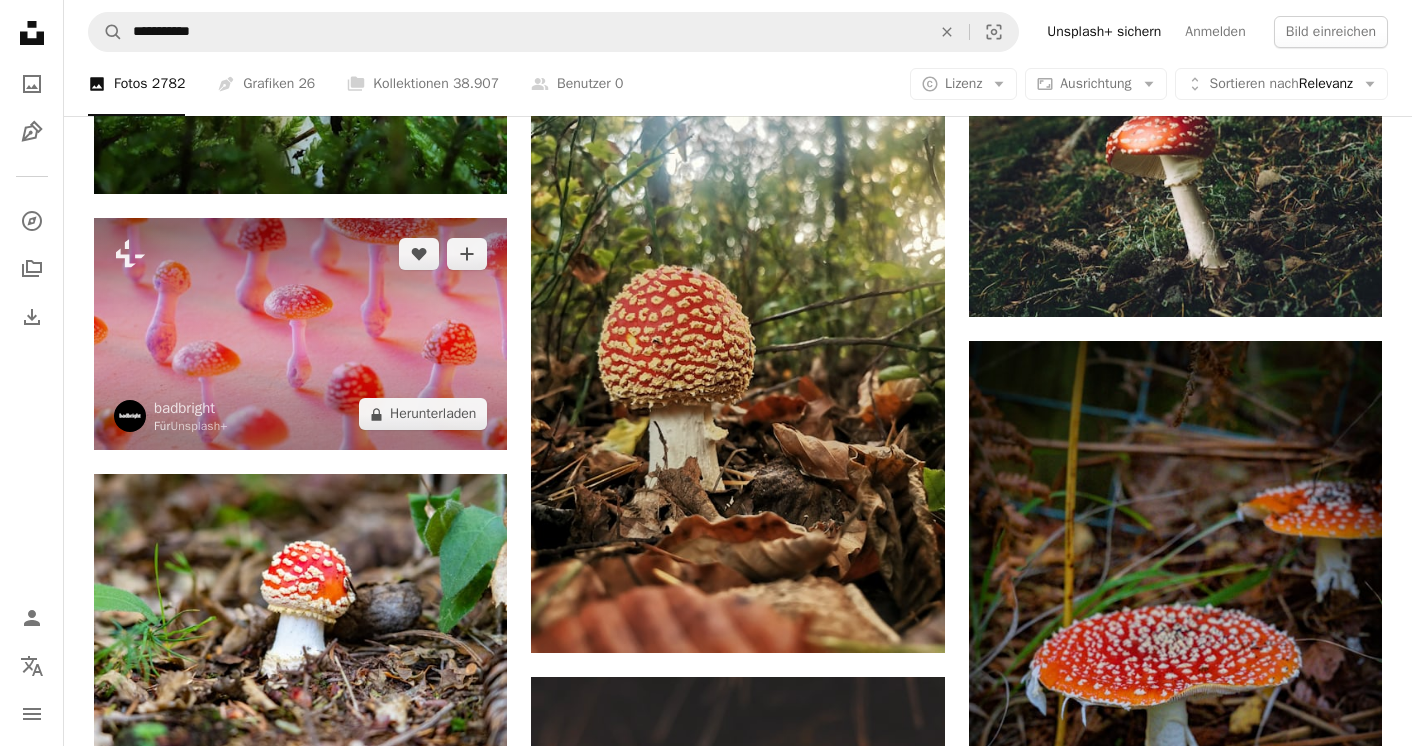 click at bounding box center (300, 334) 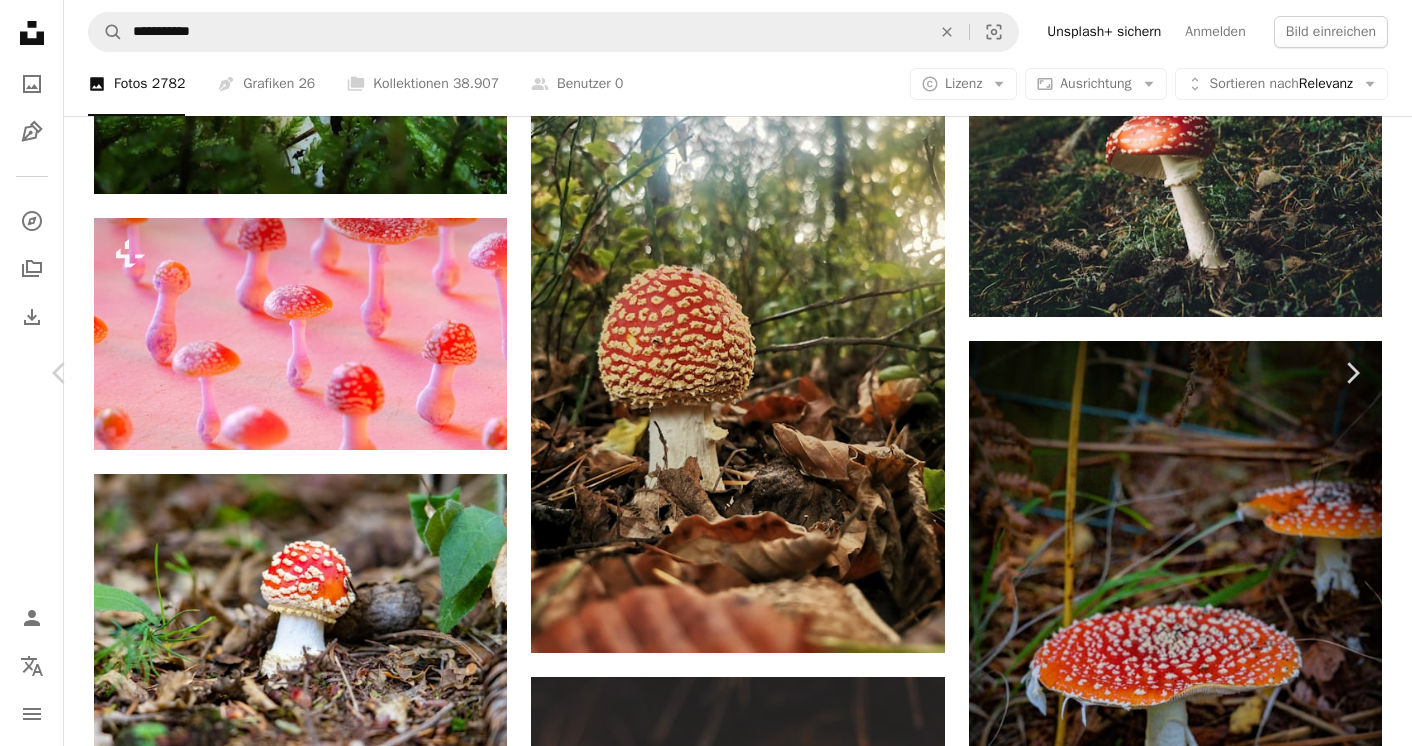 click on "An X shape" at bounding box center [20, 20] 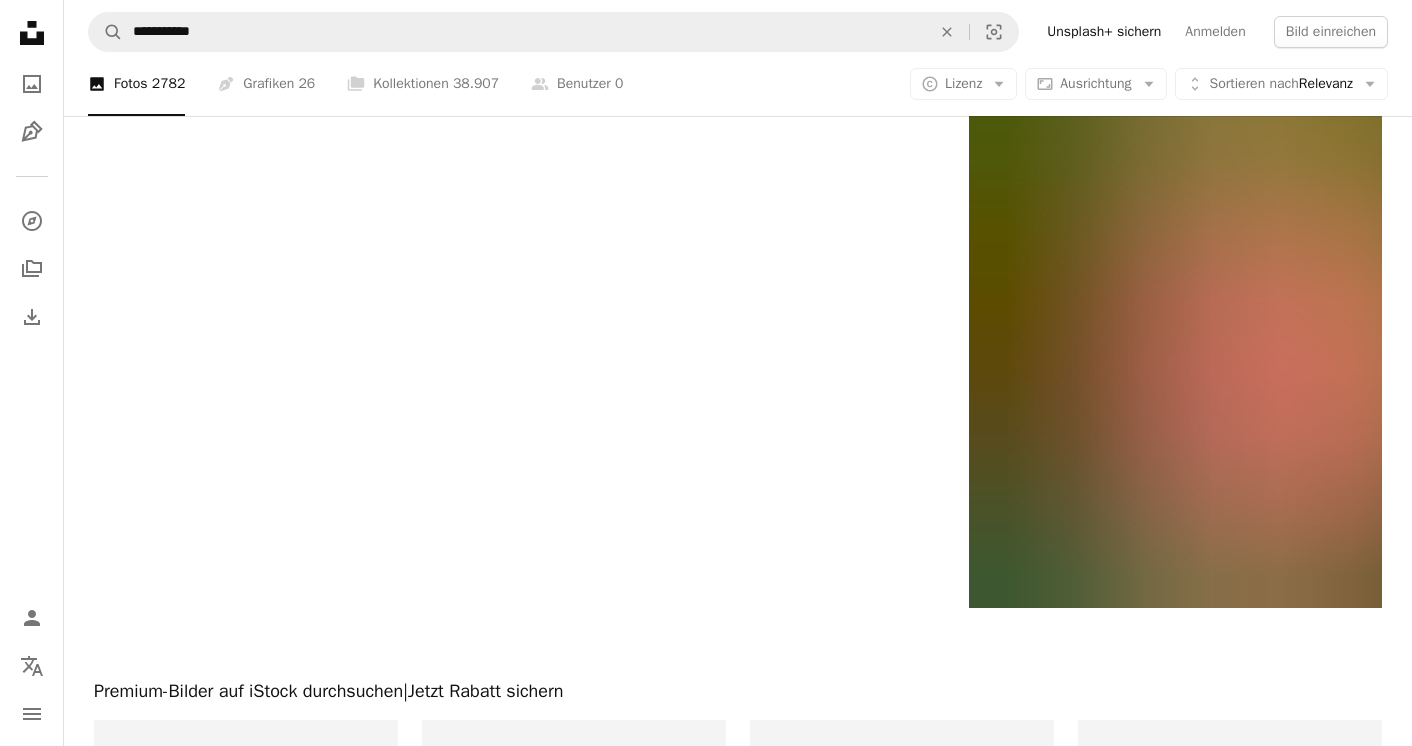 scroll, scrollTop: 3353, scrollLeft: 0, axis: vertical 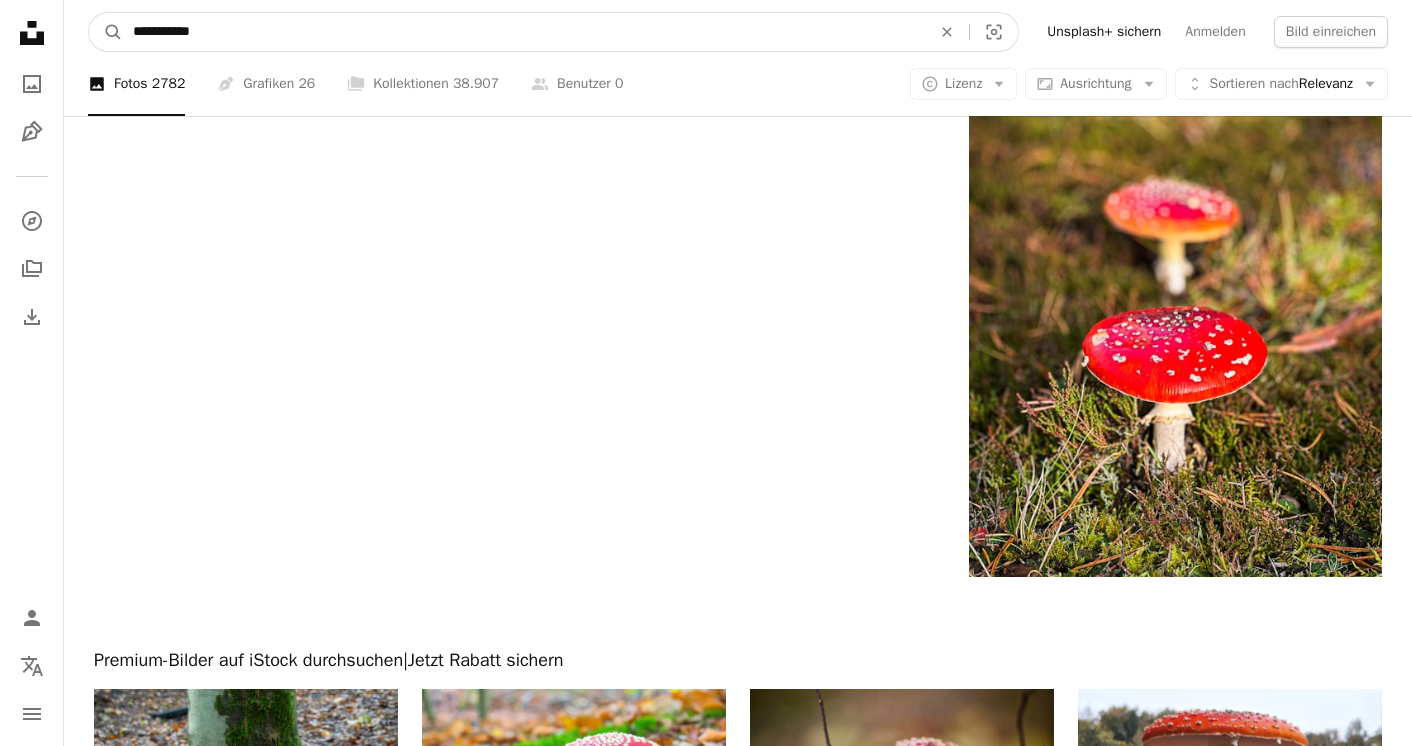 drag, startPoint x: 314, startPoint y: 29, endPoint x: 65, endPoint y: 19, distance: 249.20073 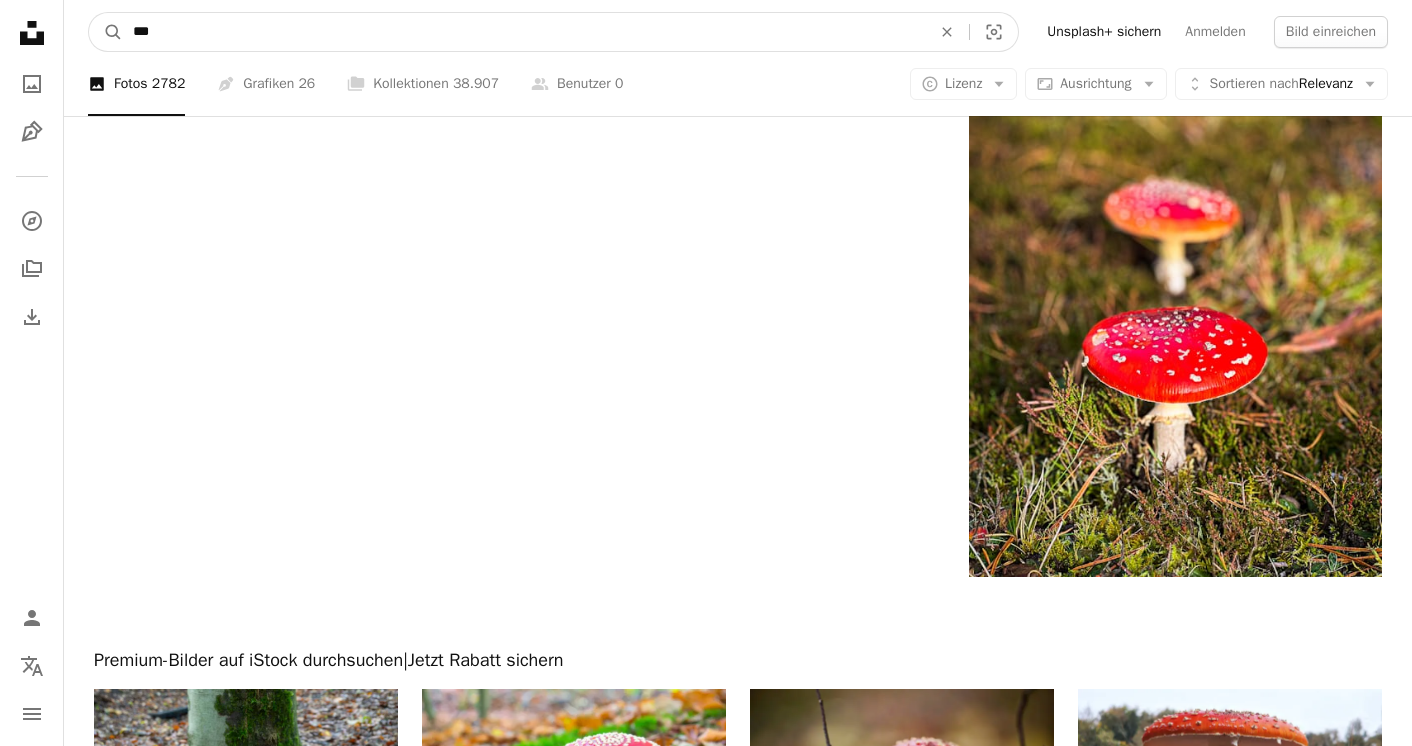 type on "***" 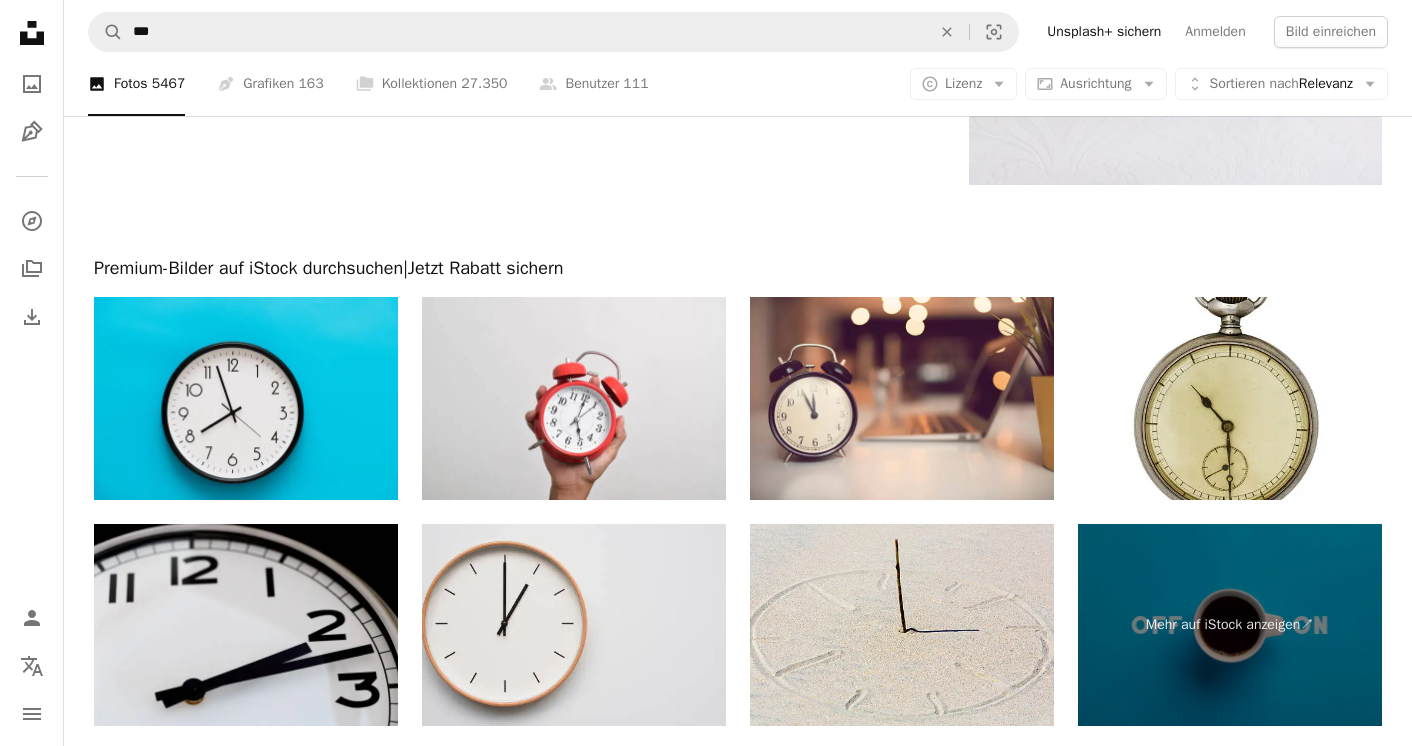 scroll, scrollTop: 3719, scrollLeft: 0, axis: vertical 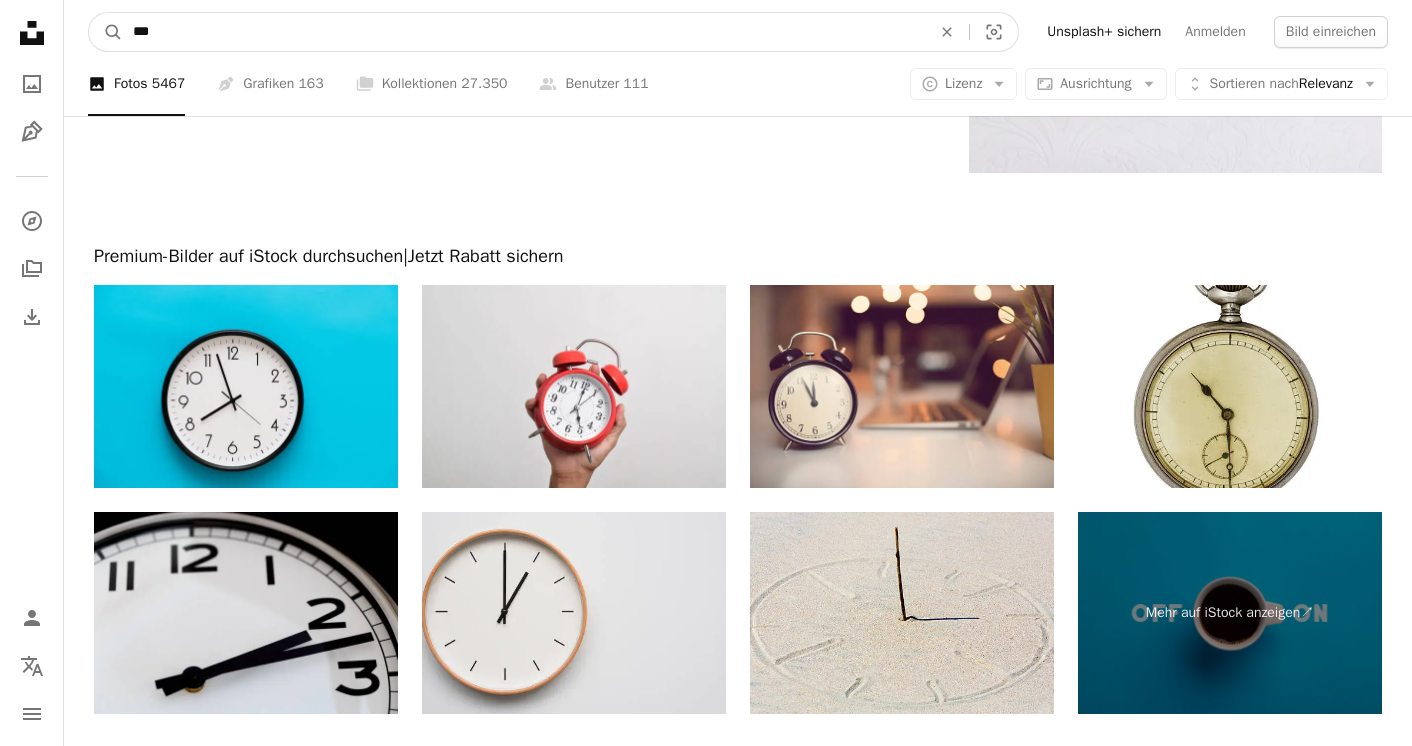 click on "***" at bounding box center [524, 32] 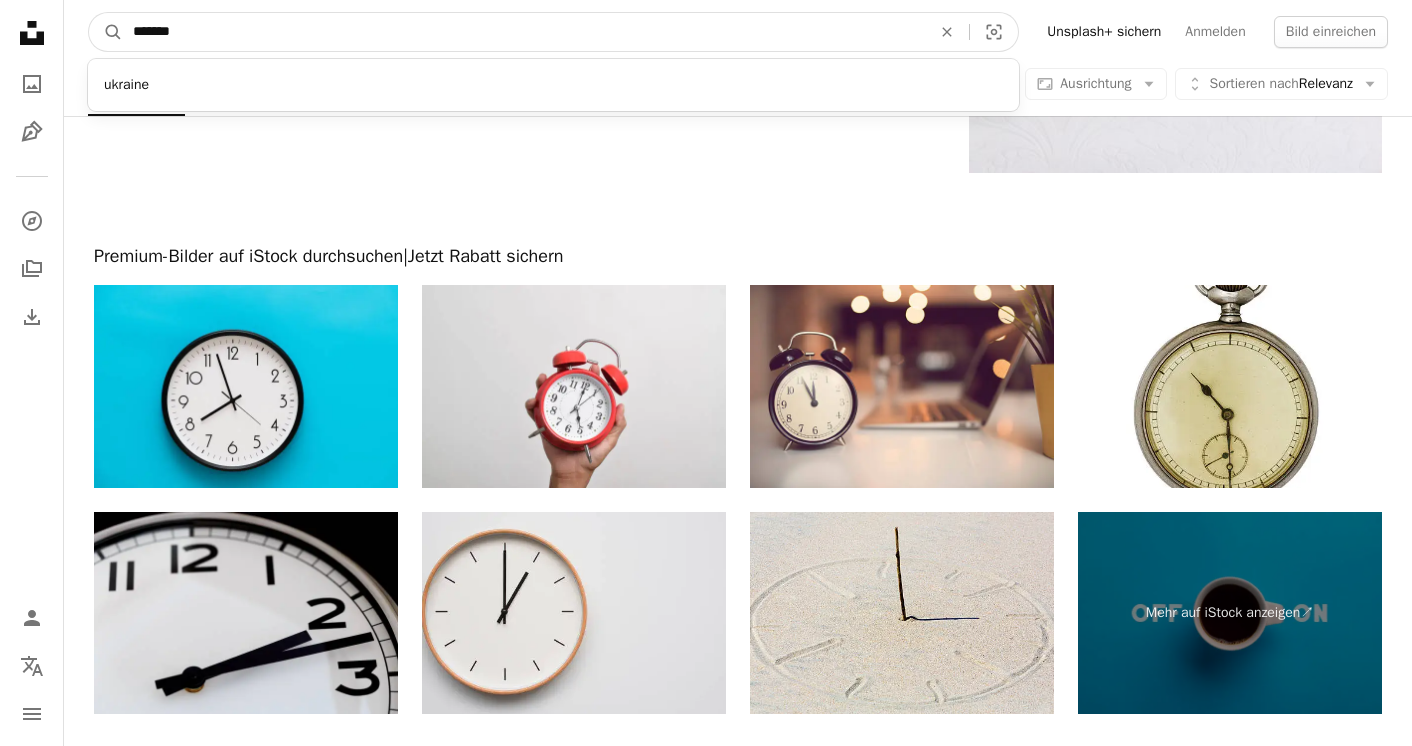 type on "*******" 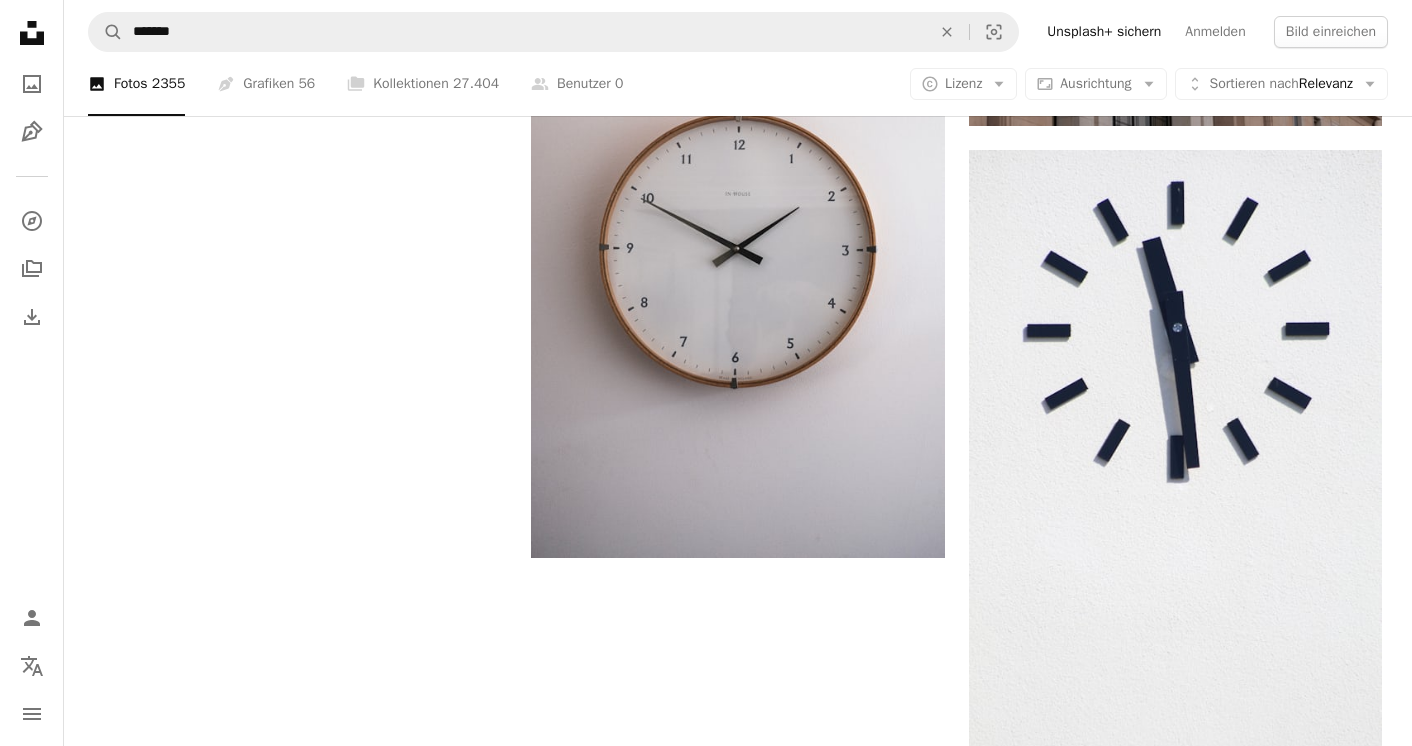 scroll, scrollTop: 3148, scrollLeft: 0, axis: vertical 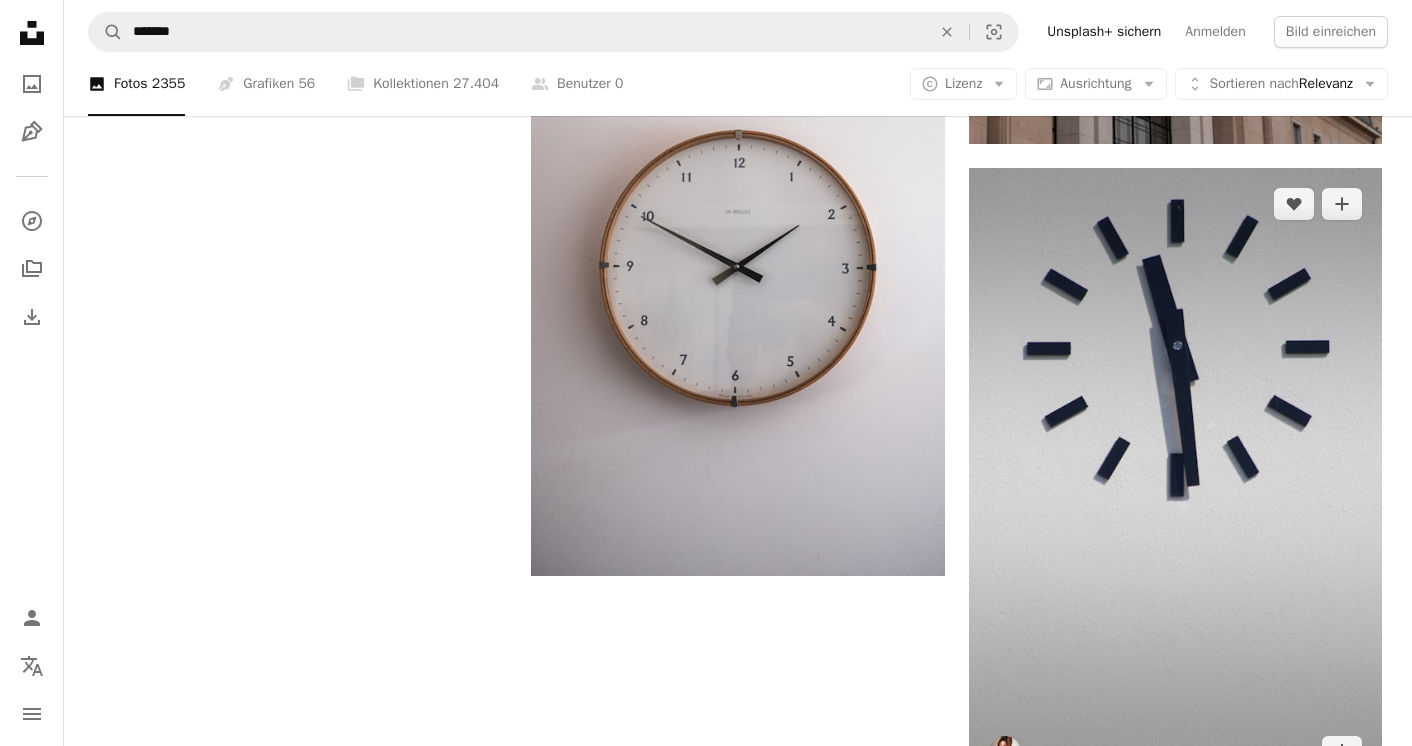 click at bounding box center (1175, 478) 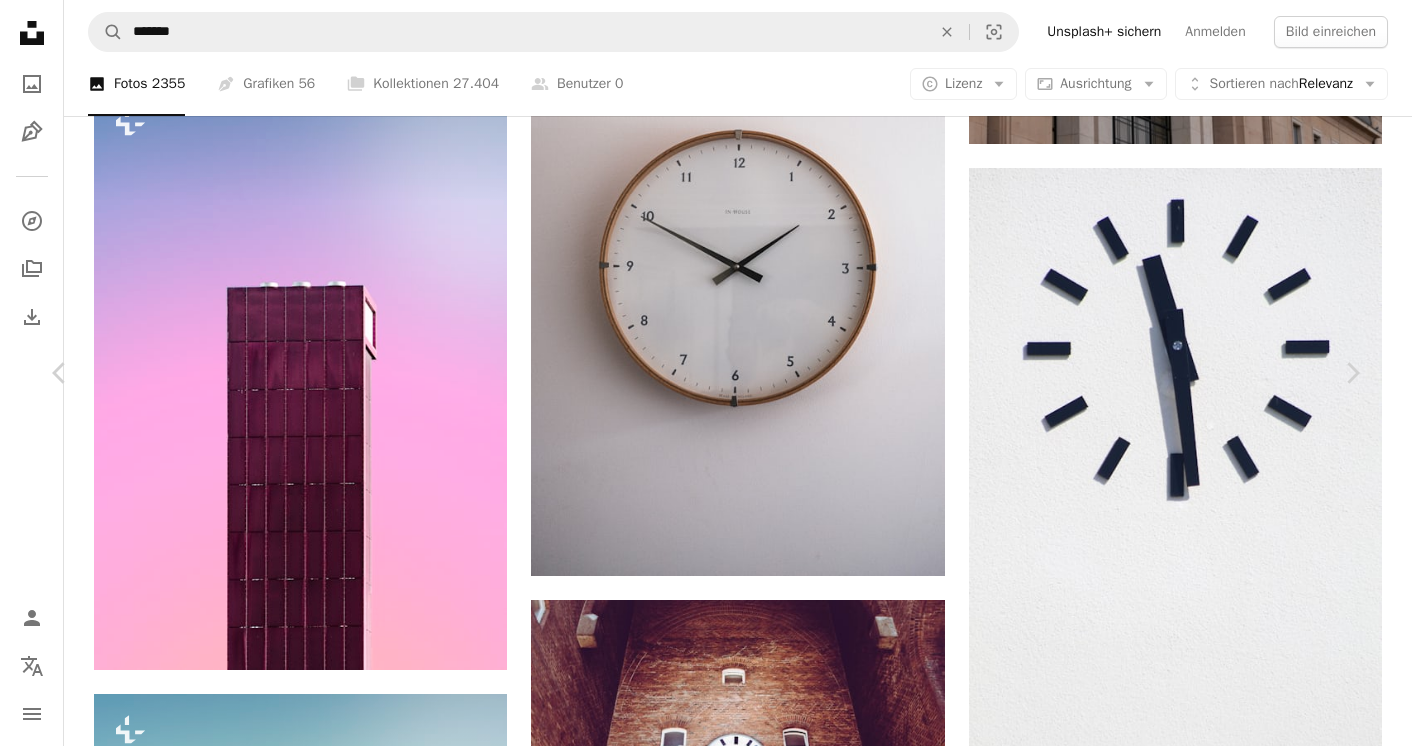 click on "Kostenlos herunterladen" at bounding box center (1131, 5034) 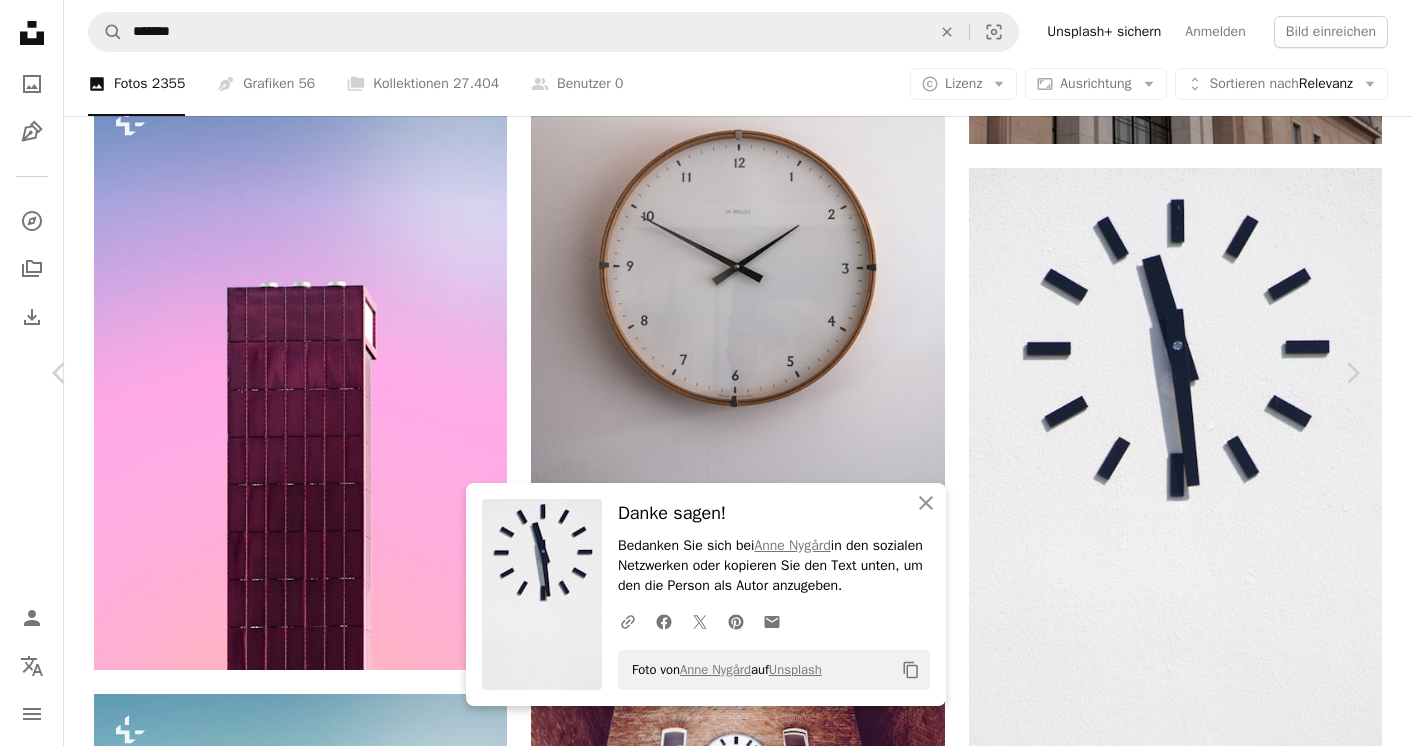 click on "Kostenlos herunterladen" at bounding box center (1131, 5034) 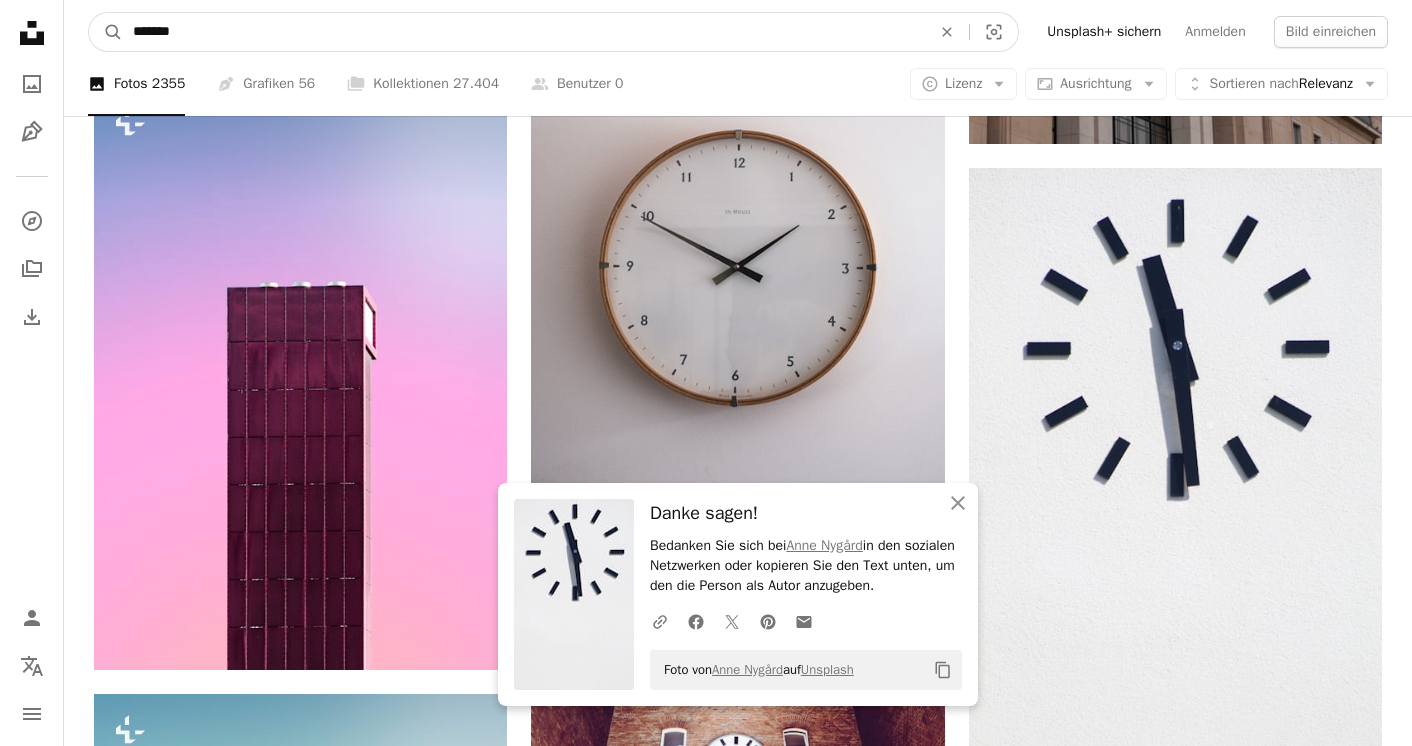 drag, startPoint x: 188, startPoint y: 31, endPoint x: 59, endPoint y: 29, distance: 129.0155 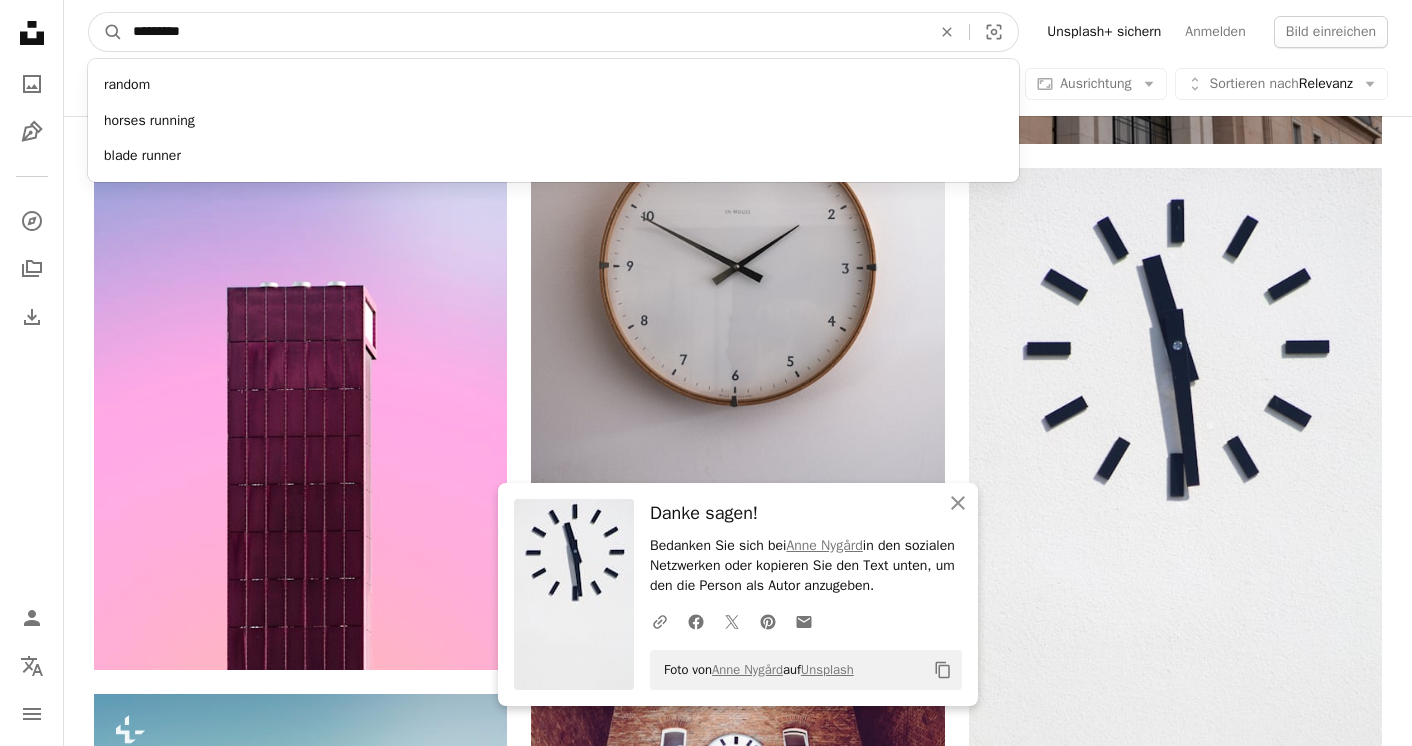 type on "**********" 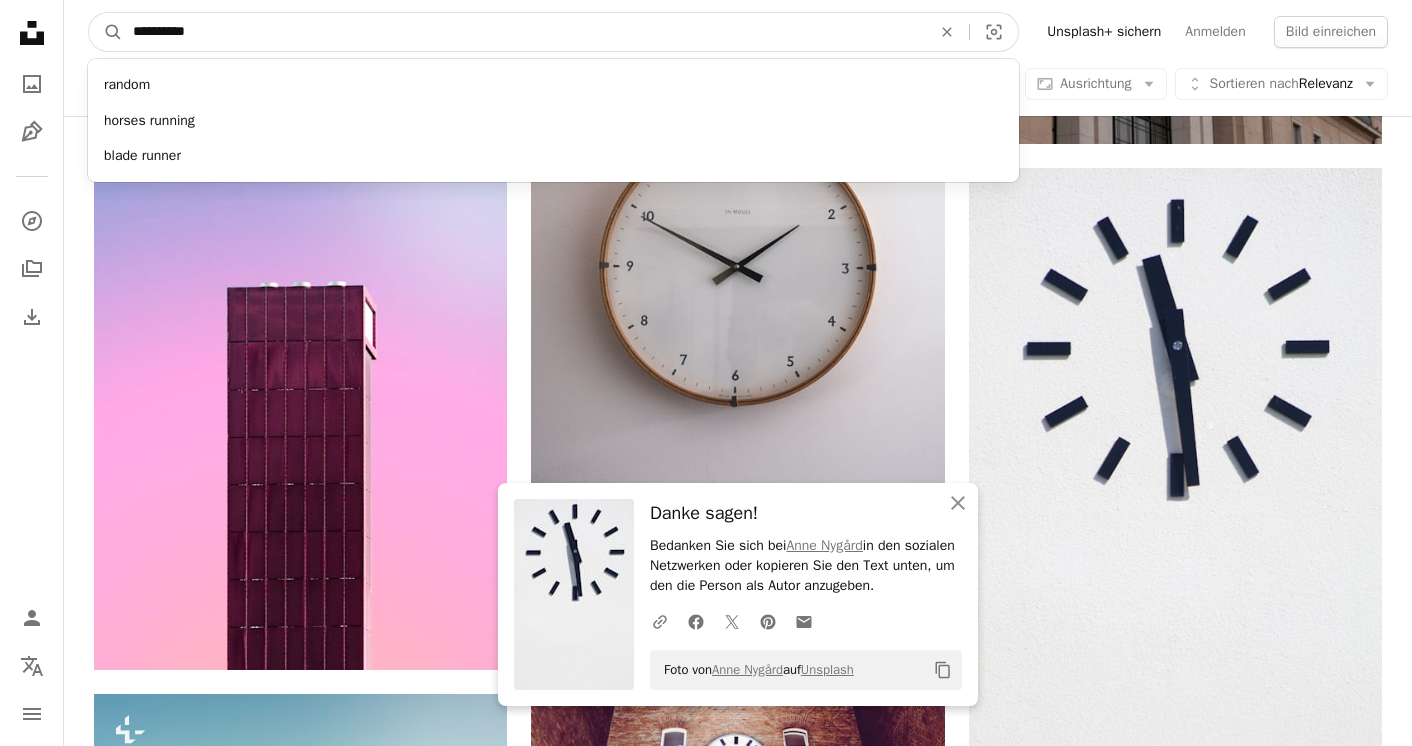 click on "A magnifying glass" at bounding box center [106, 32] 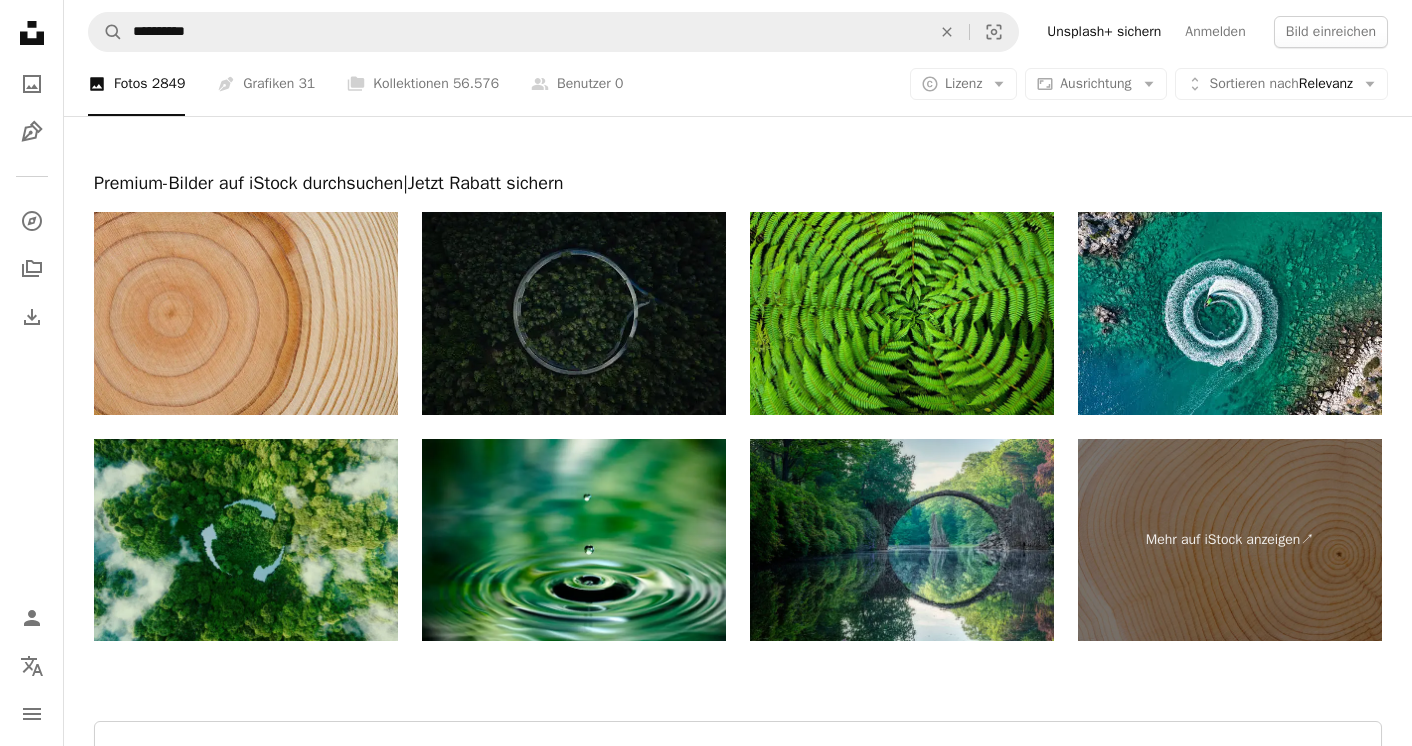 scroll, scrollTop: 3385, scrollLeft: 0, axis: vertical 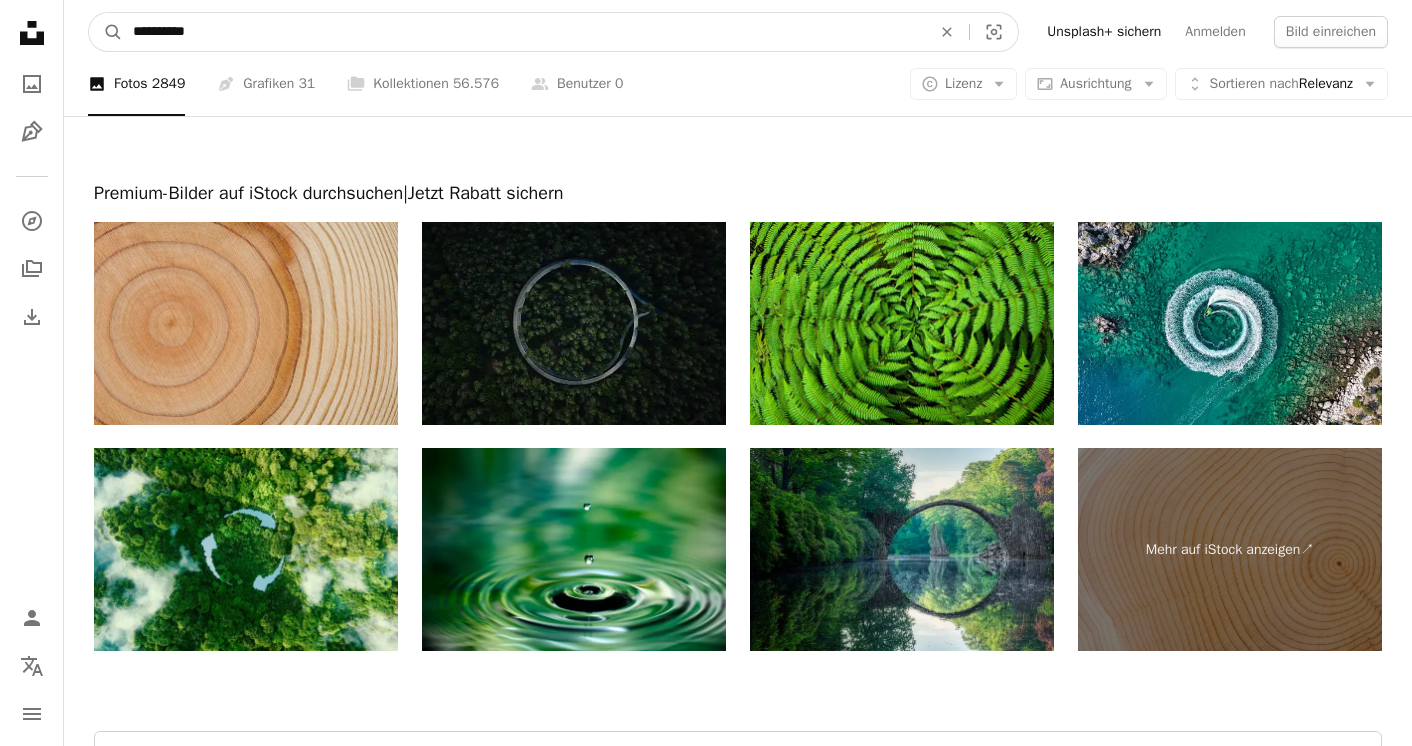 drag, startPoint x: 227, startPoint y: 30, endPoint x: 51, endPoint y: 21, distance: 176.22997 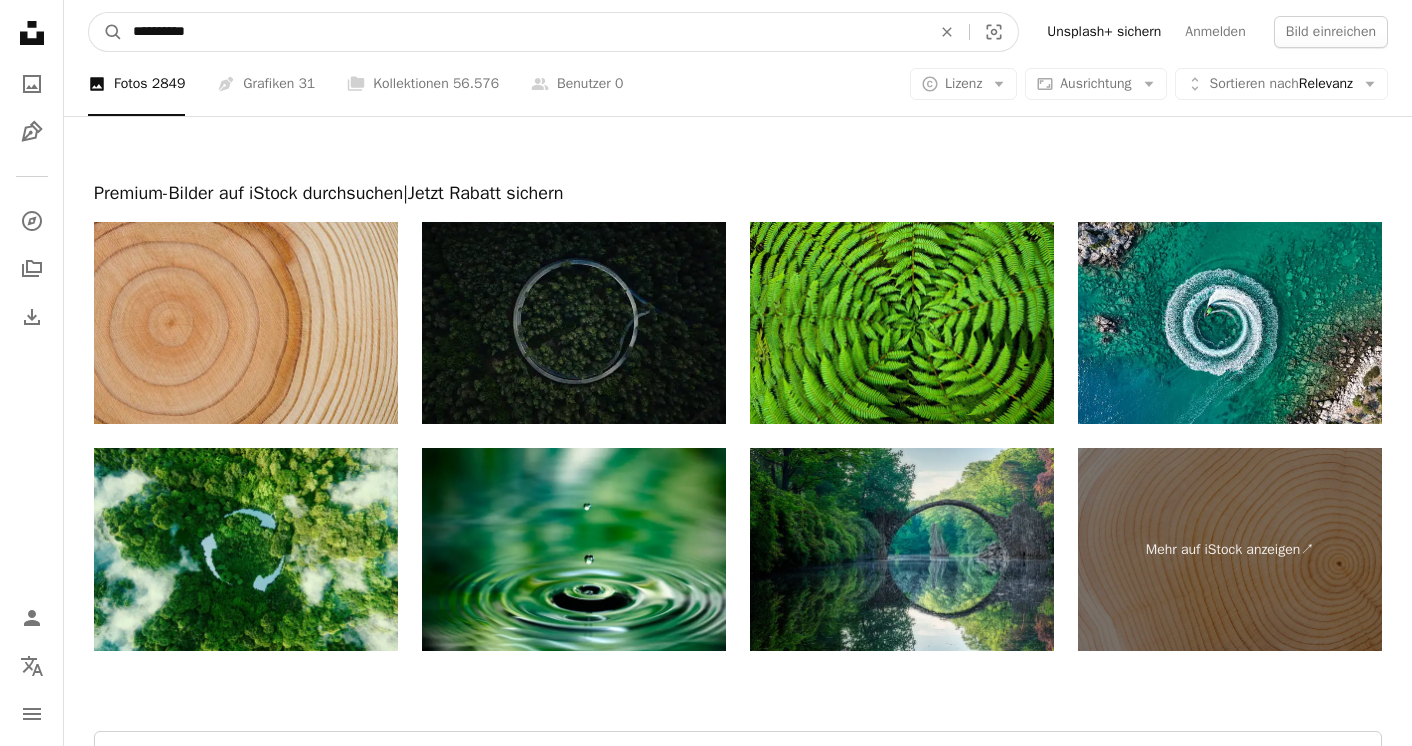 type on "**********" 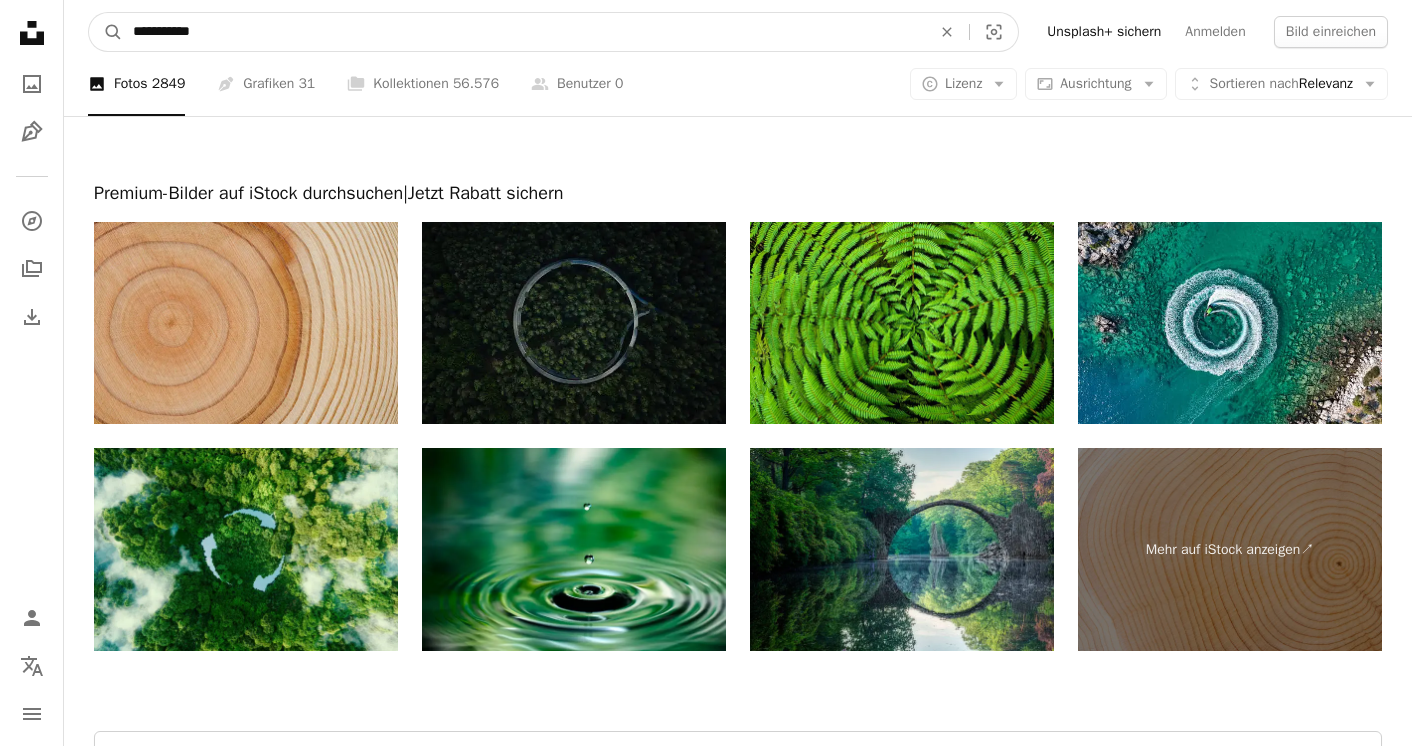click on "A magnifying glass" at bounding box center [106, 32] 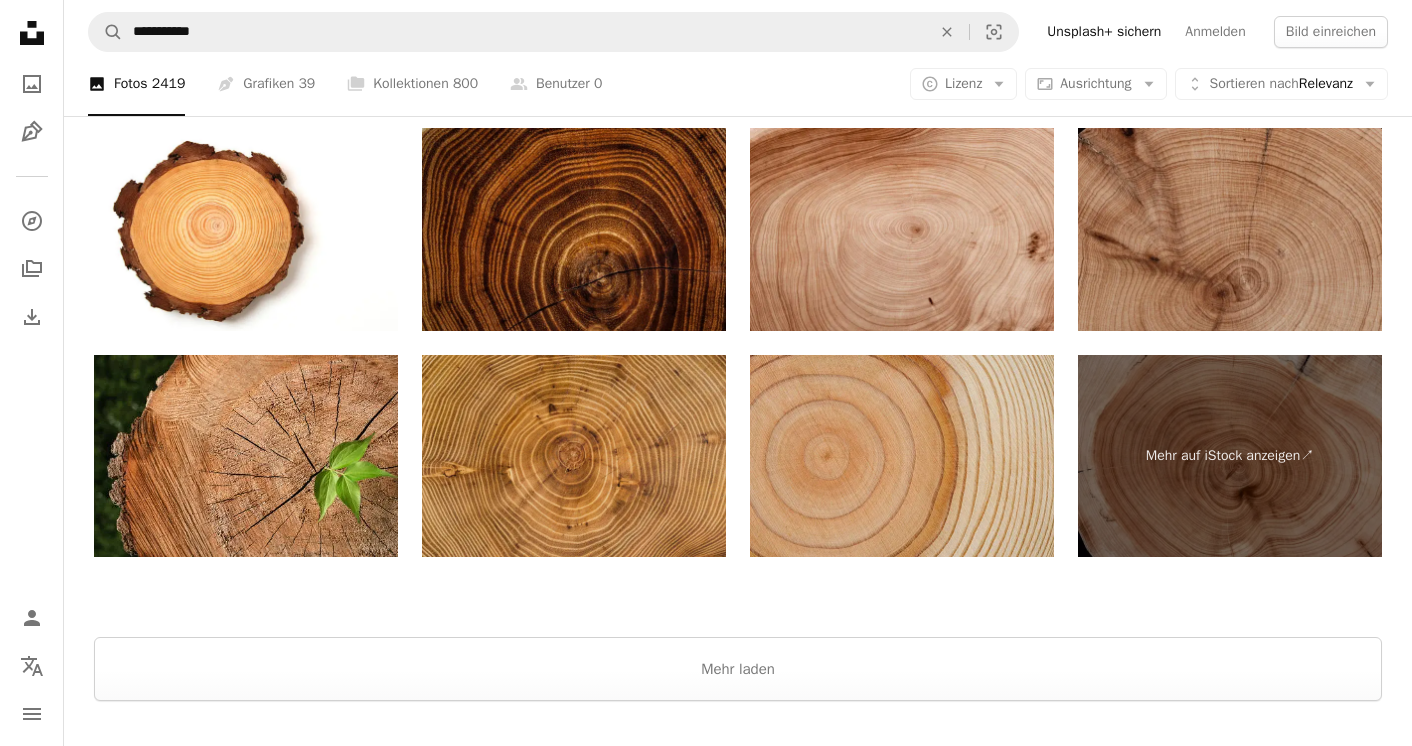 scroll, scrollTop: 3010, scrollLeft: 0, axis: vertical 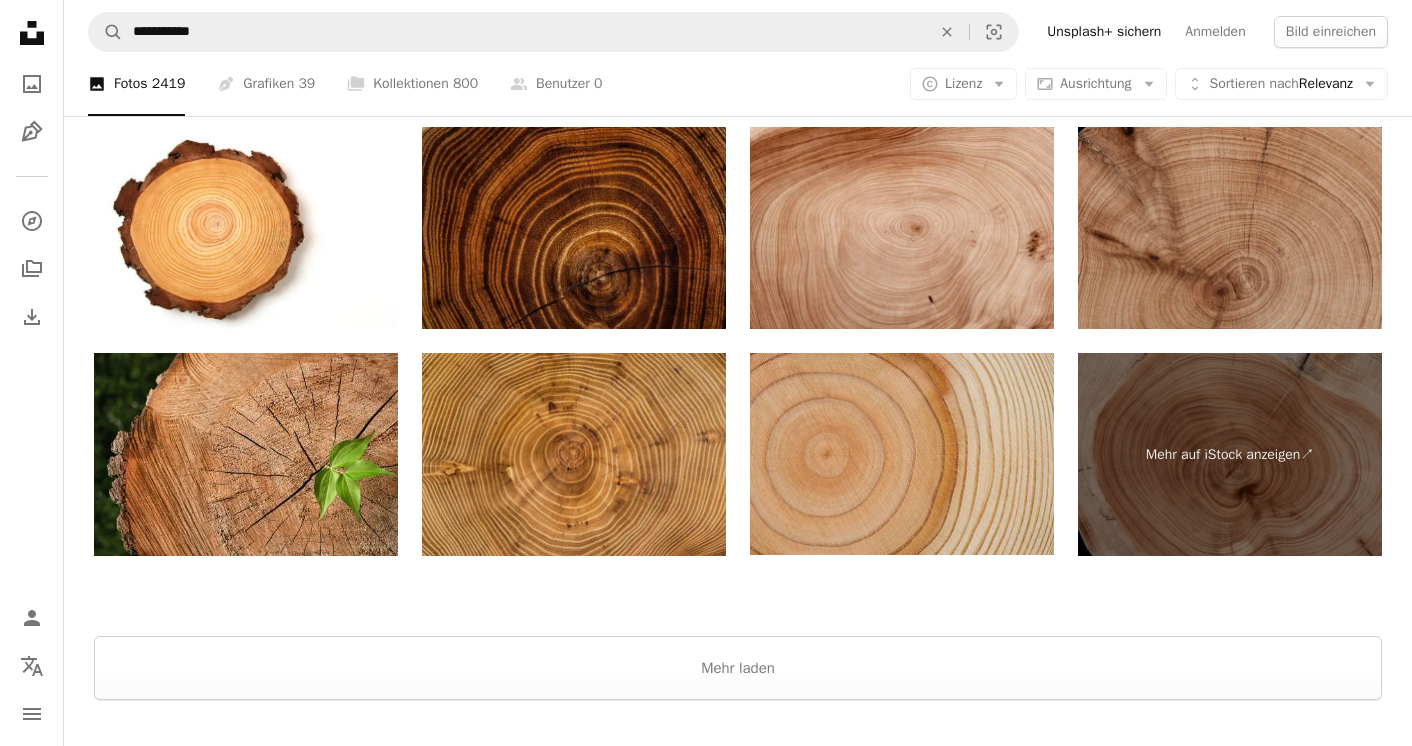 click at bounding box center [574, 454] 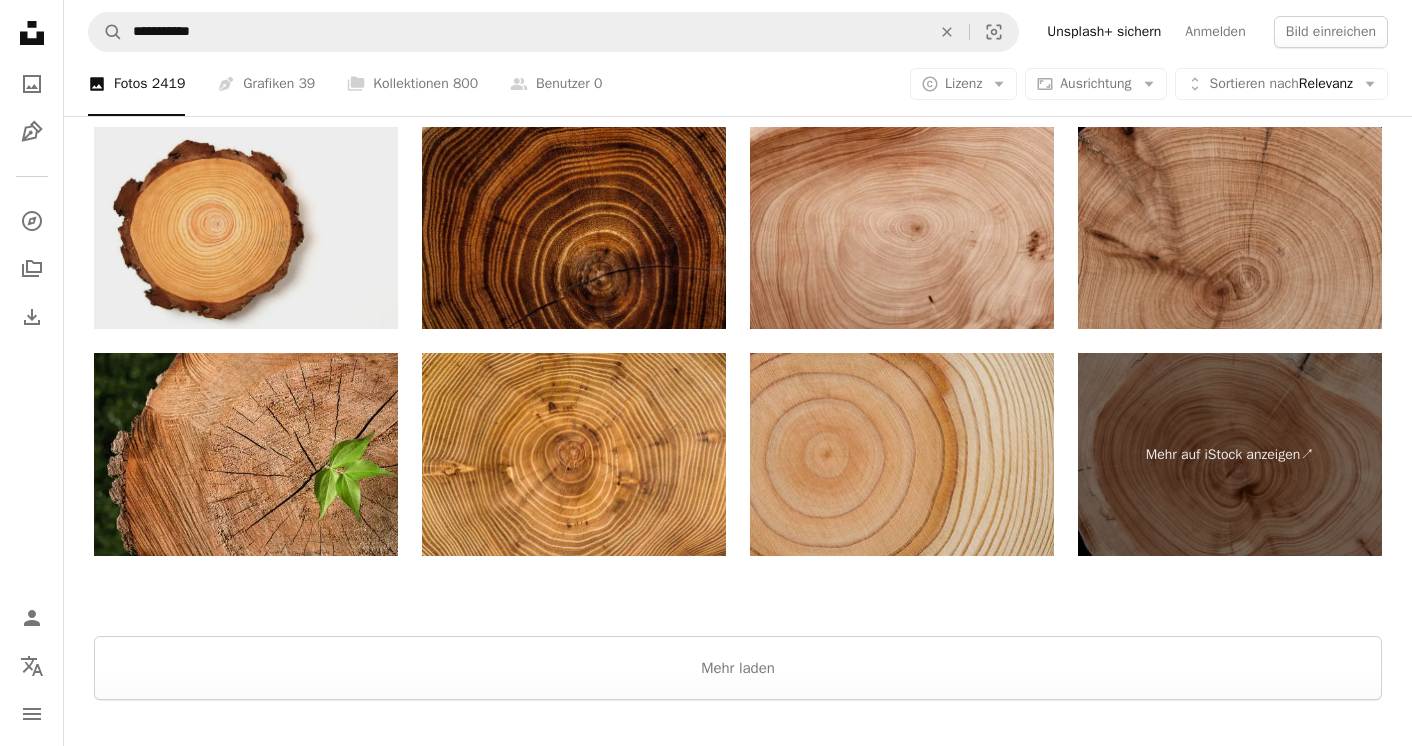 click at bounding box center (246, 228) 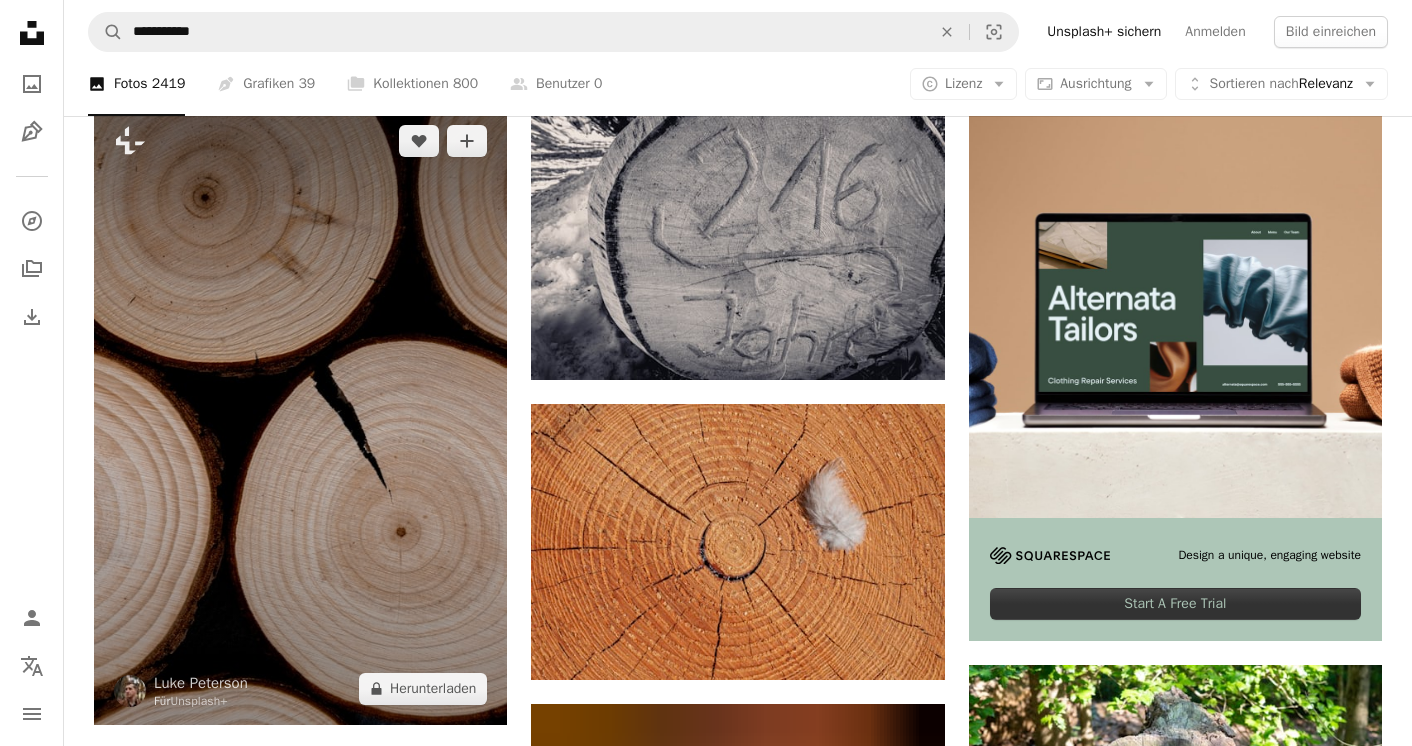 scroll, scrollTop: 348, scrollLeft: 0, axis: vertical 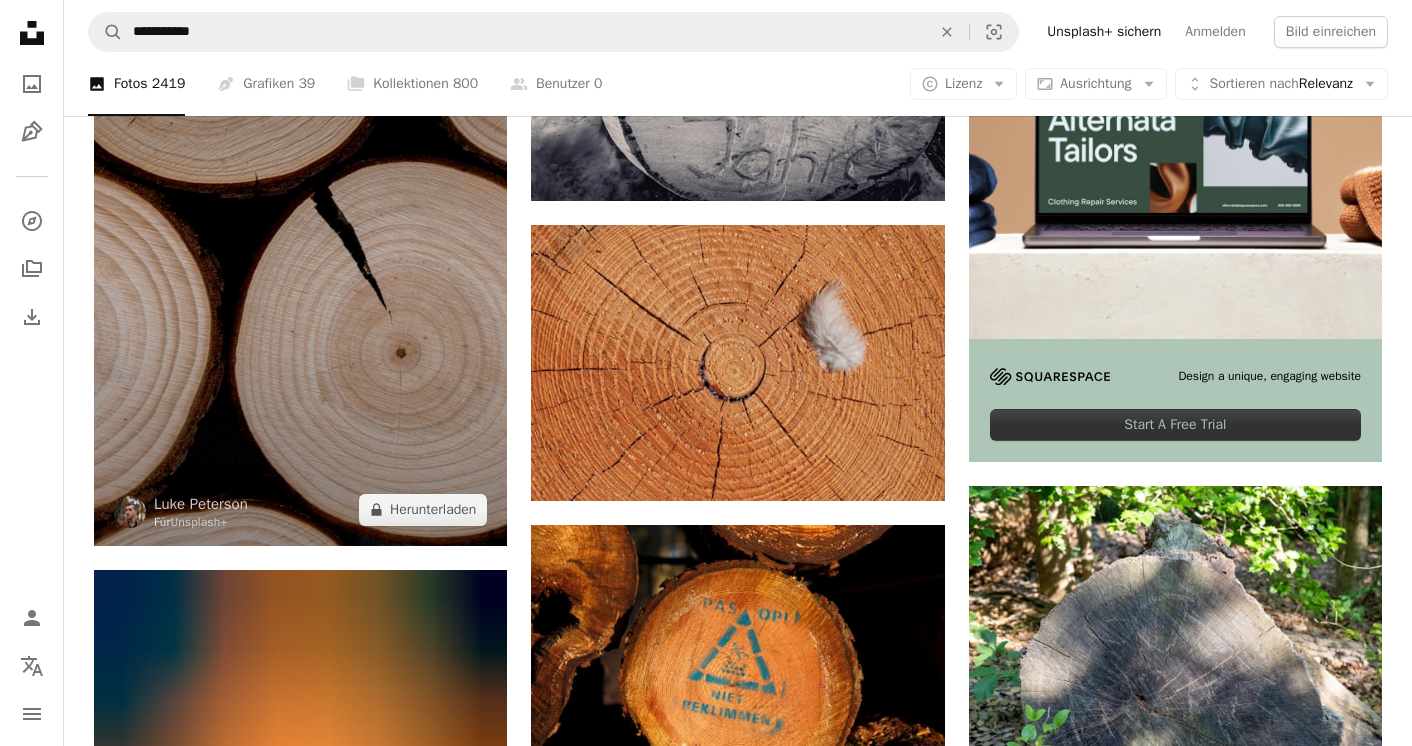click at bounding box center [300, 236] 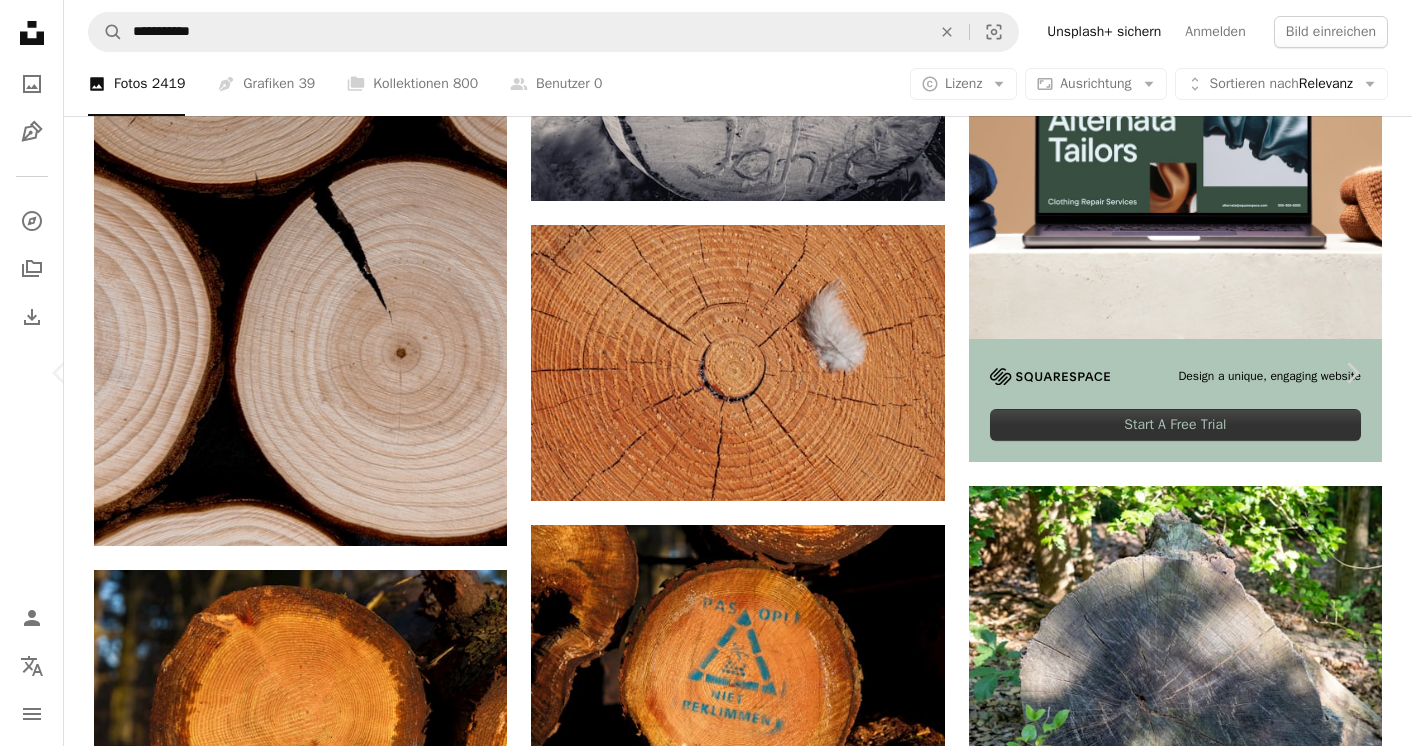 click on "A lock   Herunterladen" at bounding box center (1188, 3640) 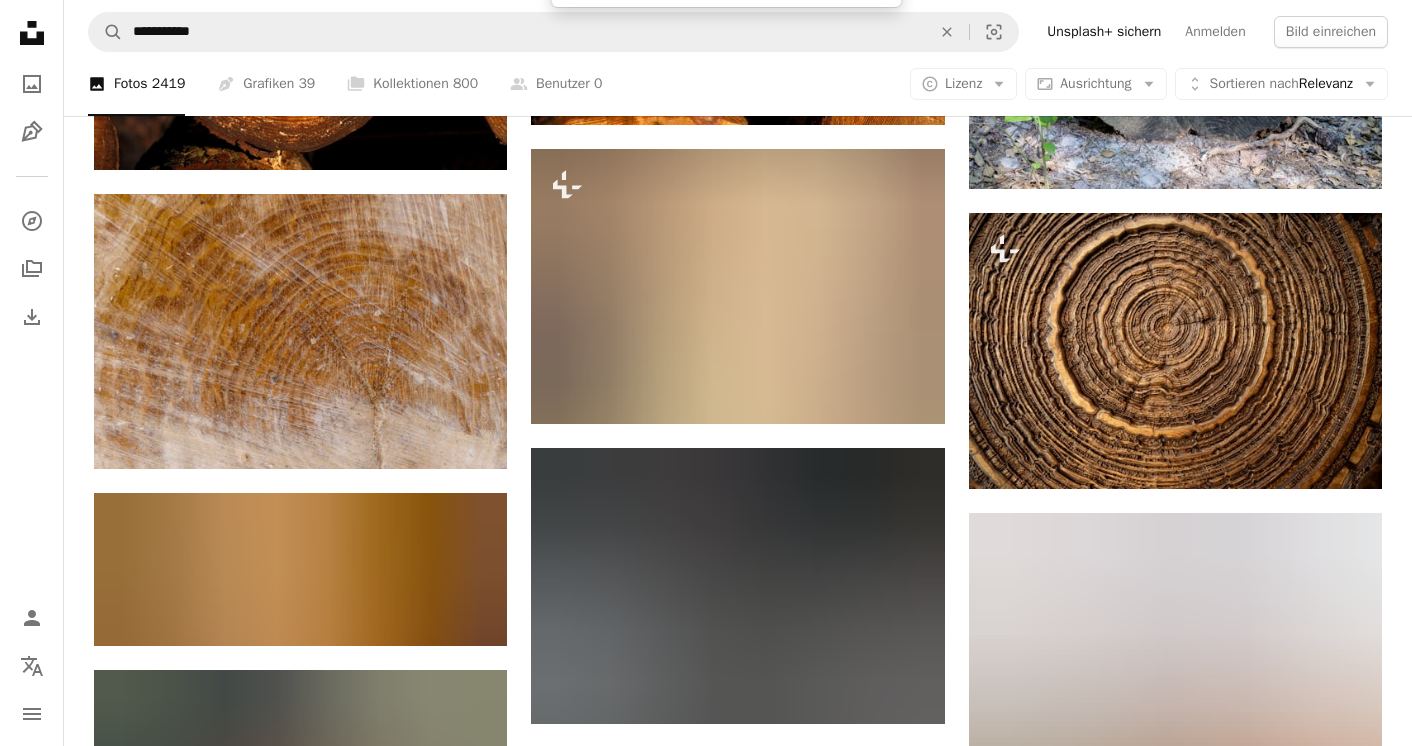 scroll, scrollTop: 1069, scrollLeft: 0, axis: vertical 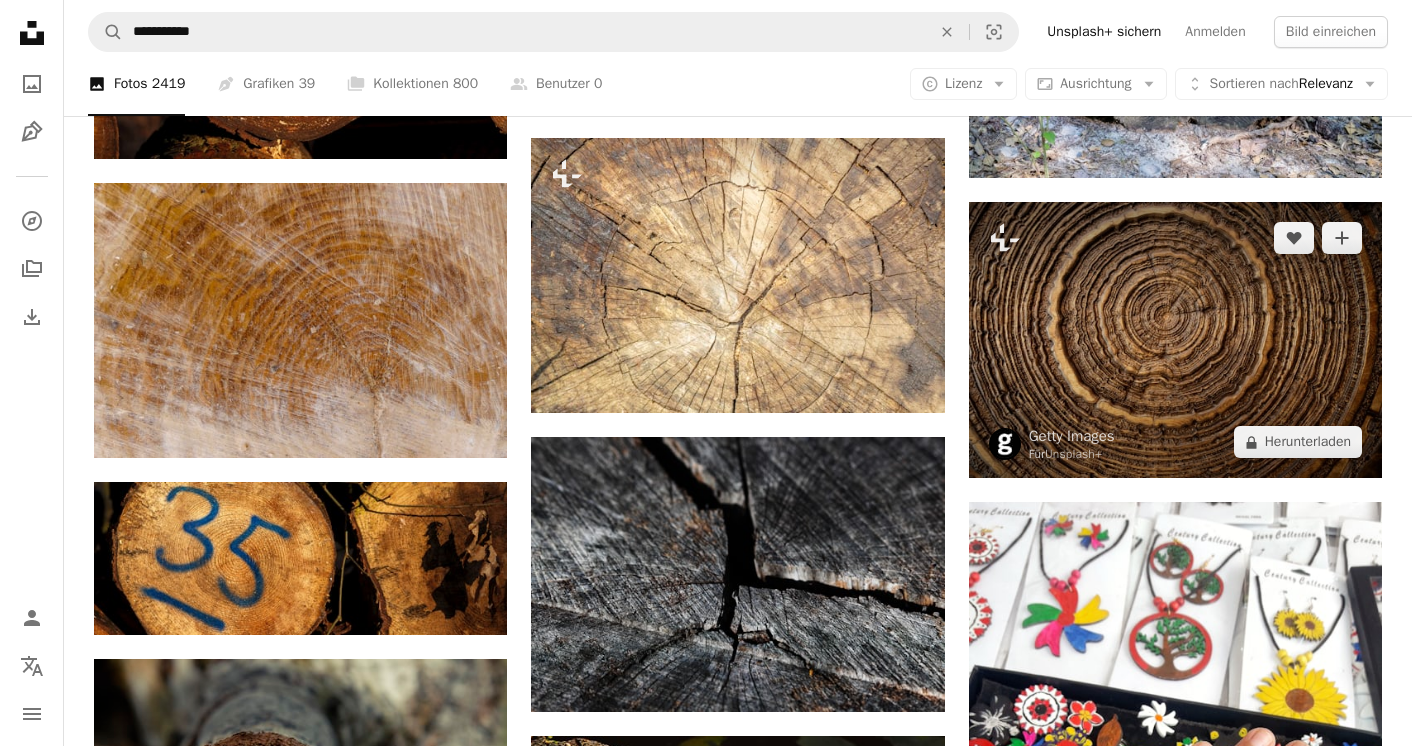 click at bounding box center (1175, 340) 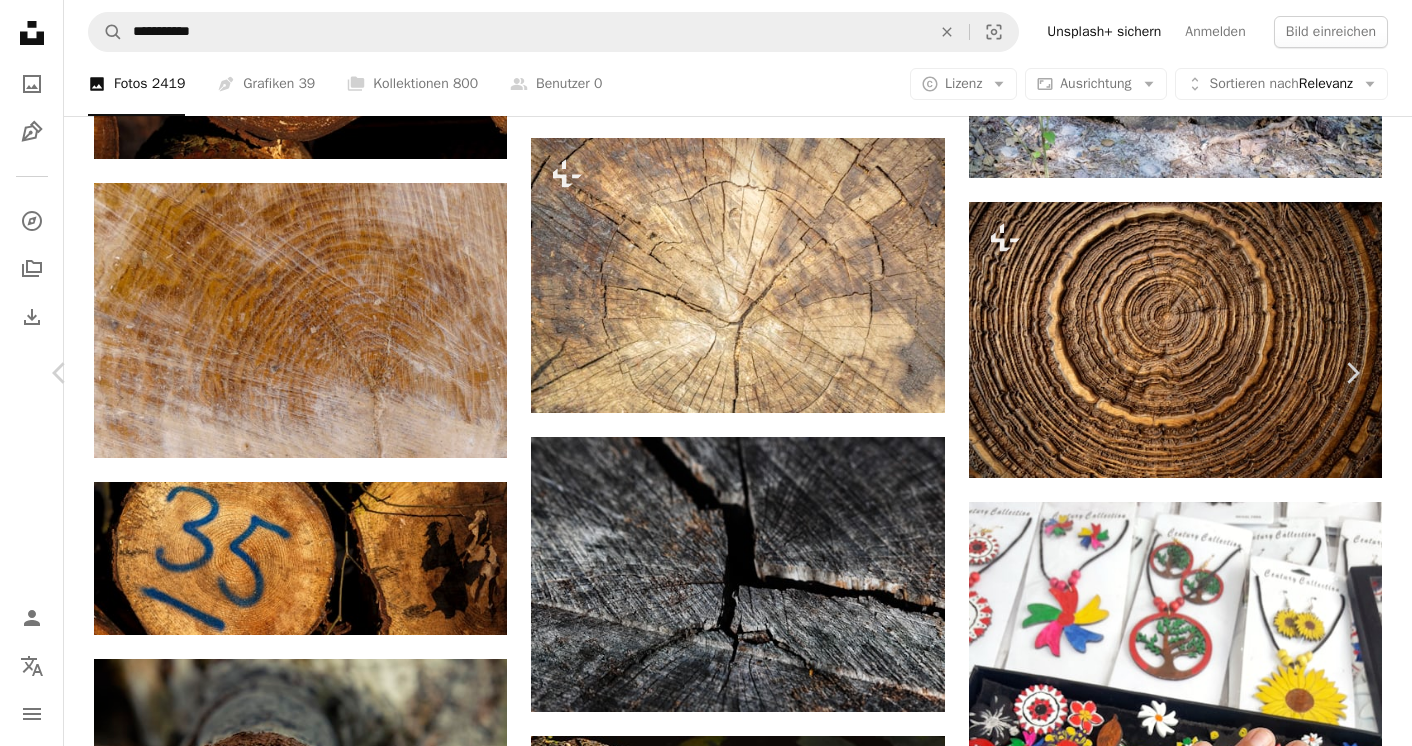 click on "A lock   Herunterladen" at bounding box center [1188, 2918] 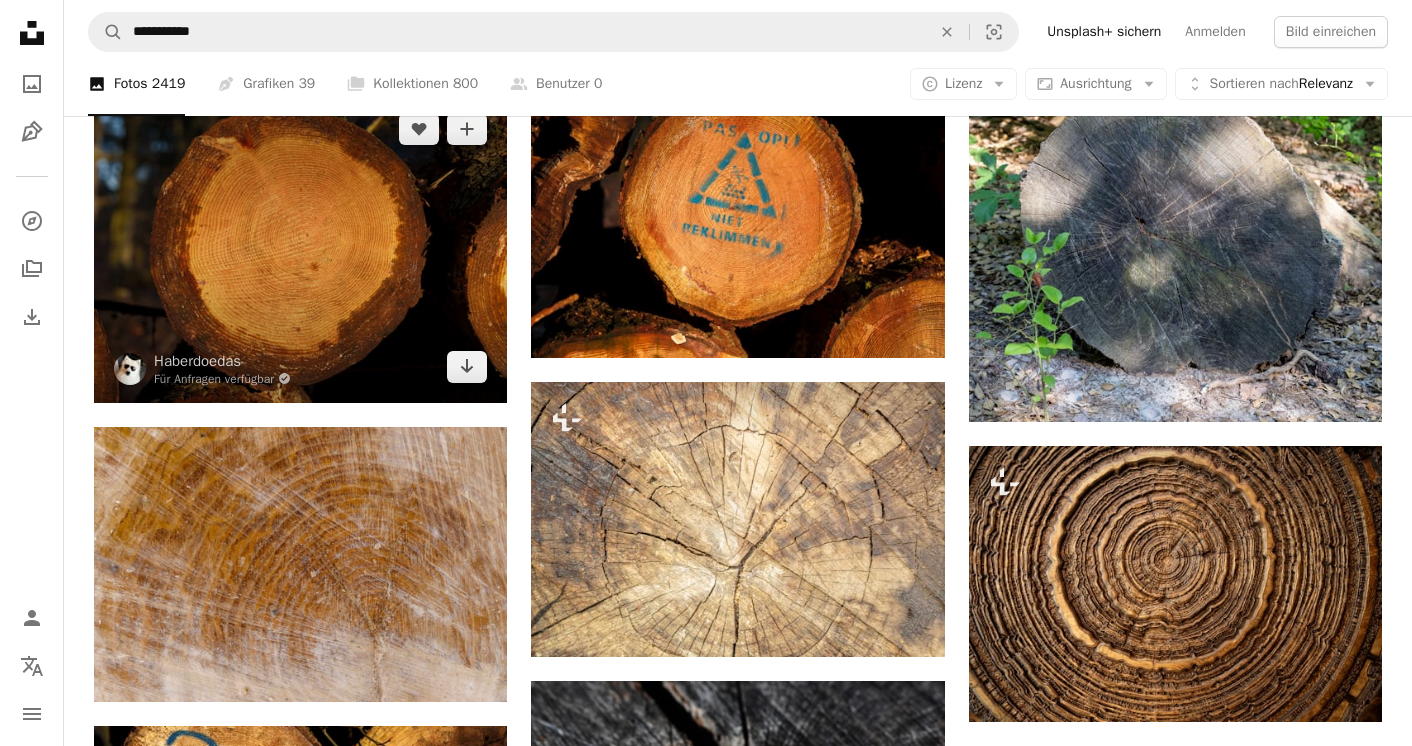 scroll, scrollTop: 800, scrollLeft: 0, axis: vertical 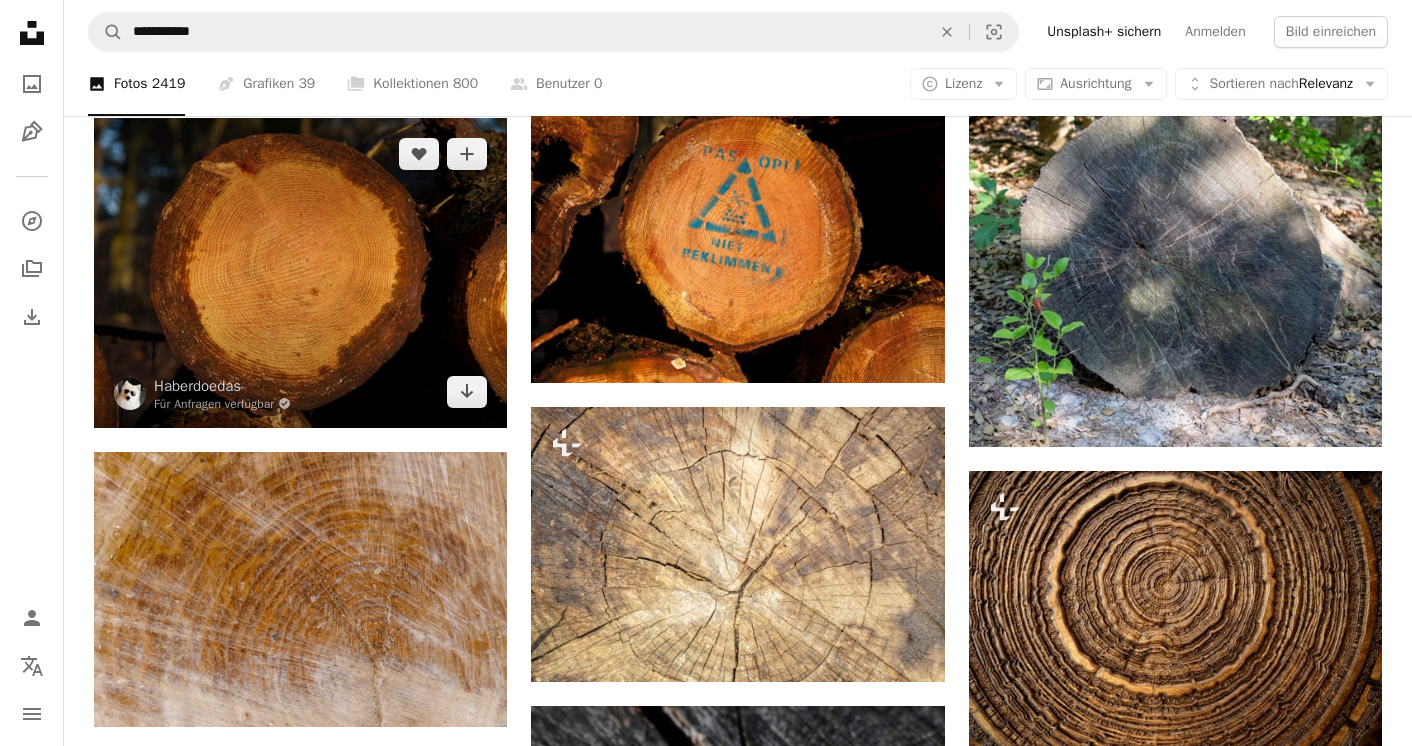 click at bounding box center (300, 273) 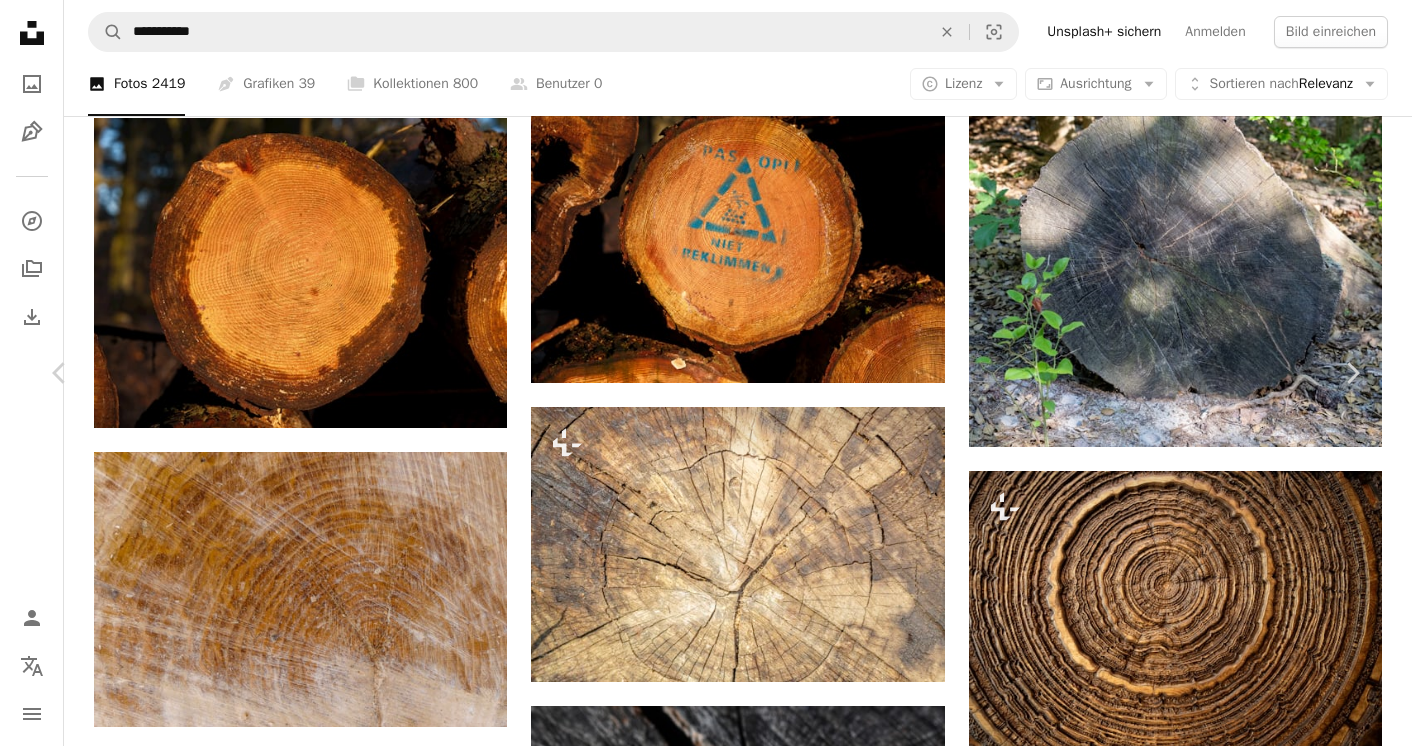 click on "Kostenlos herunterladen" at bounding box center (1131, 3187) 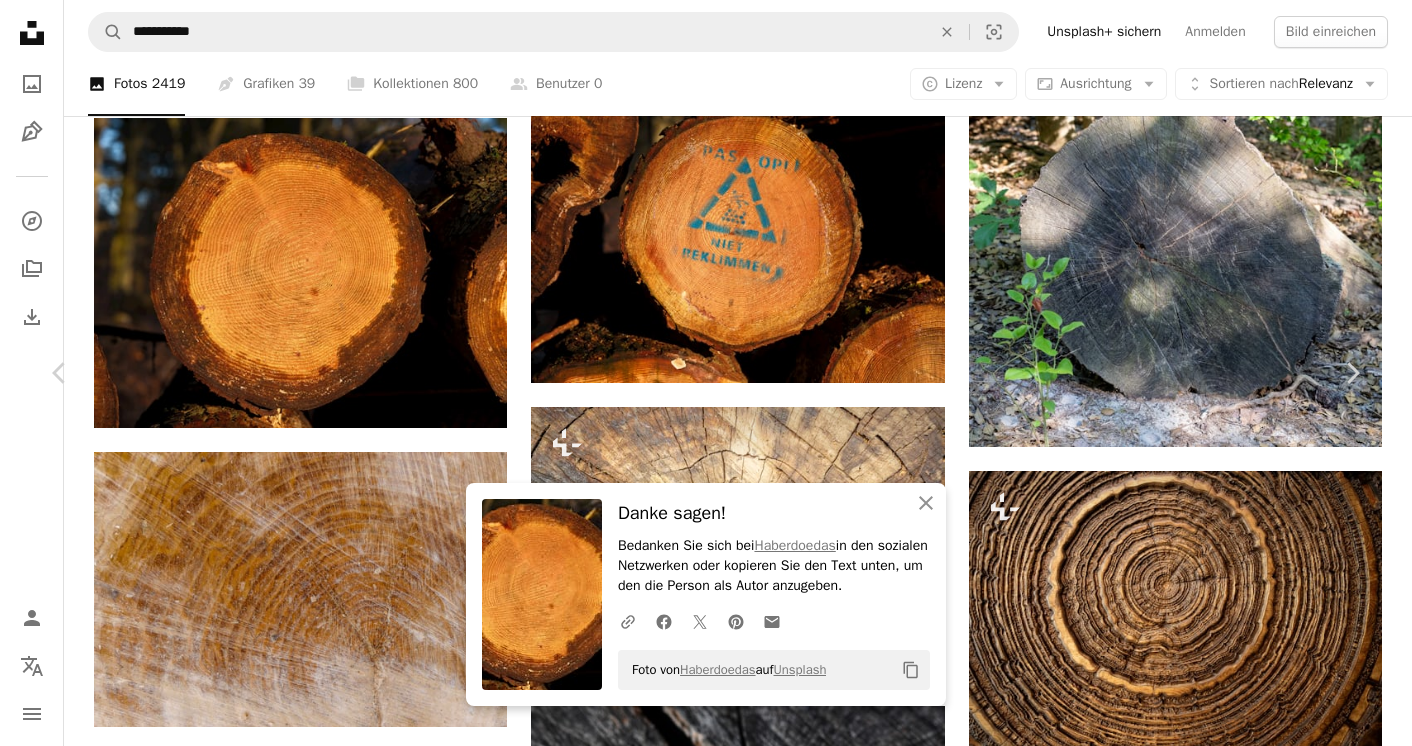 click on "An X shape" at bounding box center [20, 20] 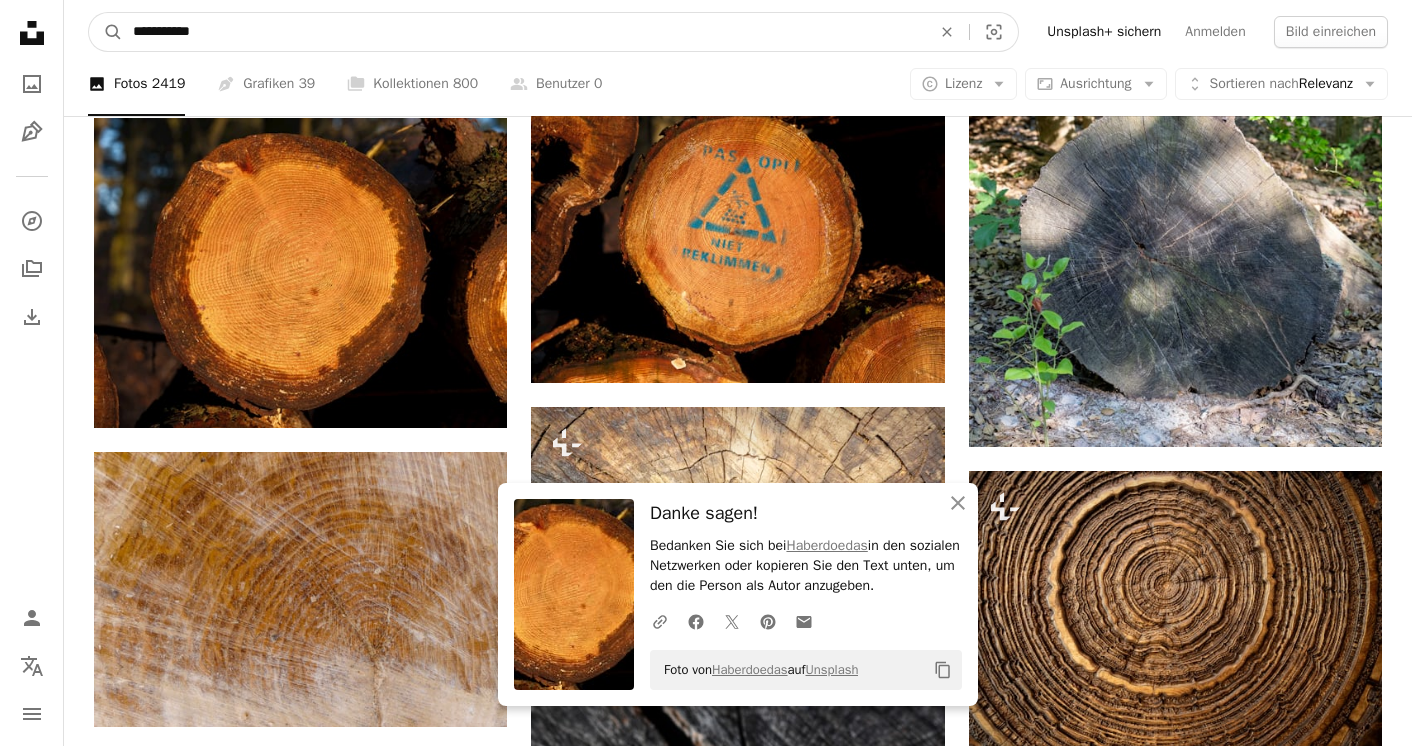 drag, startPoint x: 223, startPoint y: 38, endPoint x: 81, endPoint y: 29, distance: 142.28493 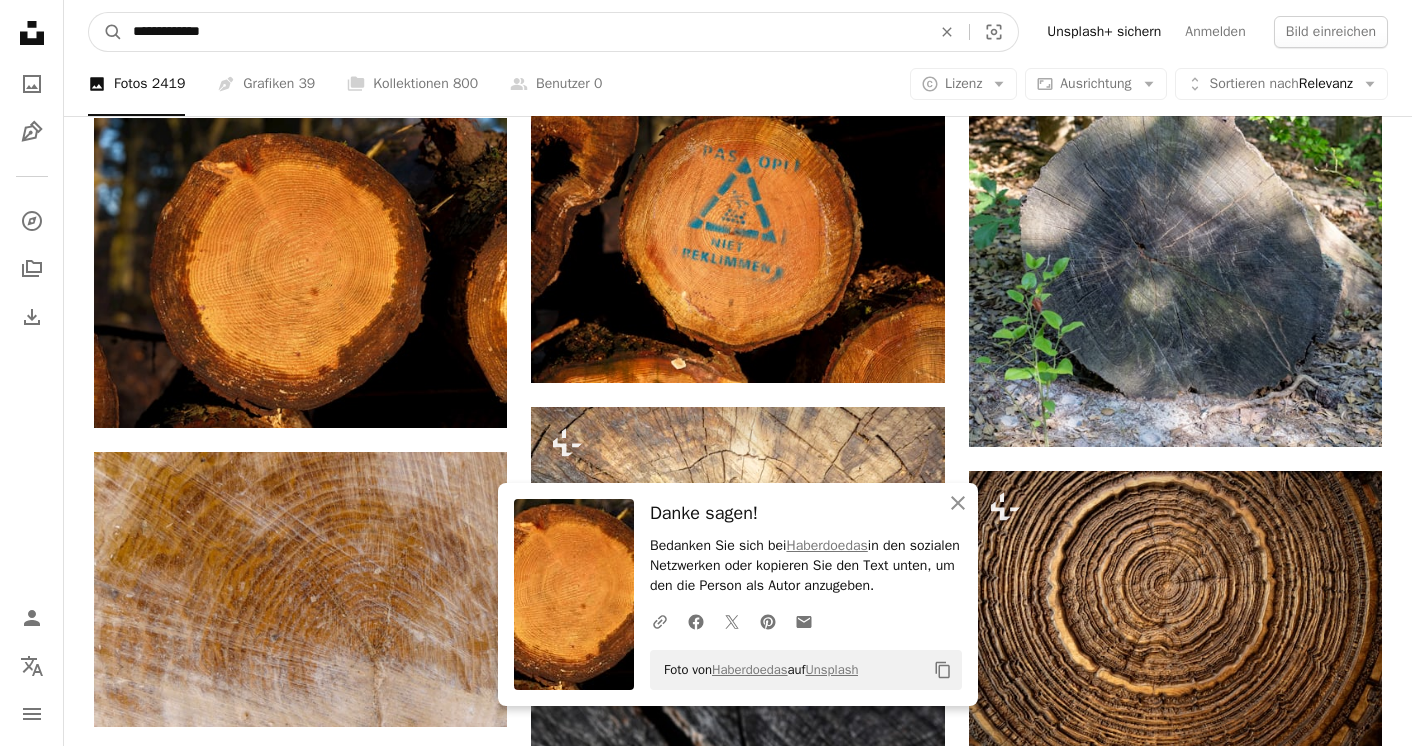 type on "**********" 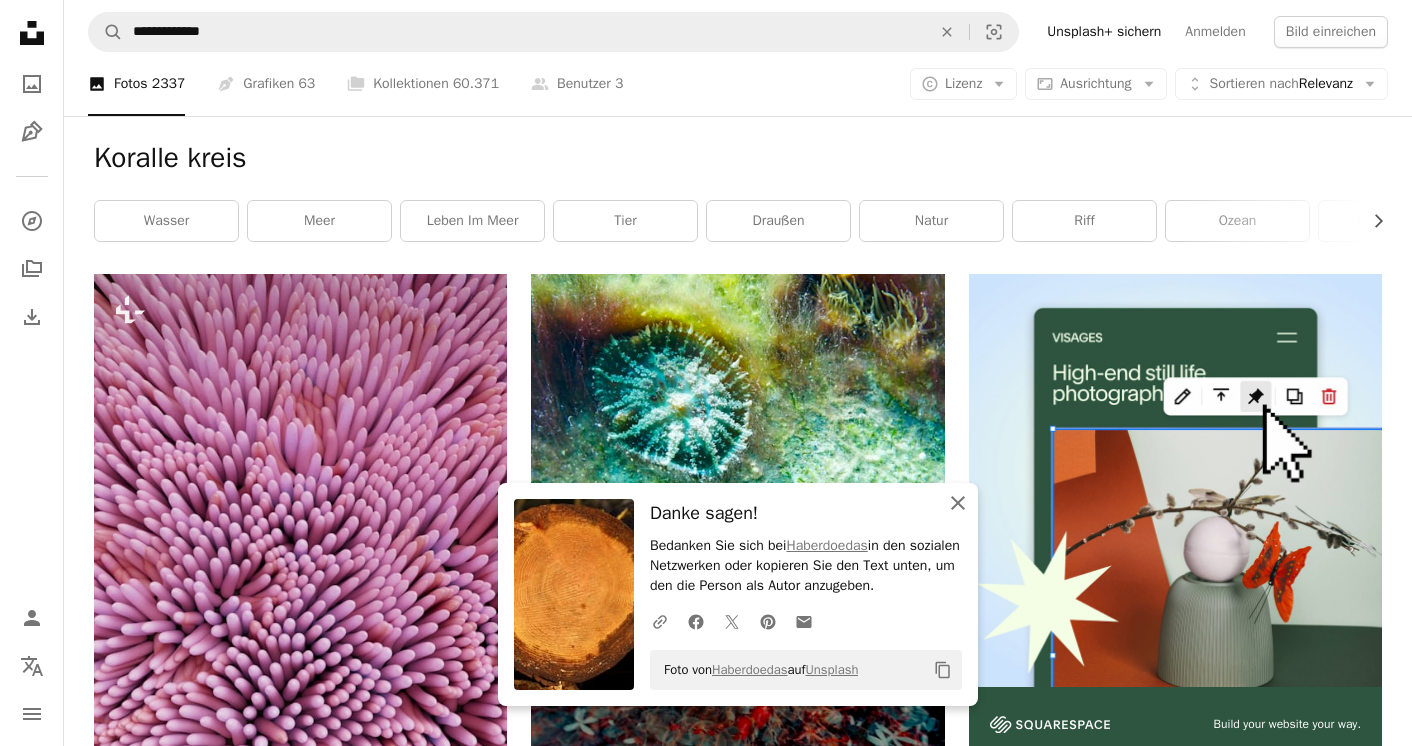 click on "An X shape" 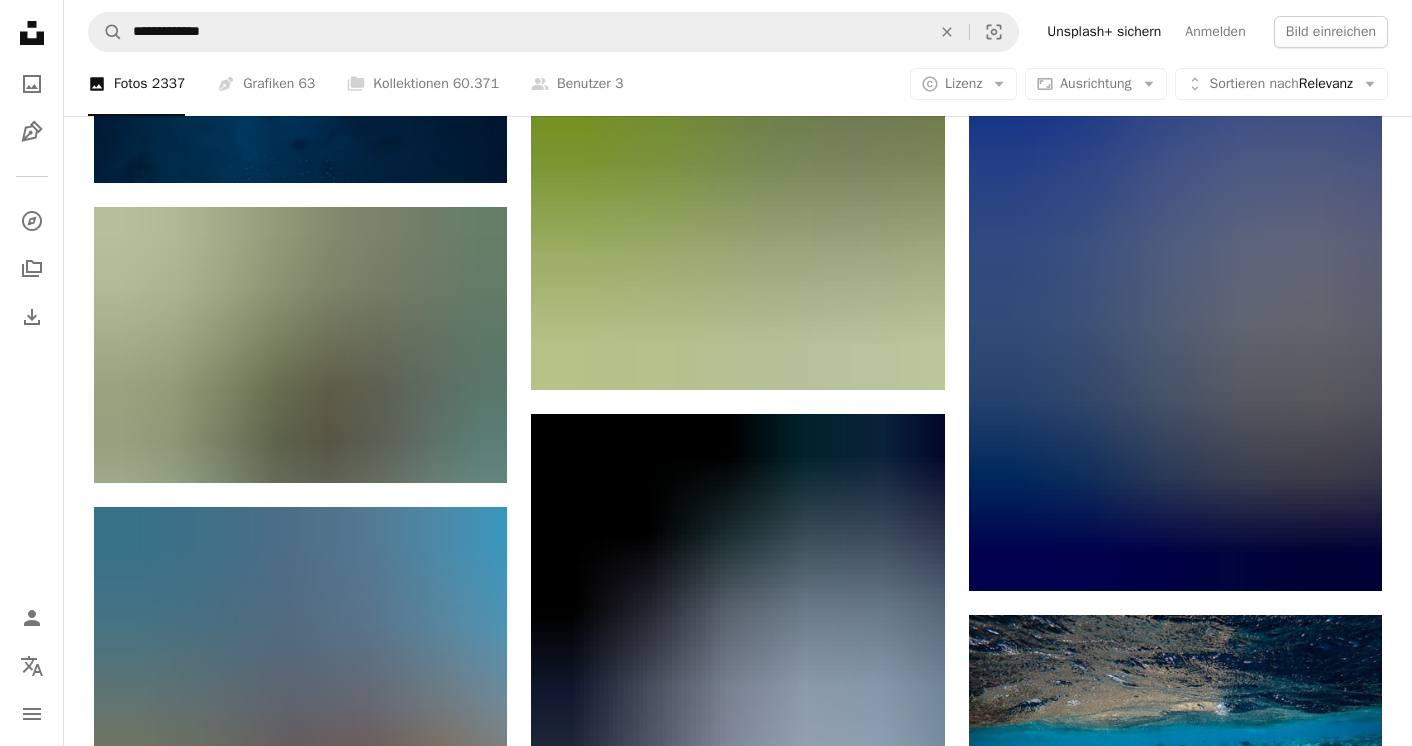 scroll, scrollTop: 2248, scrollLeft: 0, axis: vertical 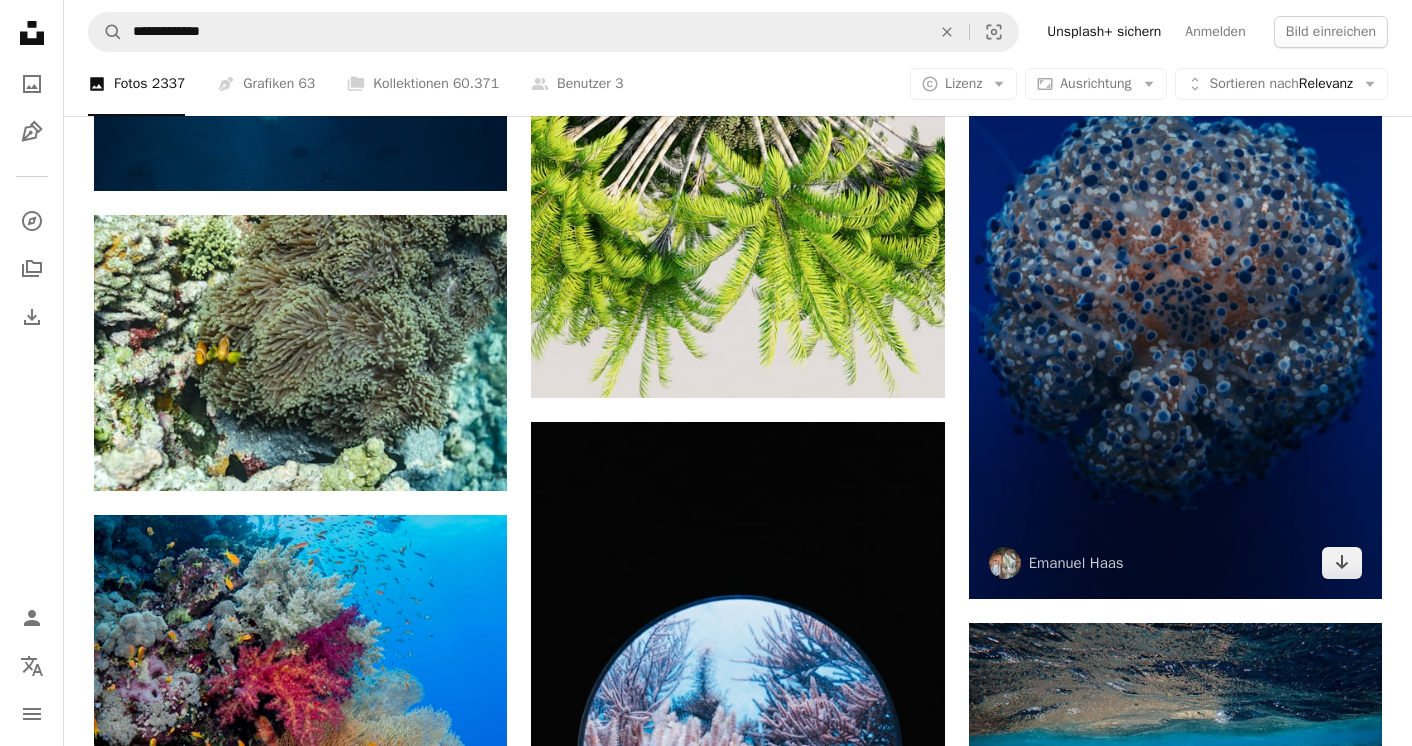 click at bounding box center (1175, 289) 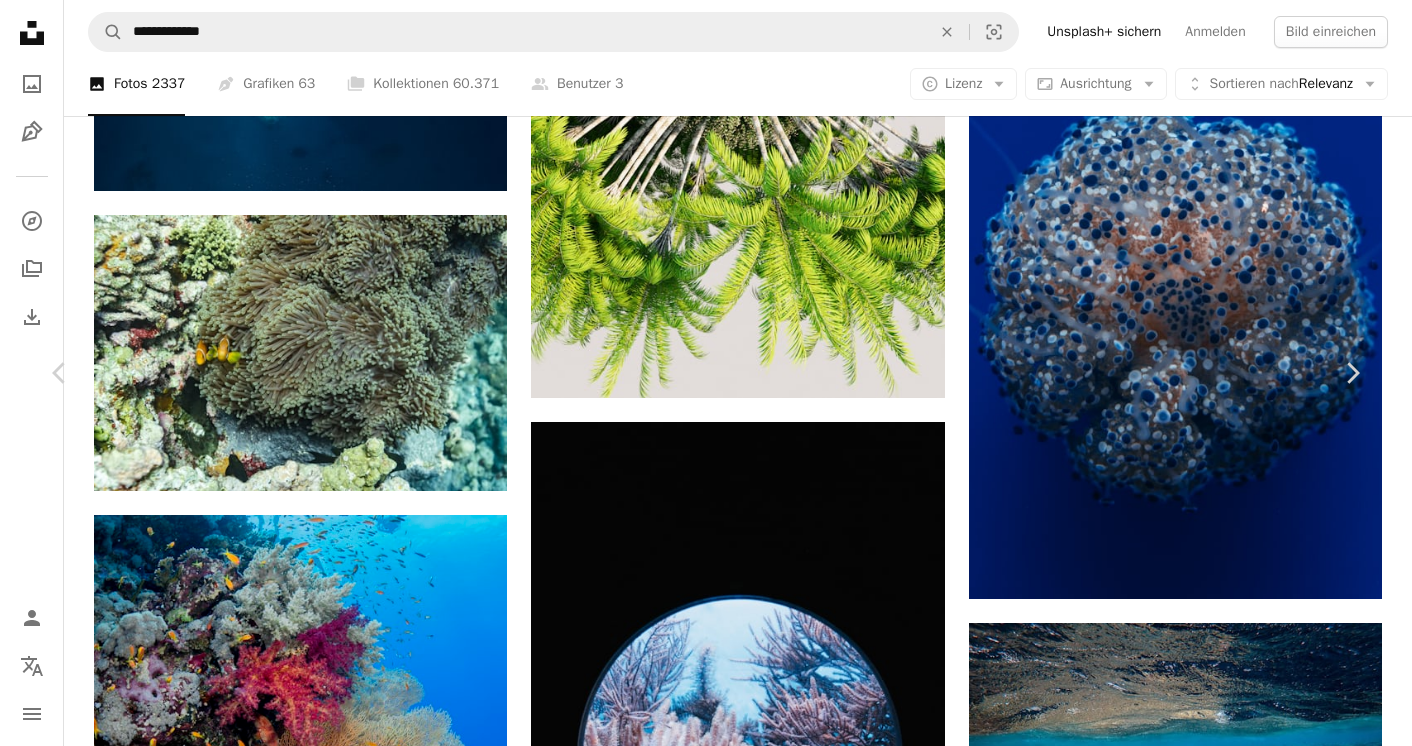 click on "Kostenlos herunterladen" at bounding box center (1131, 2771) 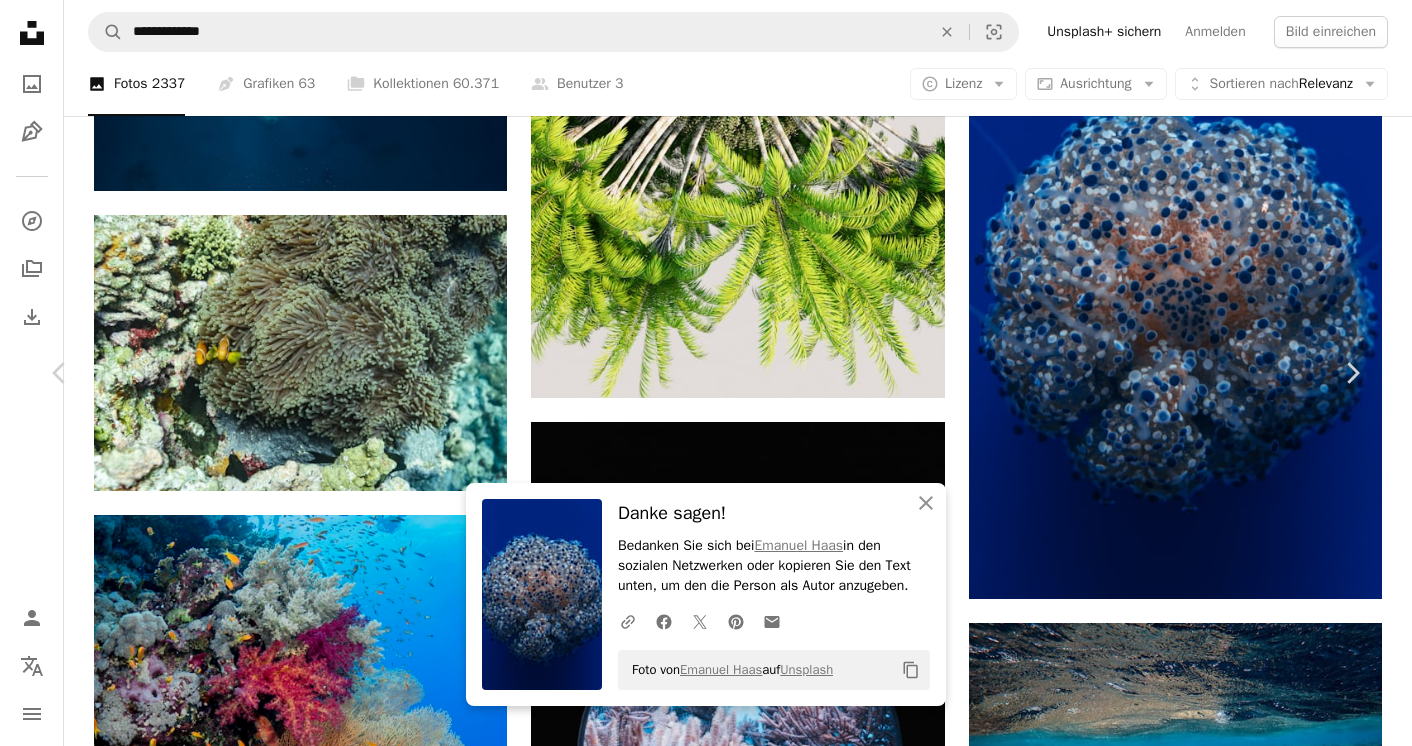 click on "An X shape" at bounding box center (20, 20) 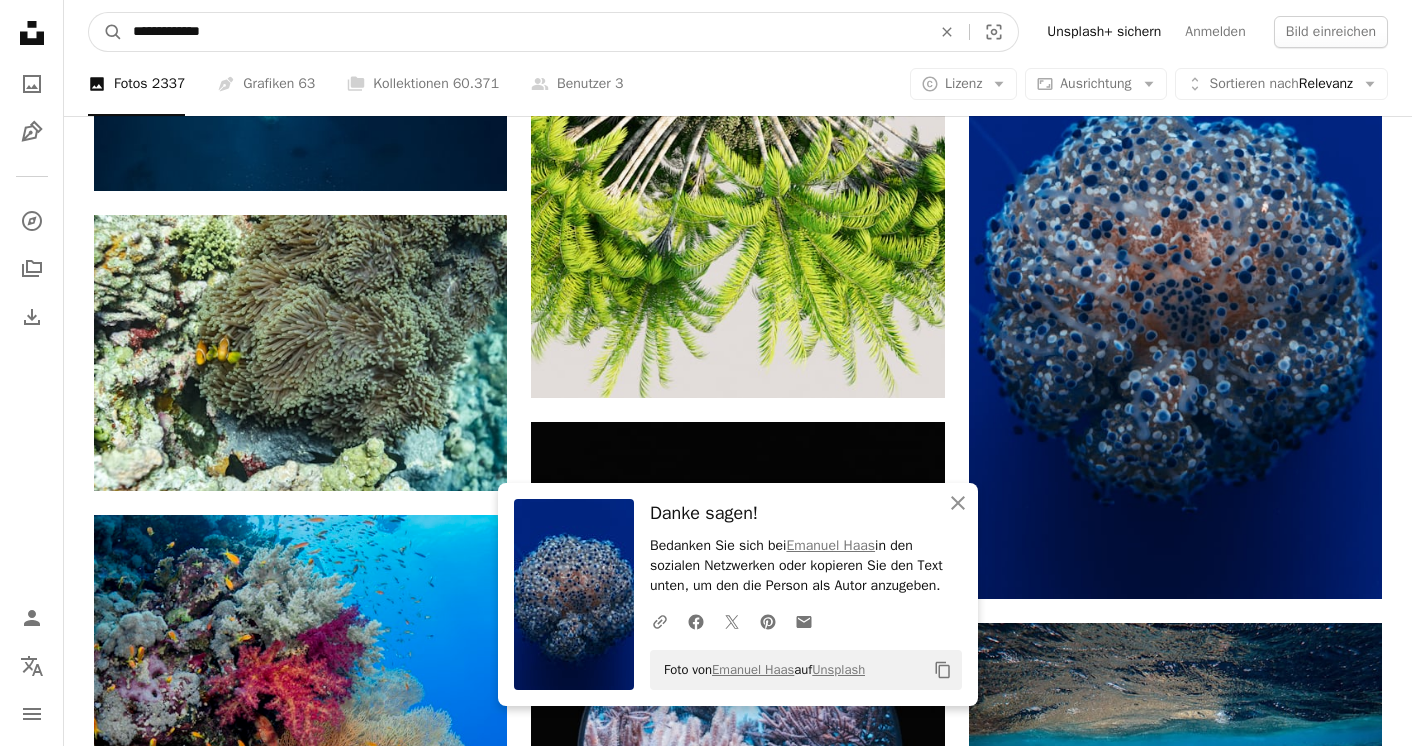 drag, startPoint x: 219, startPoint y: 27, endPoint x: 48, endPoint y: 26, distance: 171.00293 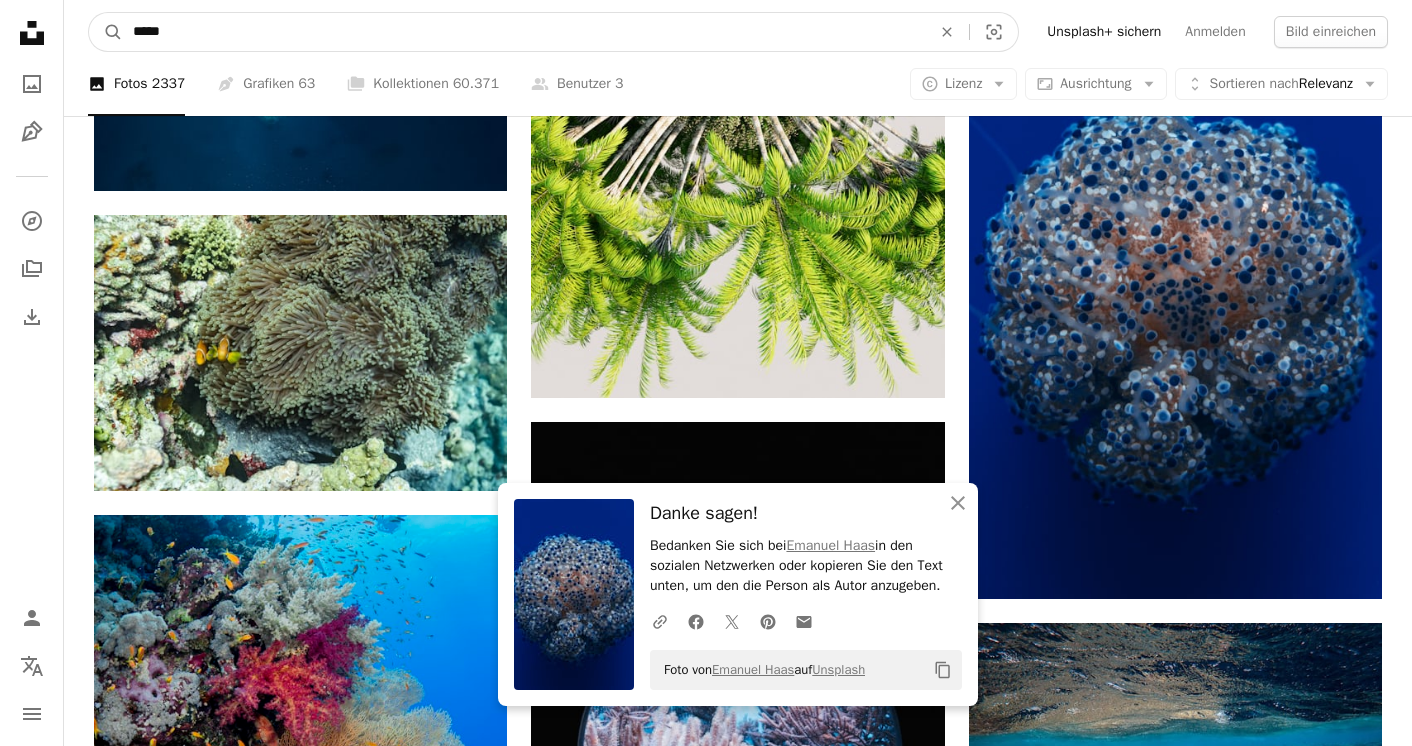 type on "******" 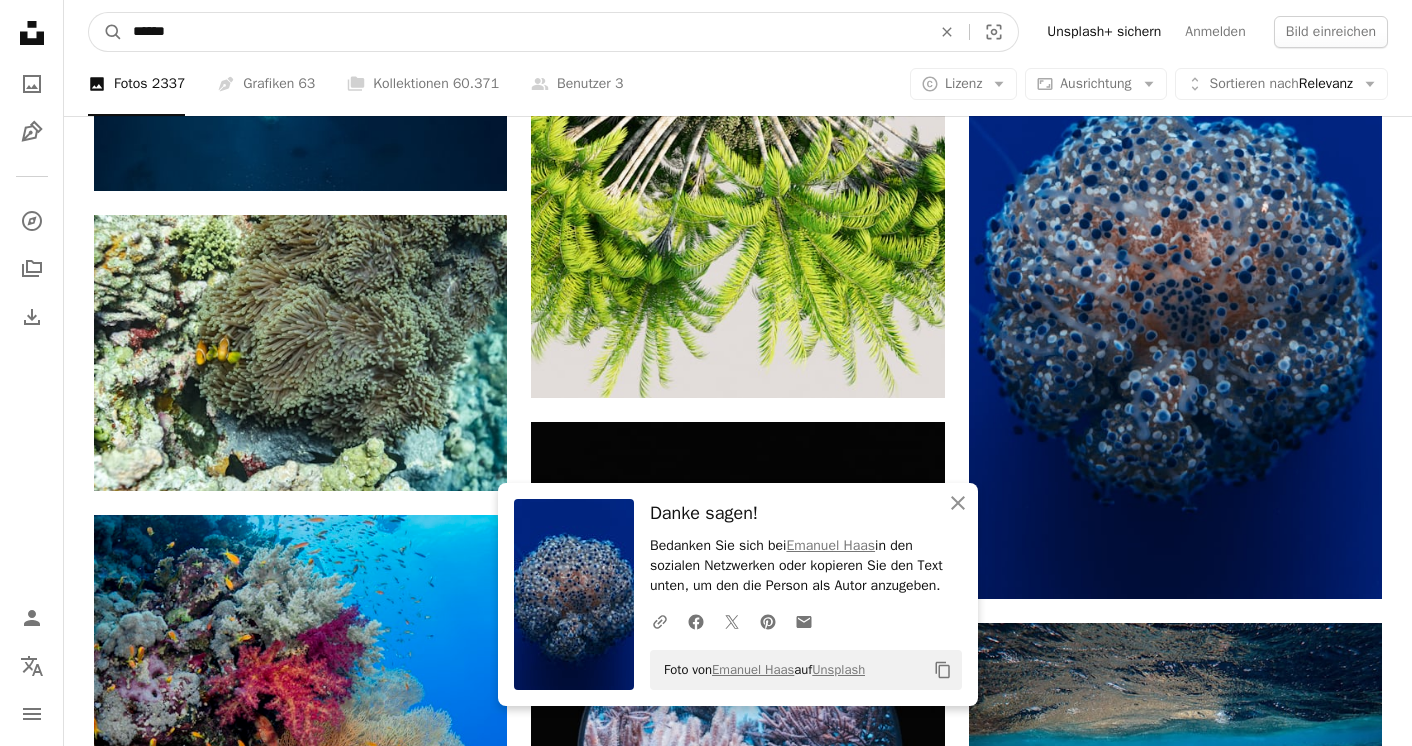 click on "A magnifying glass" at bounding box center [106, 32] 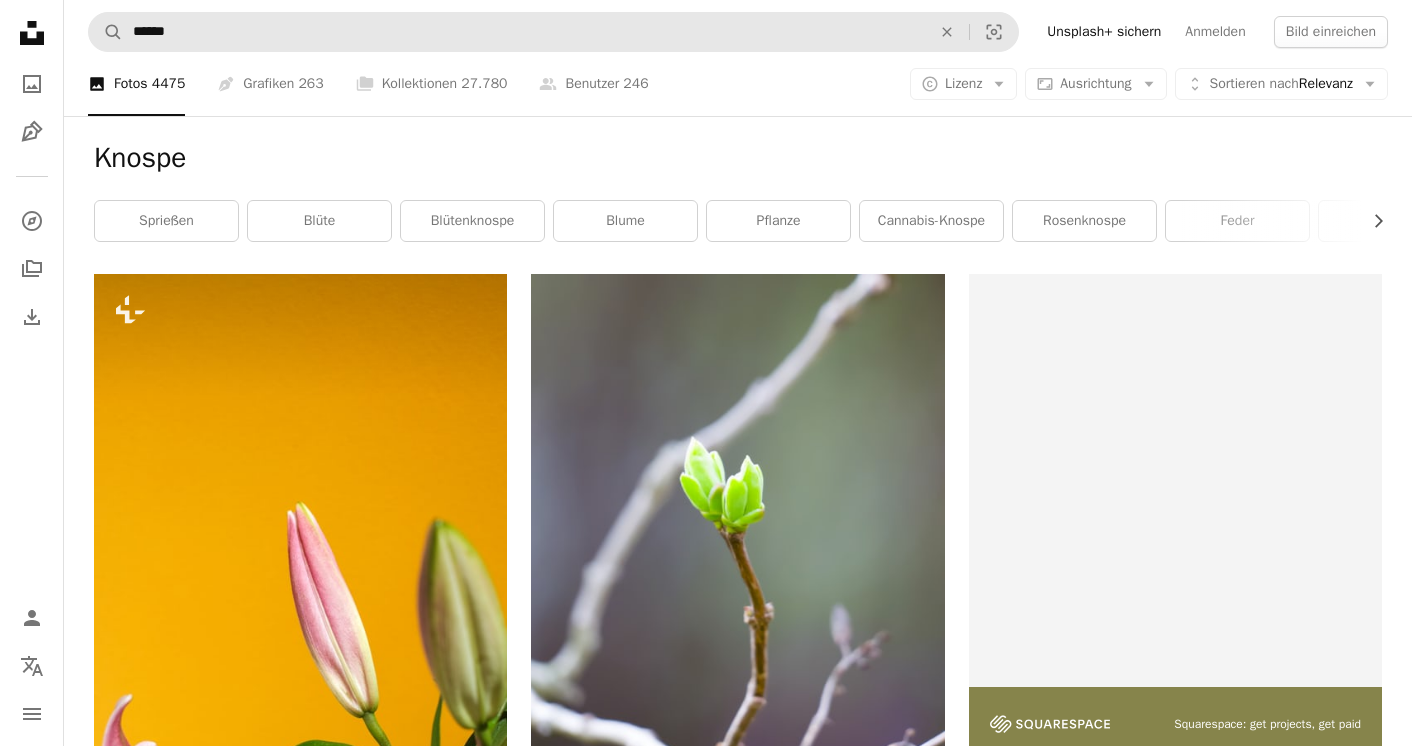 scroll, scrollTop: 0, scrollLeft: 0, axis: both 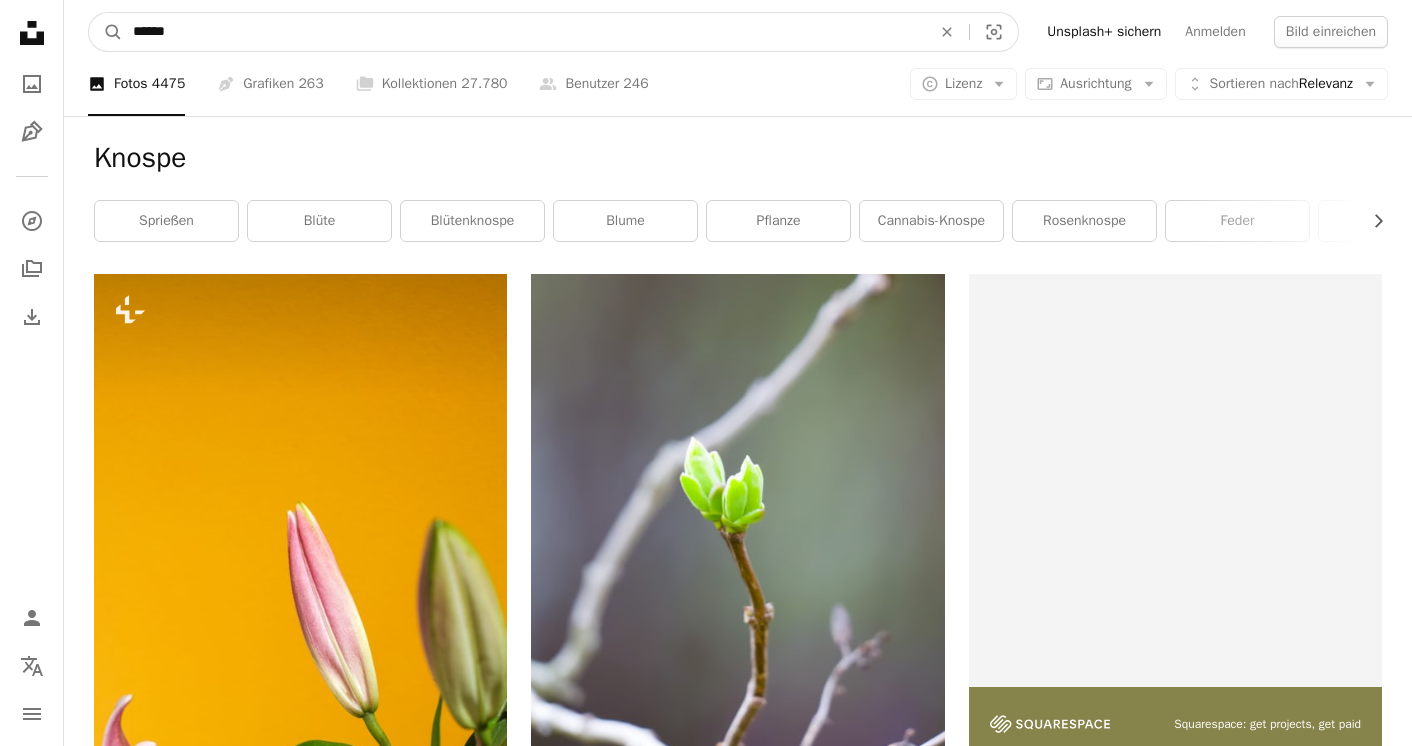 drag, startPoint x: 208, startPoint y: 29, endPoint x: 59, endPoint y: 28, distance: 149.00336 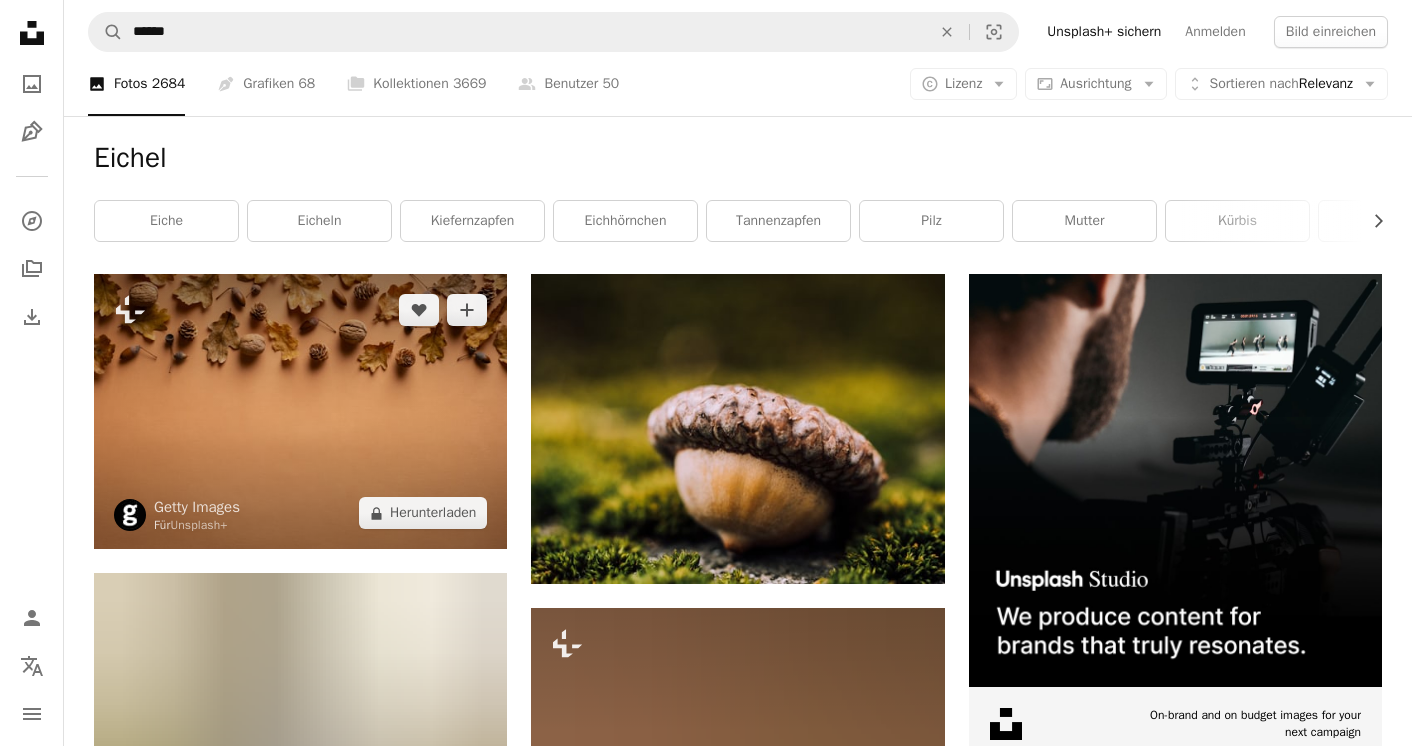 scroll, scrollTop: 0, scrollLeft: 0, axis: both 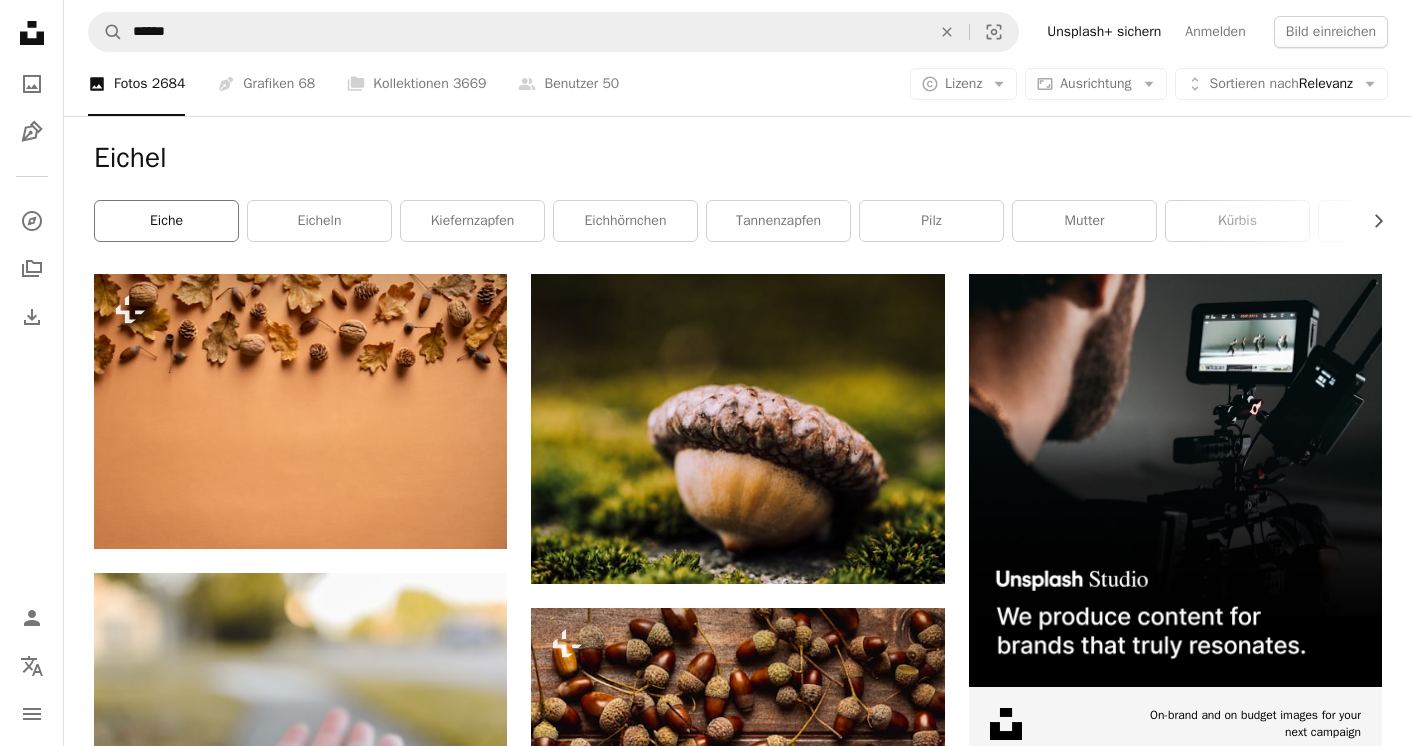 click on "Eiche" at bounding box center (166, 221) 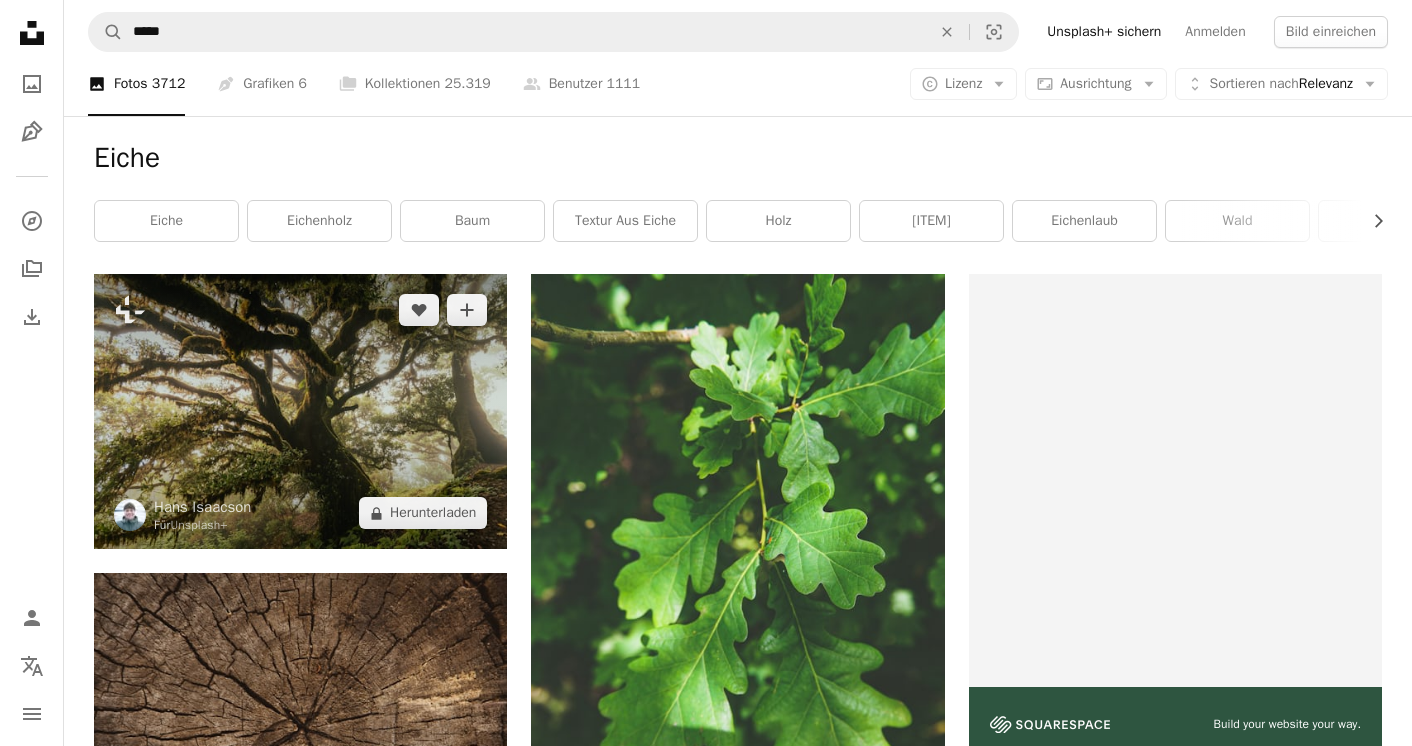 scroll, scrollTop: 0, scrollLeft: 0, axis: both 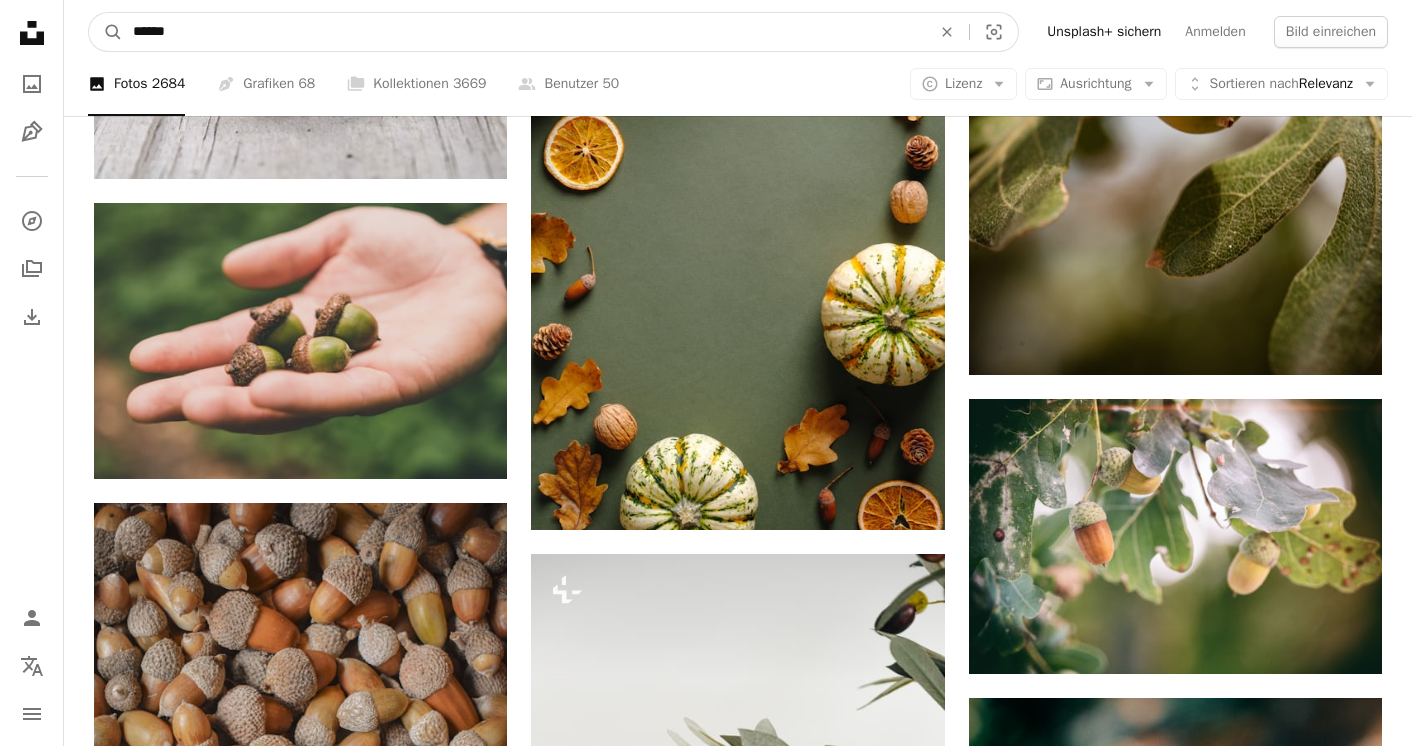 drag, startPoint x: 334, startPoint y: 26, endPoint x: 27, endPoint y: -7, distance: 308.76852 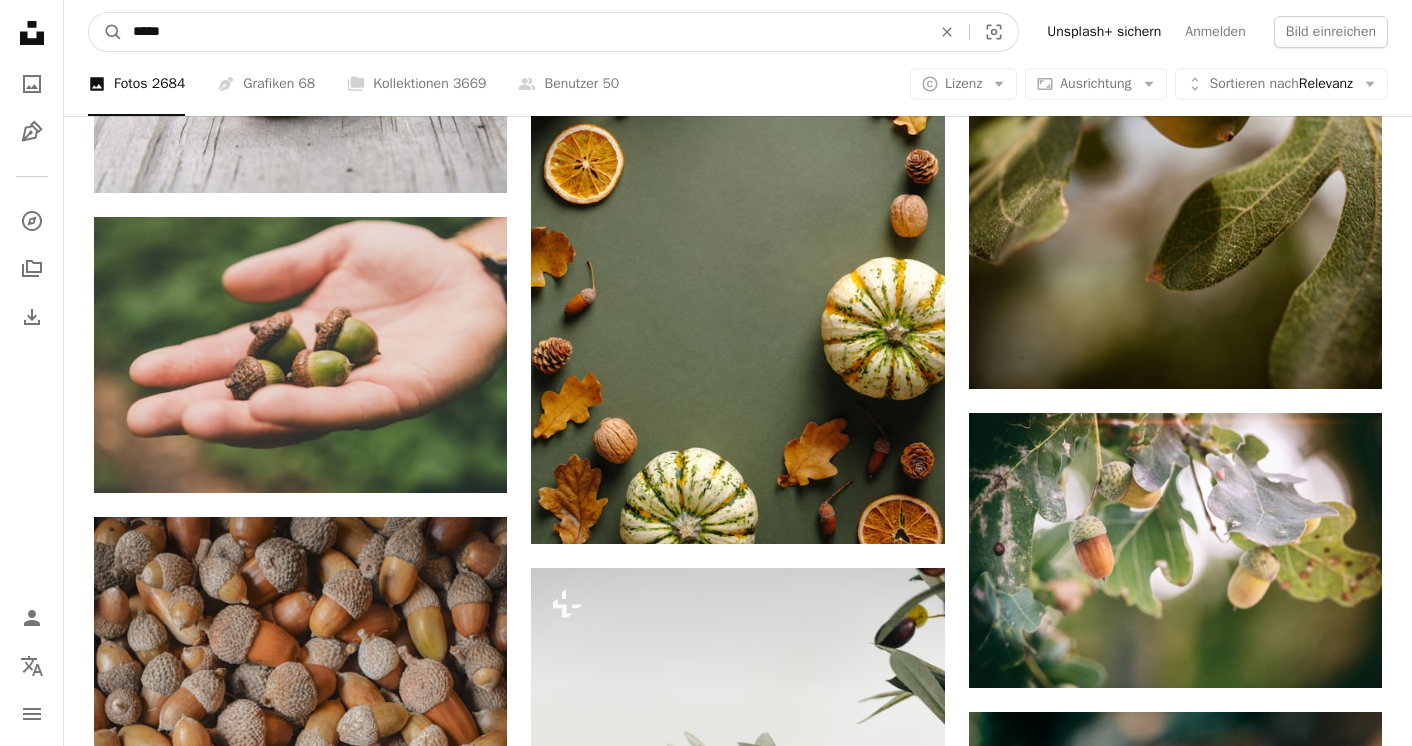 type on "******" 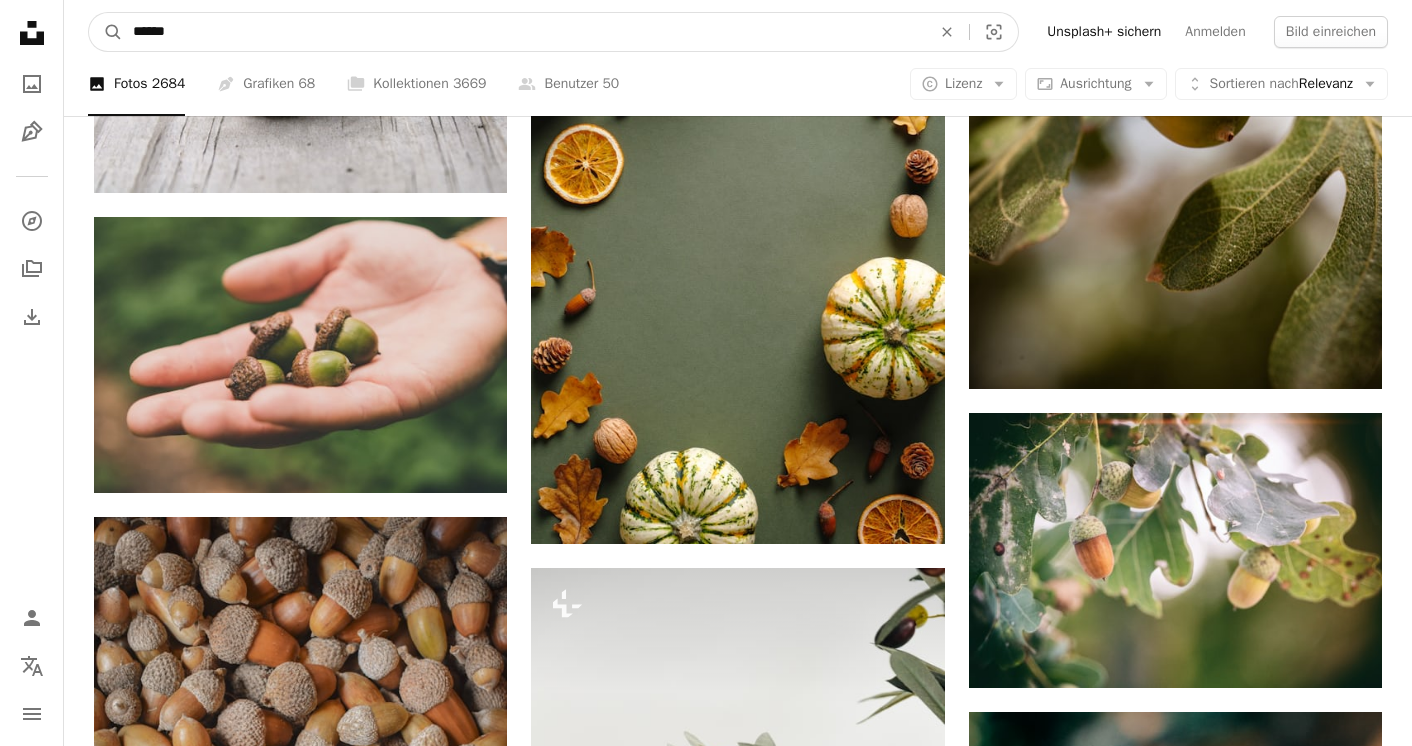 click on "A magnifying glass" at bounding box center [106, 32] 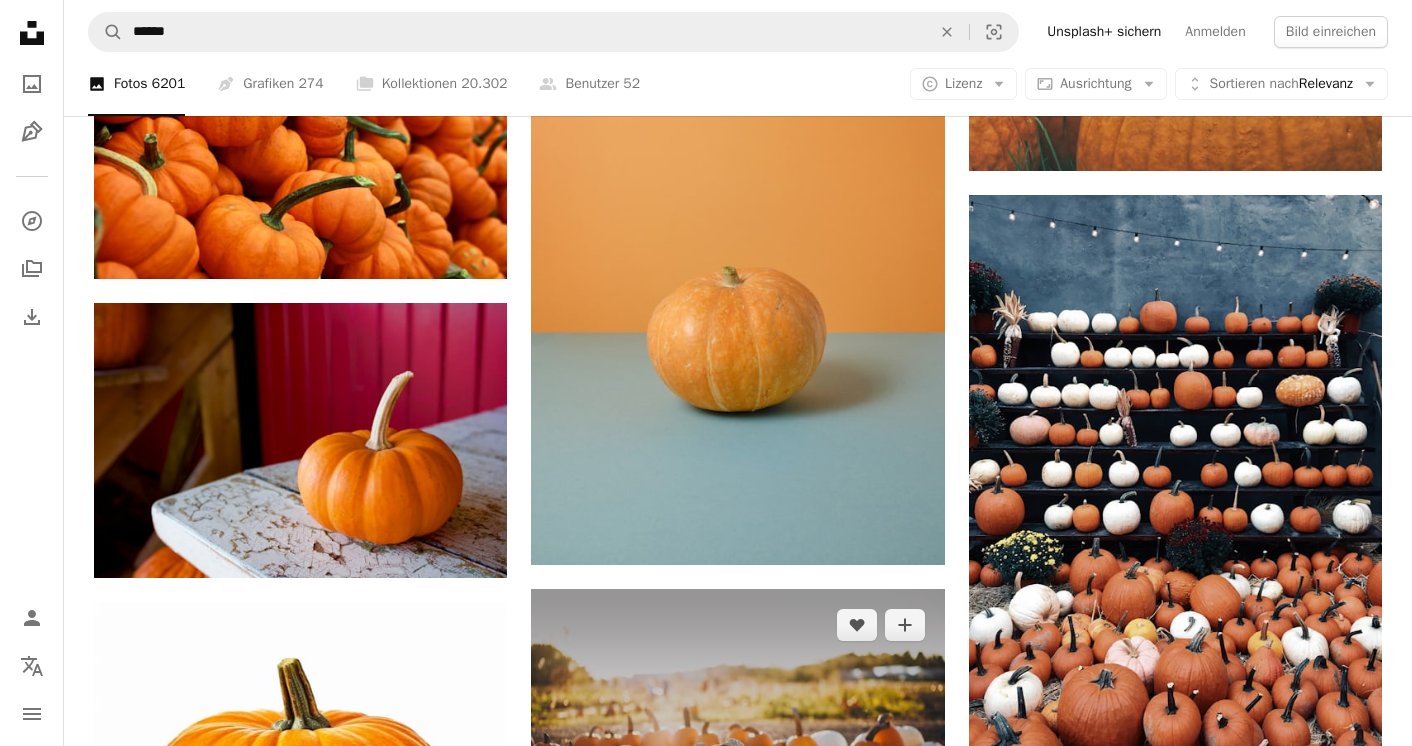 scroll, scrollTop: 1466, scrollLeft: 0, axis: vertical 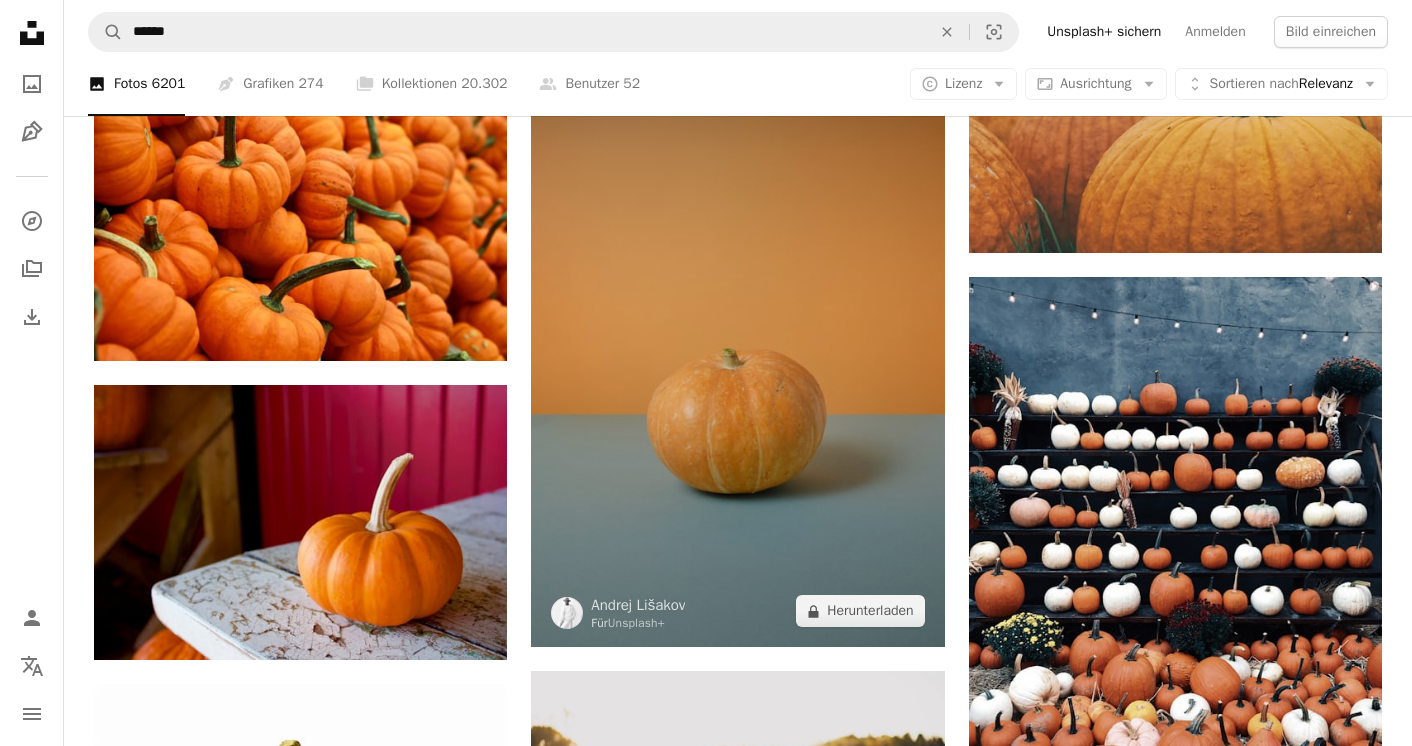 click at bounding box center (737, 337) 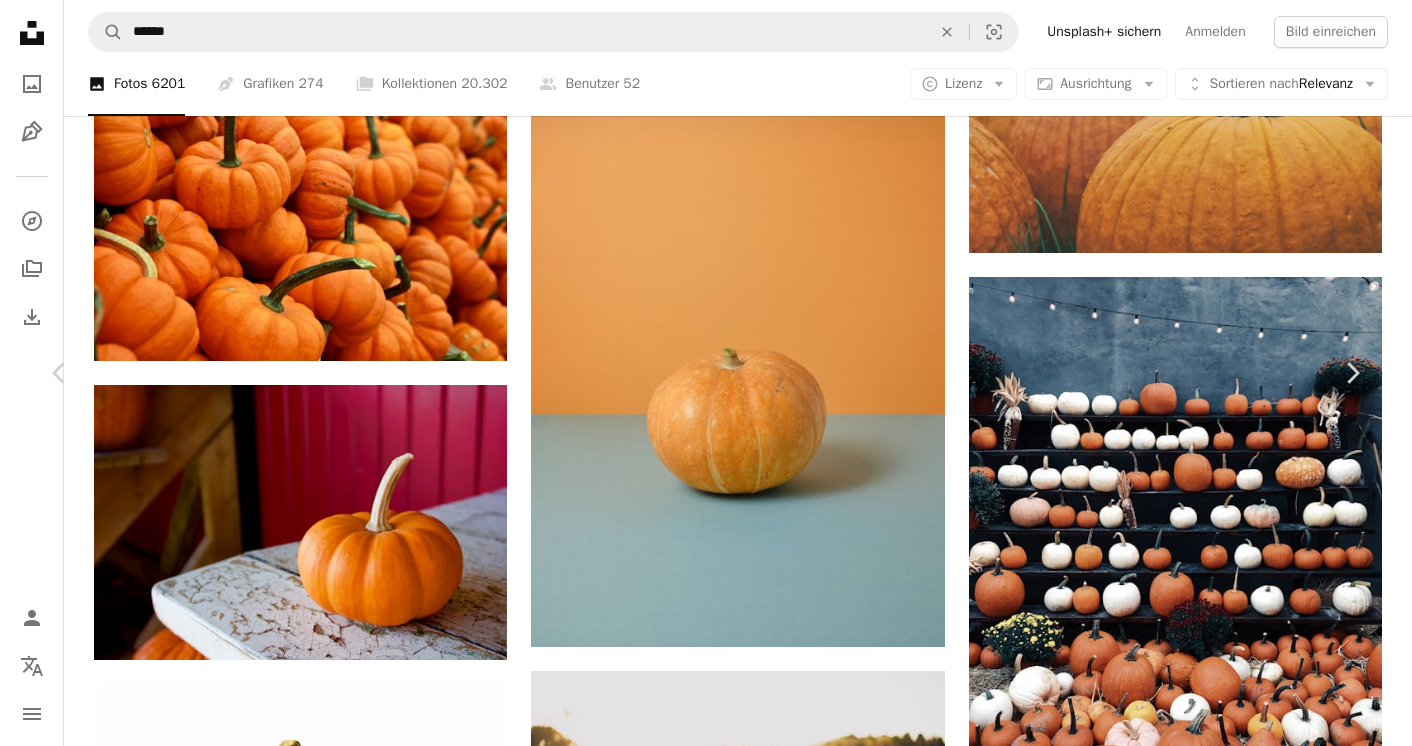 click on "A lock   Herunterladen" at bounding box center [1188, 3266] 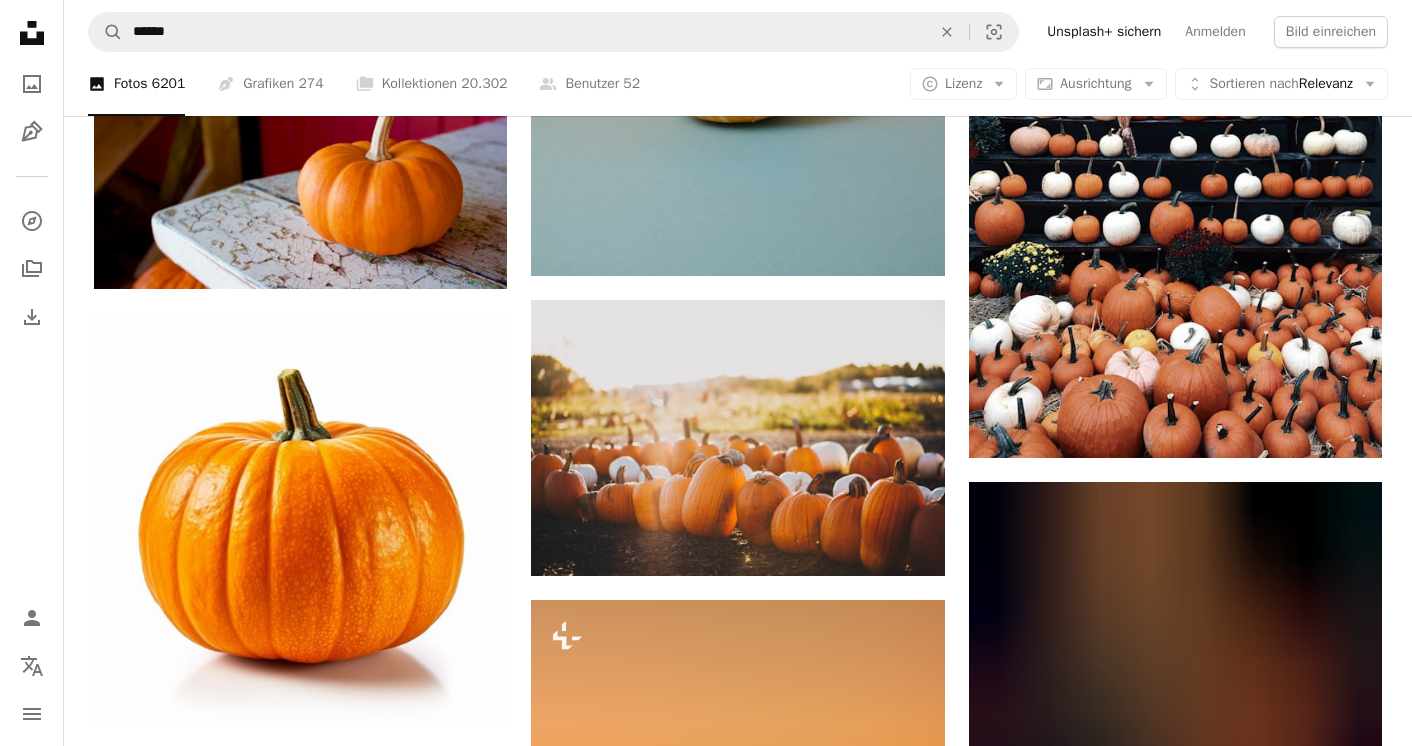 scroll, scrollTop: 1842, scrollLeft: 0, axis: vertical 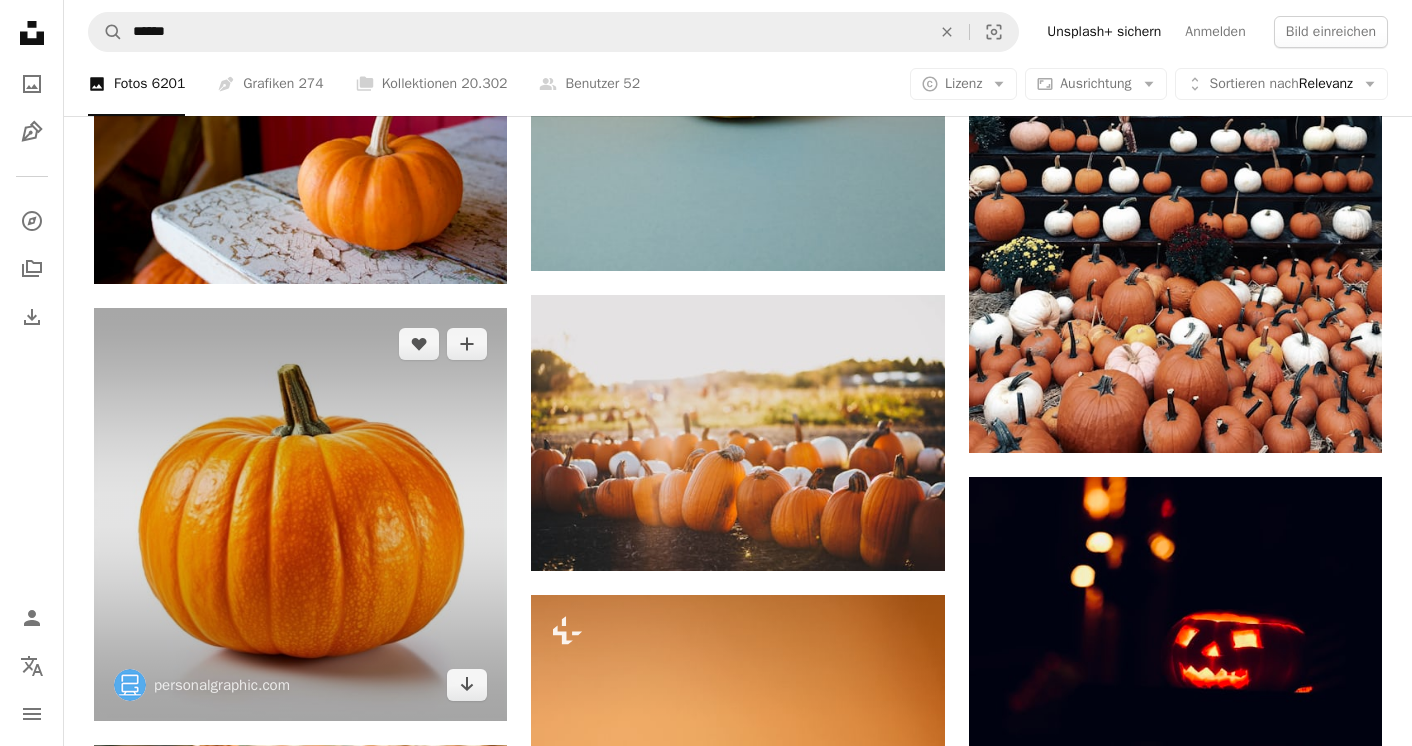 click at bounding box center (300, 514) 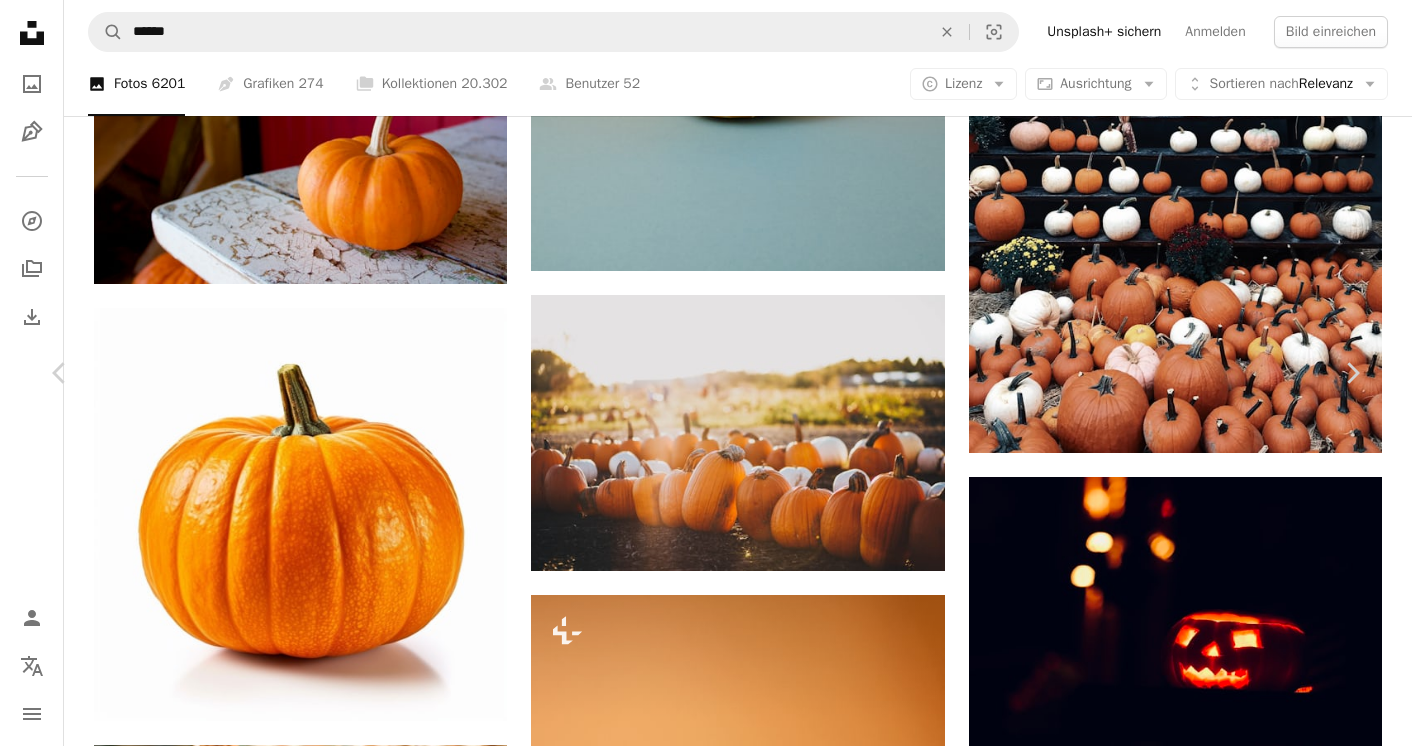 click on "Kostenlos herunterladen" at bounding box center (1131, 6066) 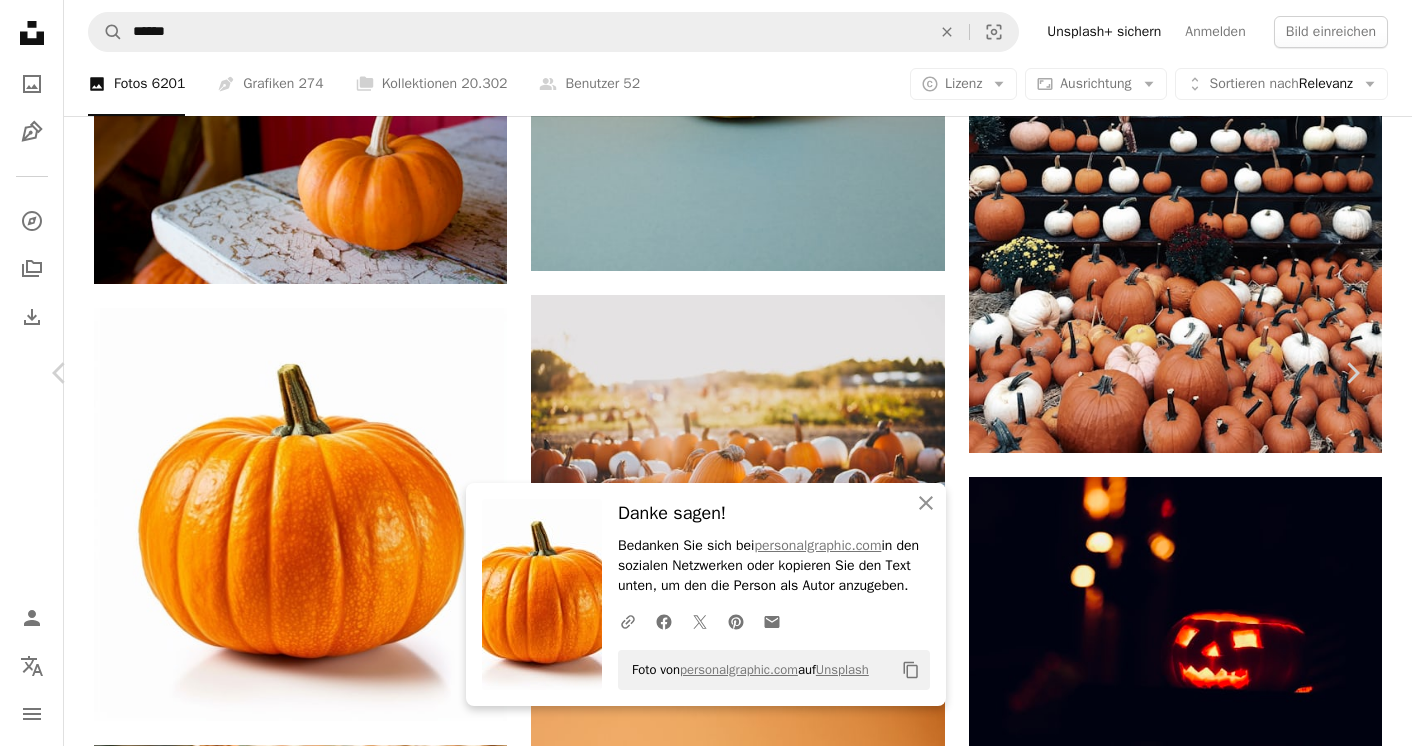 click on "An X shape" at bounding box center (20, 20) 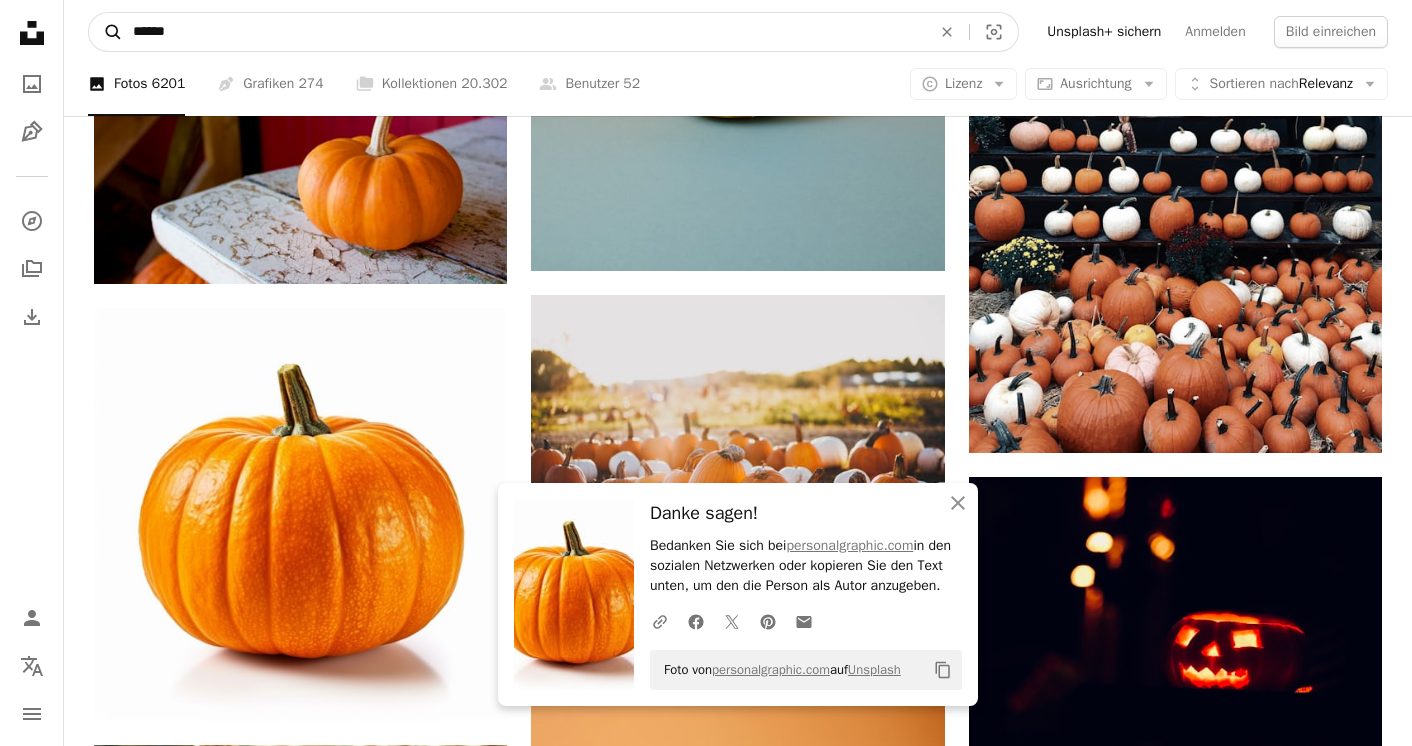 drag, startPoint x: 189, startPoint y: 33, endPoint x: 116, endPoint y: 31, distance: 73.02739 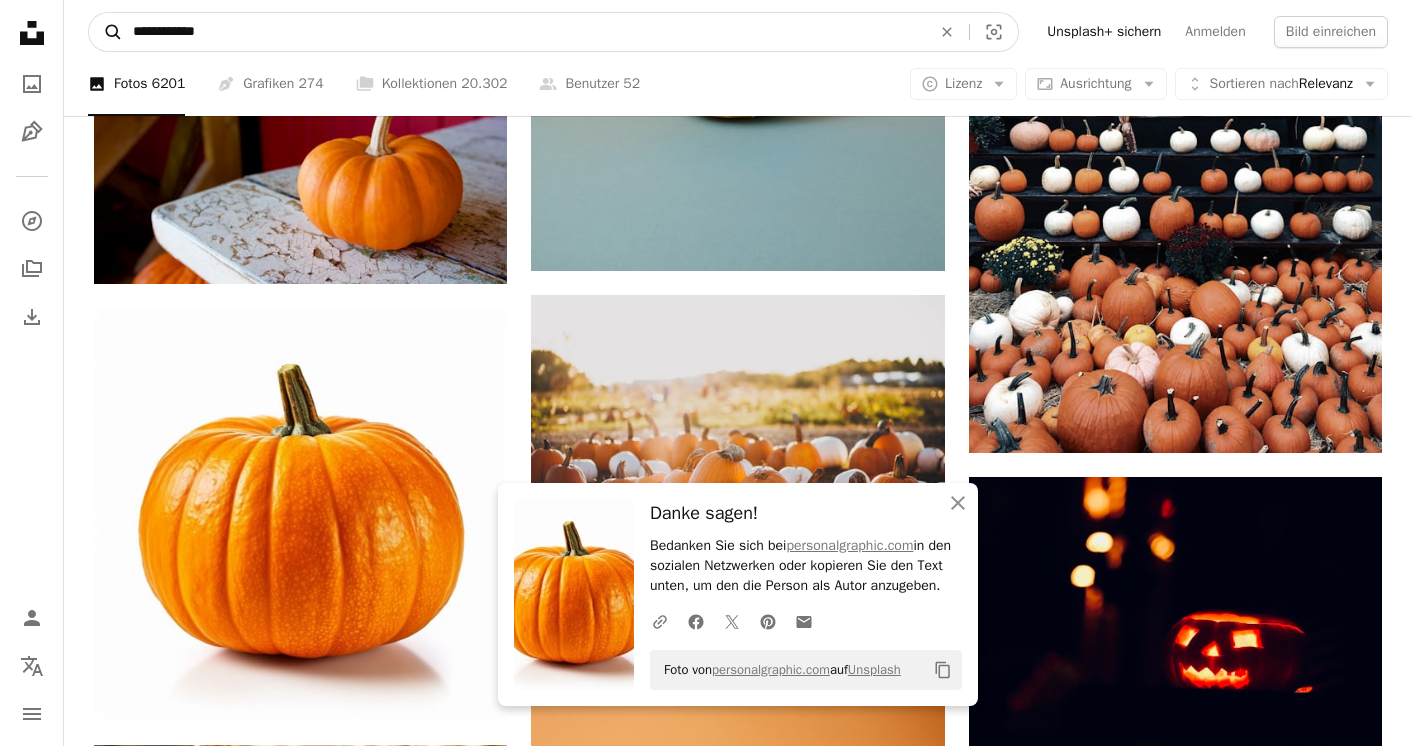 type on "**********" 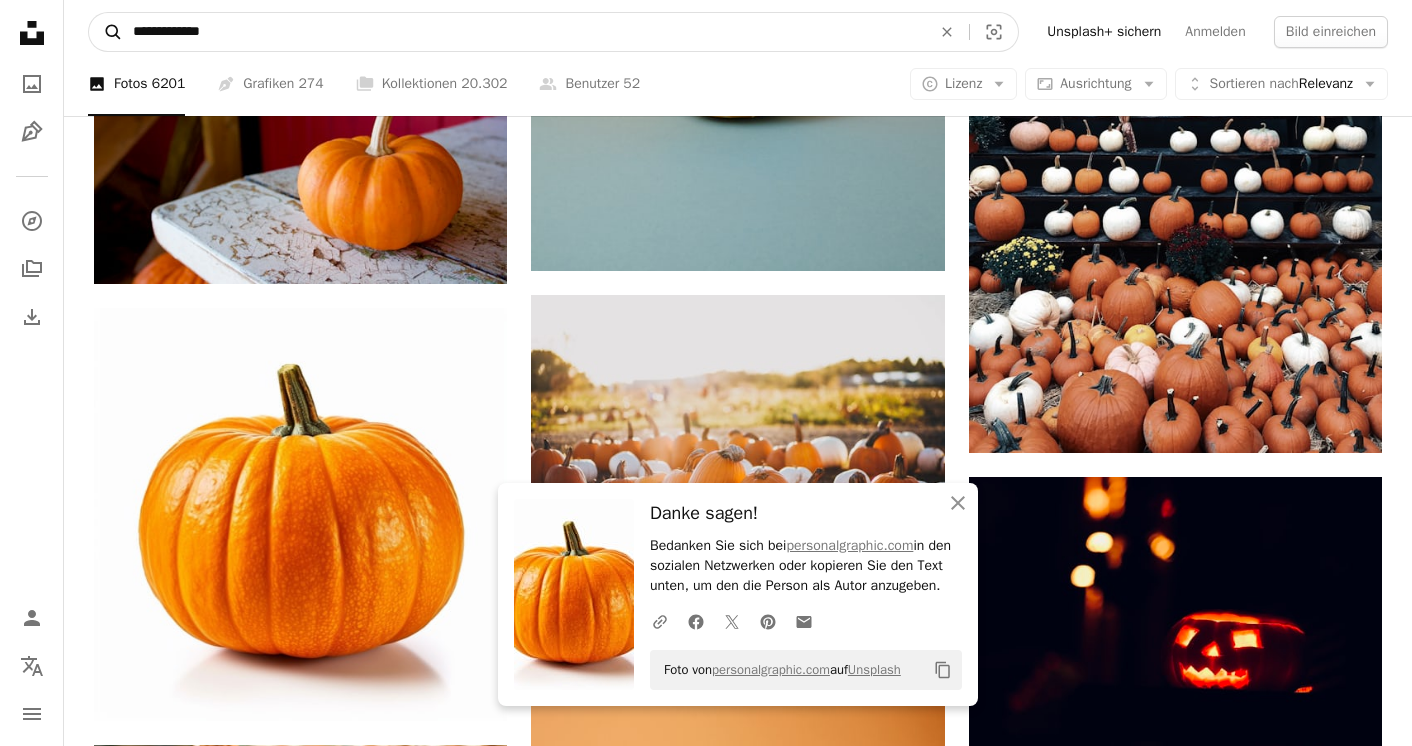 click on "A magnifying glass" at bounding box center [106, 32] 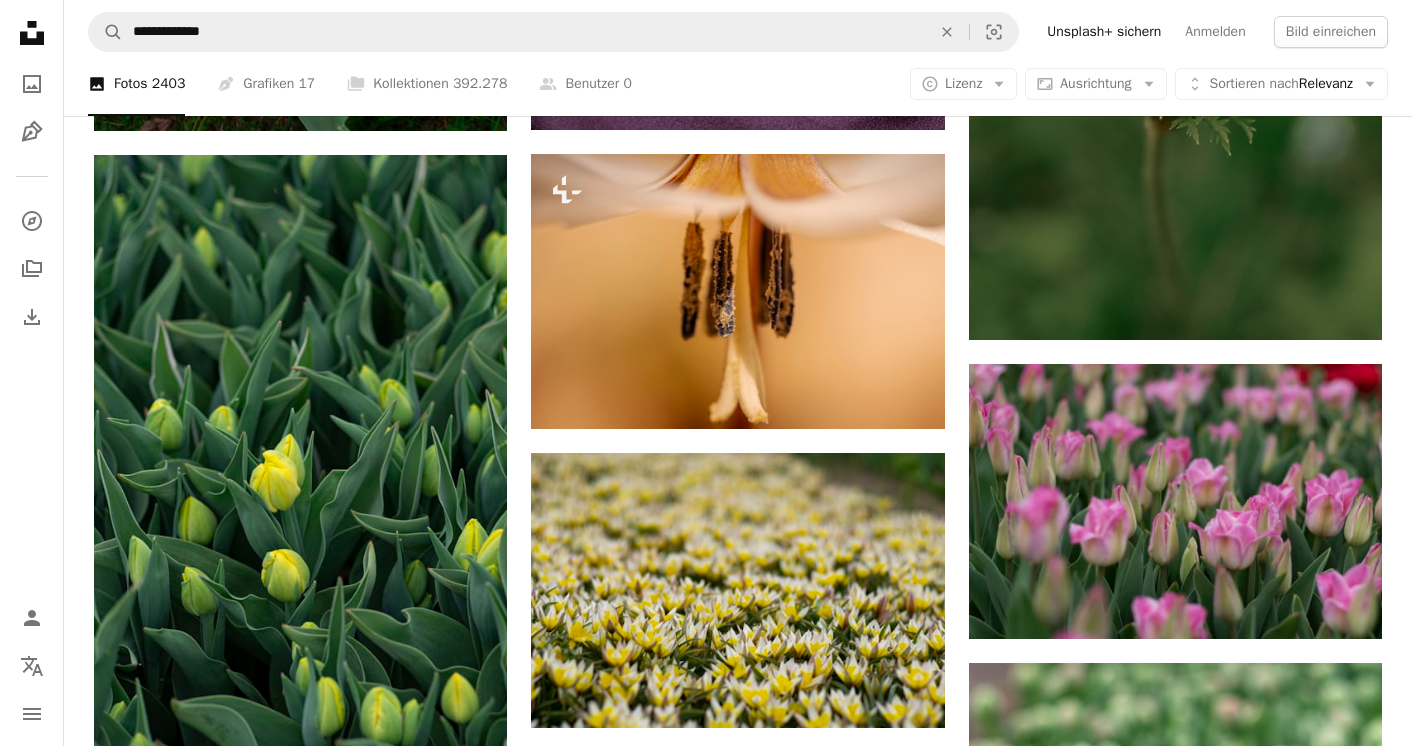 scroll, scrollTop: 2156, scrollLeft: 0, axis: vertical 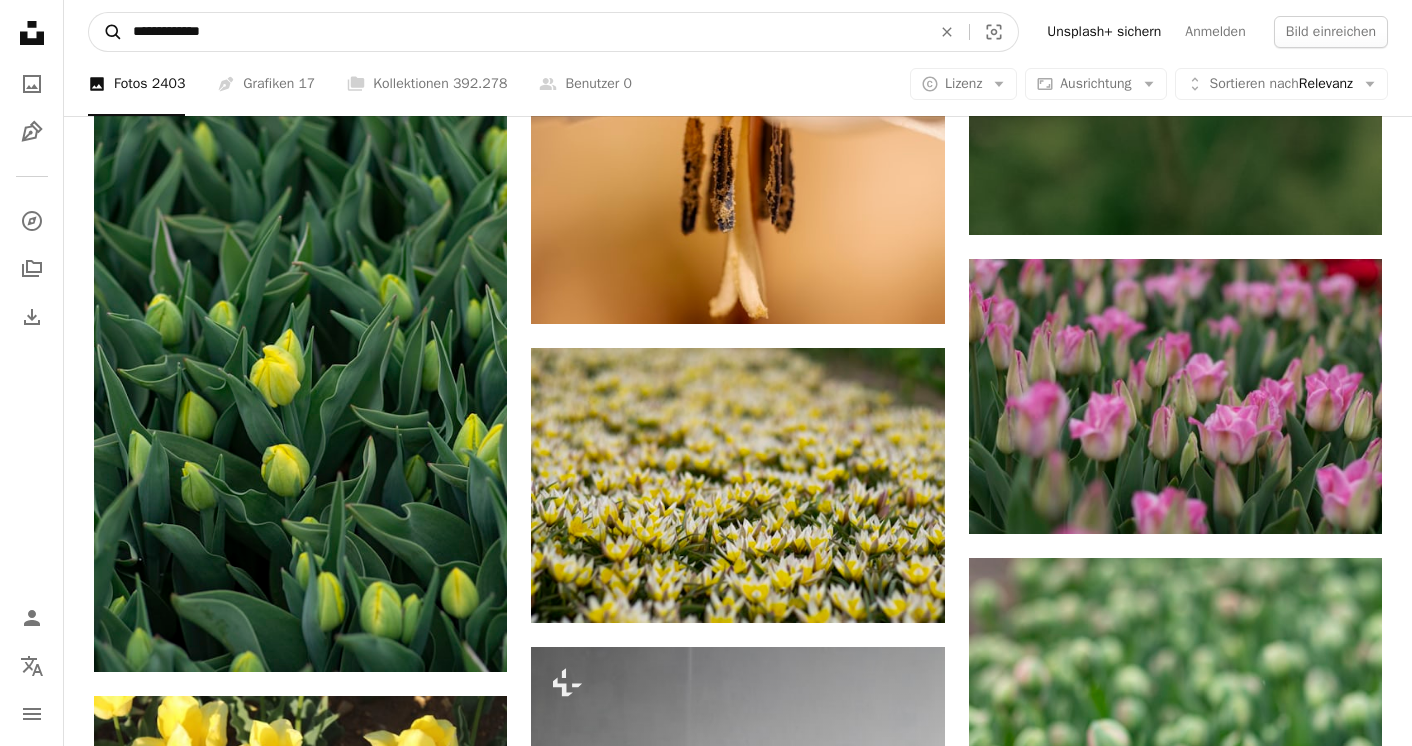 drag, startPoint x: 169, startPoint y: 33, endPoint x: 114, endPoint y: 29, distance: 55.145264 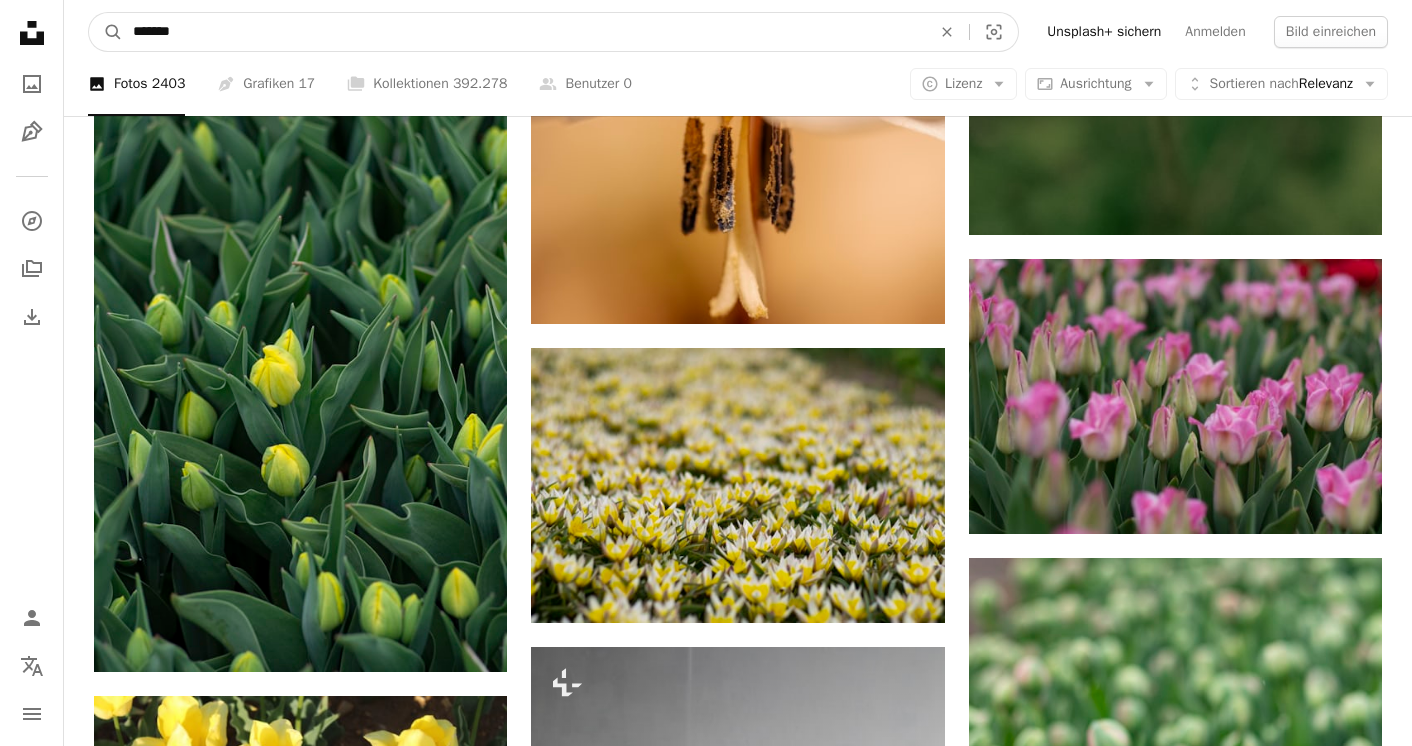 click on "*******" at bounding box center (524, 32) 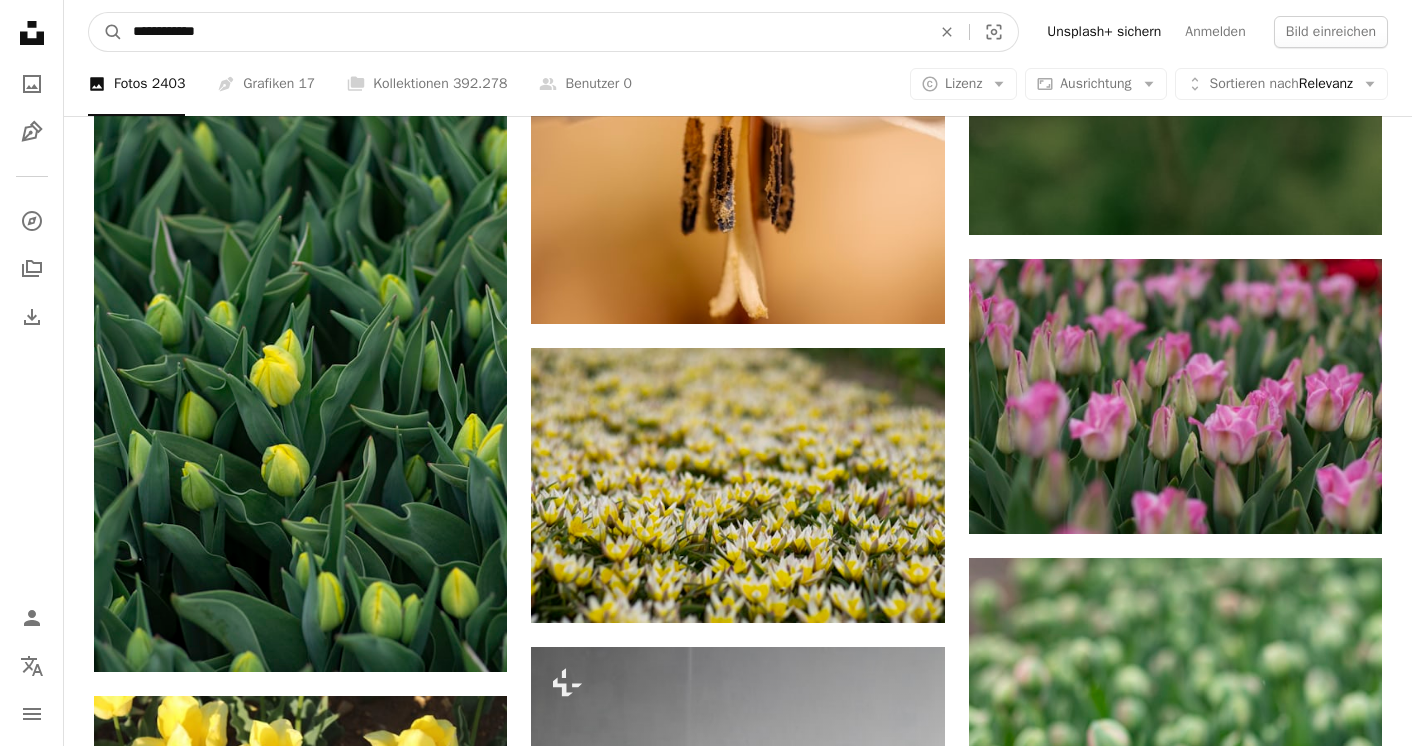 type on "**********" 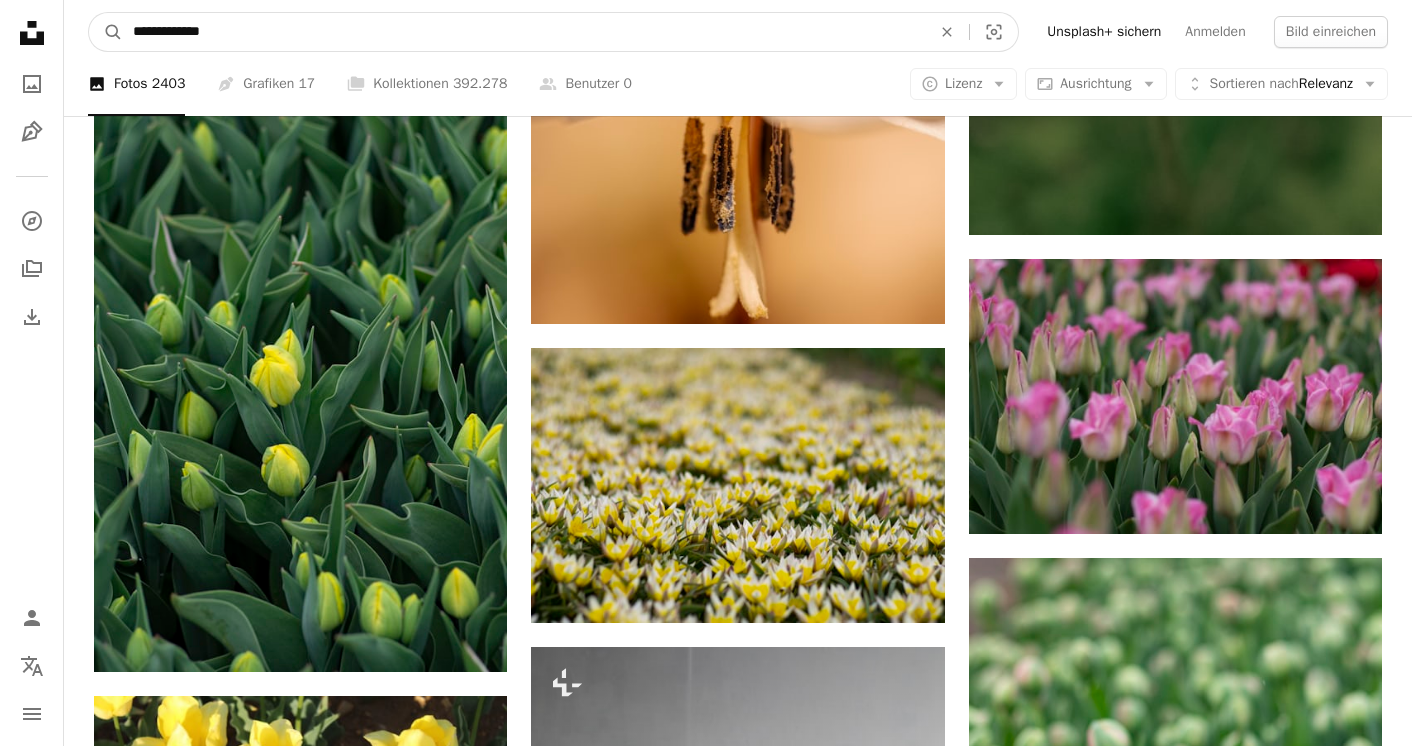click on "A magnifying glass" at bounding box center (106, 32) 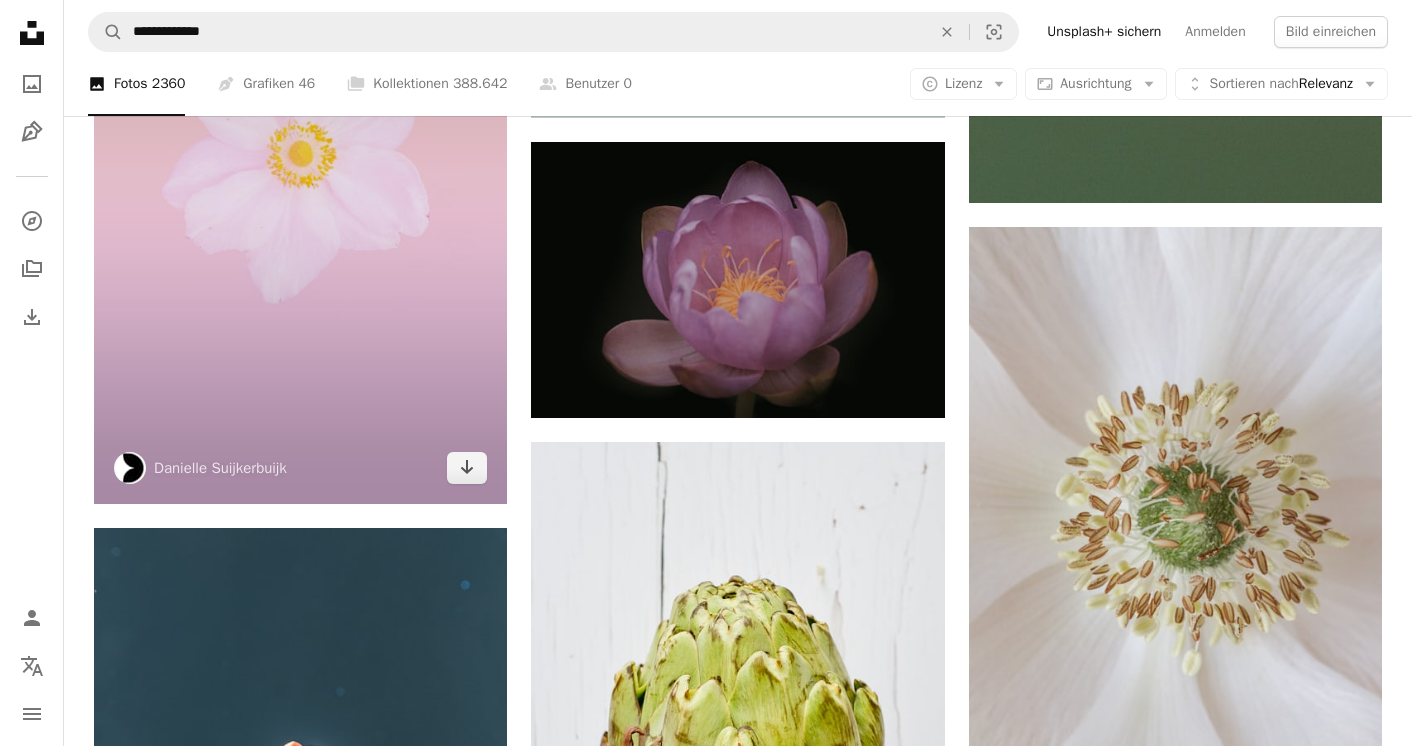 scroll, scrollTop: 2520, scrollLeft: 0, axis: vertical 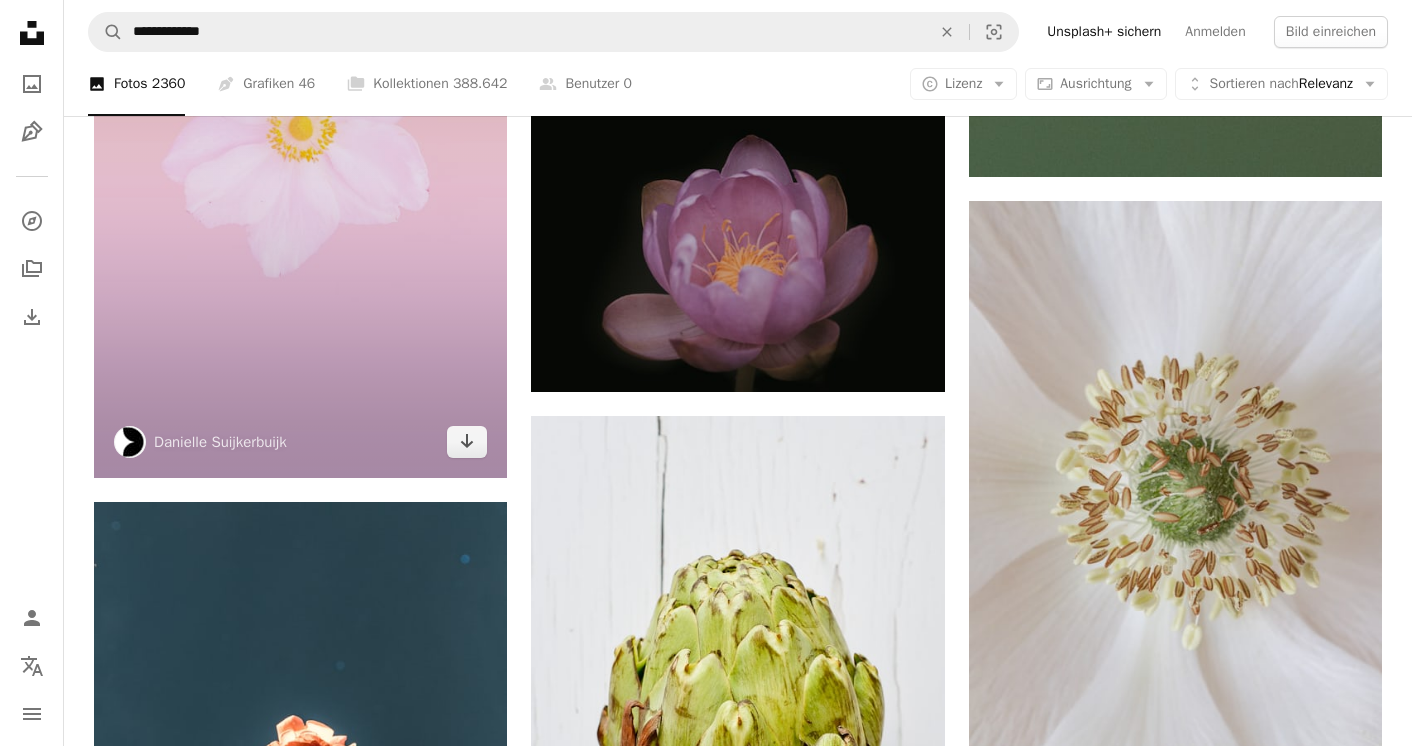 click at bounding box center (300, 168) 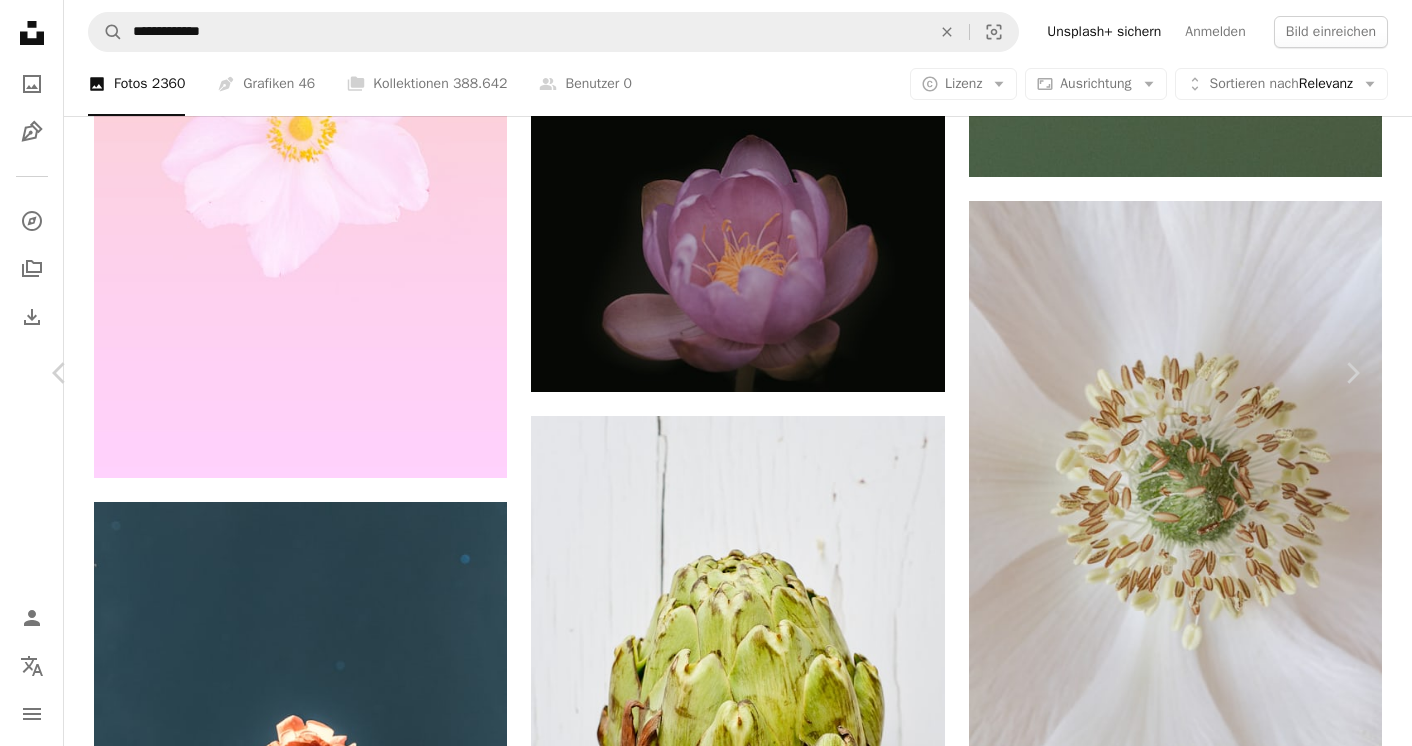 click on "Danielle Suijkerbuijk vandaantje A heart A plus sign Bild bearbeiten   Plus sign for Unsplash+ Kostenlos herunterladen Chevron down" at bounding box center (698, 6228) 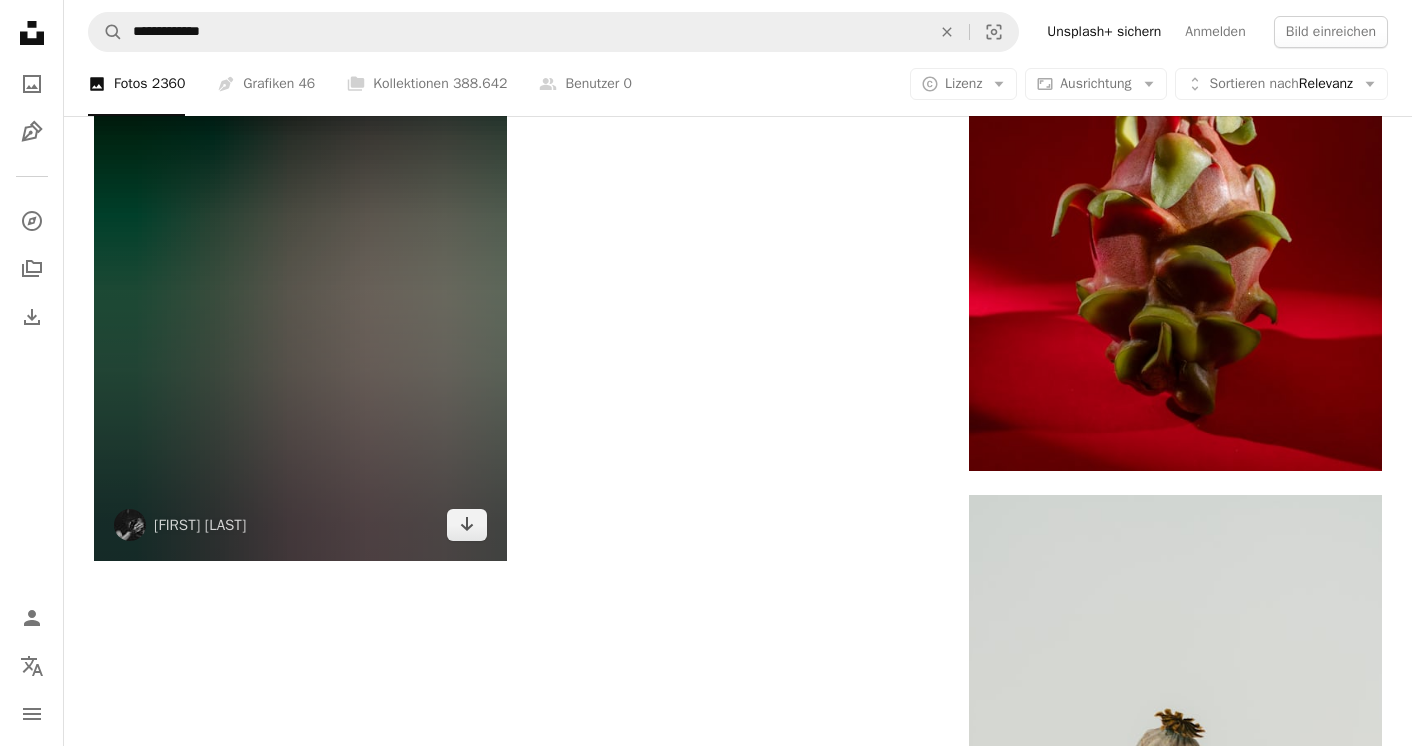 scroll, scrollTop: 6673, scrollLeft: 0, axis: vertical 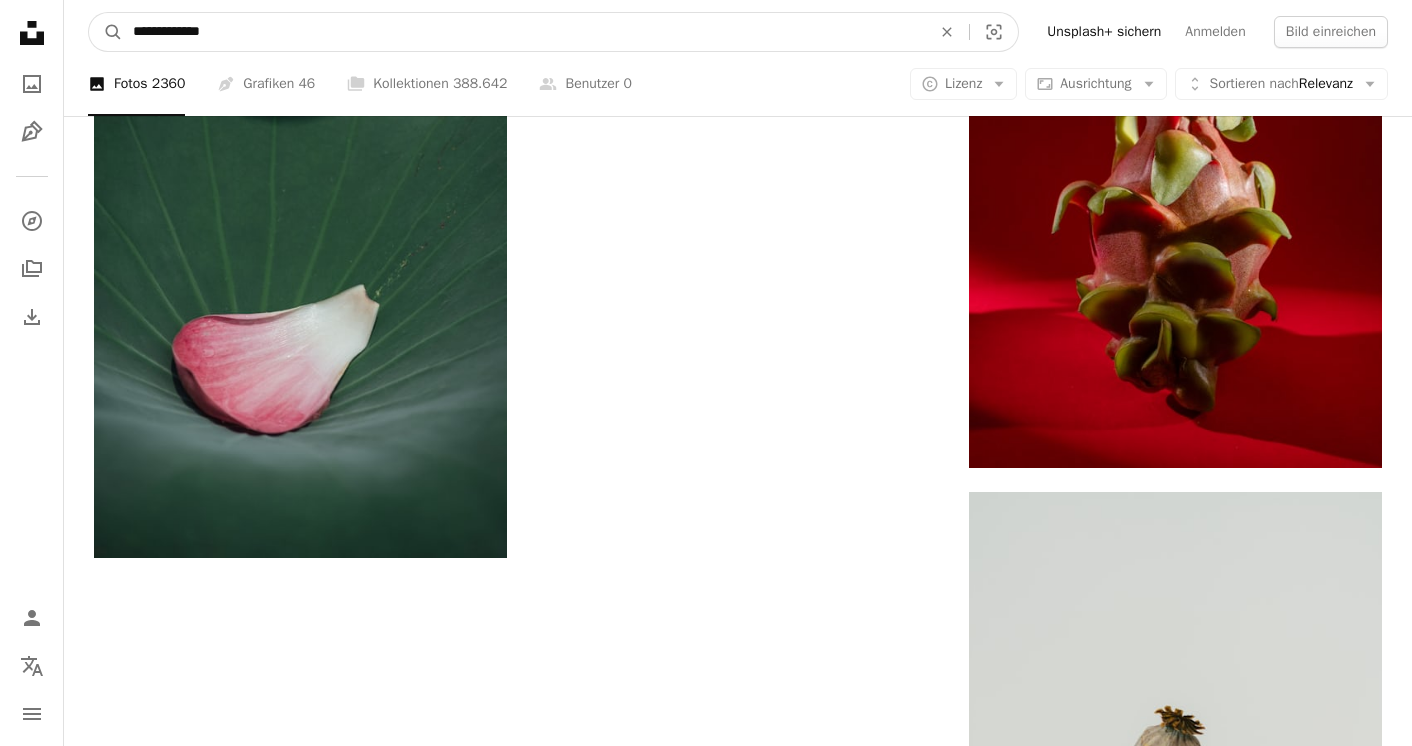drag, startPoint x: 185, startPoint y: 33, endPoint x: 24, endPoint y: 55, distance: 162.49615 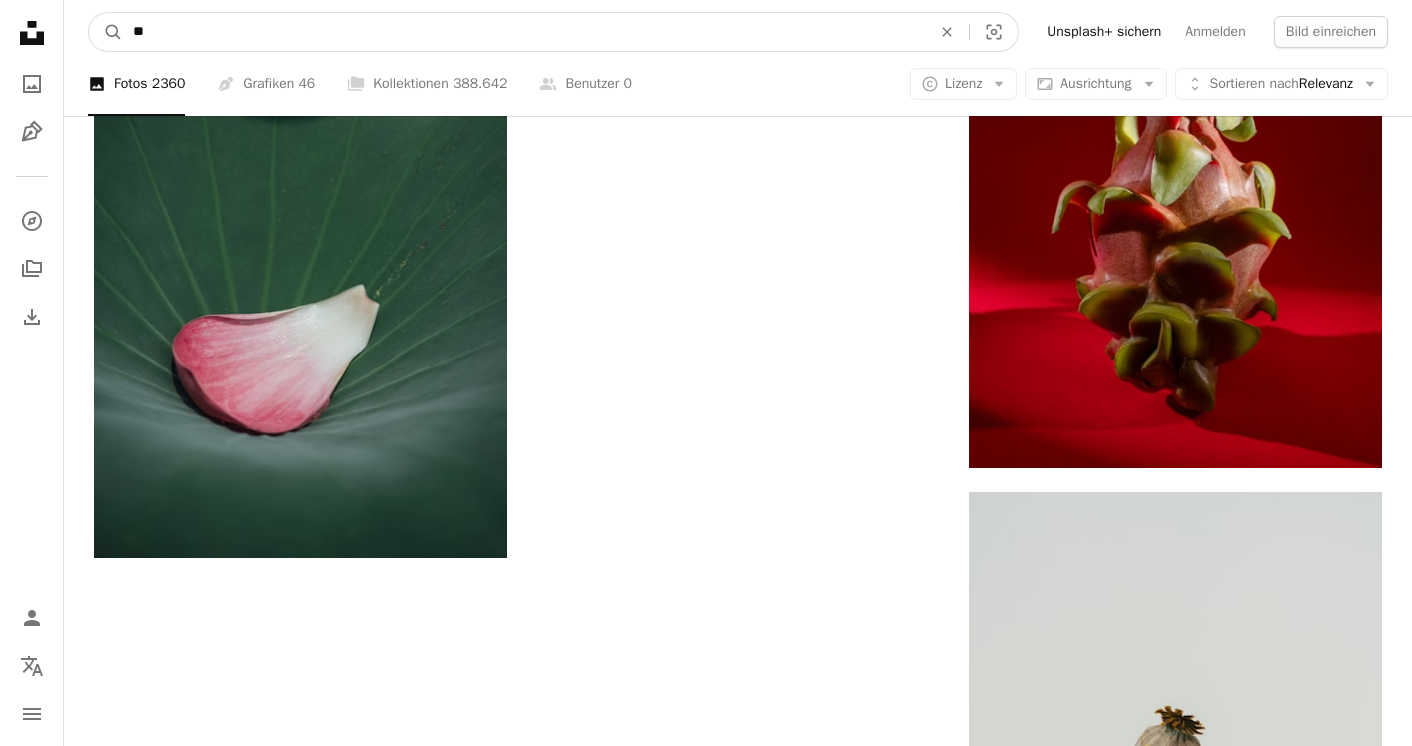 type on "*" 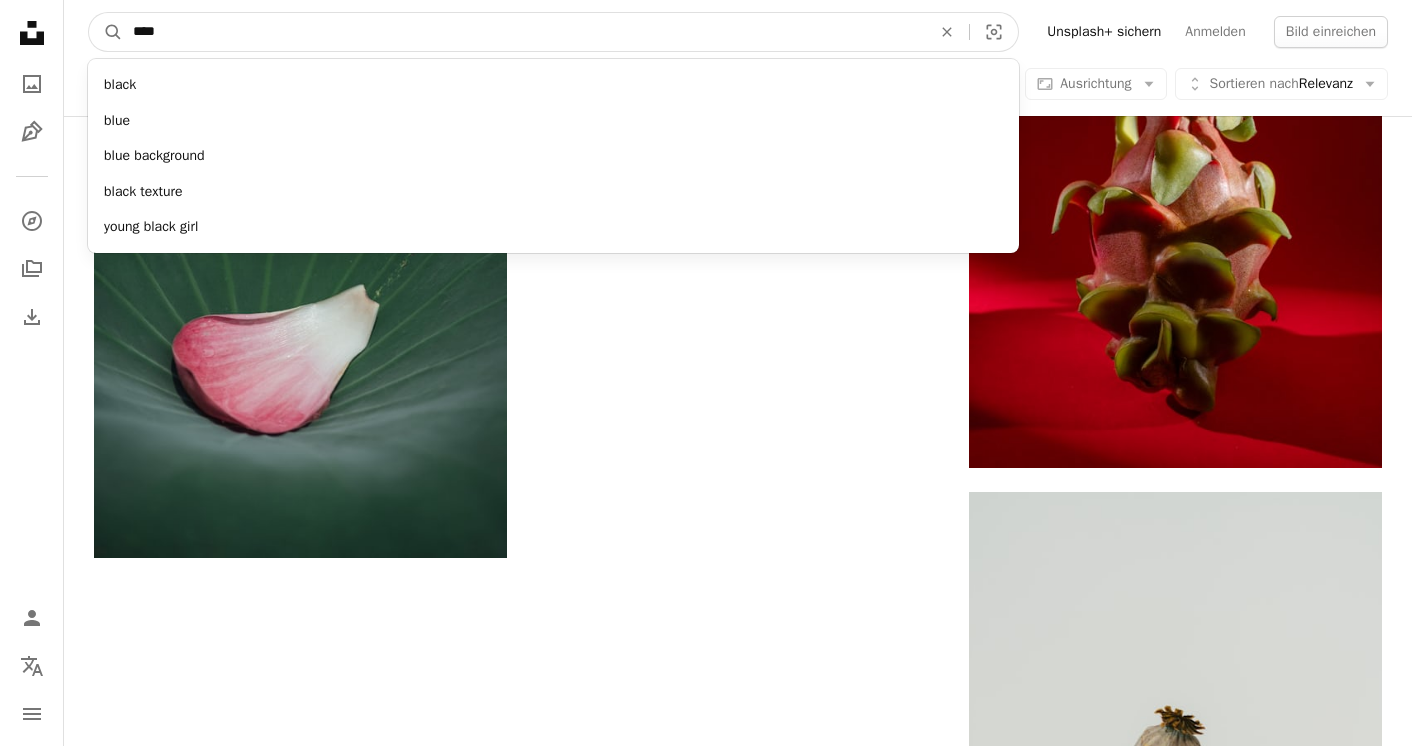 type on "*****" 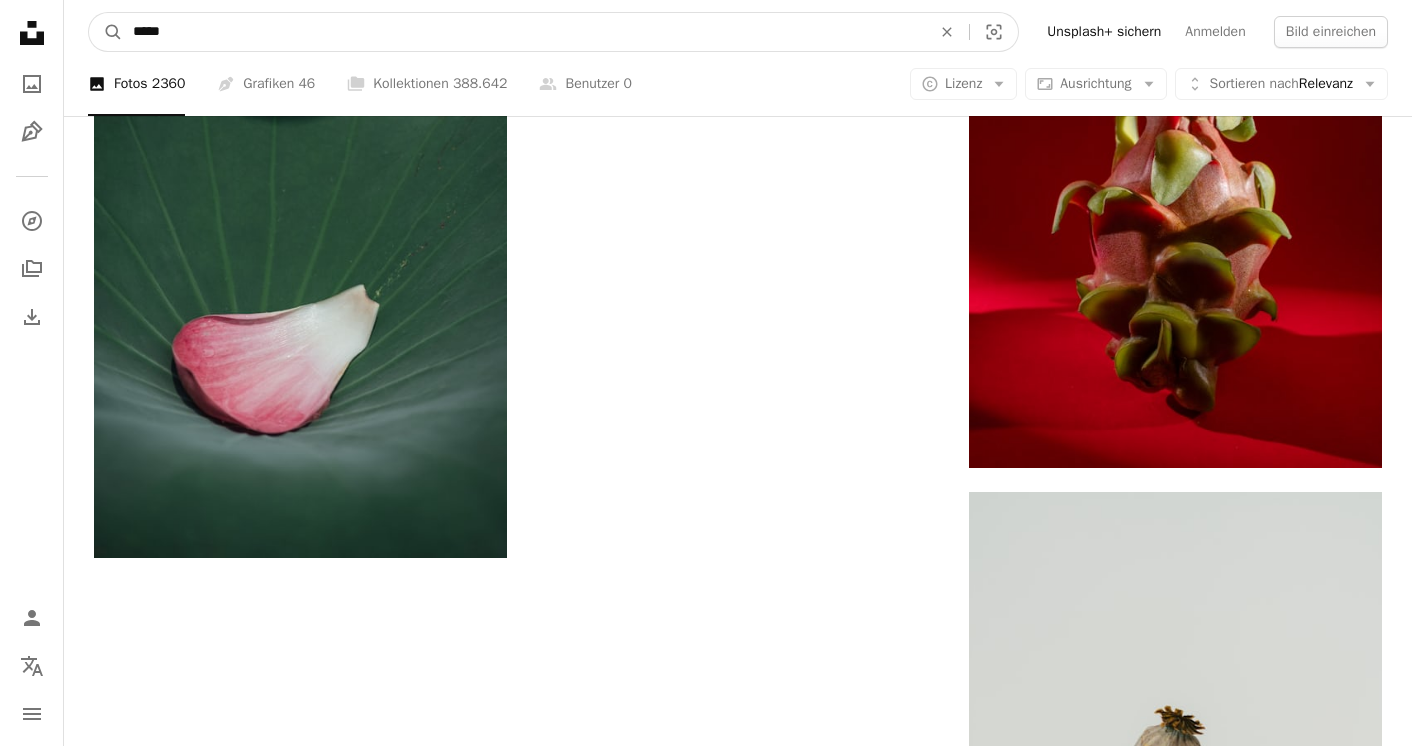 click on "A magnifying glass" at bounding box center [106, 32] 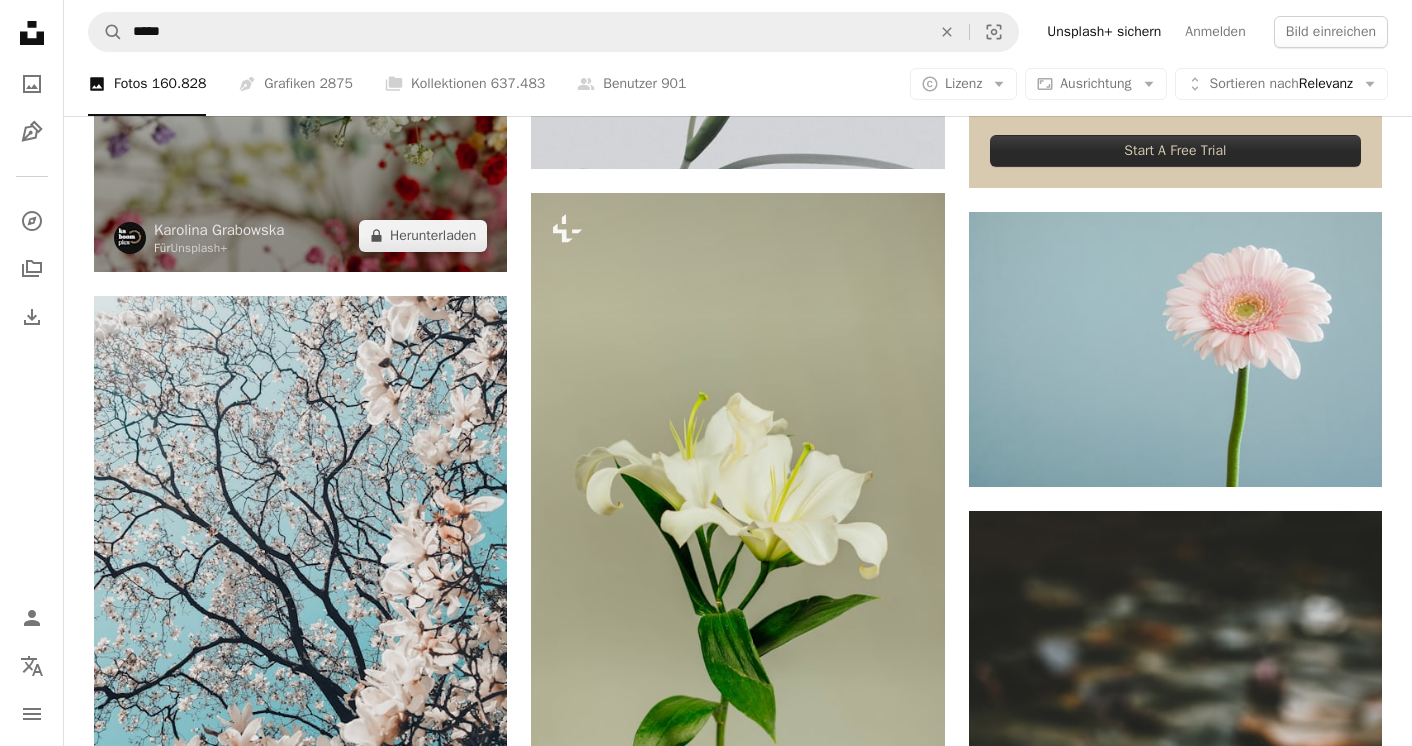 scroll, scrollTop: 598, scrollLeft: 0, axis: vertical 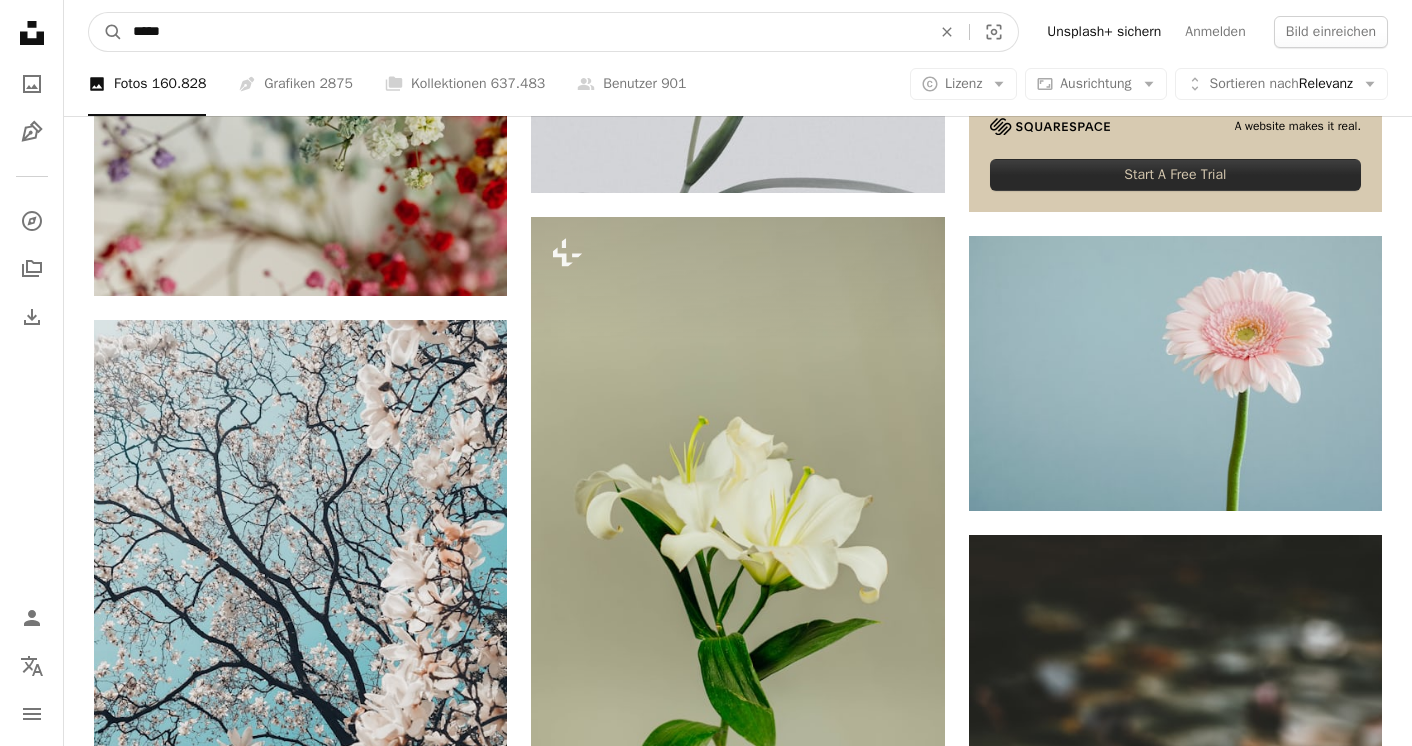 click on "*****" at bounding box center [524, 32] 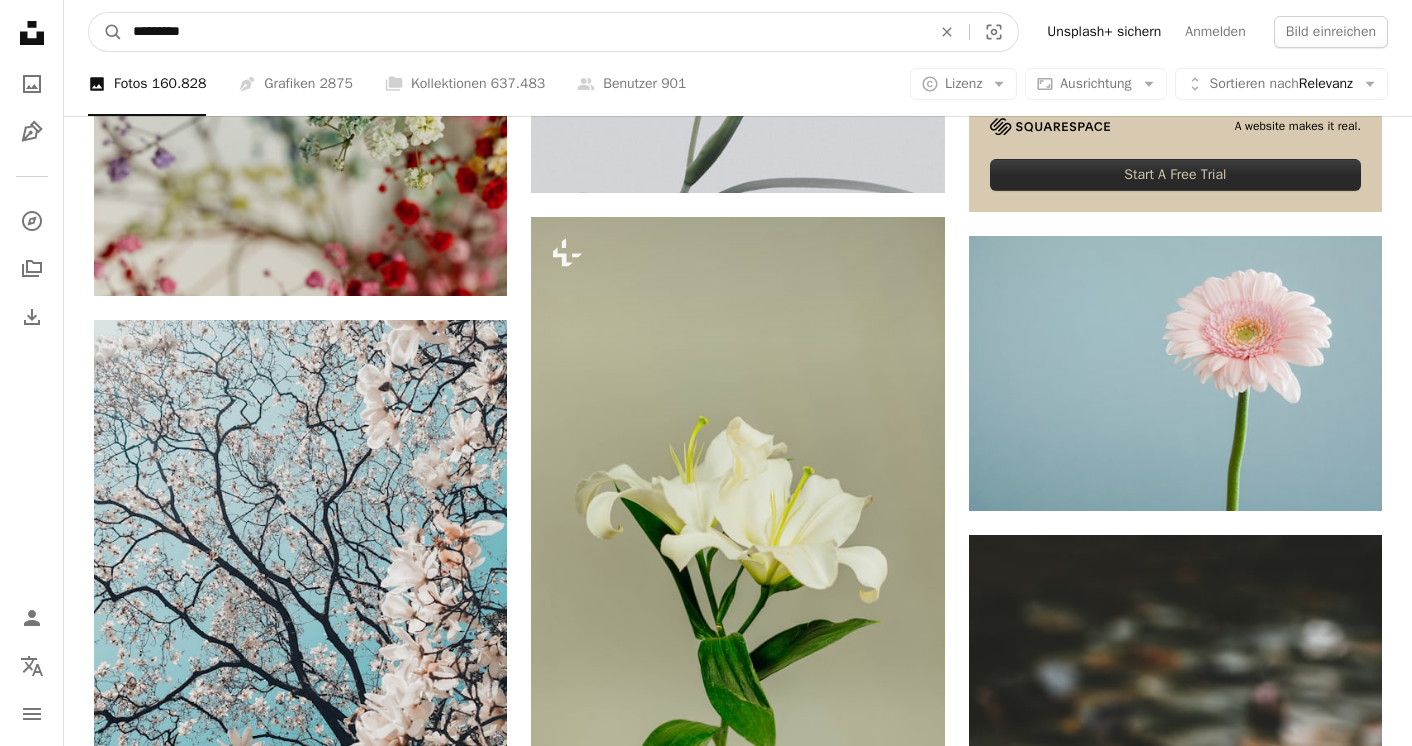 type on "**********" 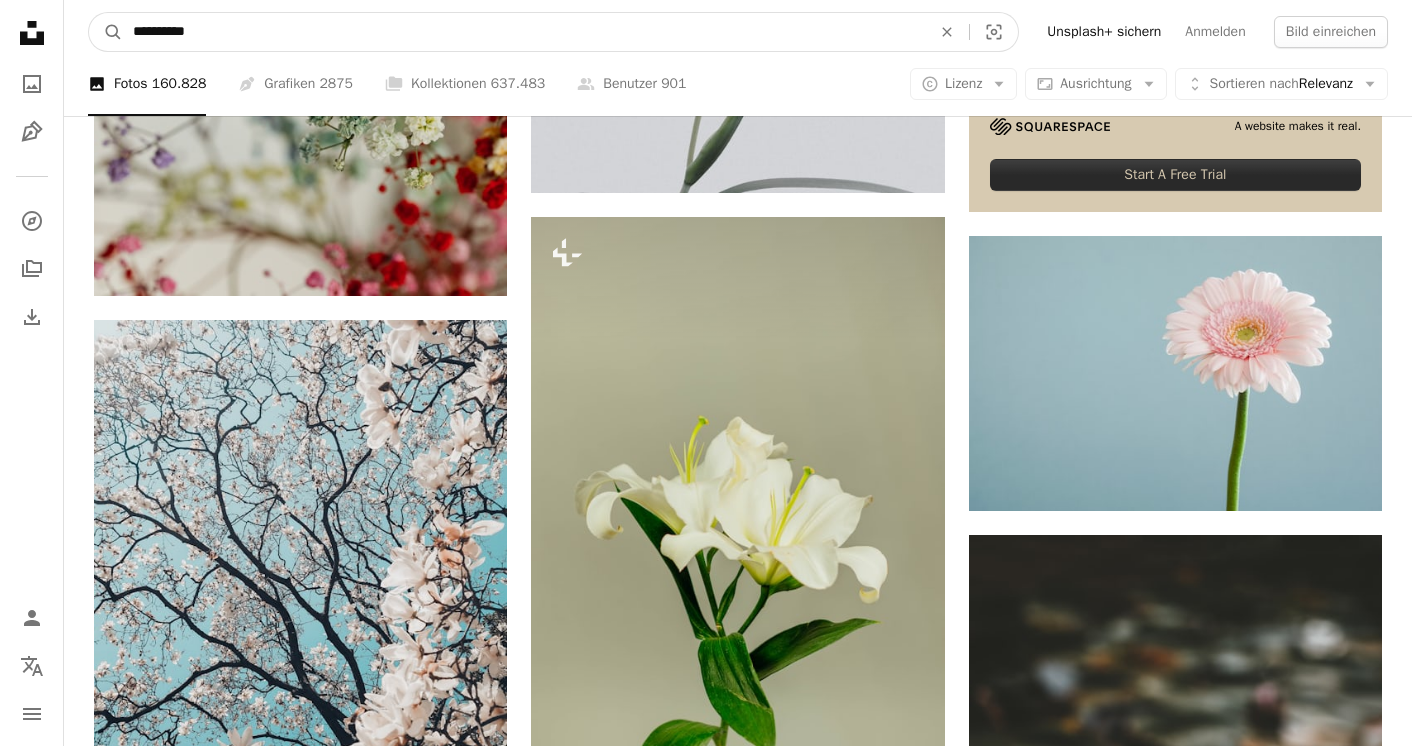 click on "A magnifying glass" at bounding box center [106, 32] 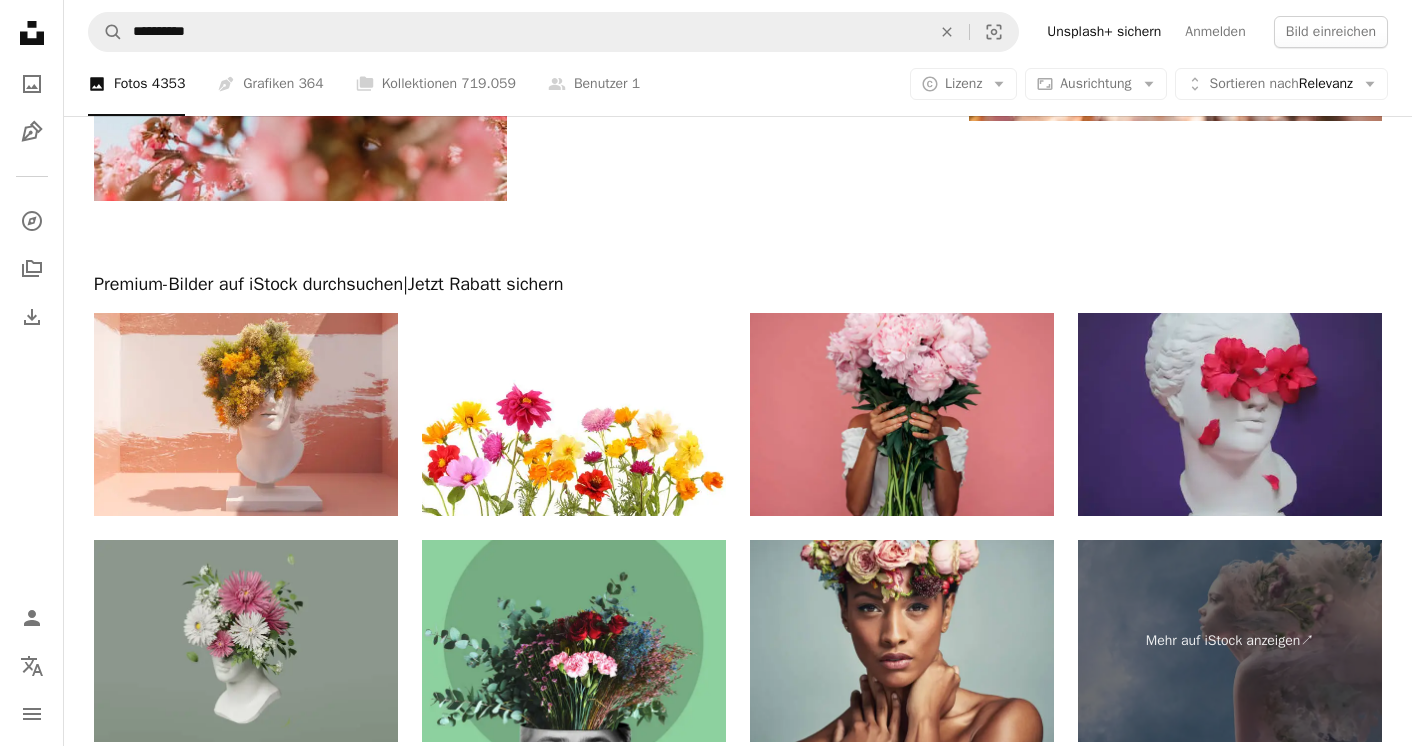 scroll, scrollTop: 3926, scrollLeft: 0, axis: vertical 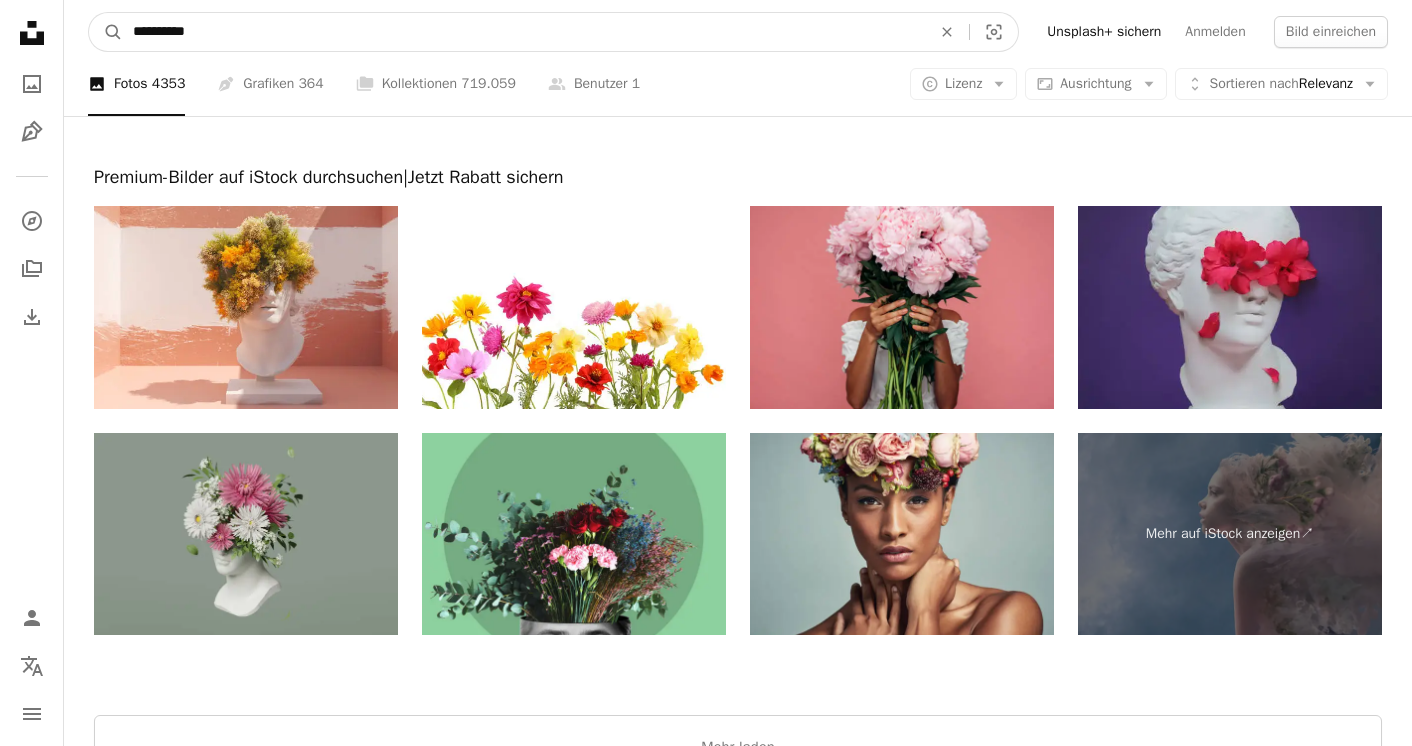 drag, startPoint x: 247, startPoint y: 30, endPoint x: 44, endPoint y: 7, distance: 204.2988 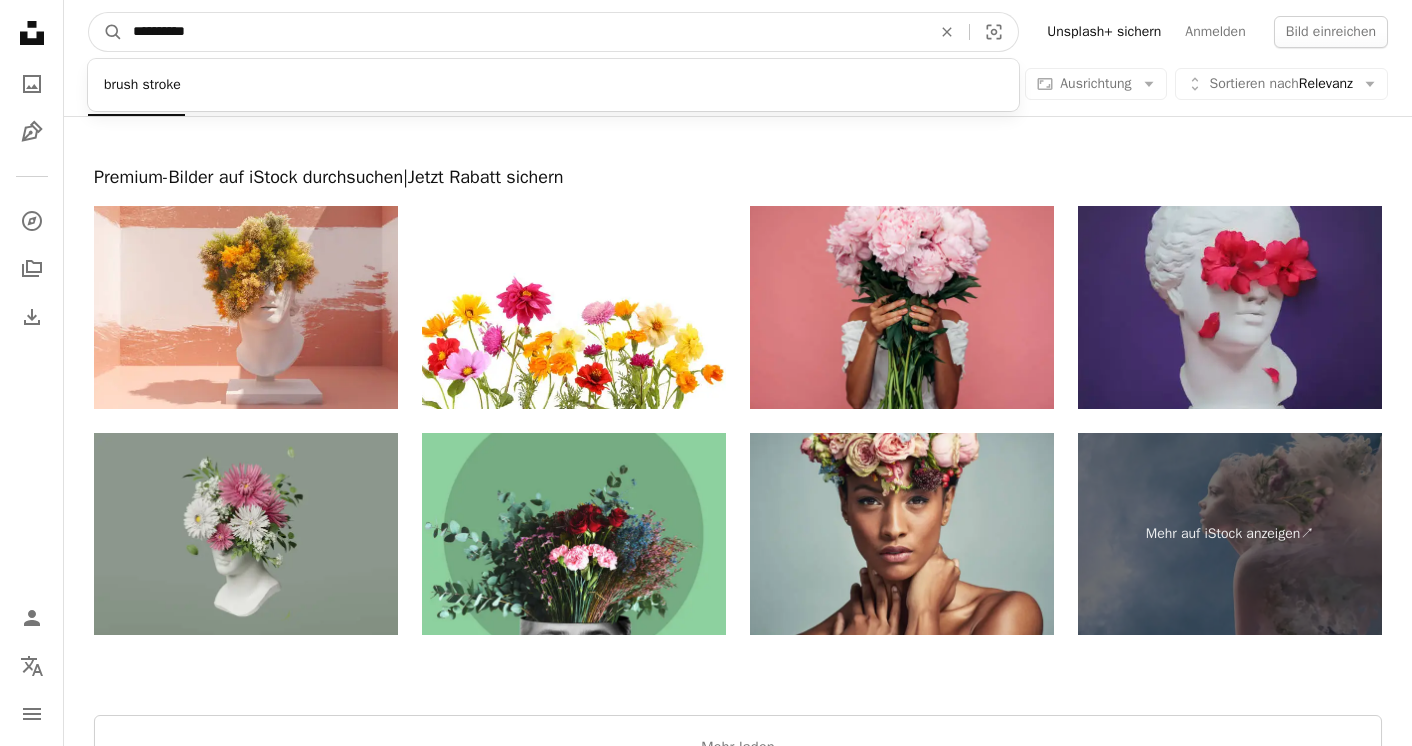 type on "**********" 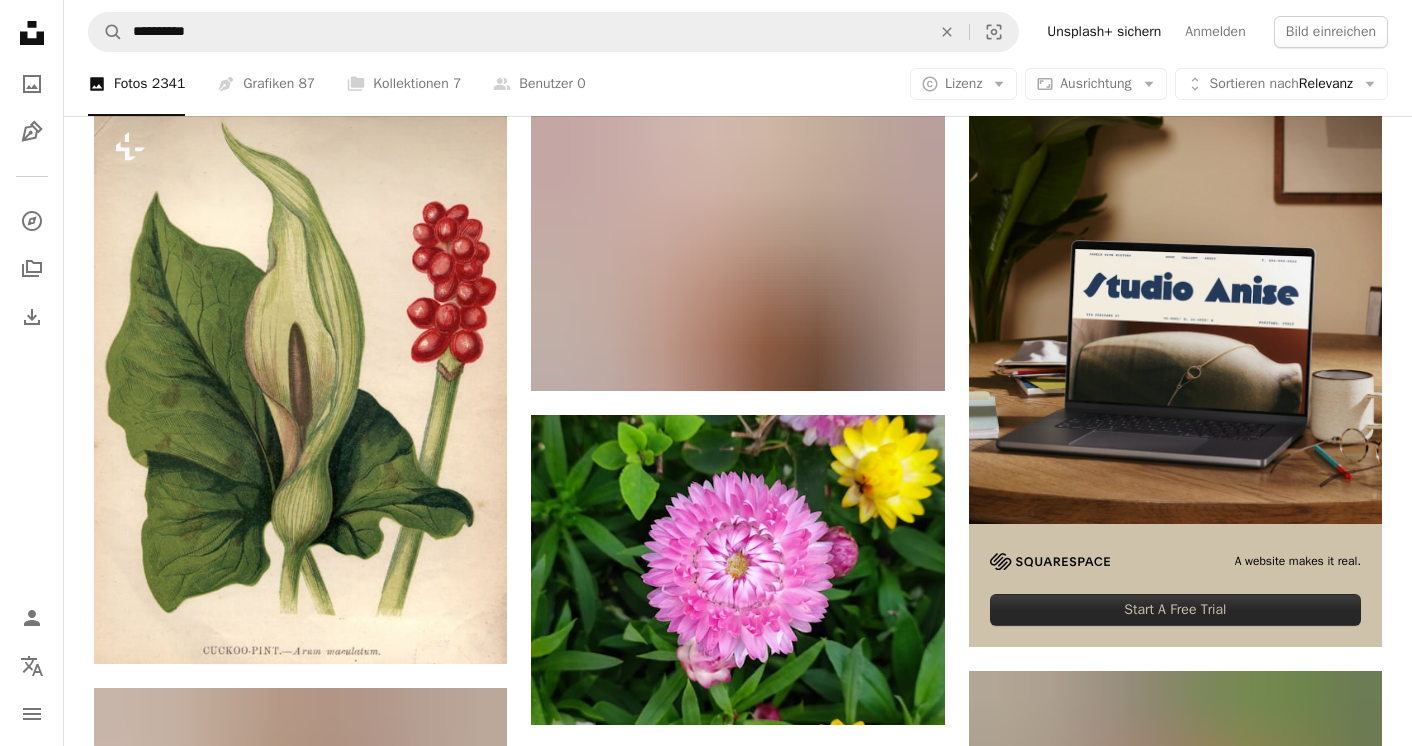 scroll, scrollTop: 165, scrollLeft: 0, axis: vertical 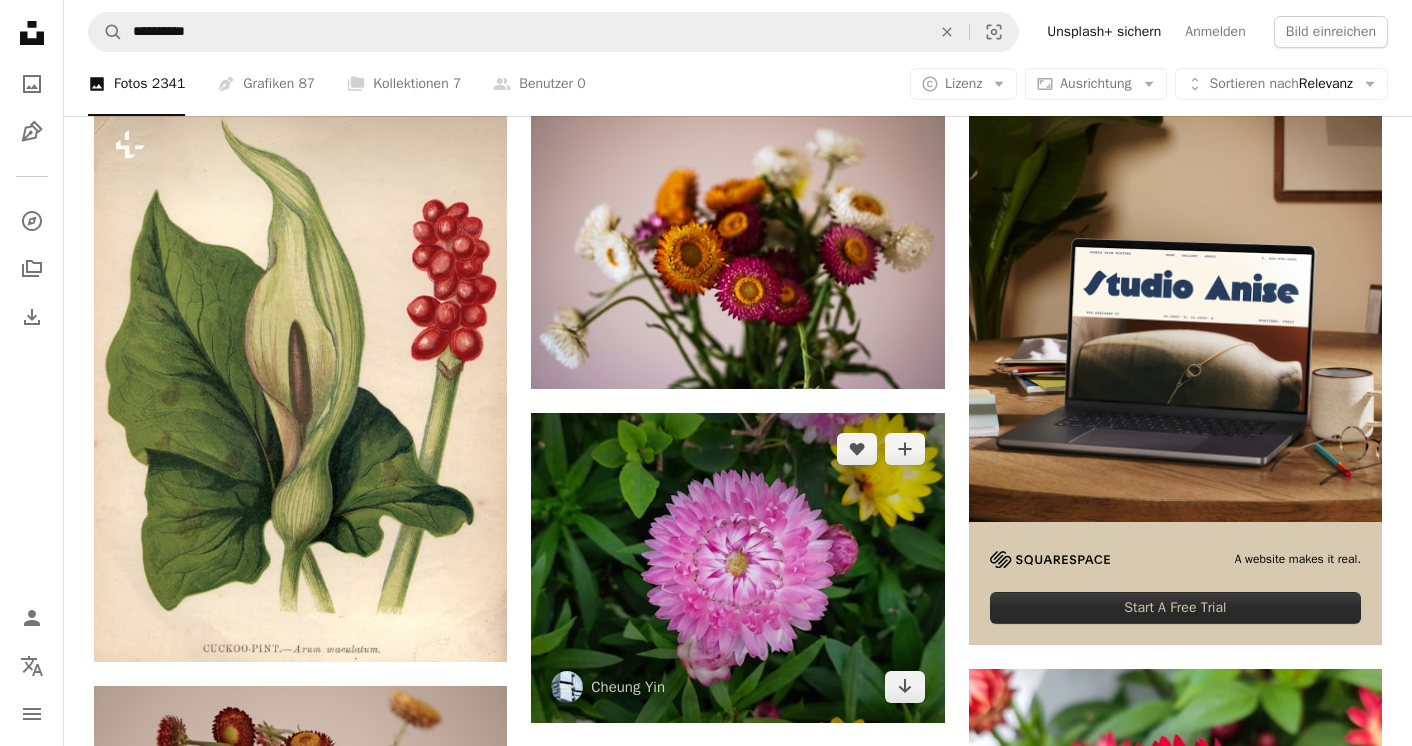 click at bounding box center [737, 568] 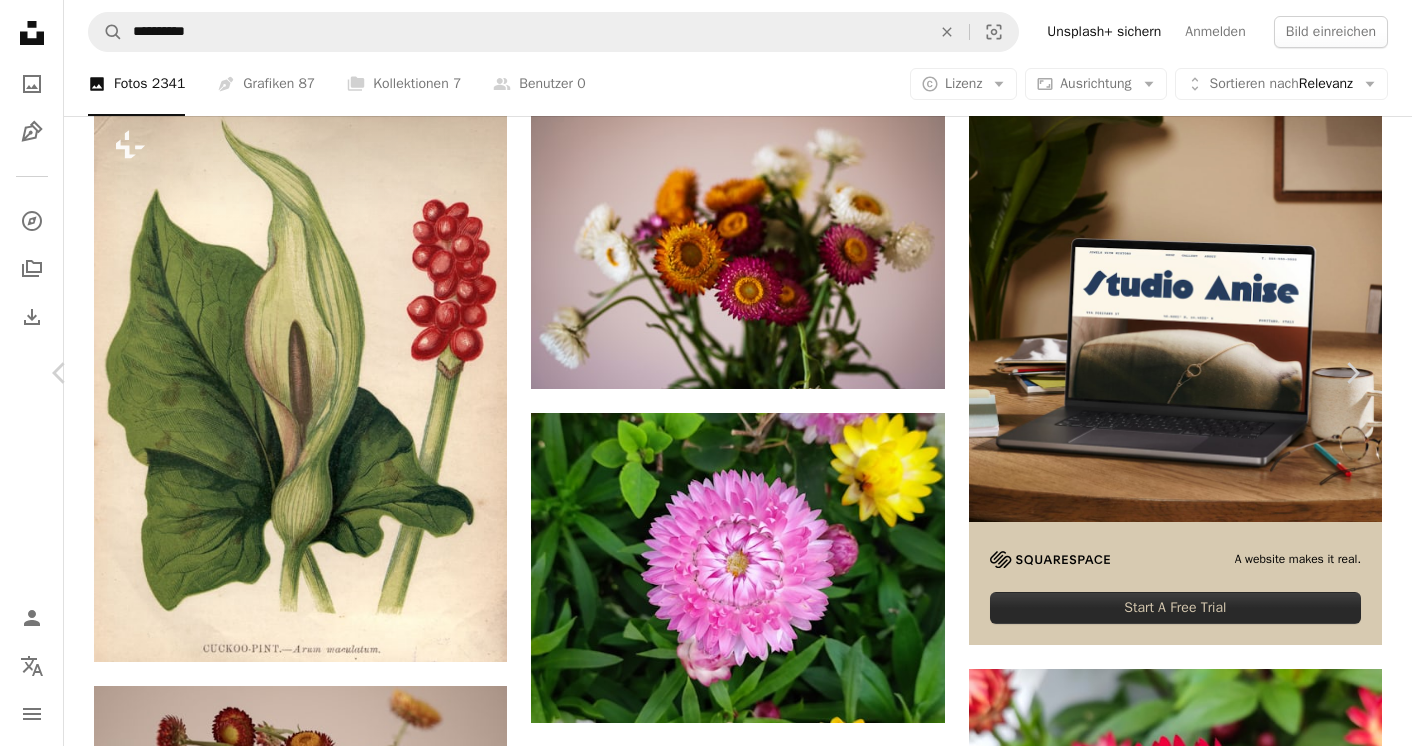 click on "Kostenlos herunterladen" at bounding box center (1131, 4642) 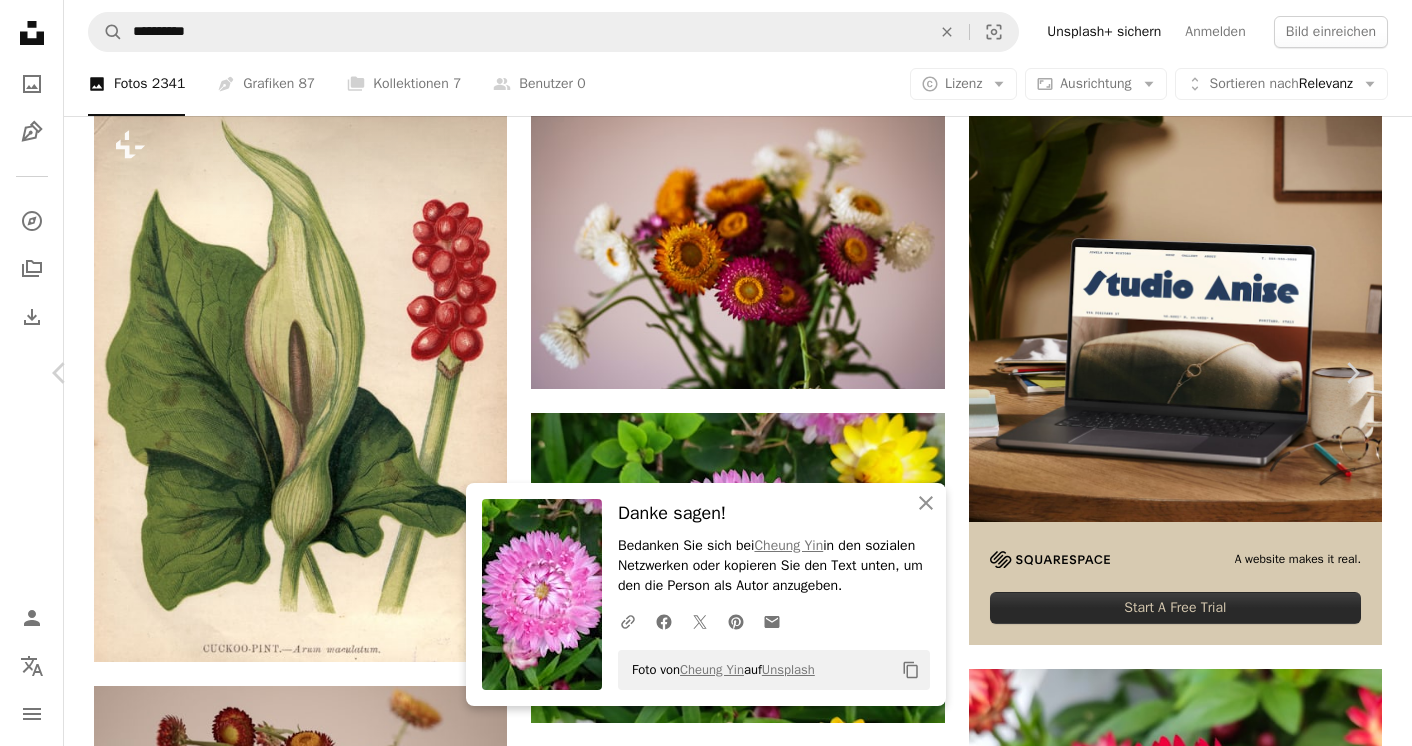 click on "An X shape" at bounding box center (20, 20) 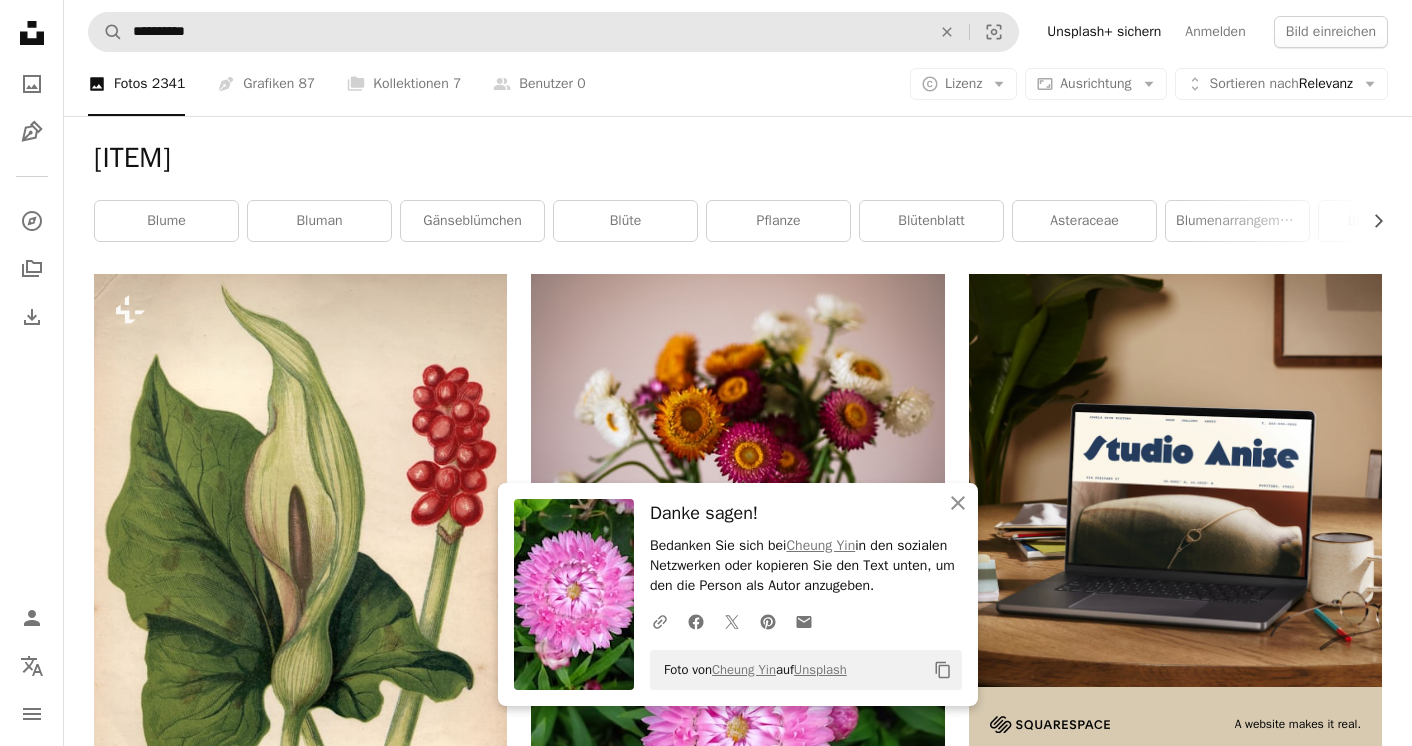 scroll, scrollTop: 0, scrollLeft: 0, axis: both 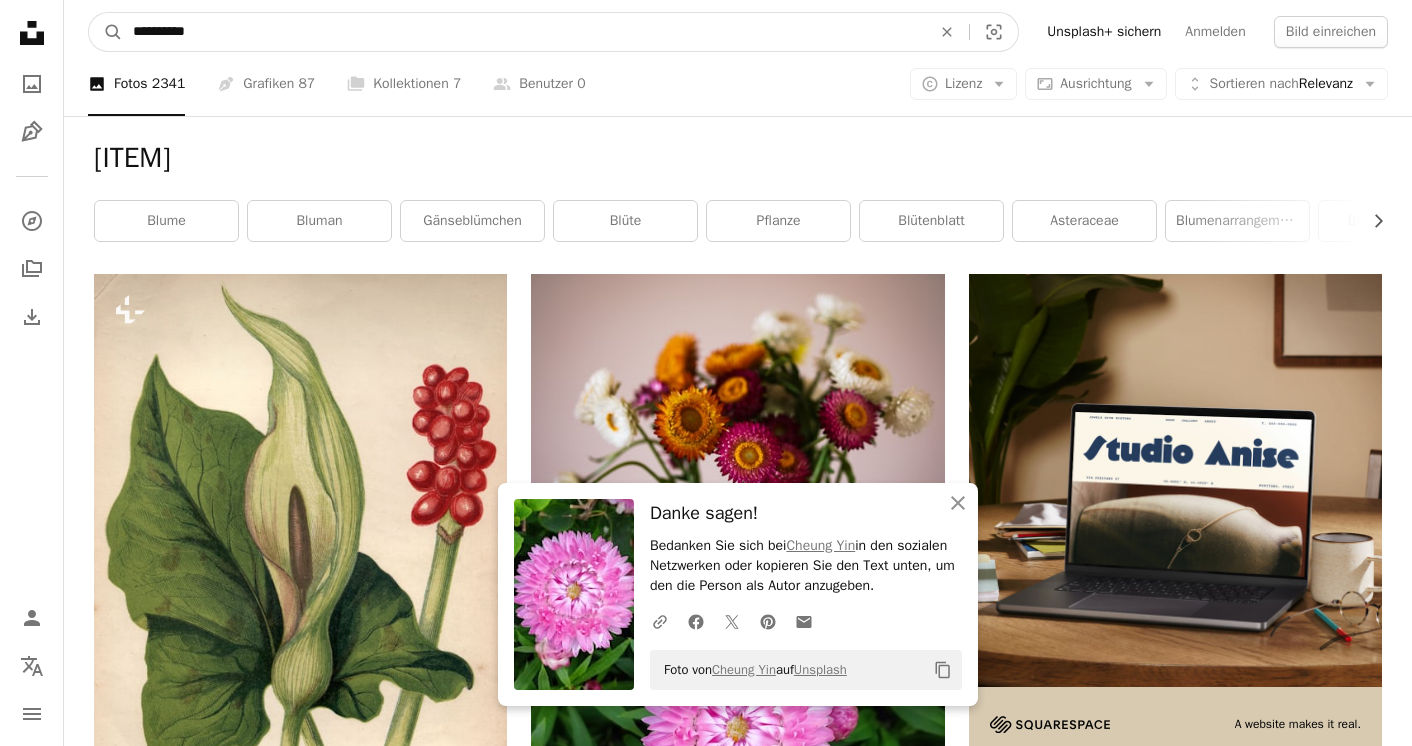 drag, startPoint x: 222, startPoint y: 44, endPoint x: 42, endPoint y: 18, distance: 181.86809 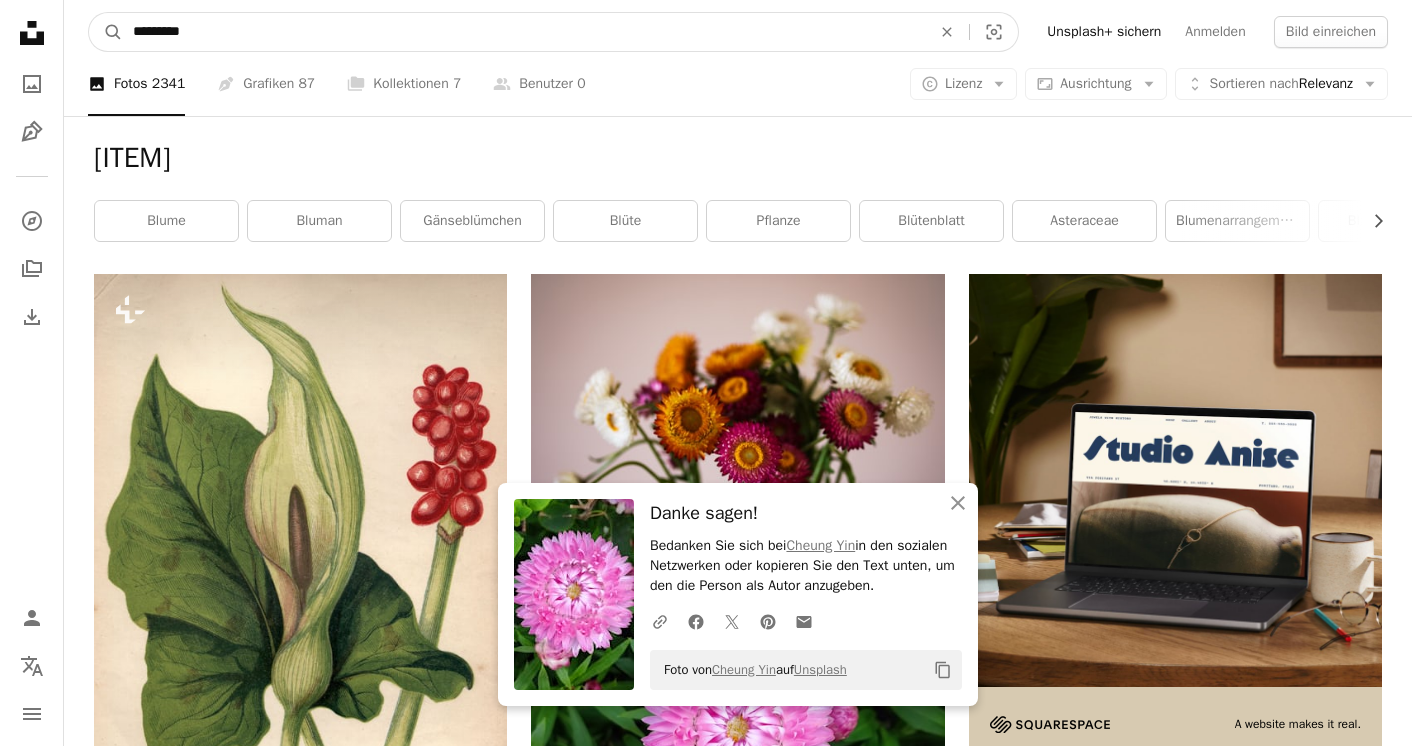 type on "**********" 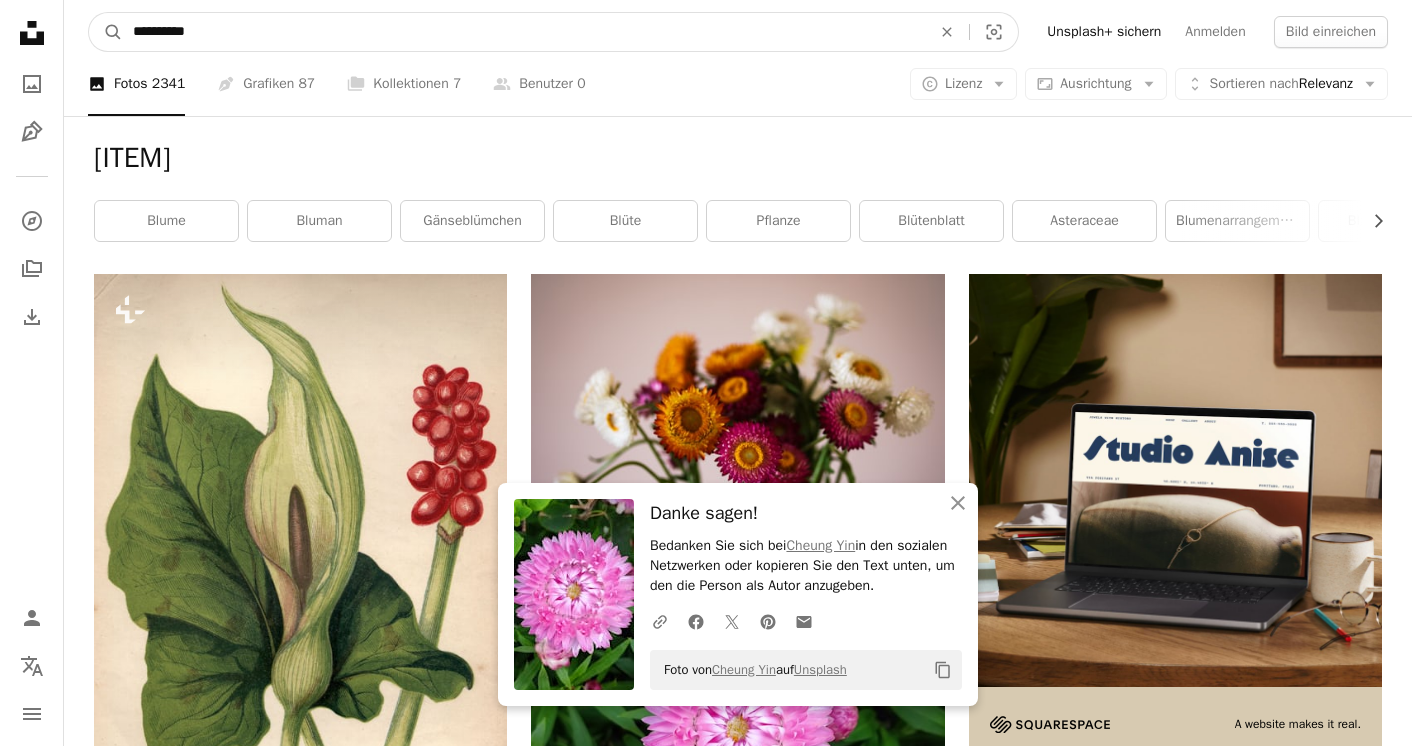 click on "A magnifying glass" at bounding box center (106, 32) 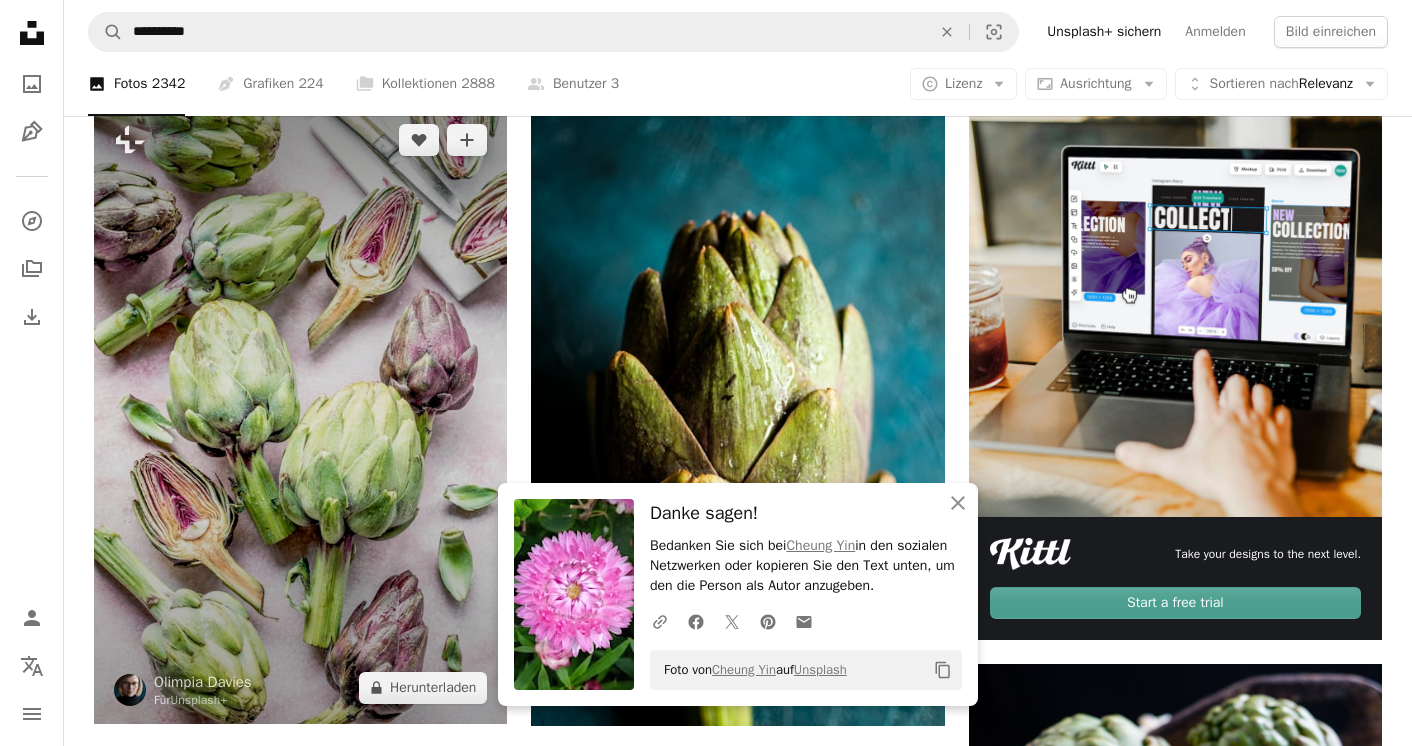 scroll, scrollTop: 192, scrollLeft: 0, axis: vertical 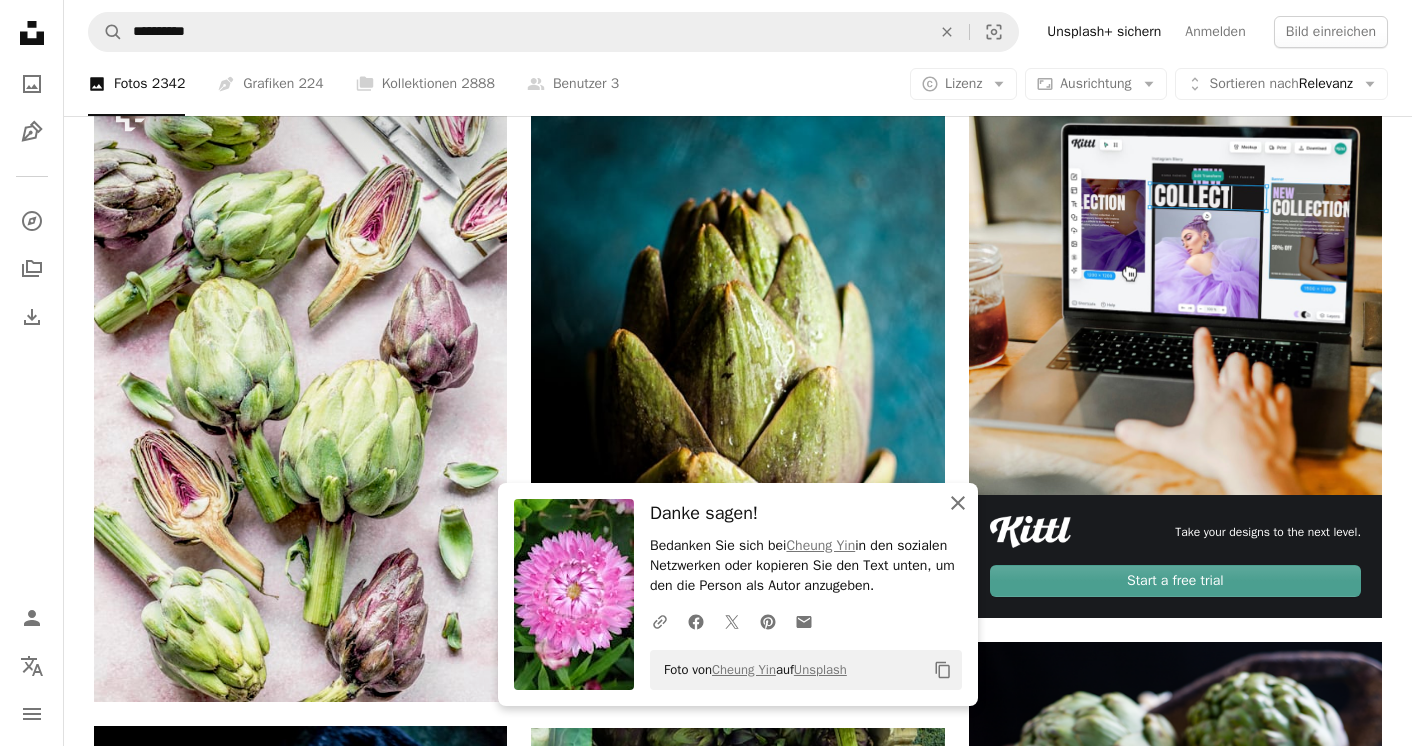 click on "An X shape Schließen" at bounding box center (958, 503) 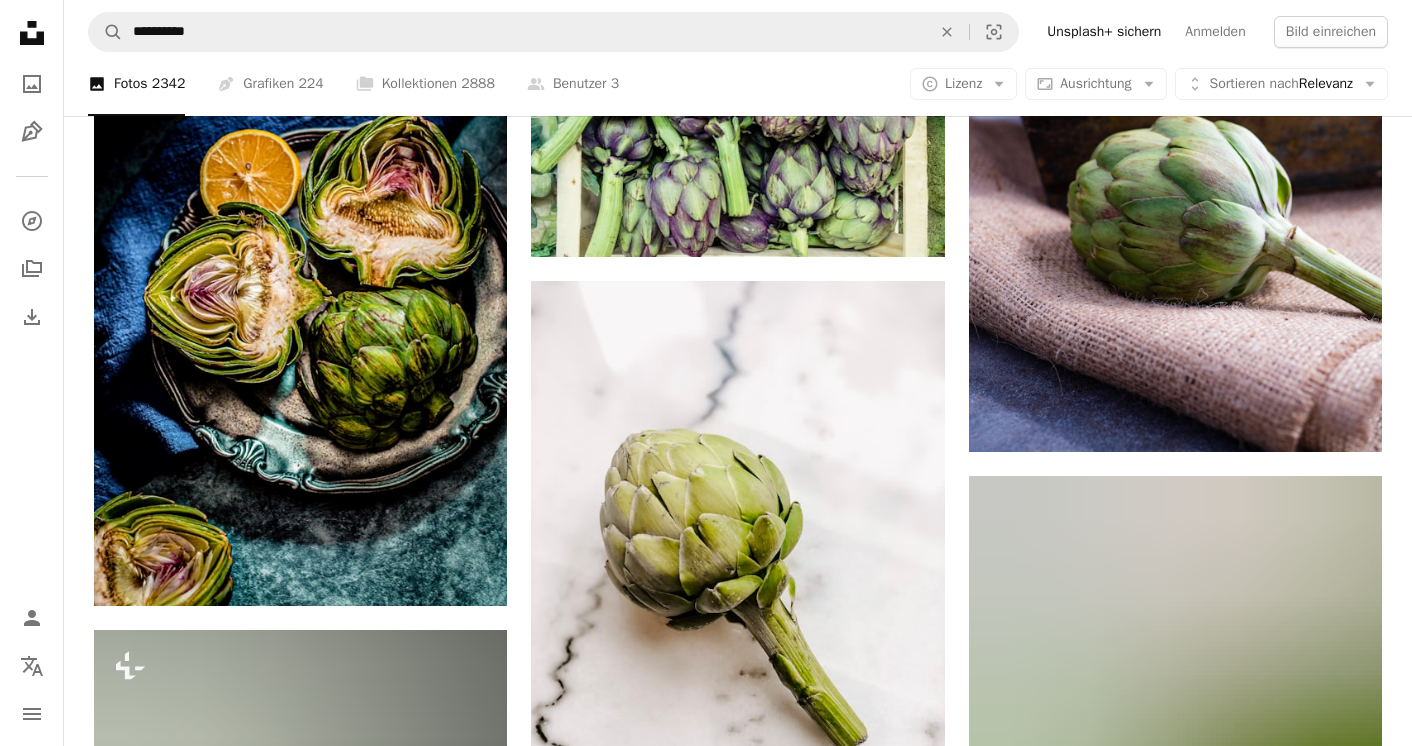 scroll, scrollTop: 818, scrollLeft: 0, axis: vertical 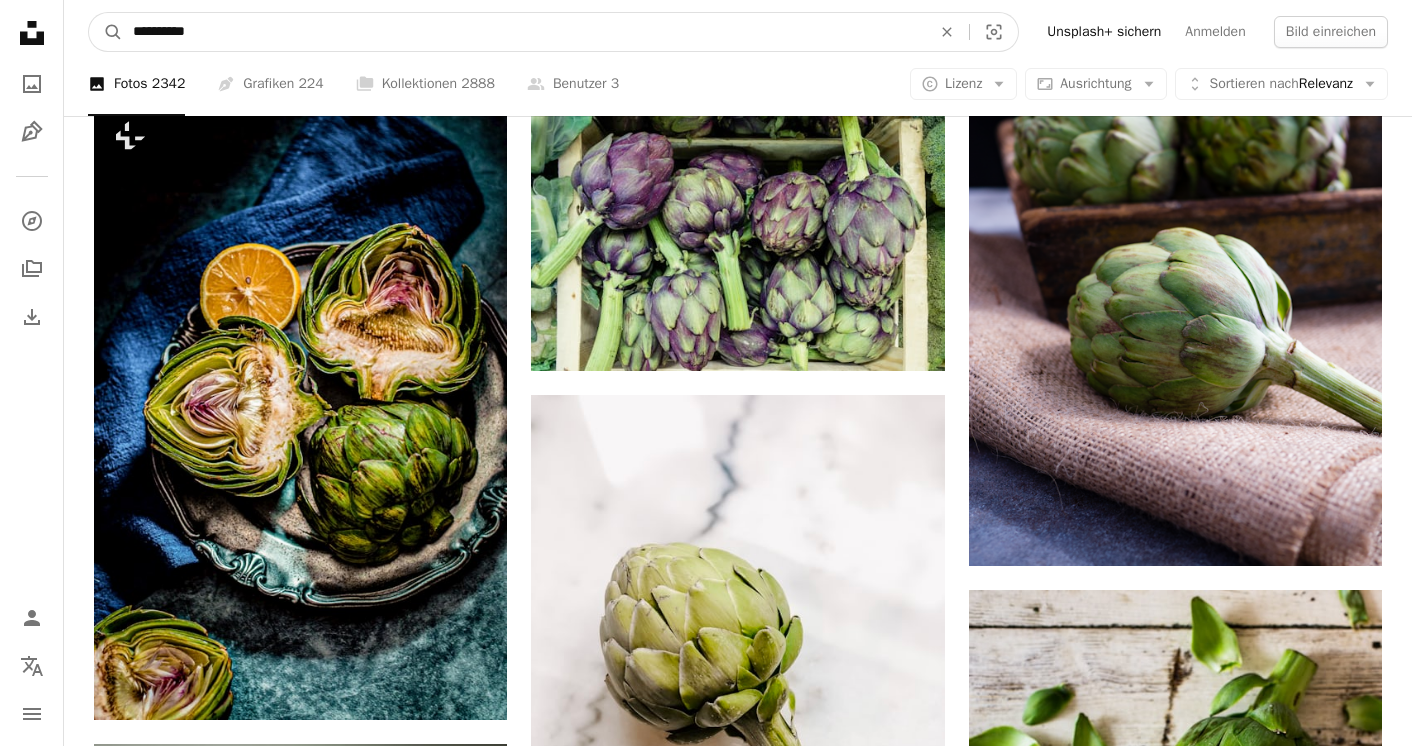 click on "**********" at bounding box center [524, 32] 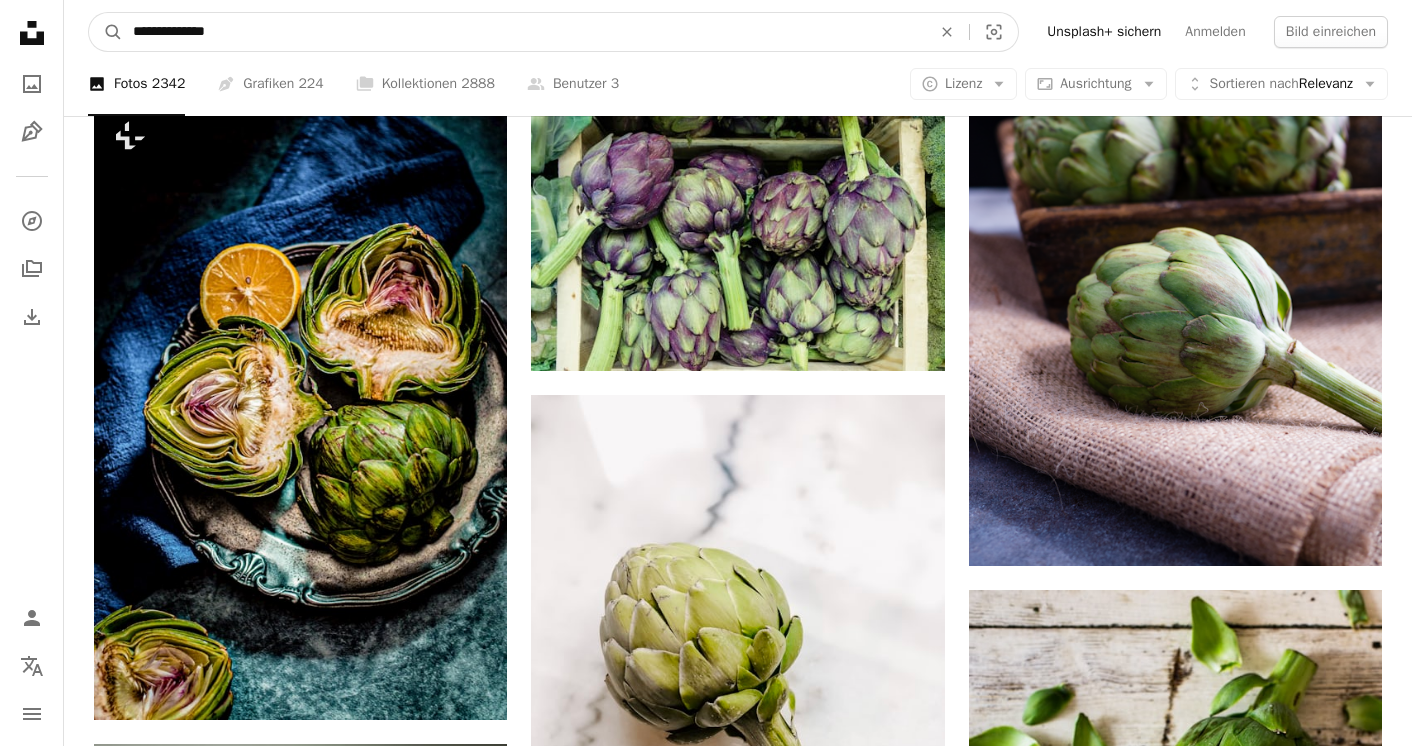 type on "**********" 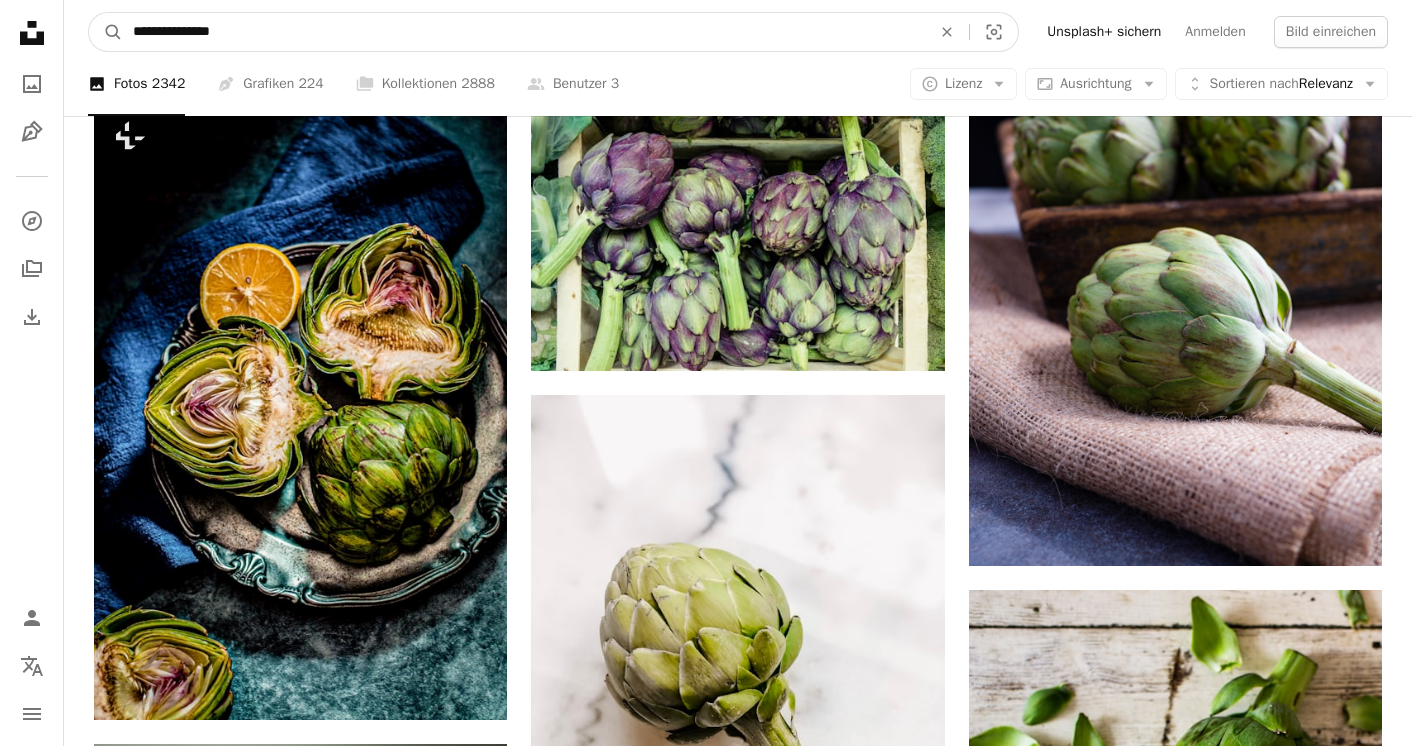 click on "A magnifying glass" at bounding box center (106, 32) 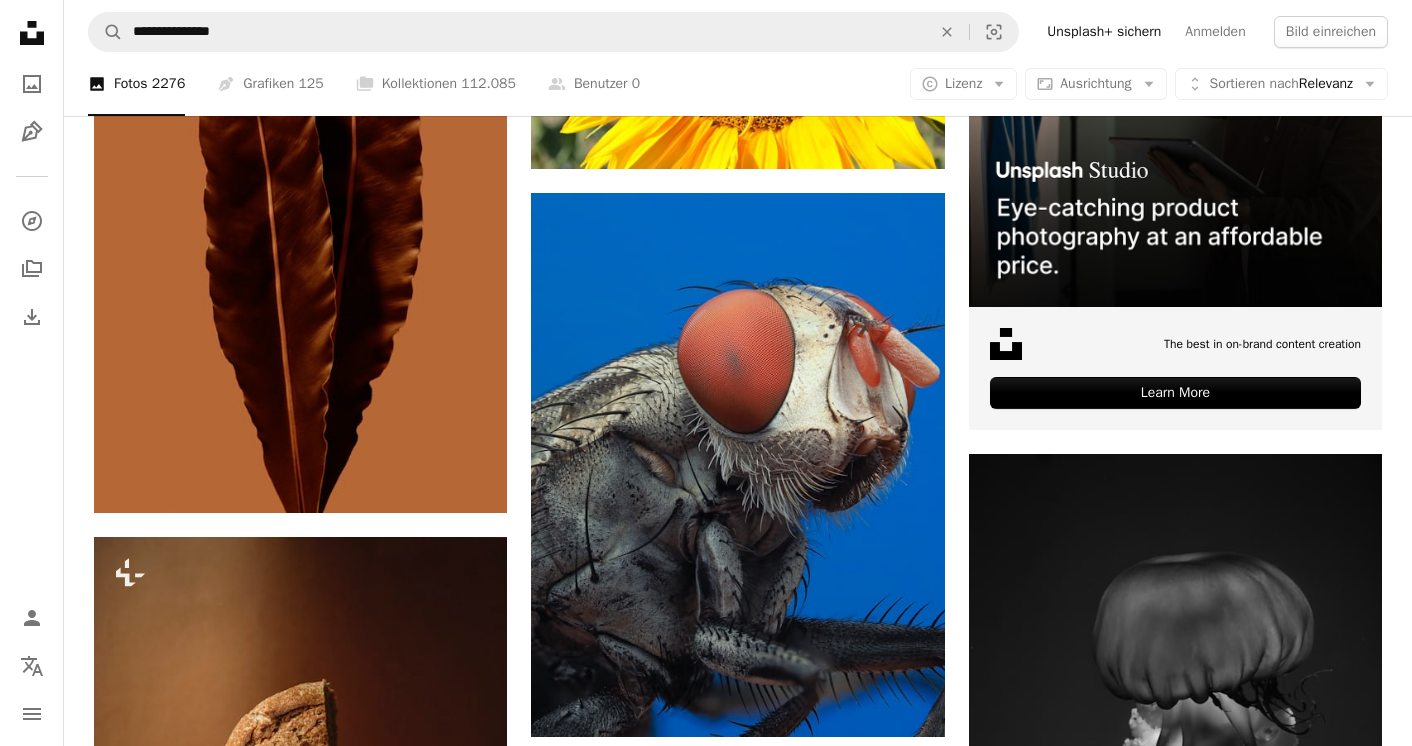 scroll, scrollTop: 536, scrollLeft: 0, axis: vertical 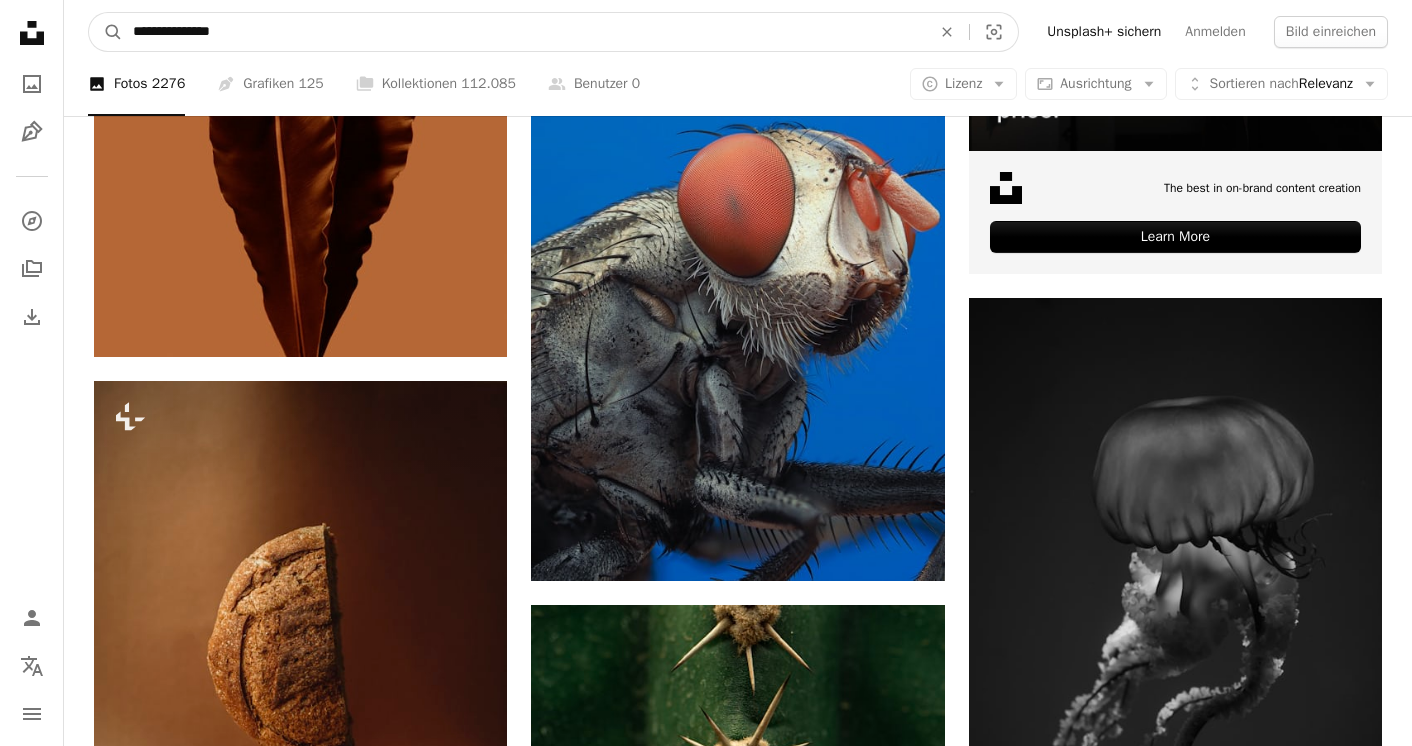 drag, startPoint x: 198, startPoint y: 29, endPoint x: 355, endPoint y: 35, distance: 157.11461 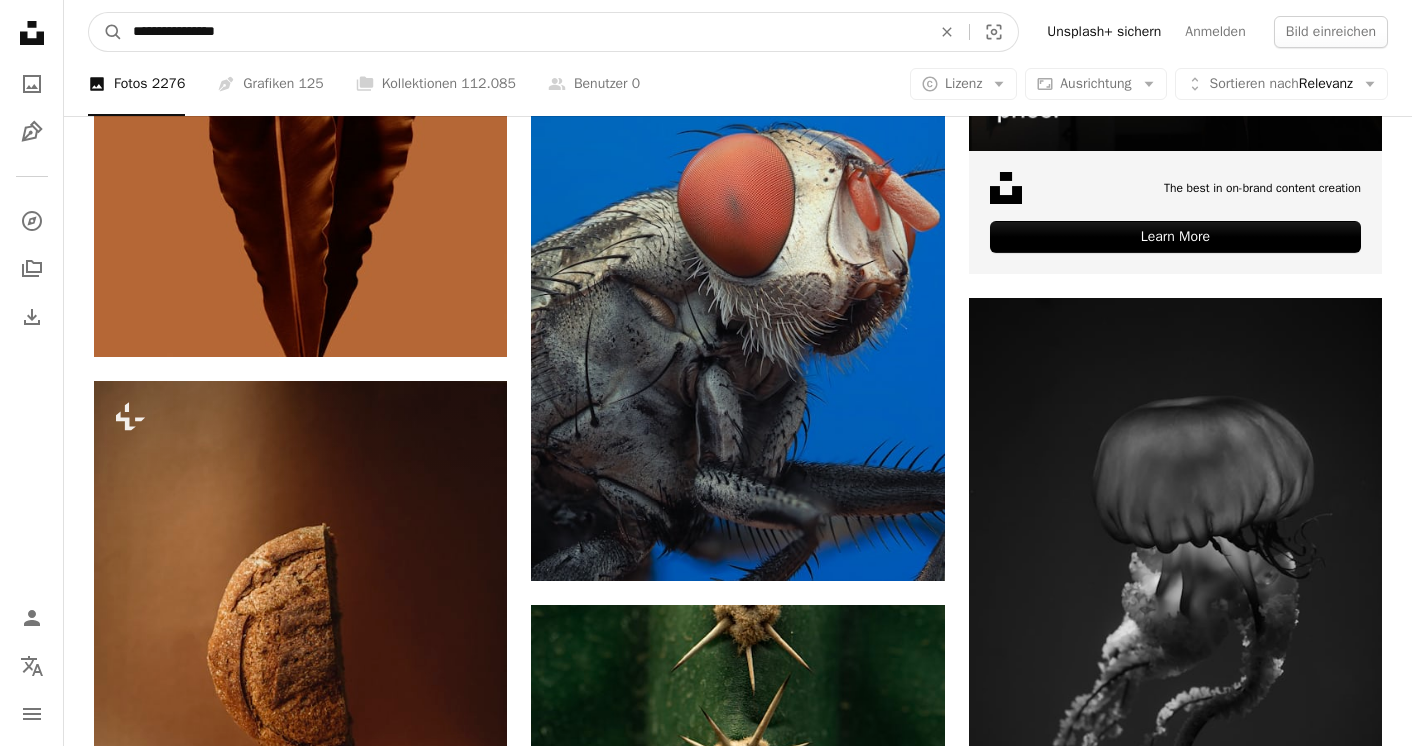 type on "**********" 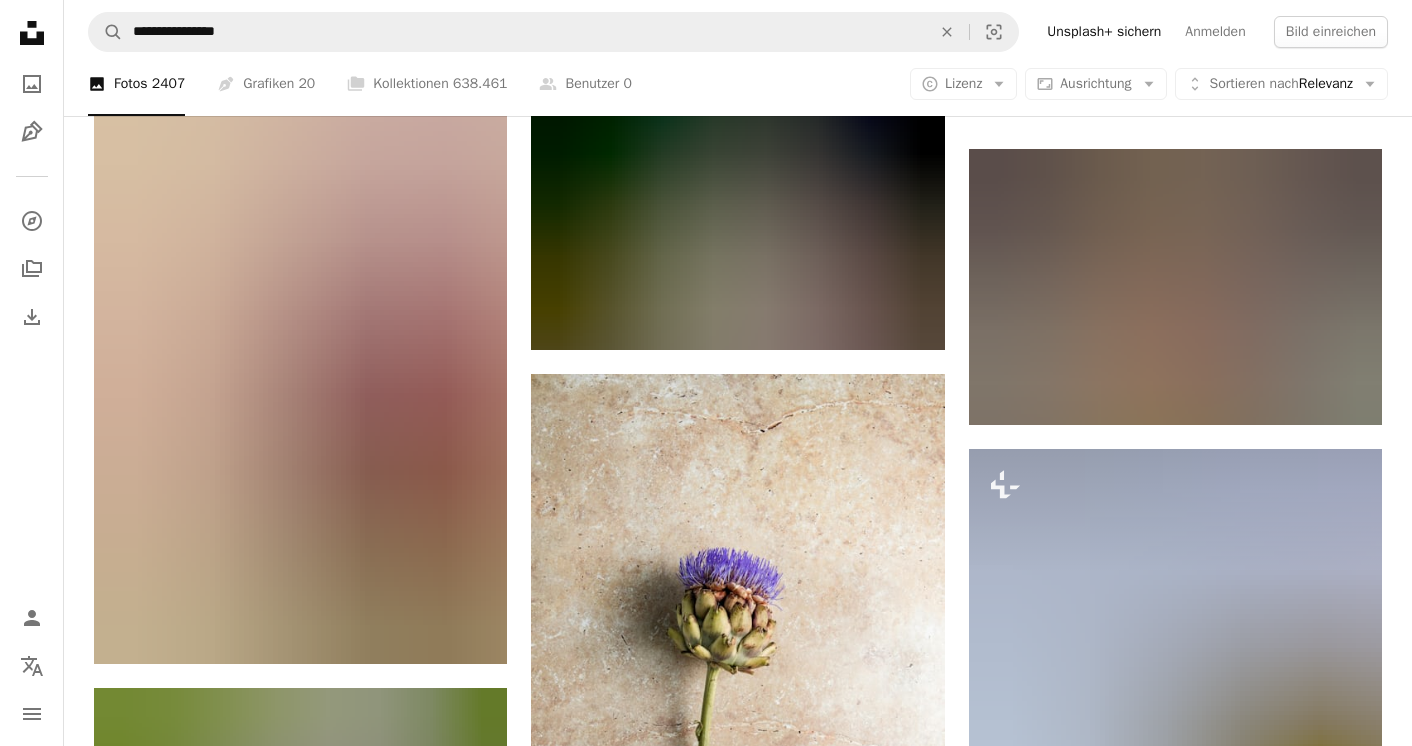 scroll, scrollTop: 2077, scrollLeft: 0, axis: vertical 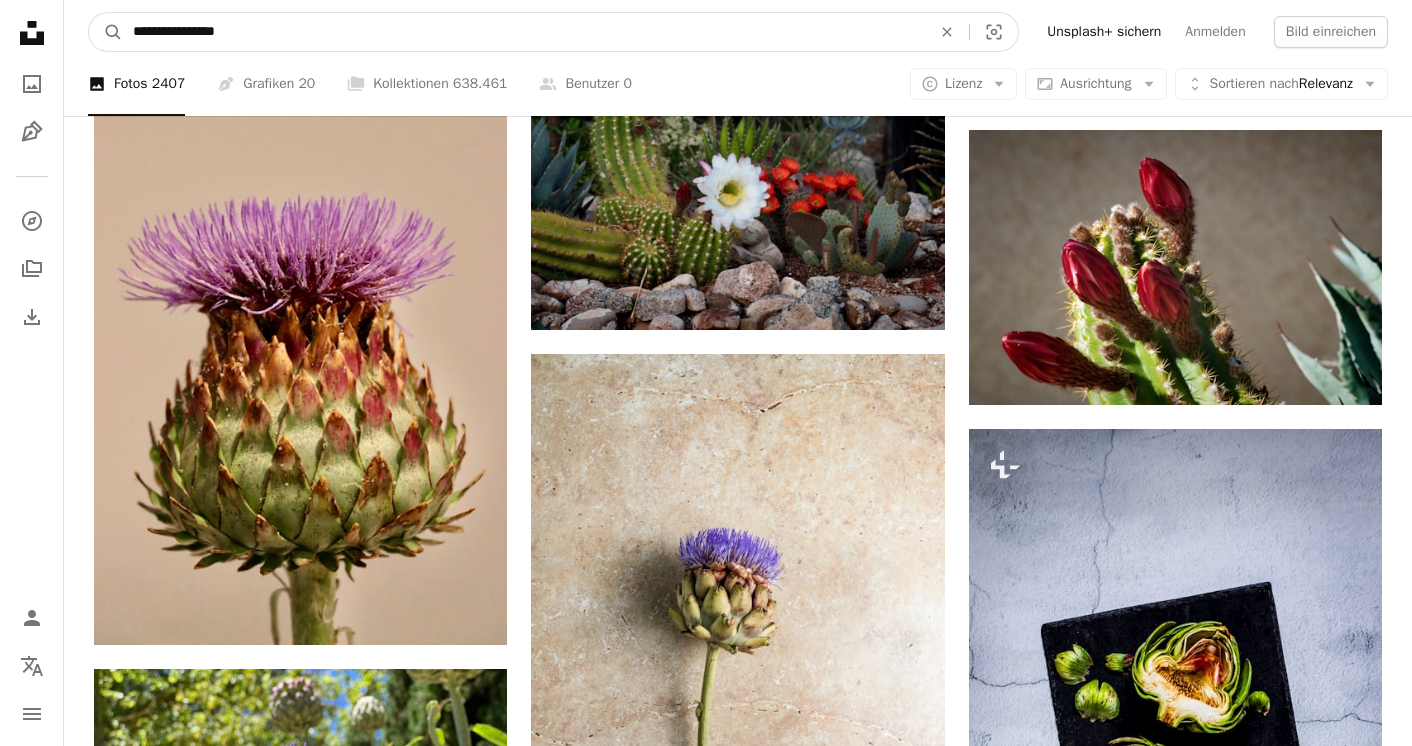 drag, startPoint x: 218, startPoint y: 30, endPoint x: 359, endPoint y: 32, distance: 141.01419 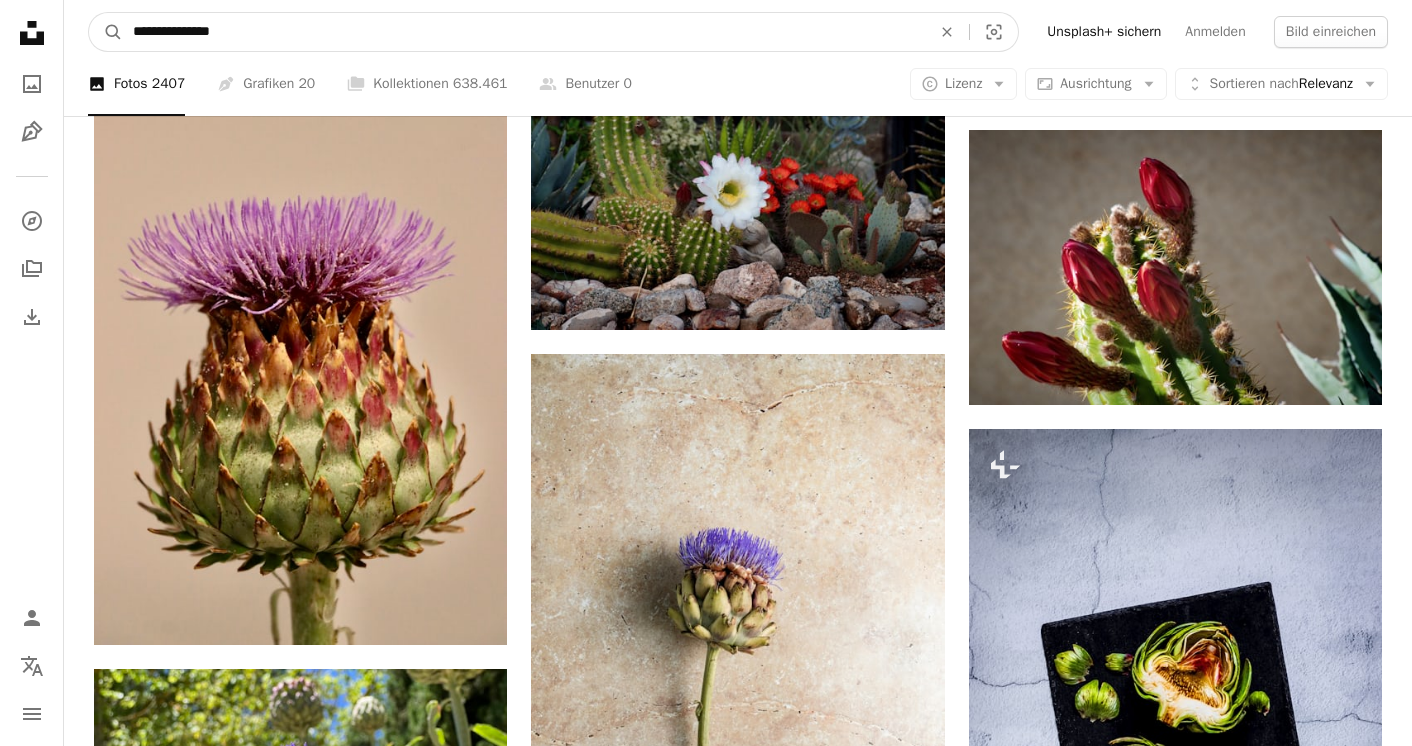 type on "**********" 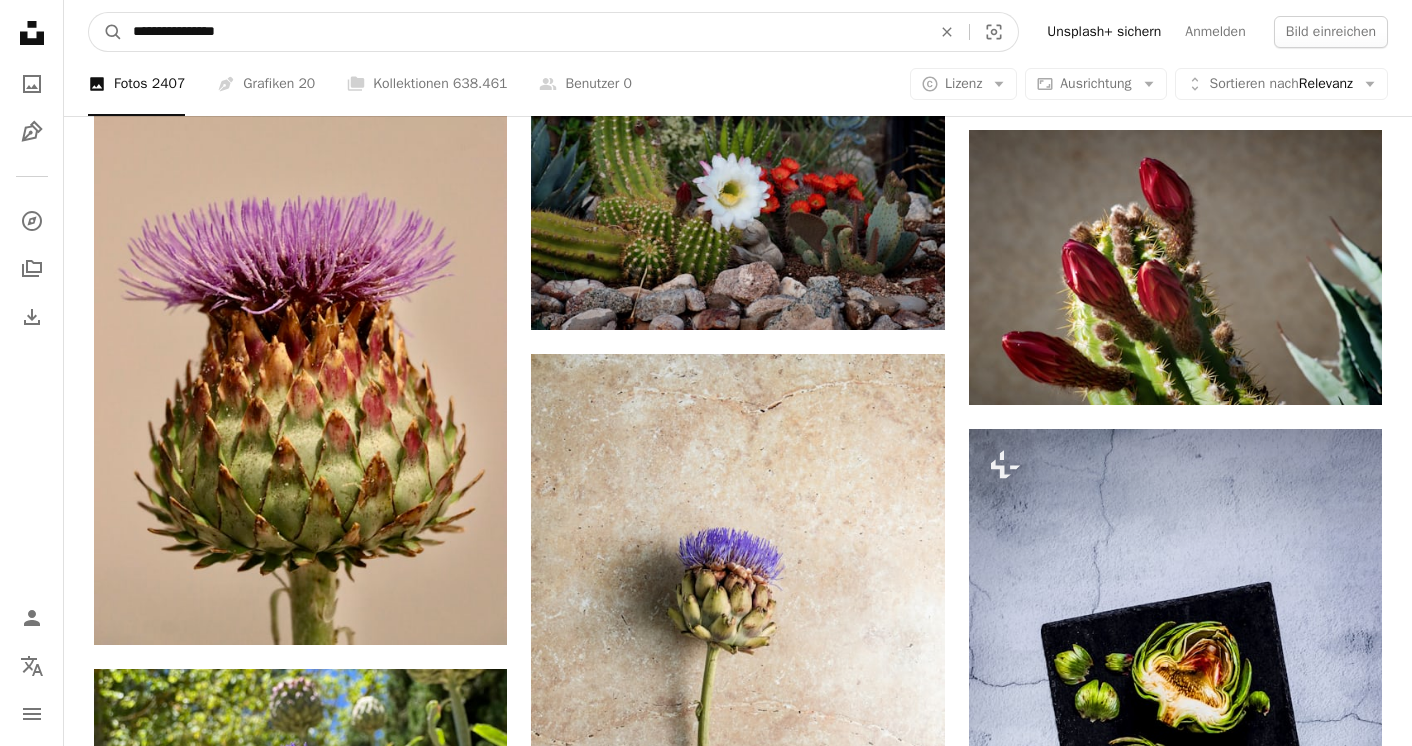 click on "A magnifying glass" at bounding box center [106, 32] 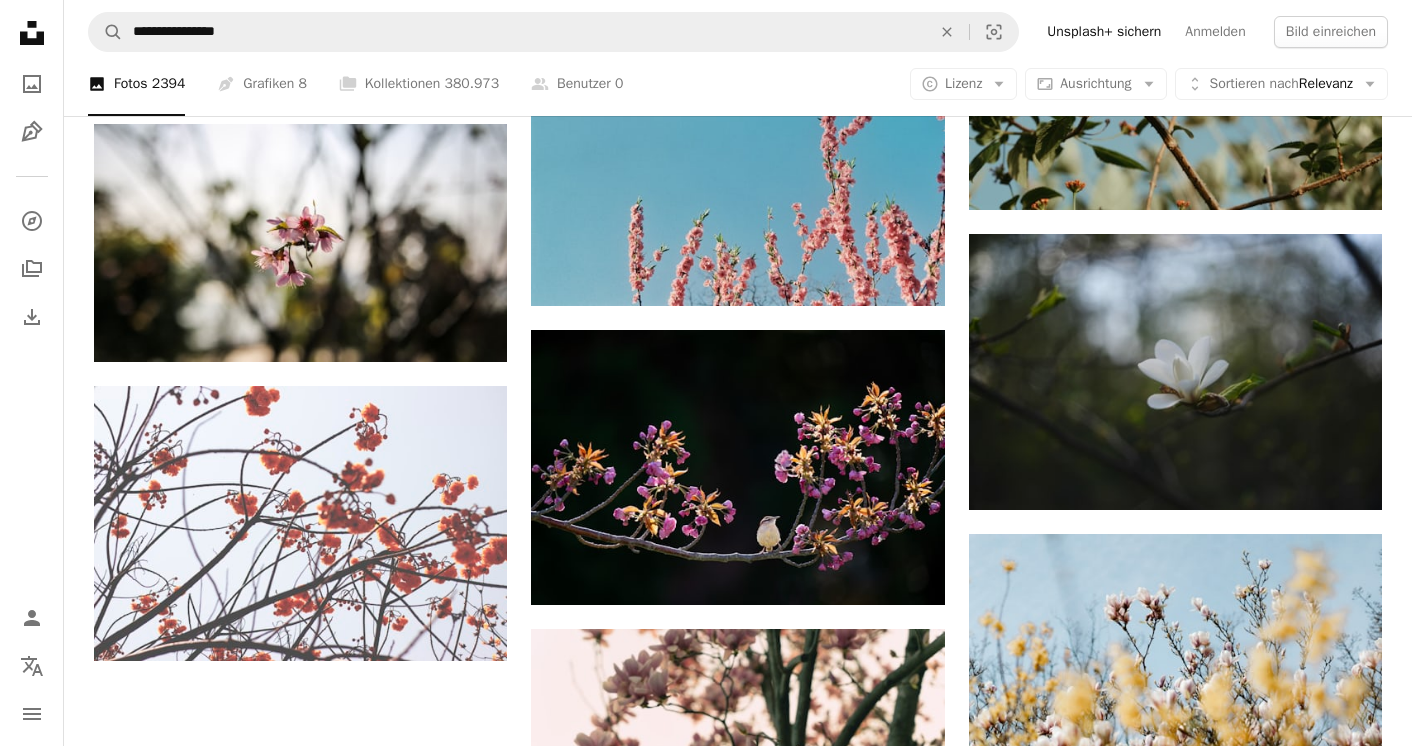 scroll, scrollTop: 2439, scrollLeft: 0, axis: vertical 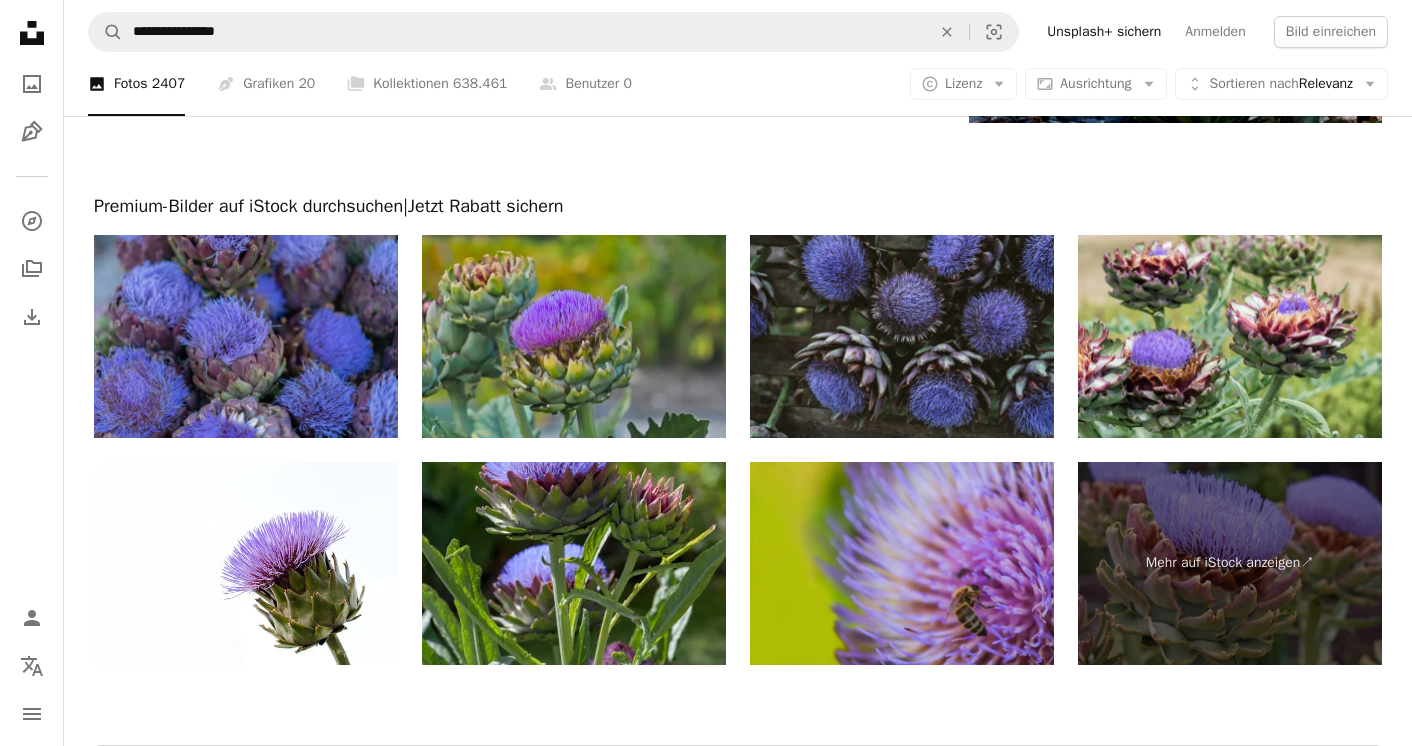 click at bounding box center (246, 336) 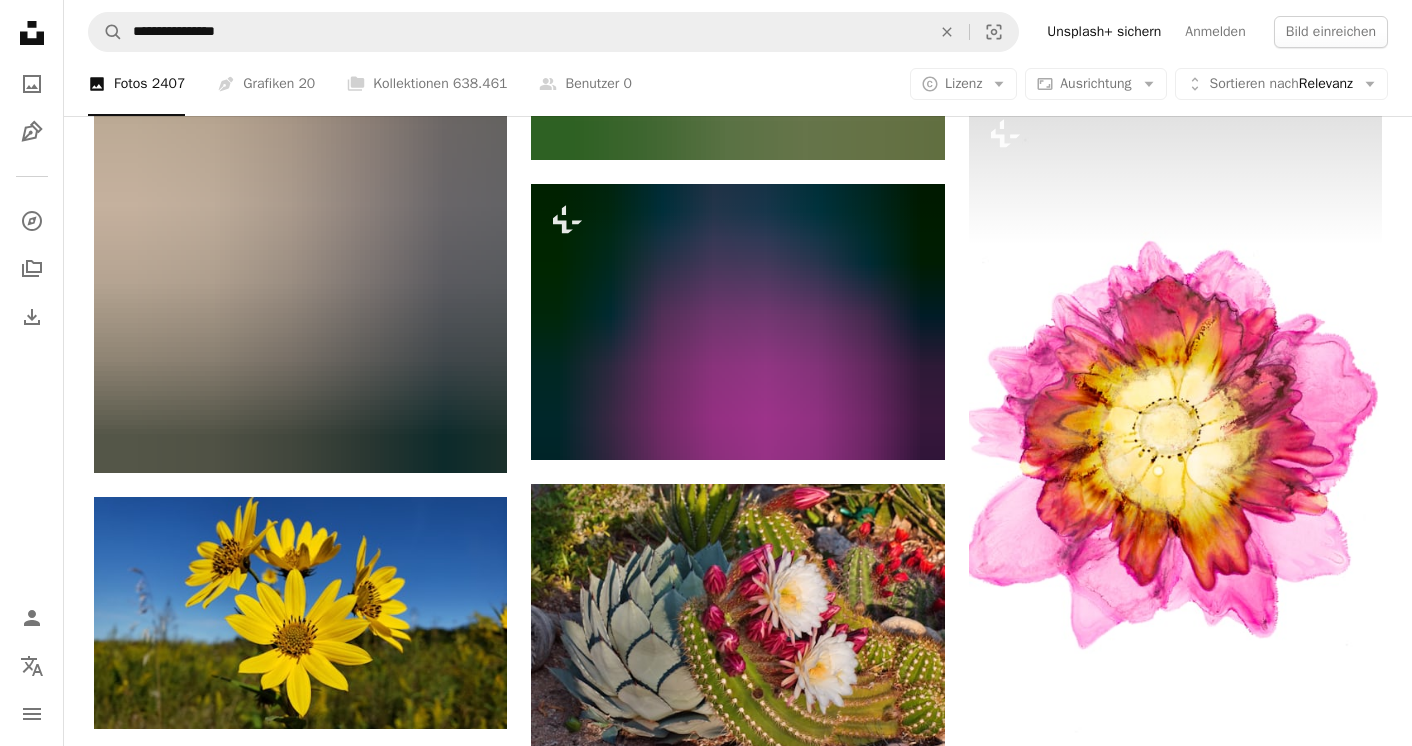 scroll, scrollTop: 1158, scrollLeft: 0, axis: vertical 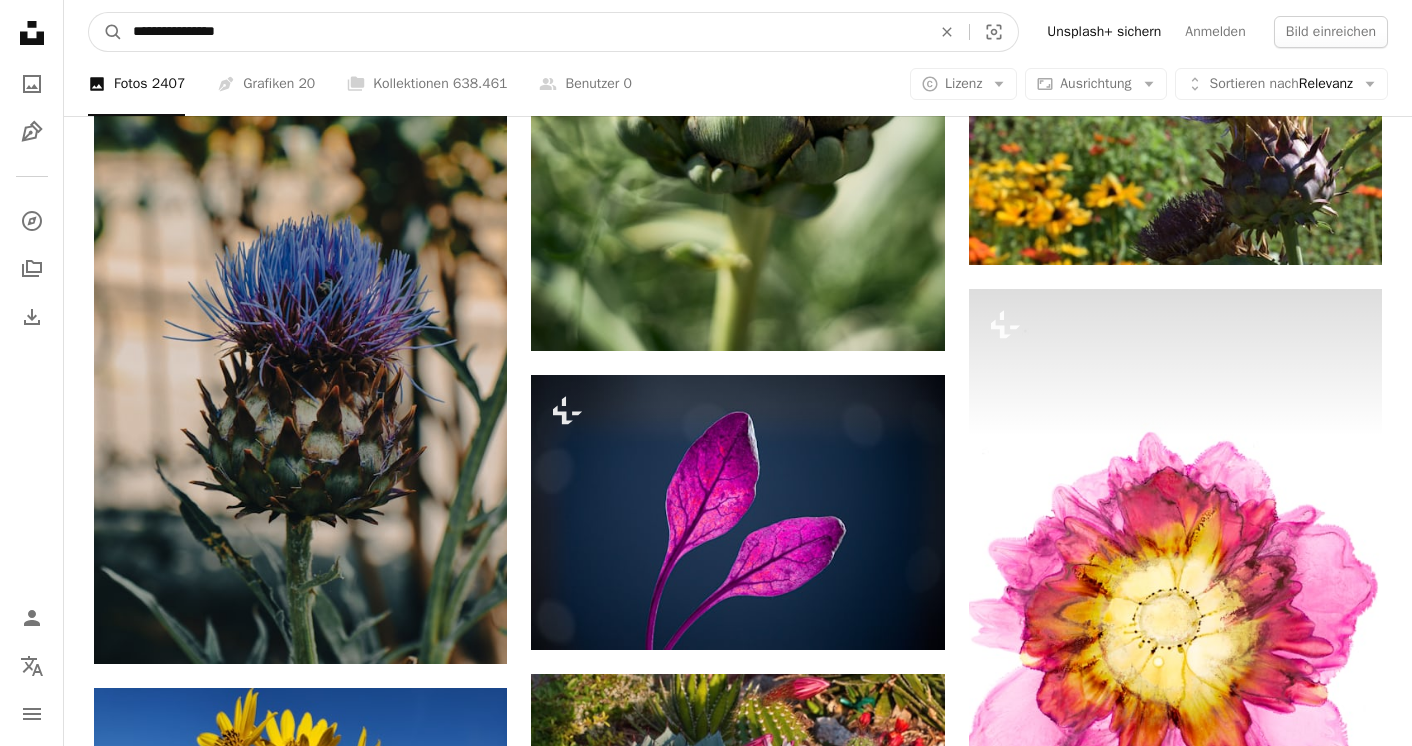 drag, startPoint x: 253, startPoint y: 27, endPoint x: 43, endPoint y: 18, distance: 210.19276 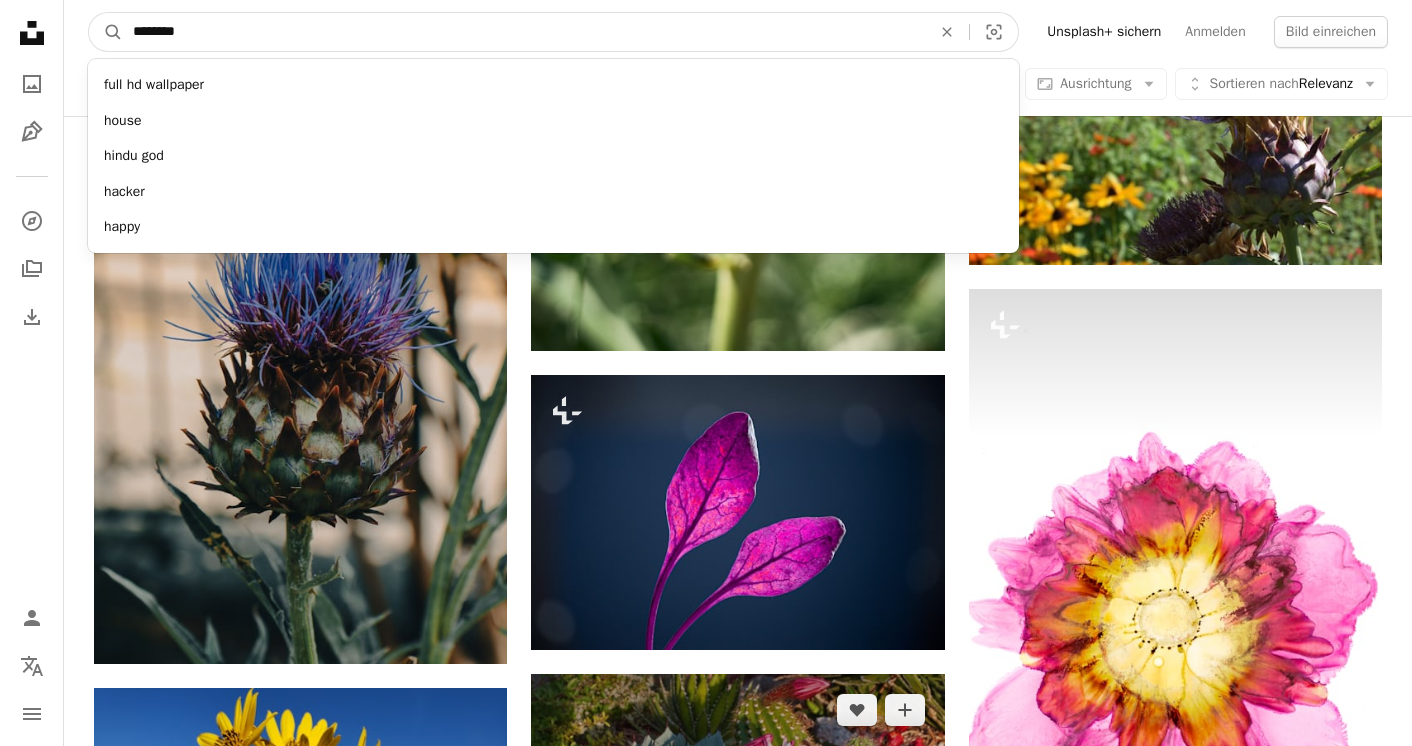type on "********" 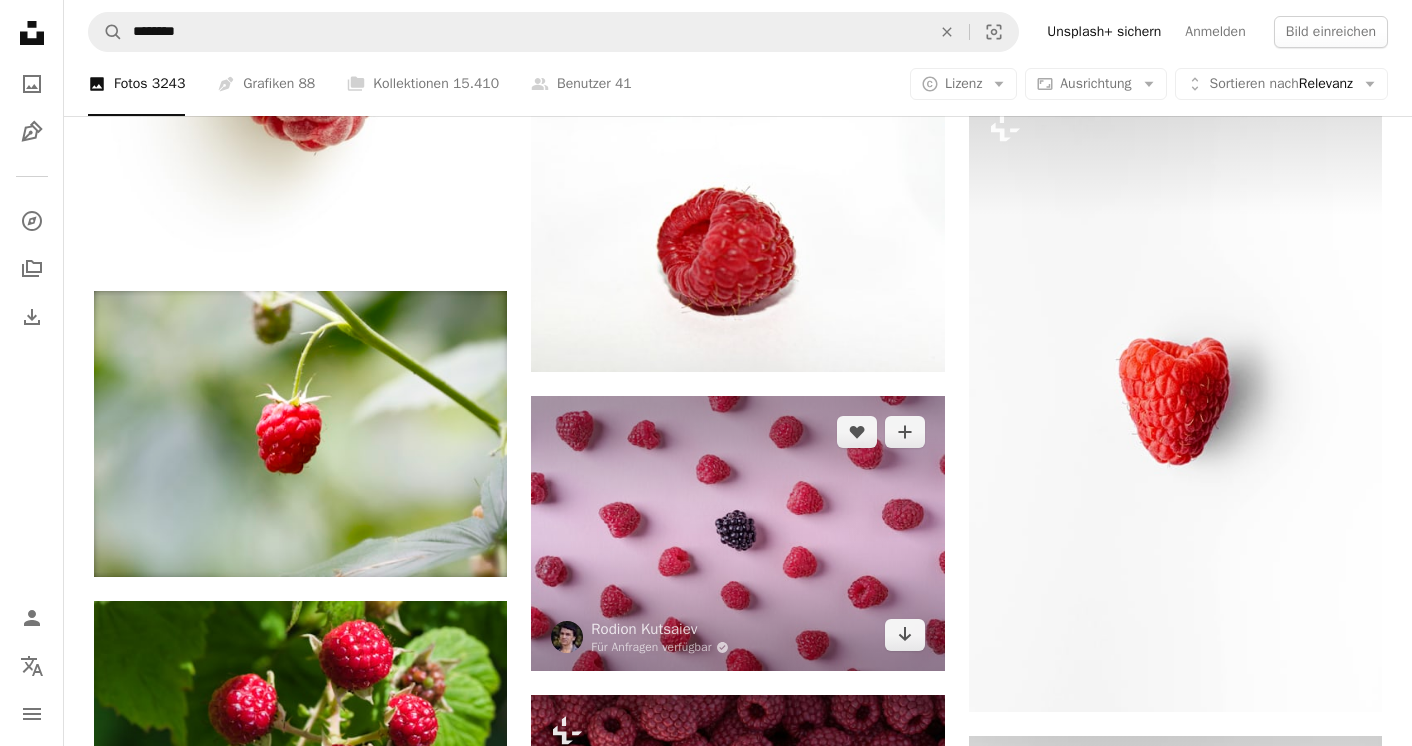 scroll, scrollTop: 1320, scrollLeft: 0, axis: vertical 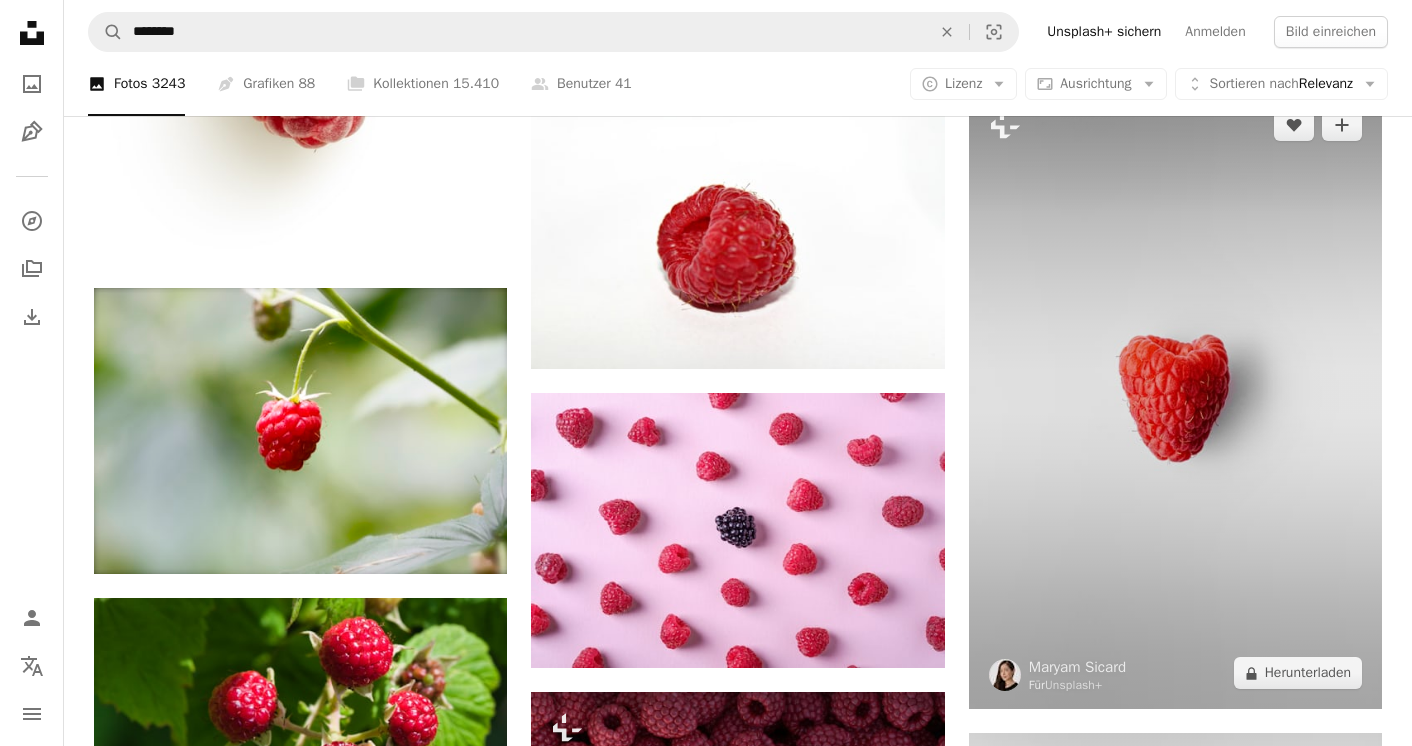 click at bounding box center [1175, 399] 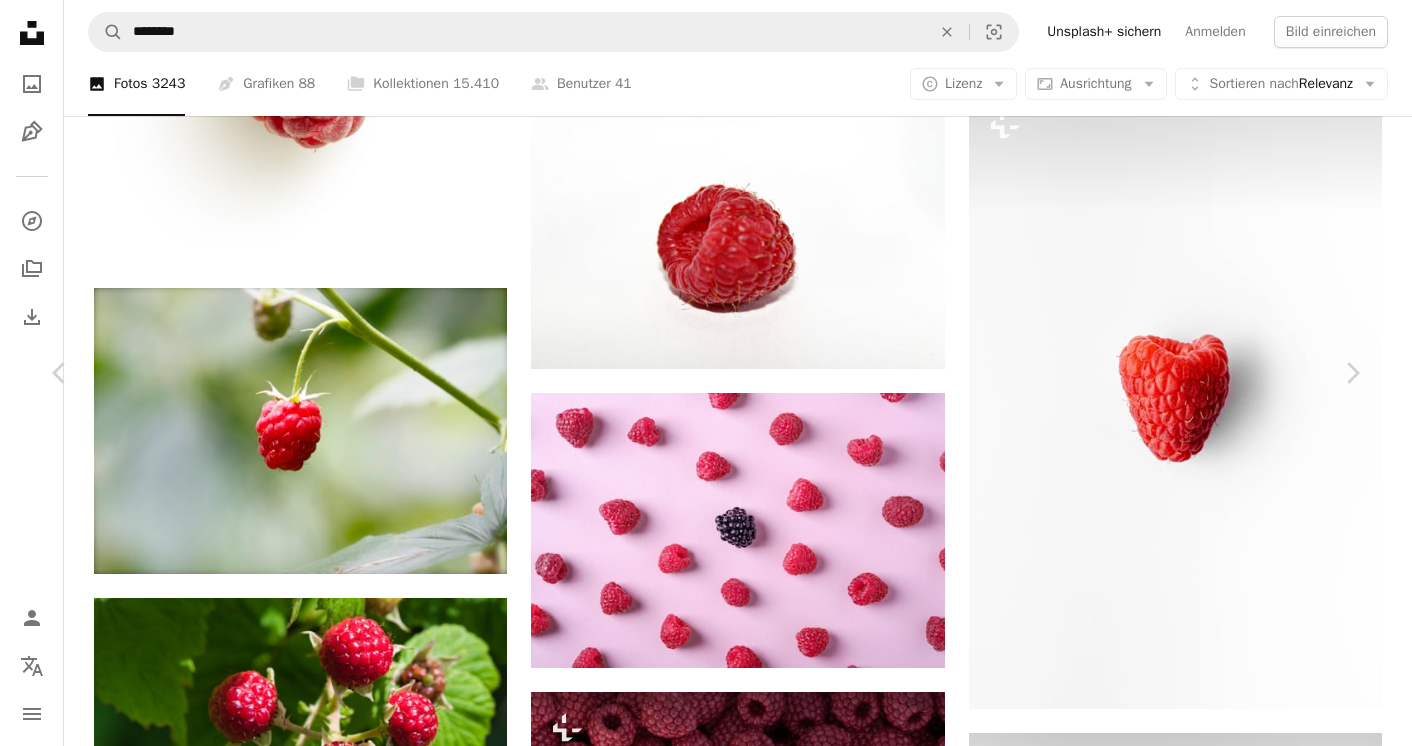 click on "A lock   Herunterladen" at bounding box center [1188, 3207] 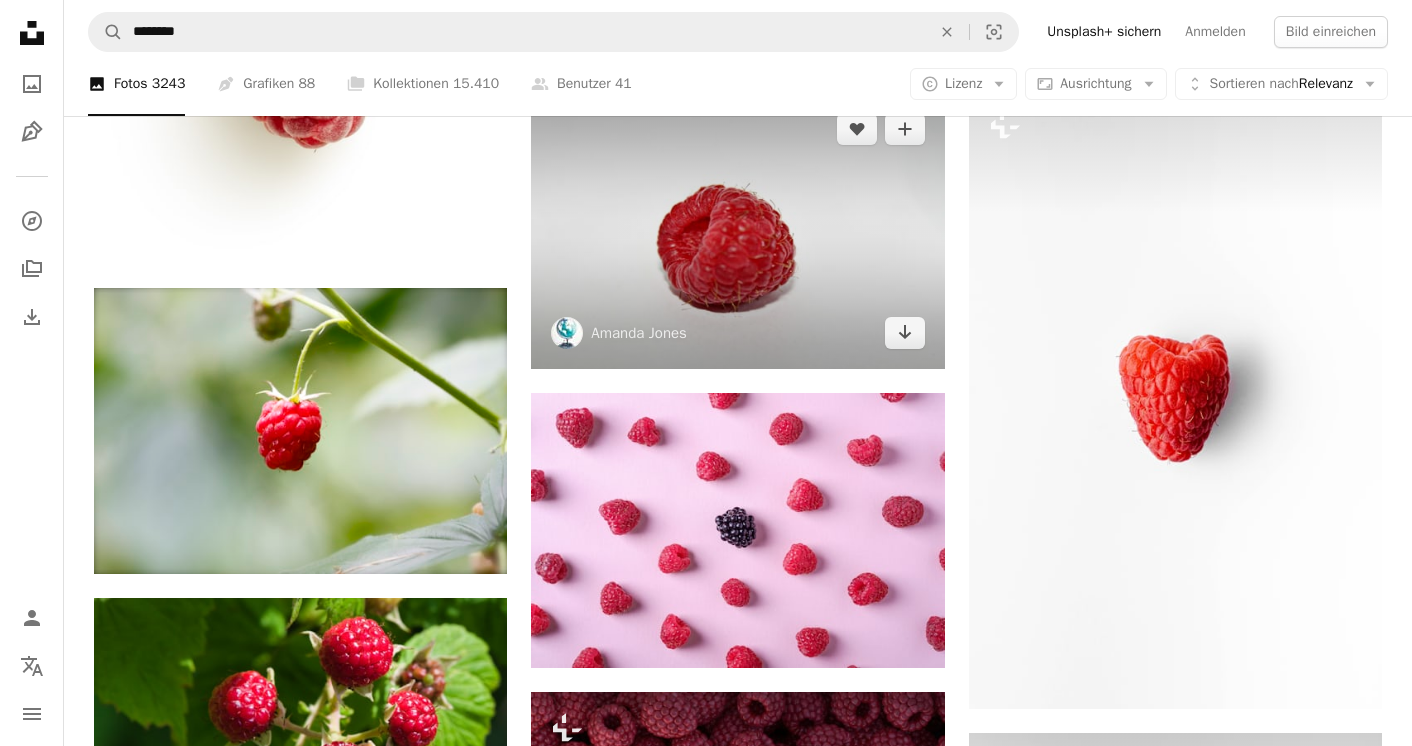 click at bounding box center (737, 230) 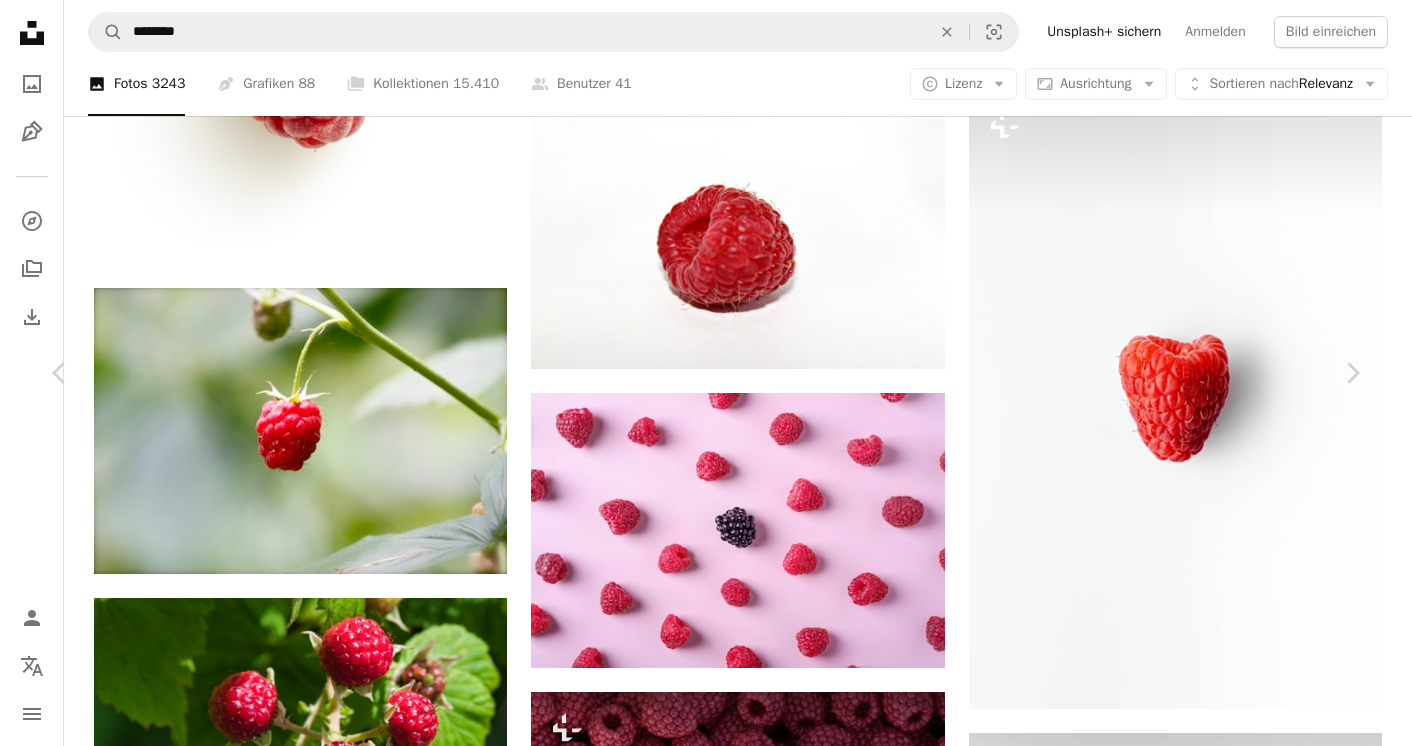 click on "Kostenlos herunterladen" at bounding box center (1131, 3207) 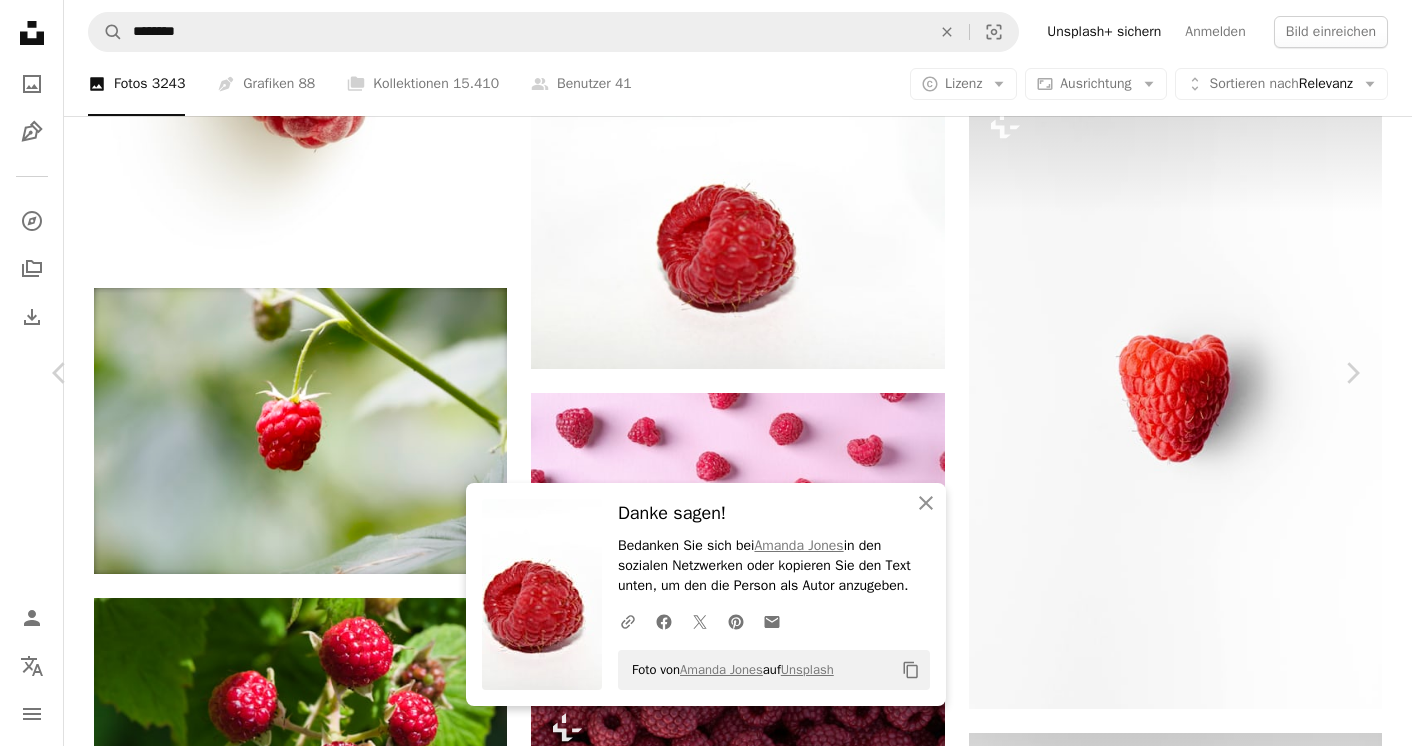 click on "An X shape" at bounding box center (20, 20) 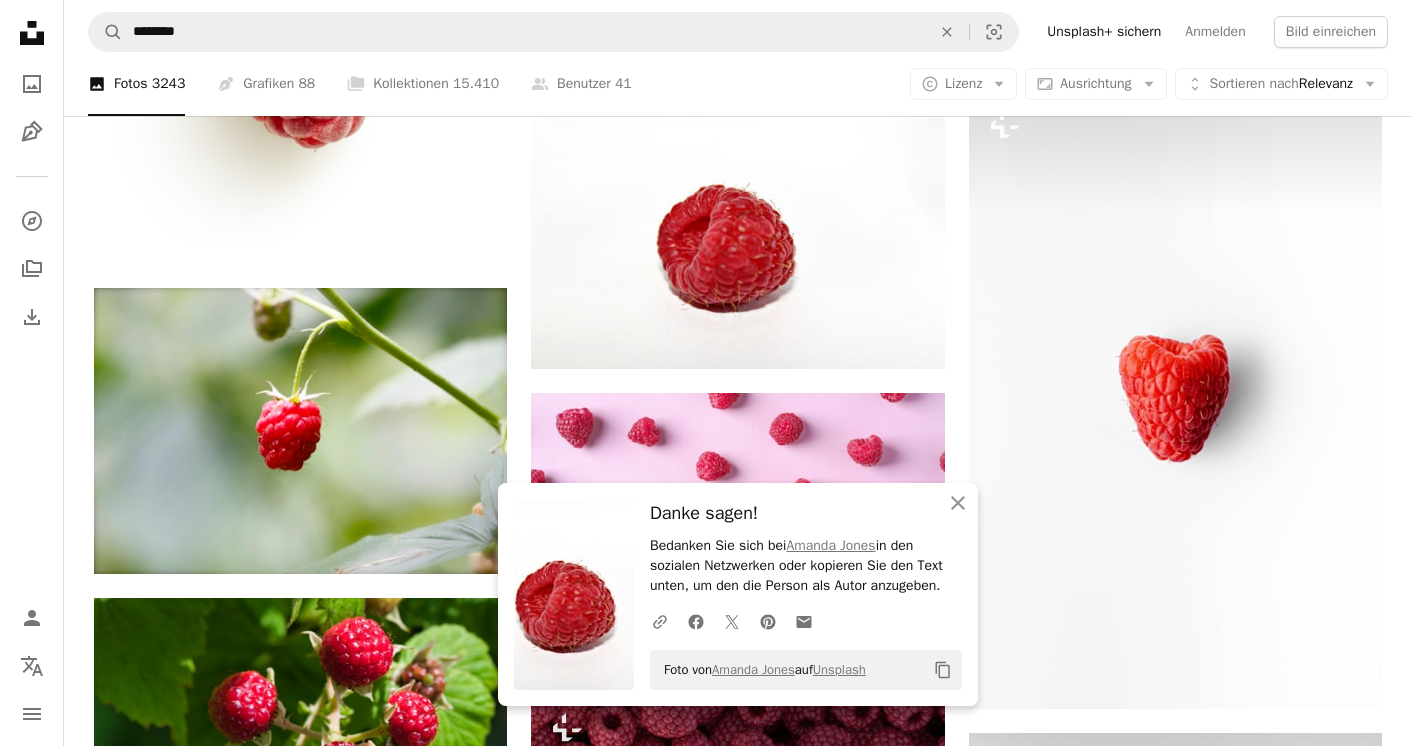 click on "Unsplash logo Unsplash-Startseite" 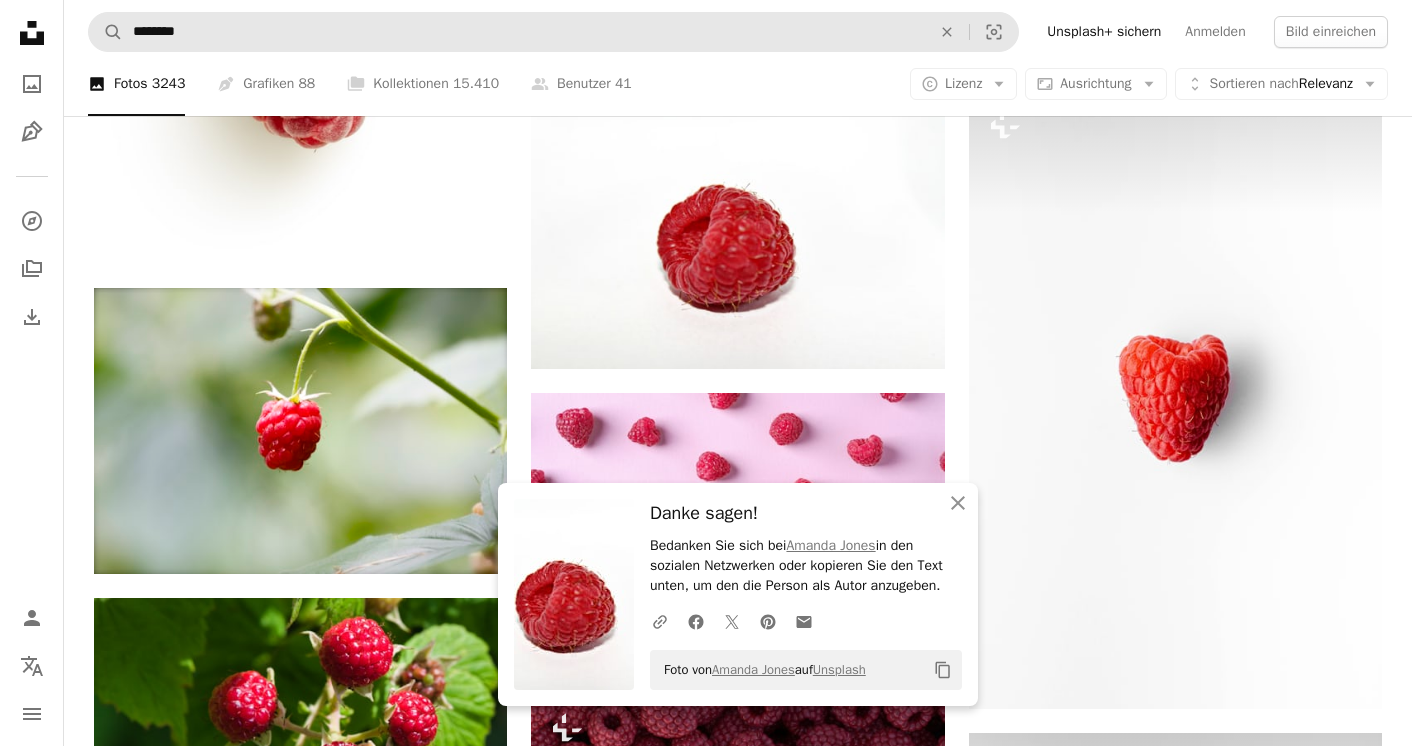 scroll, scrollTop: 0, scrollLeft: 0, axis: both 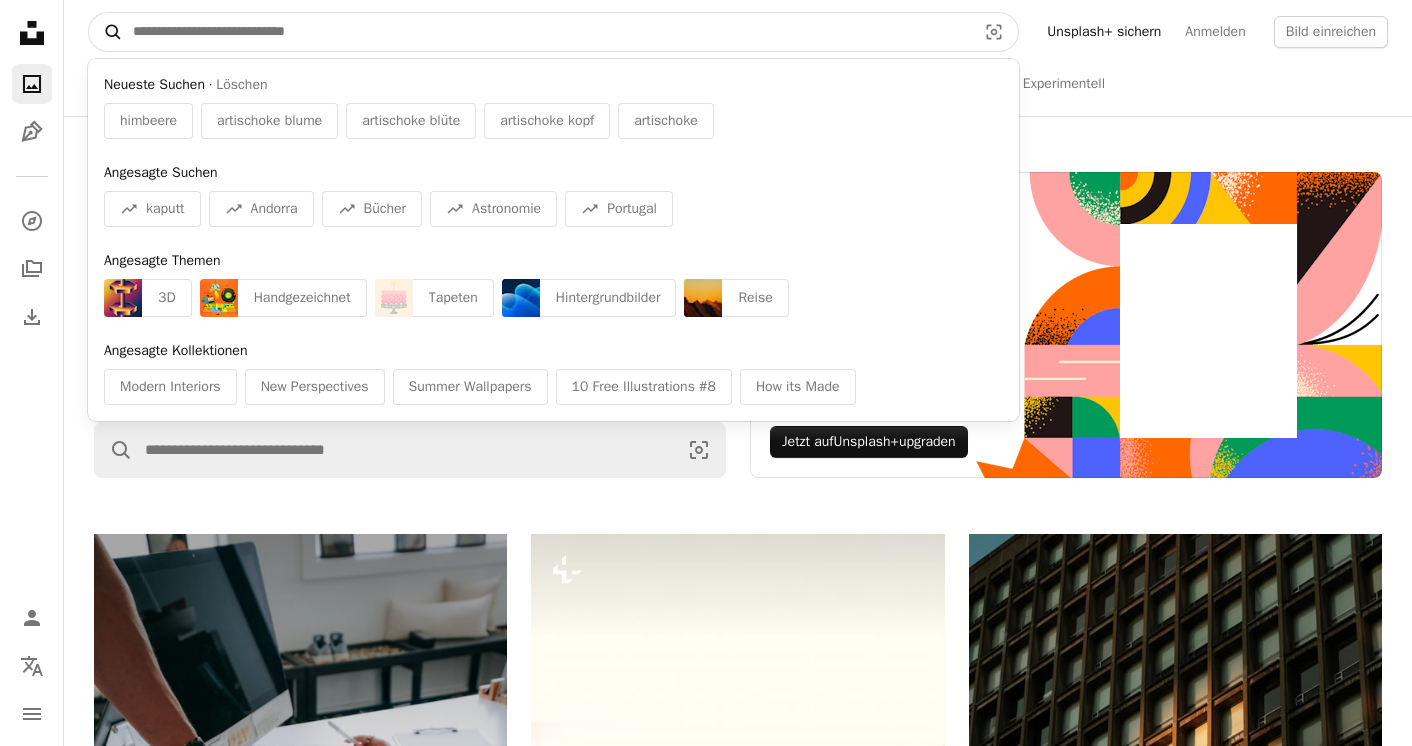 drag, startPoint x: 191, startPoint y: 27, endPoint x: 92, endPoint y: 21, distance: 99.18165 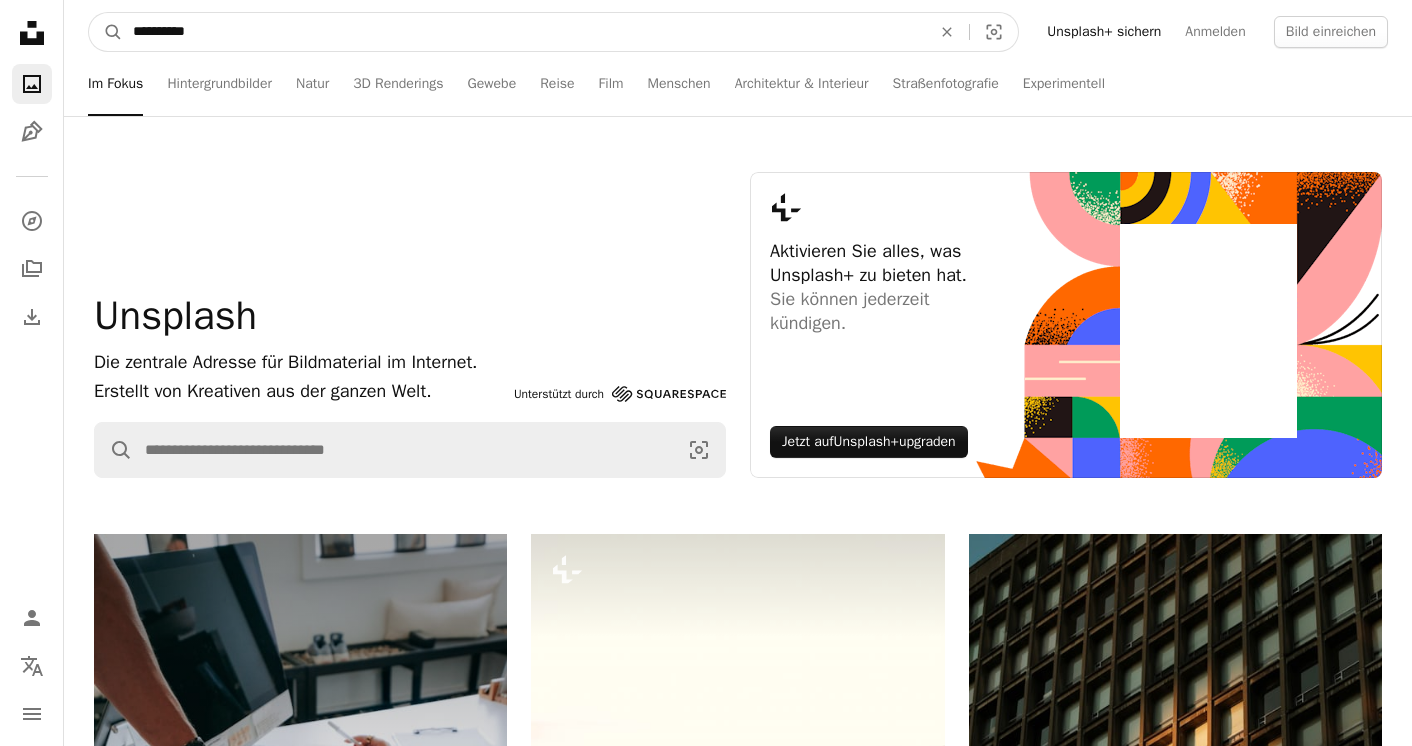 type on "**********" 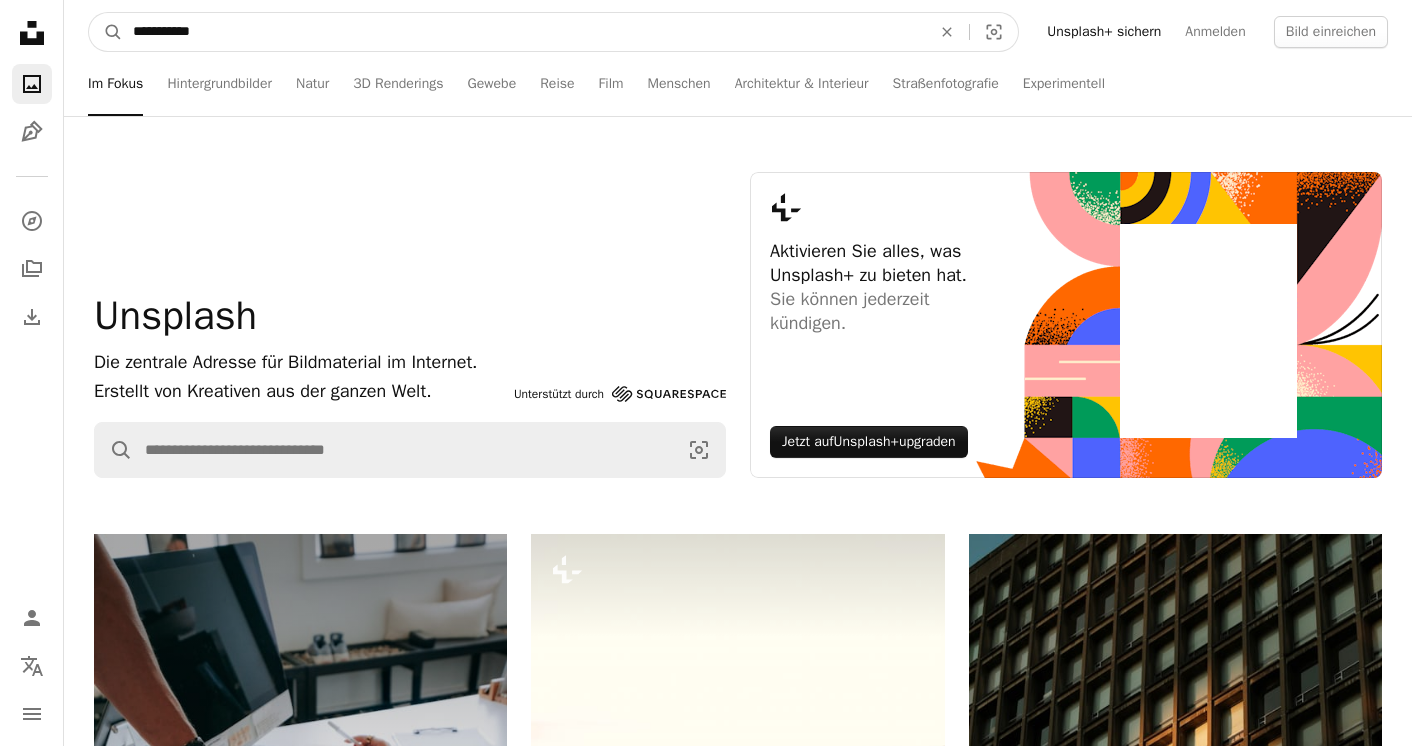 click on "A magnifying glass" at bounding box center (106, 32) 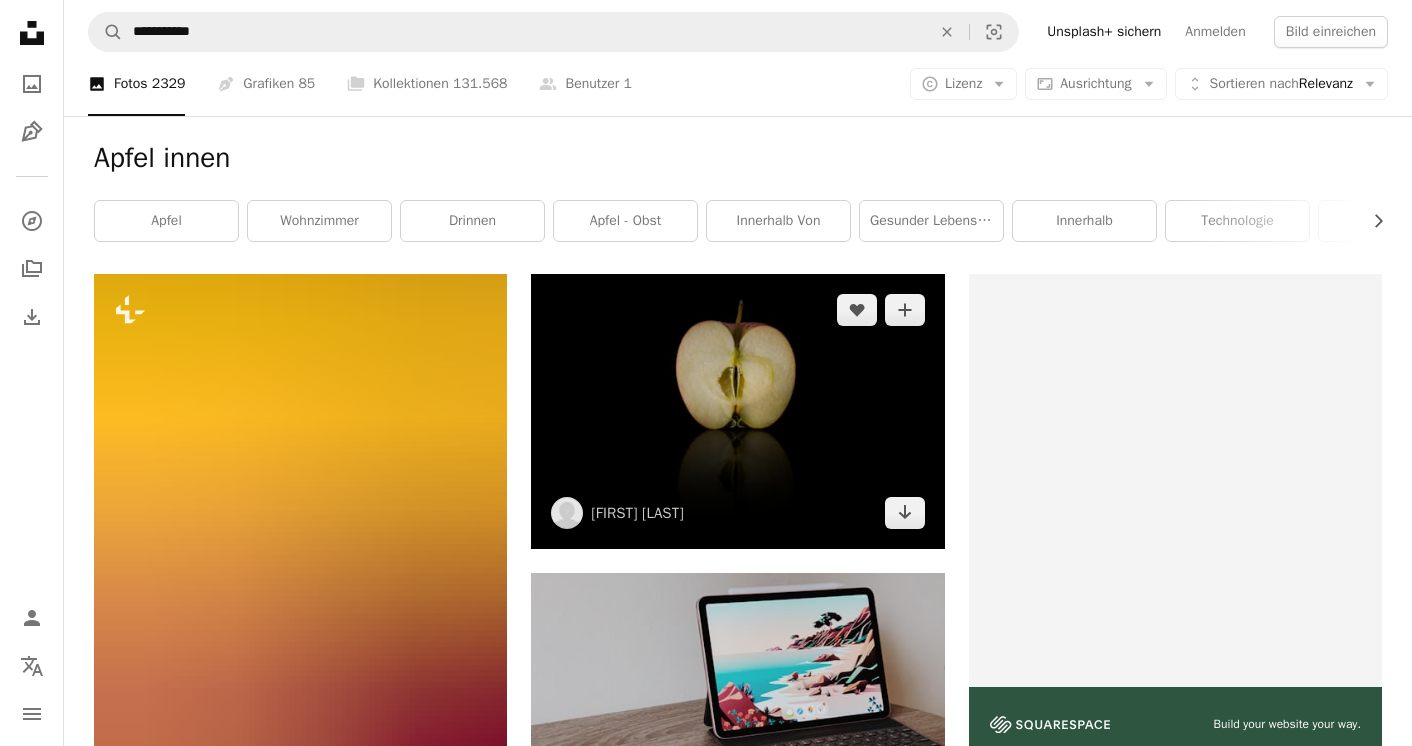 scroll, scrollTop: -1, scrollLeft: 0, axis: vertical 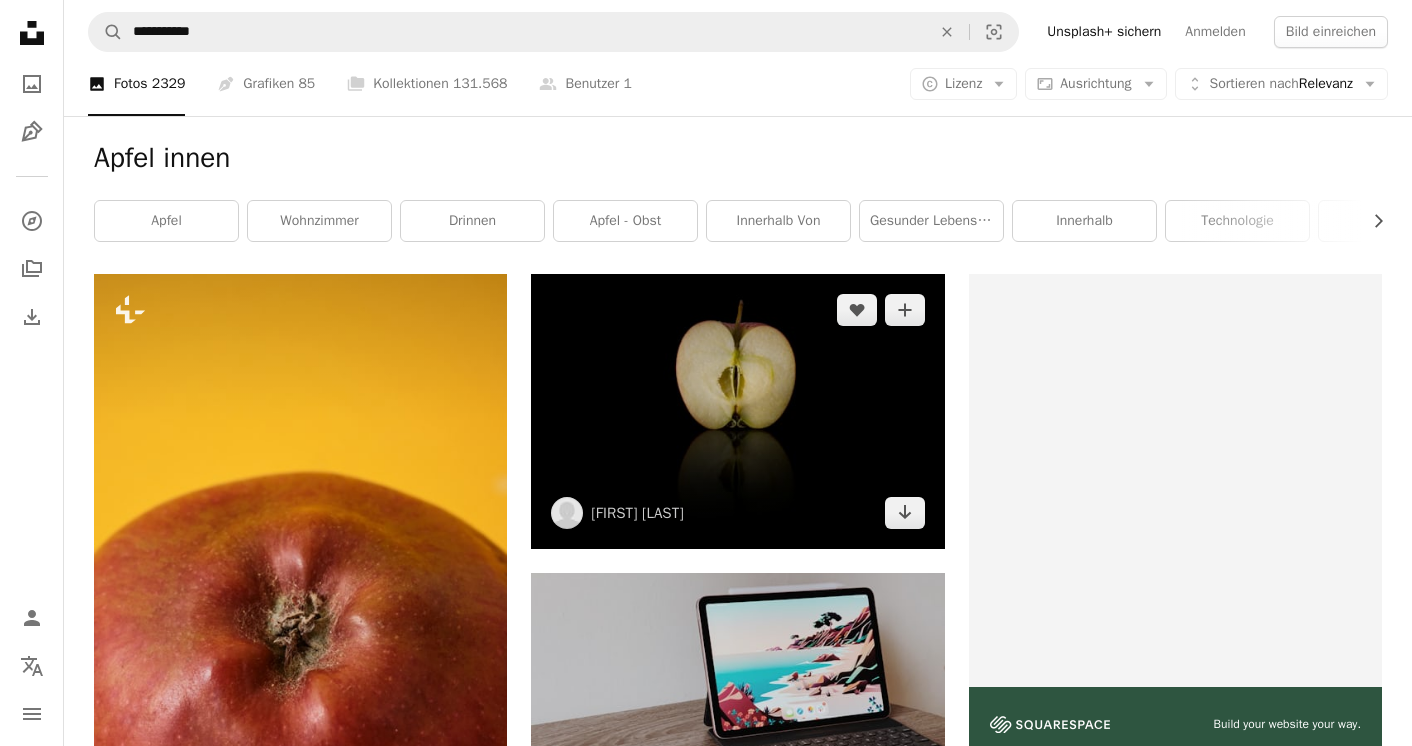 click at bounding box center [737, 411] 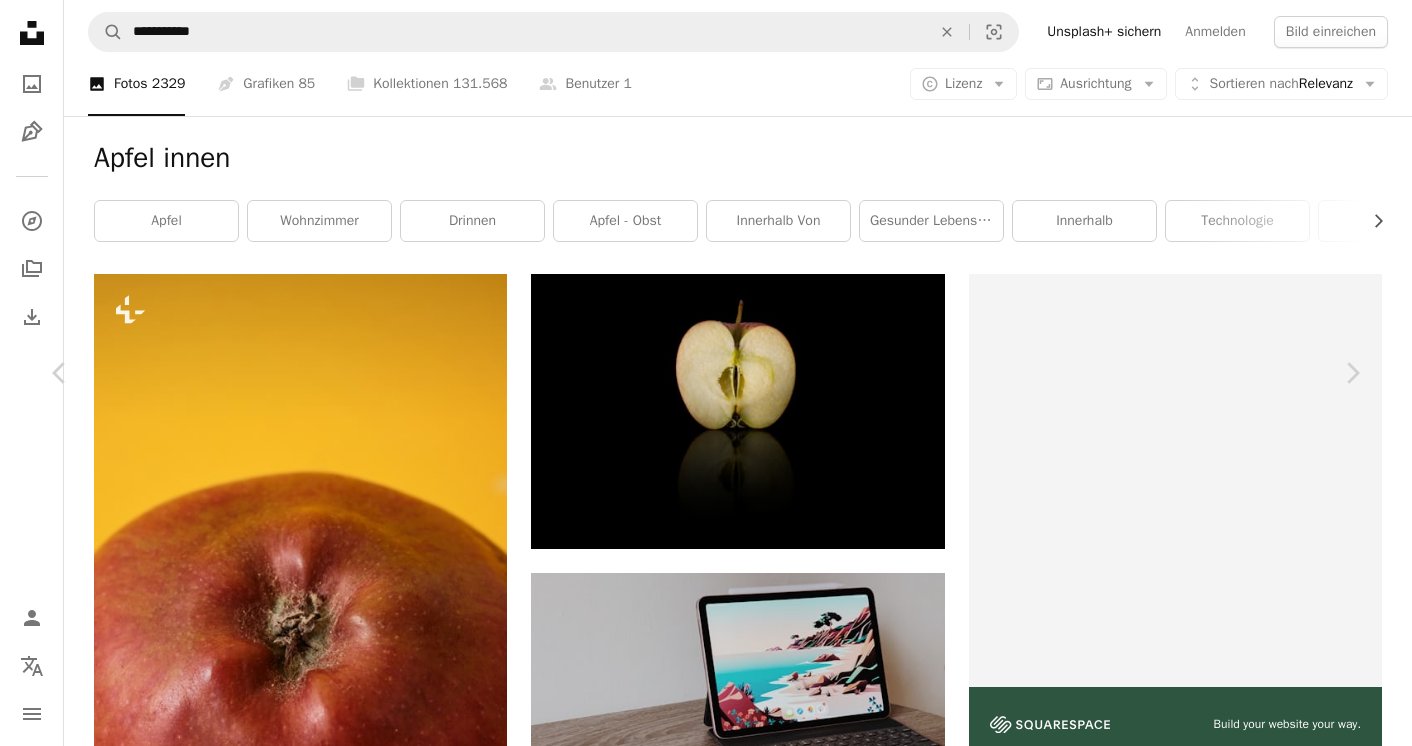 click on "Kostenlos herunterladen" at bounding box center (1131, 4599) 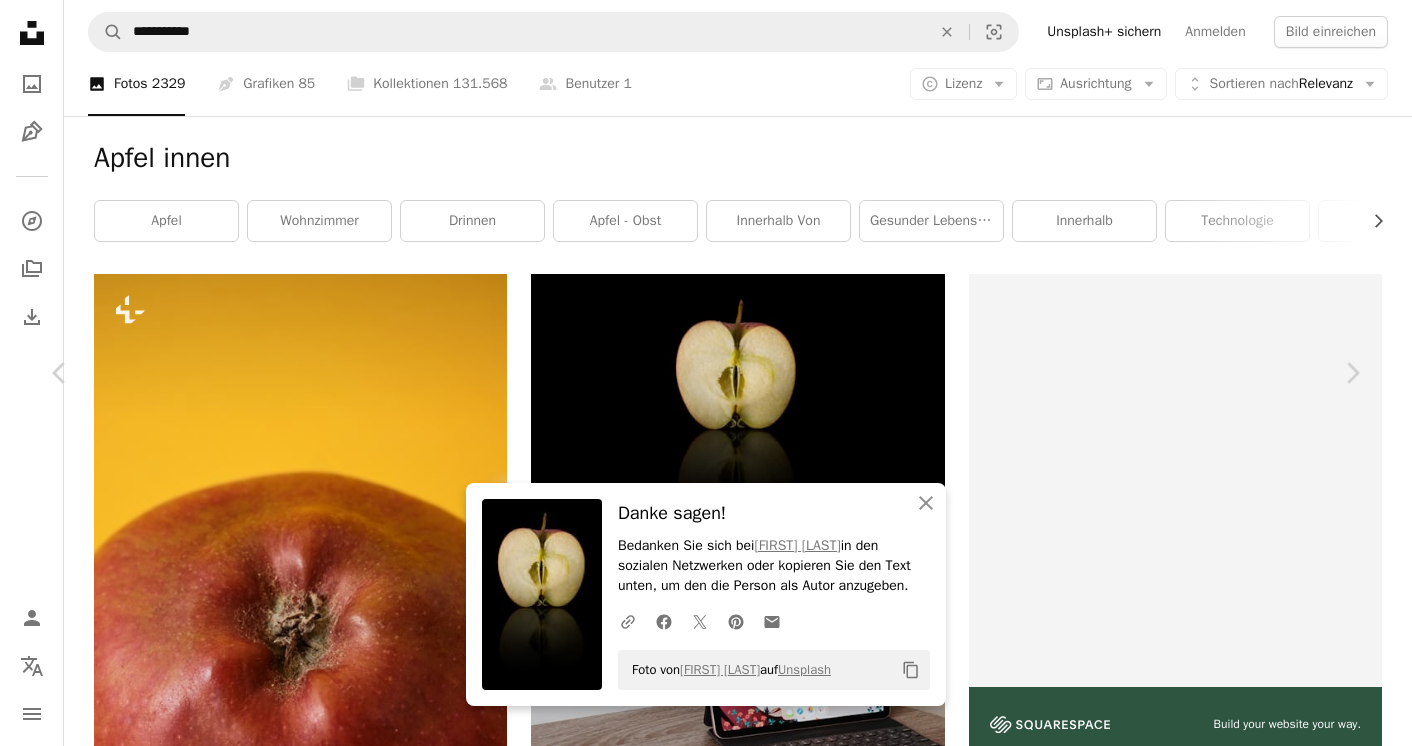 click on "An X shape" at bounding box center (20, 20) 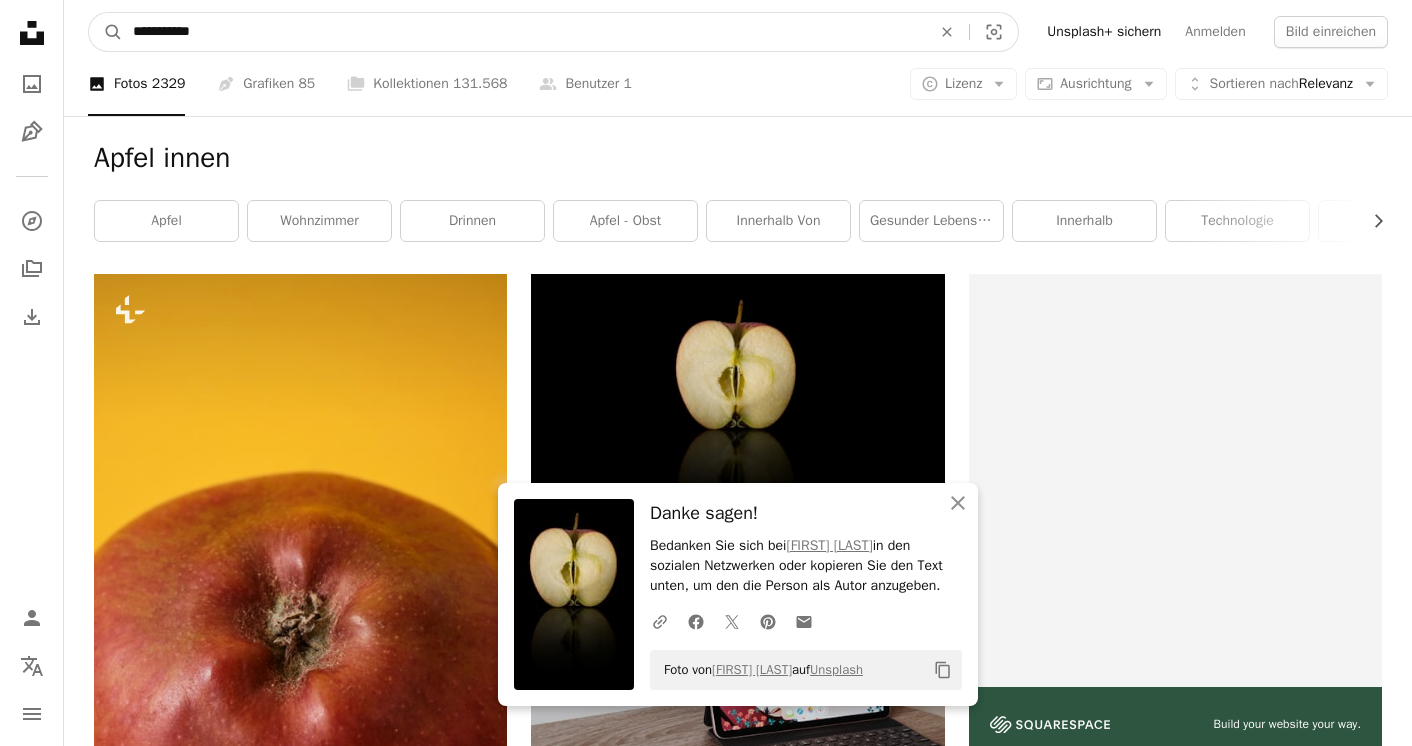 drag, startPoint x: 209, startPoint y: 34, endPoint x: 48, endPoint y: 31, distance: 161.02795 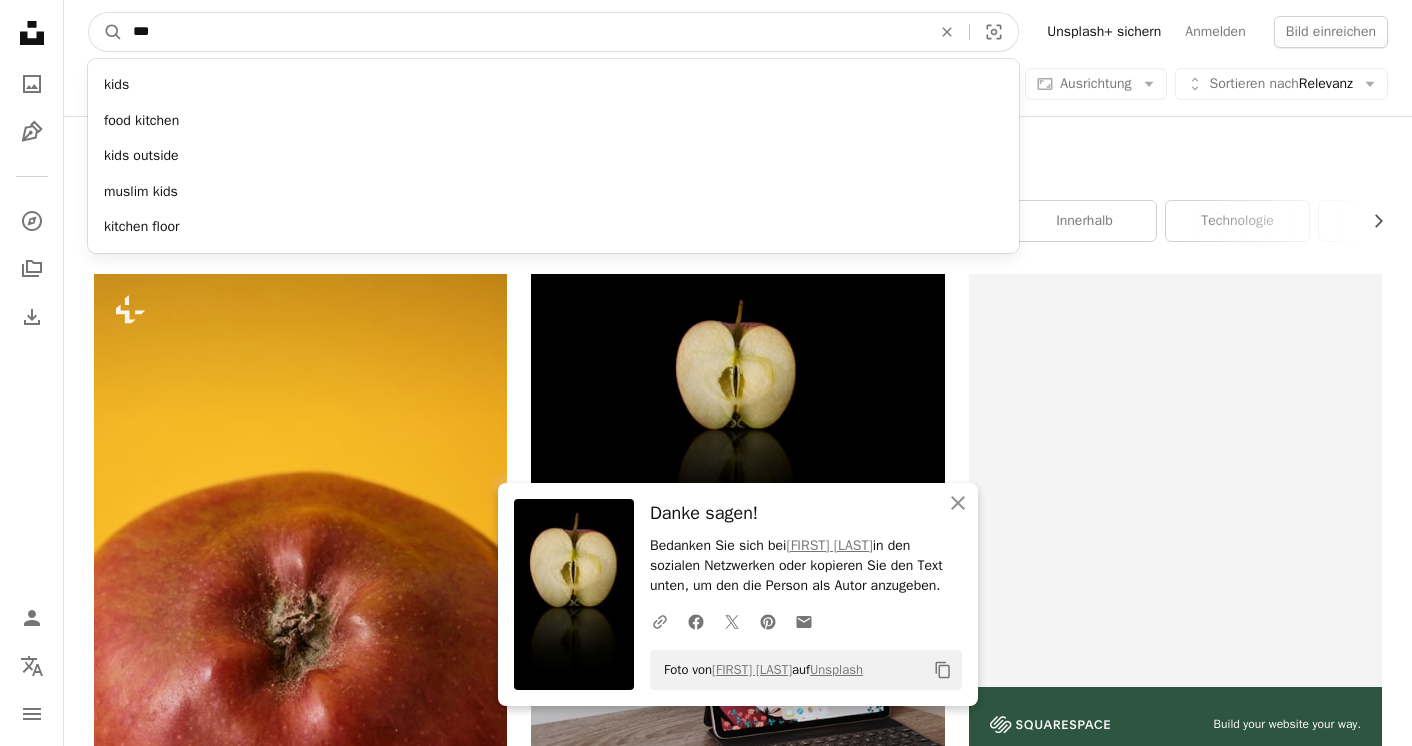 type on "****" 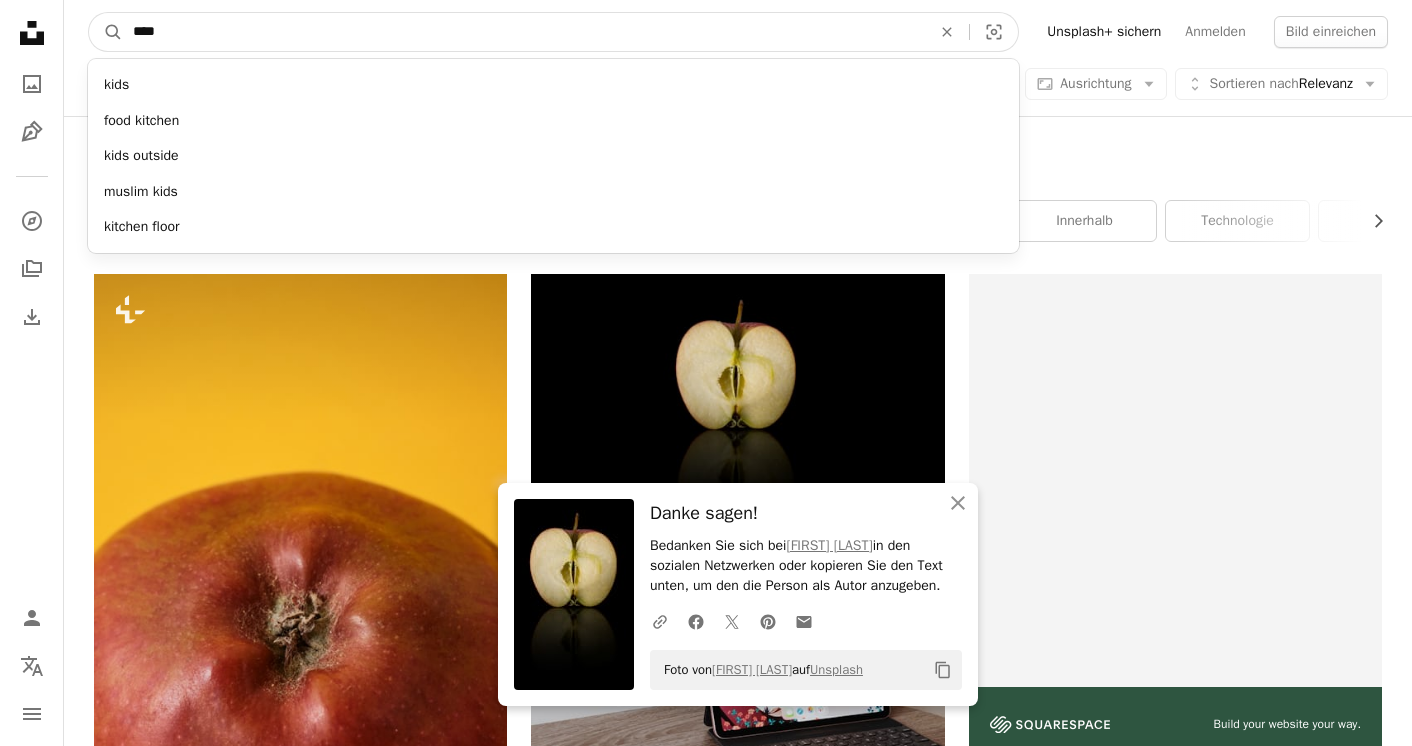 click on "A magnifying glass" at bounding box center (106, 32) 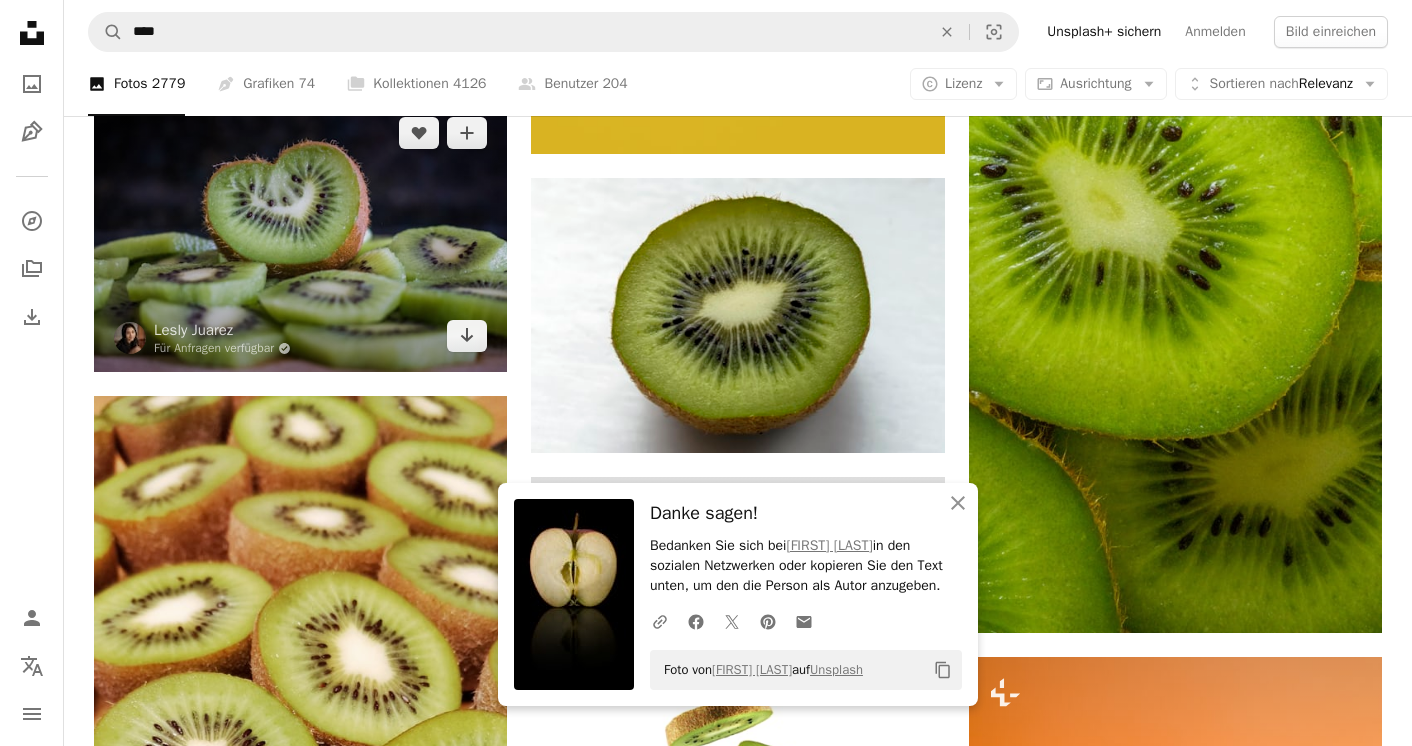 scroll, scrollTop: 999, scrollLeft: 0, axis: vertical 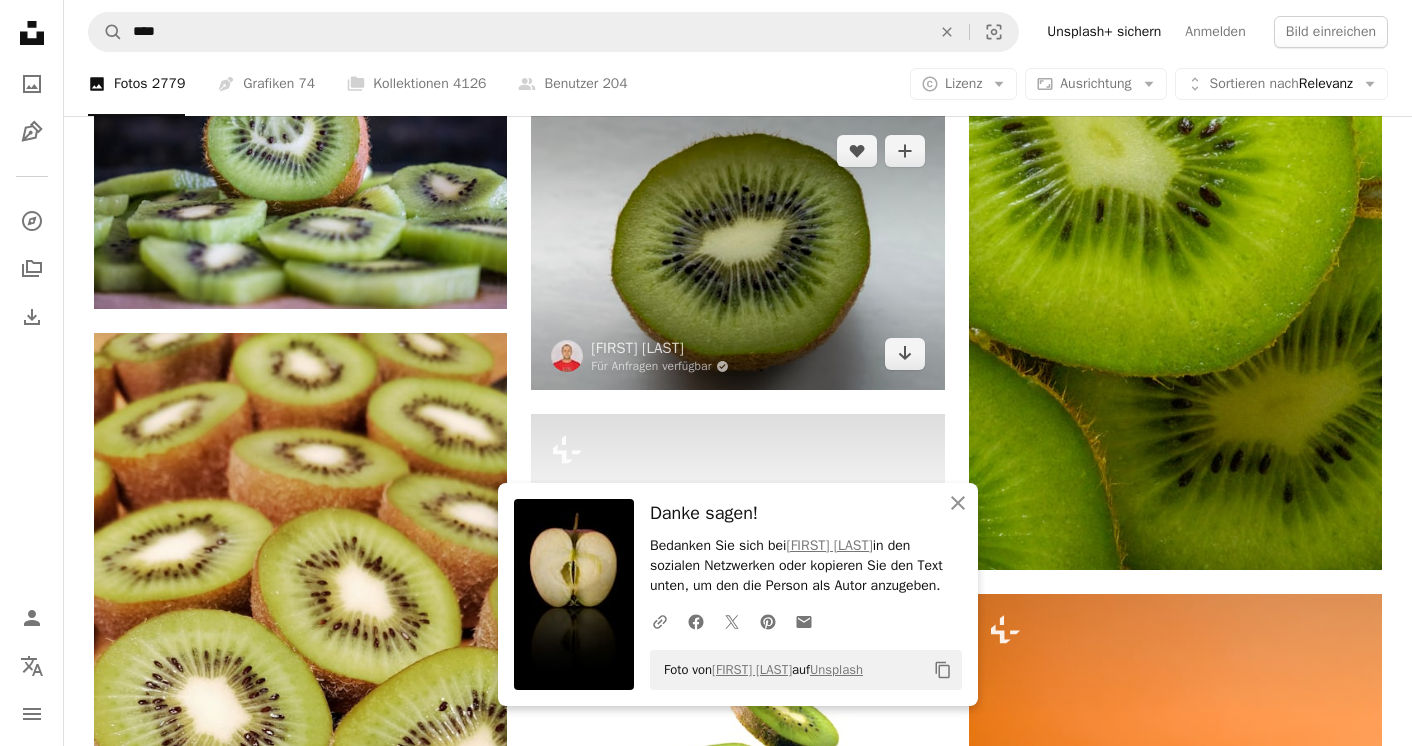 click at bounding box center (737, 252) 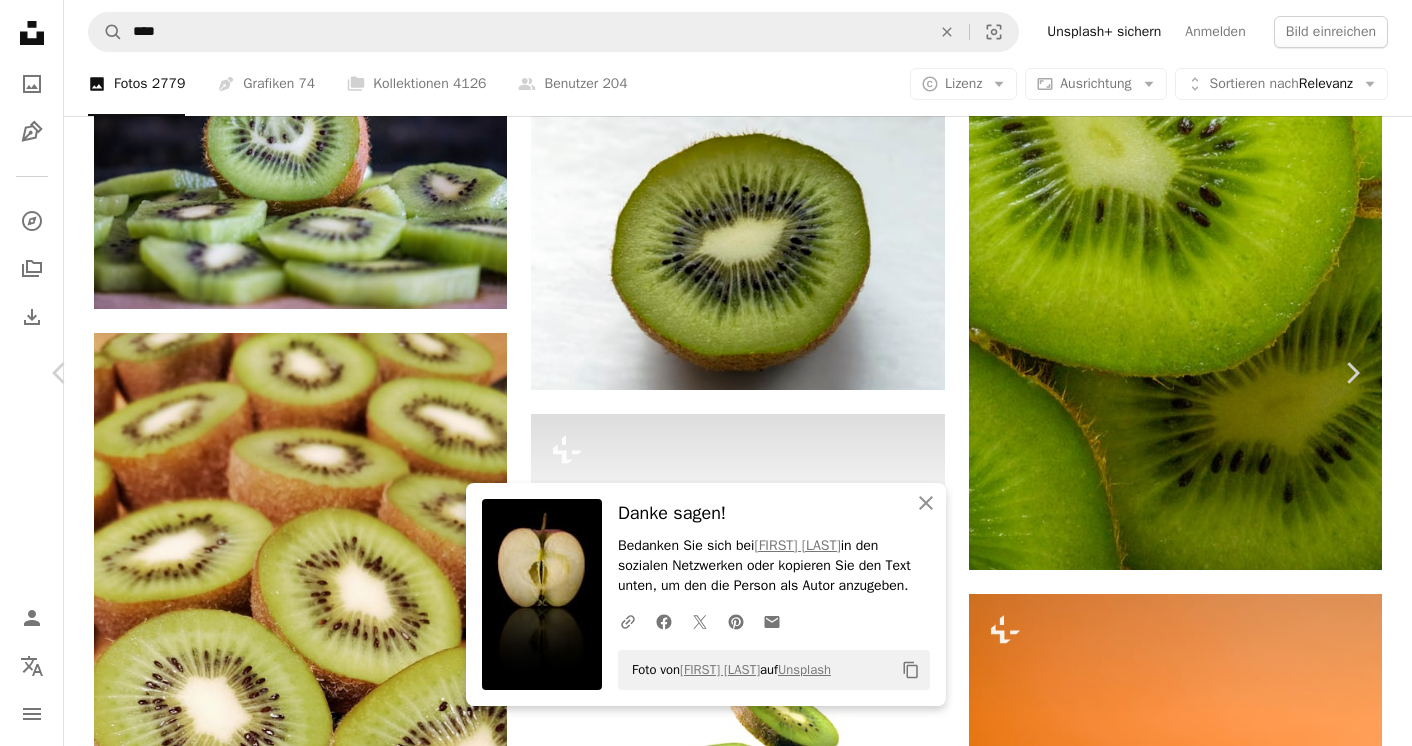 click on "Kostenlos herunterladen" at bounding box center (1131, 4058) 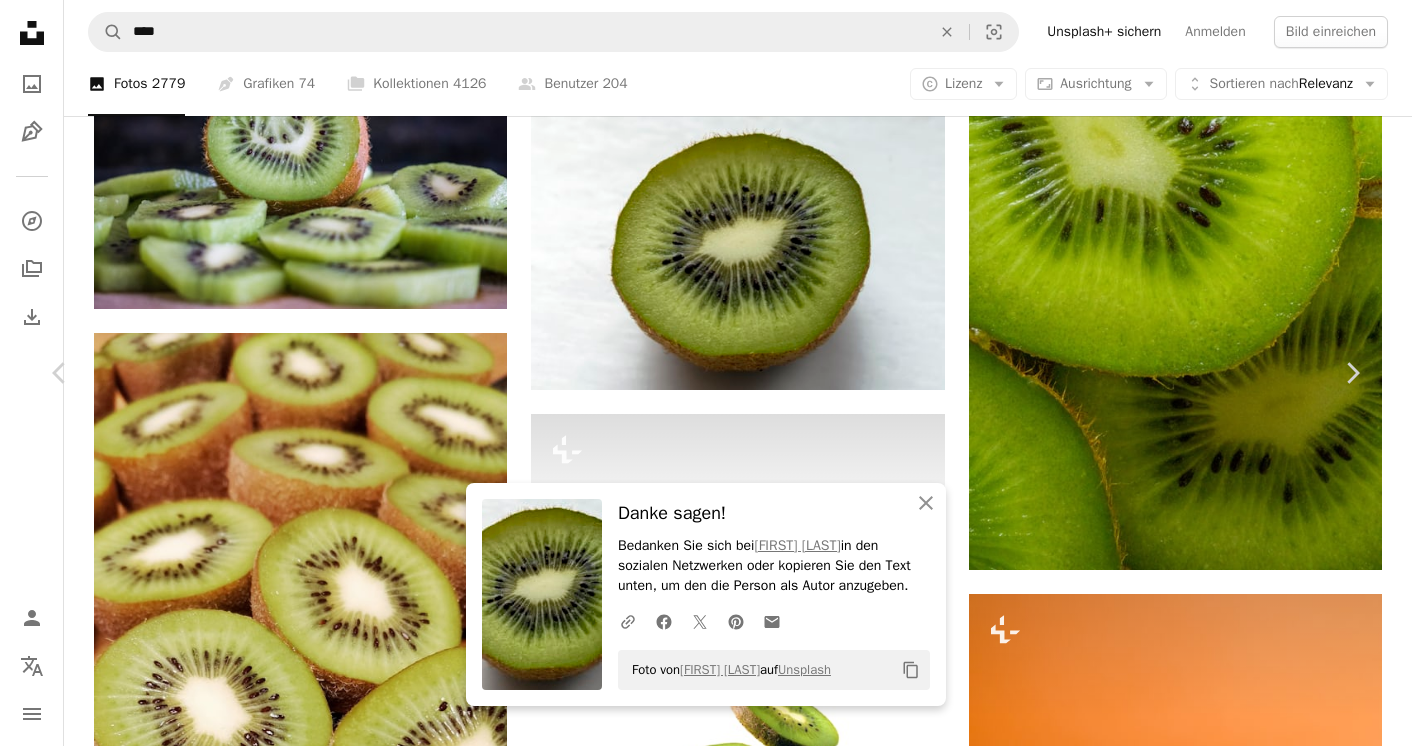 click on "An X shape" at bounding box center [20, 20] 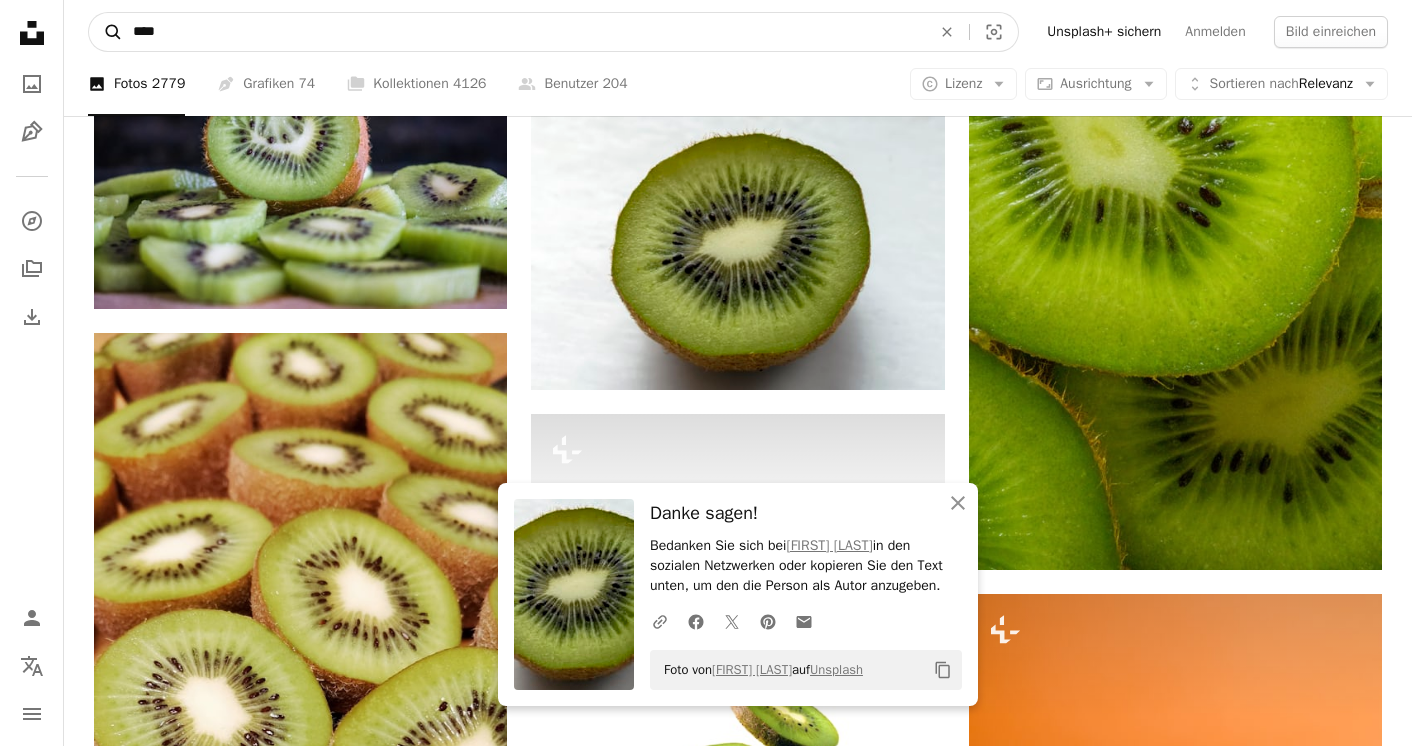drag, startPoint x: 170, startPoint y: 38, endPoint x: 98, endPoint y: 24, distance: 73.34848 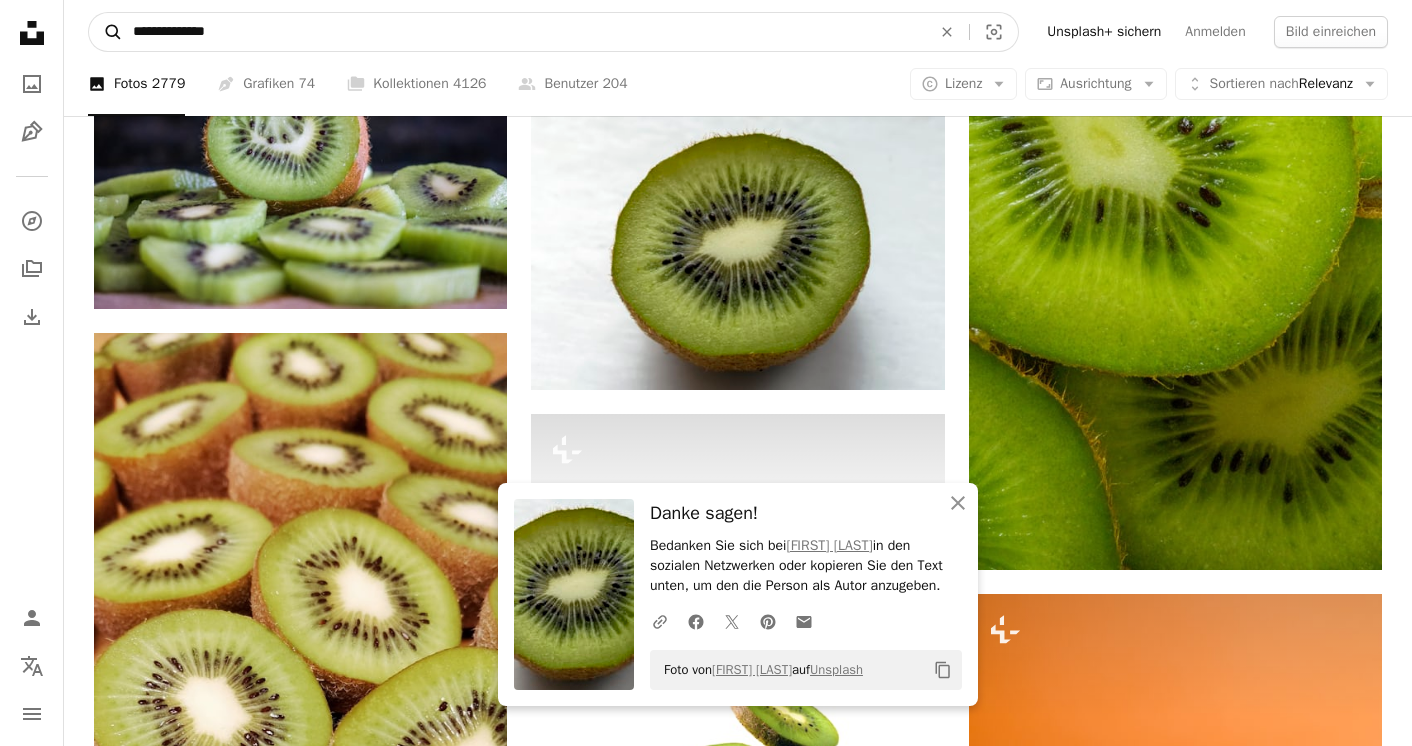 type on "**********" 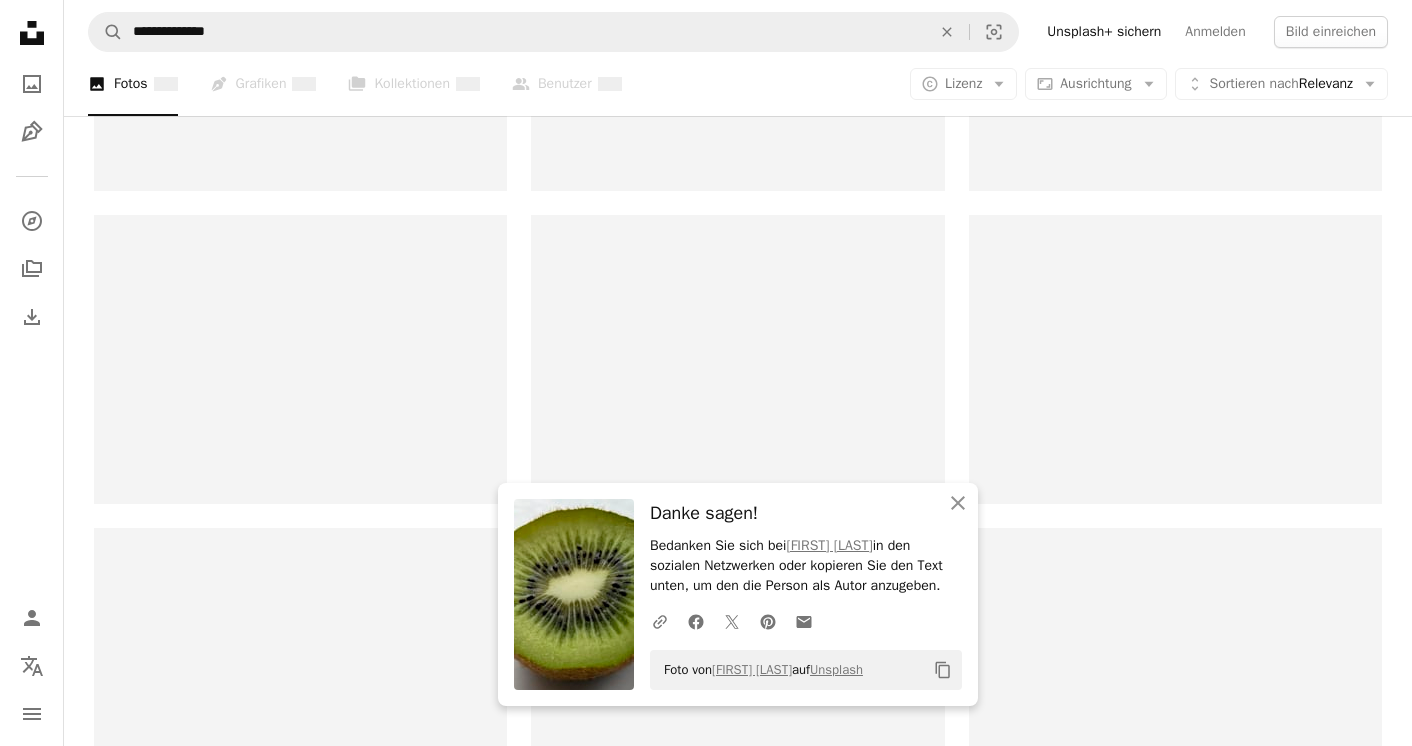 scroll, scrollTop: 0, scrollLeft: 0, axis: both 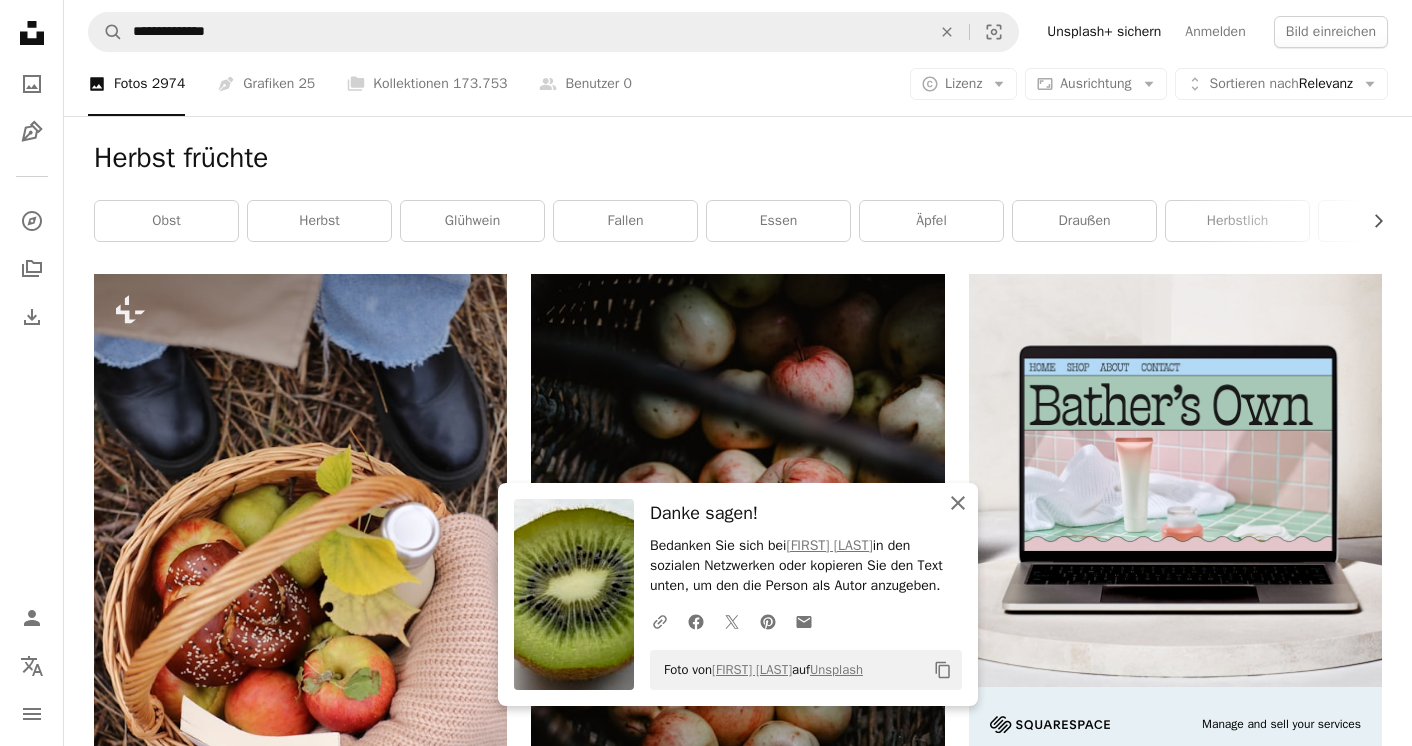 click on "An X shape" 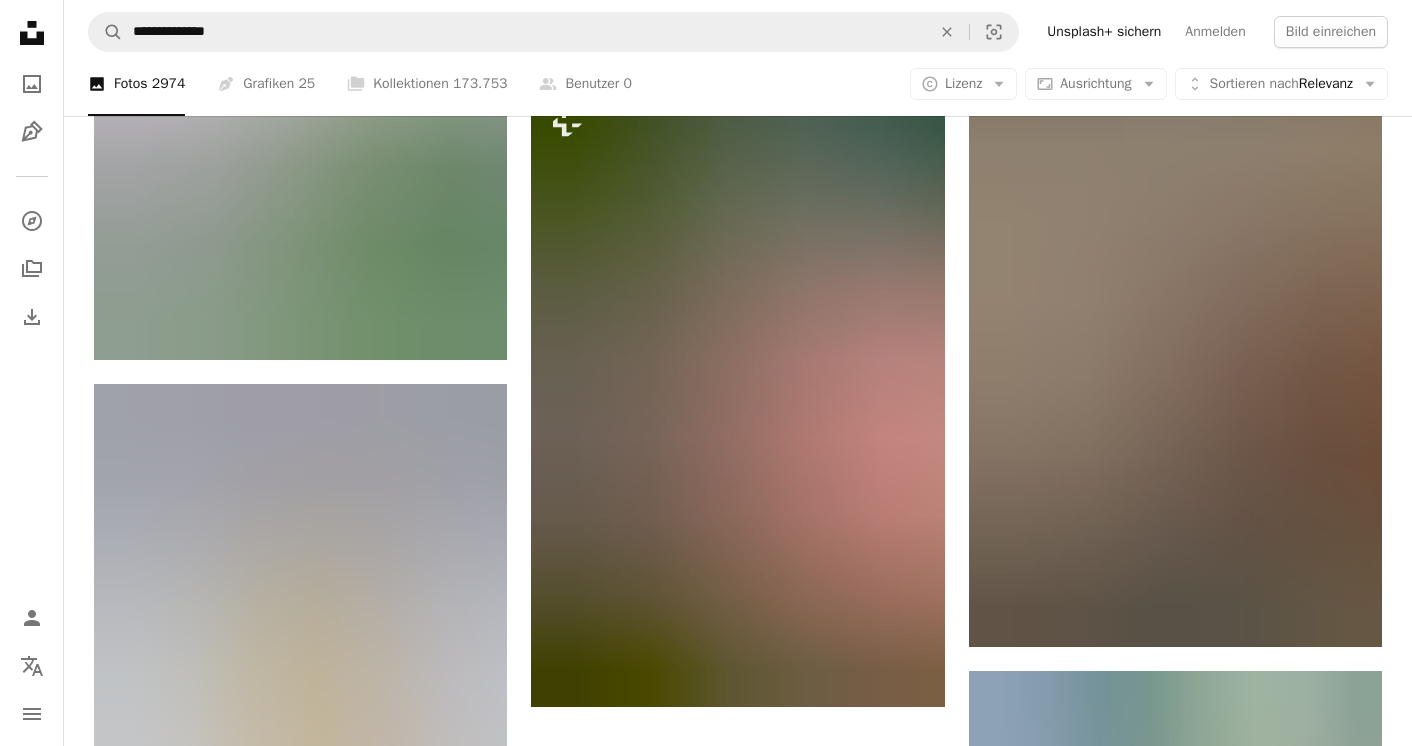 scroll, scrollTop: 2360, scrollLeft: 0, axis: vertical 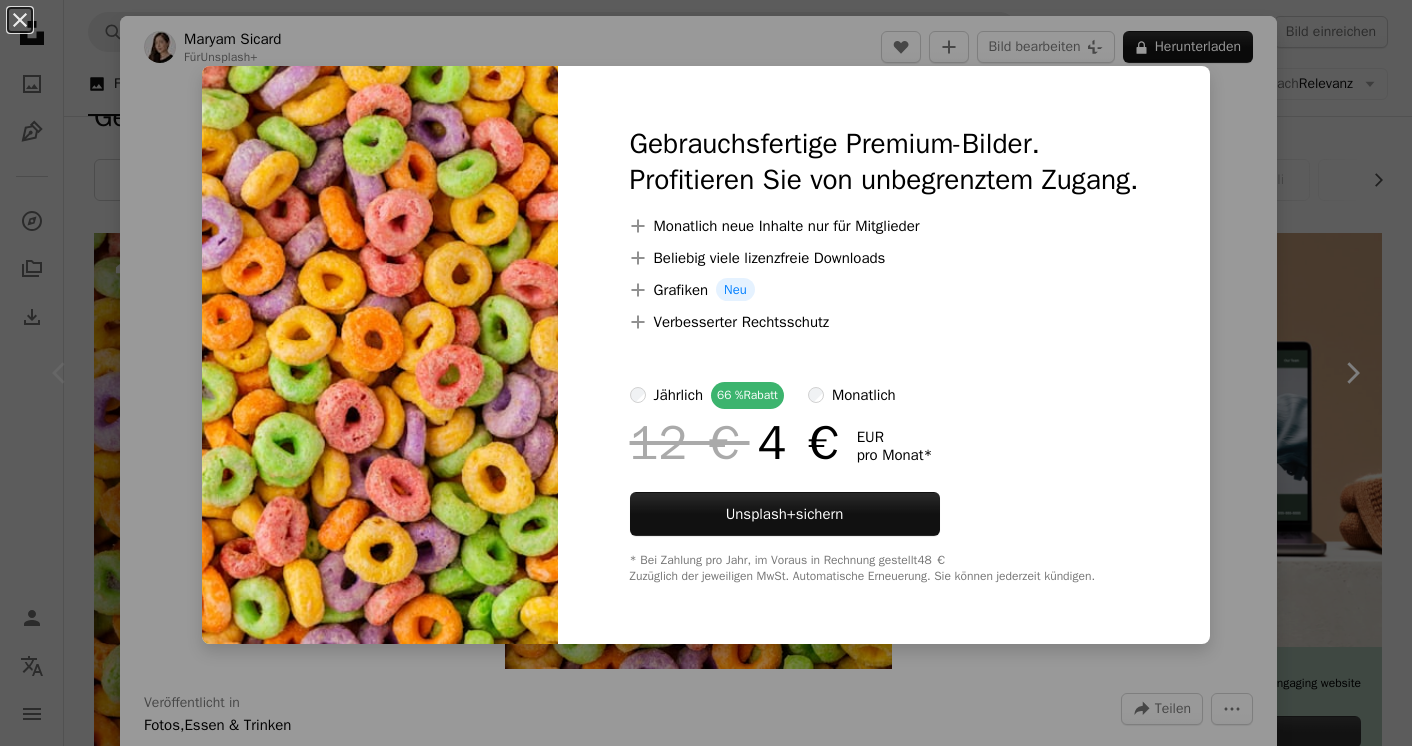 click on "An X shape" at bounding box center [20, 20] 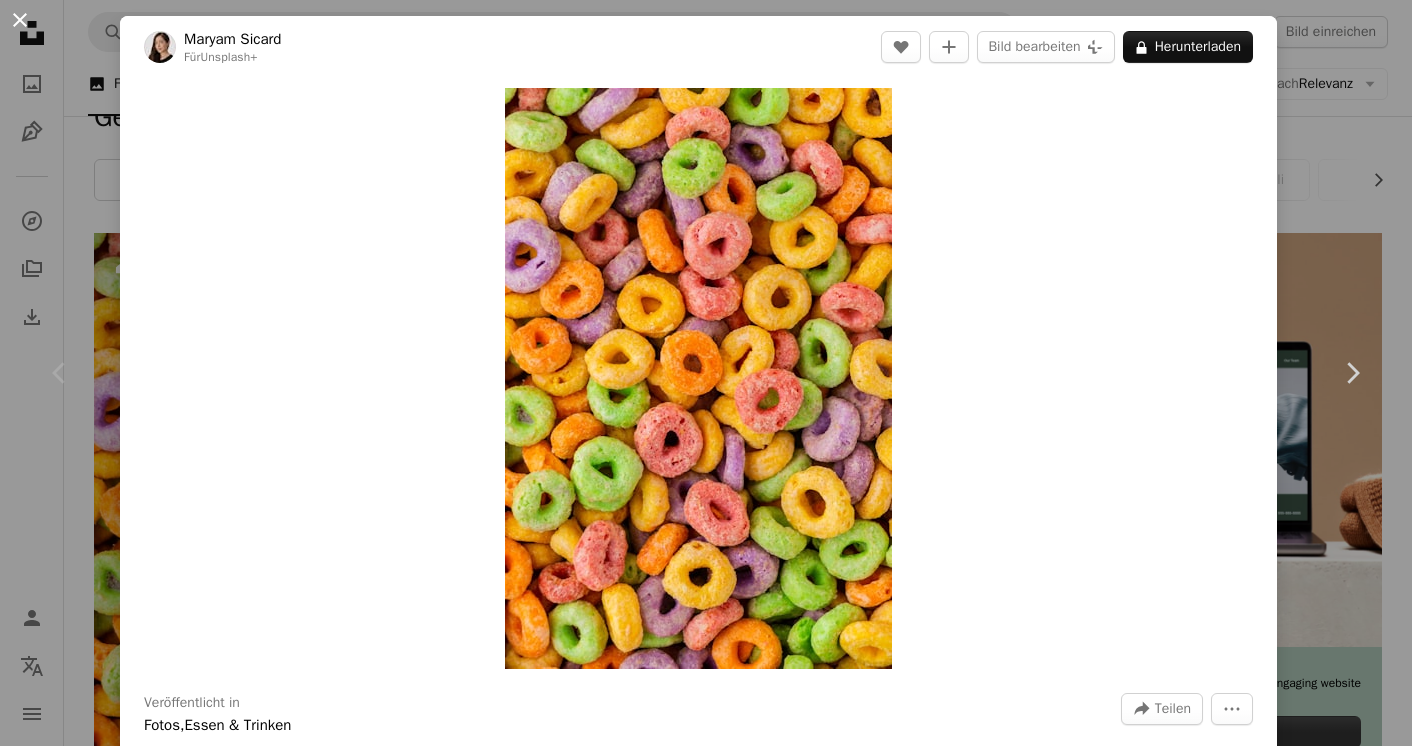 click on "An X shape" at bounding box center (20, 20) 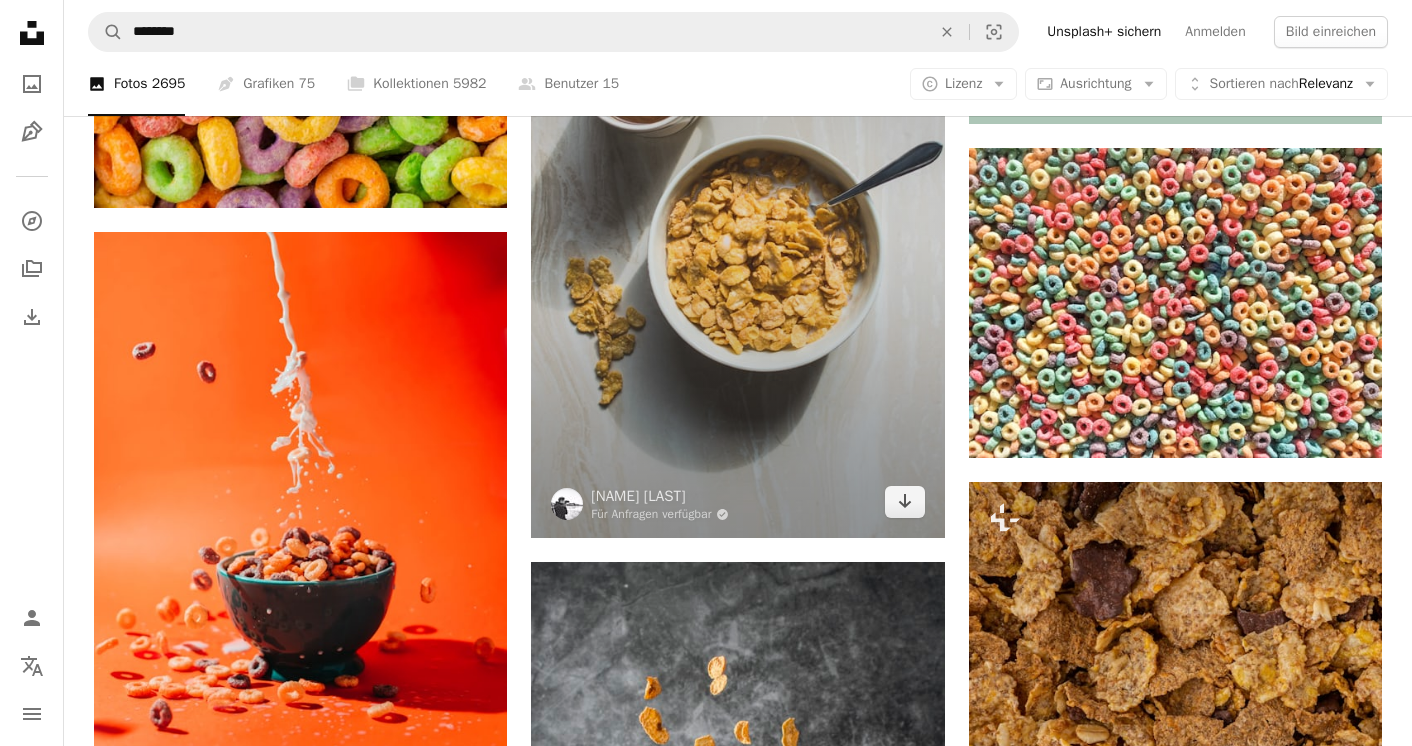 scroll, scrollTop: 932, scrollLeft: 0, axis: vertical 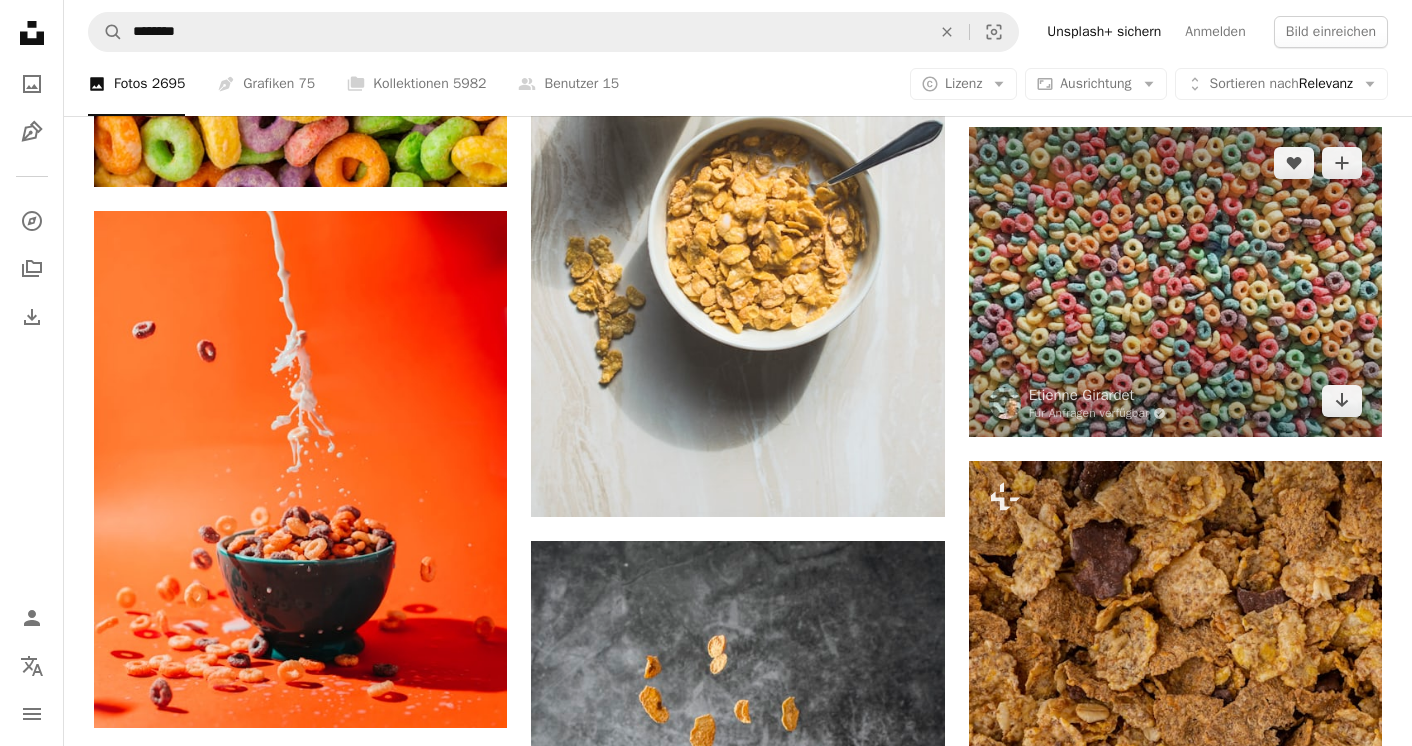 click at bounding box center (1175, 282) 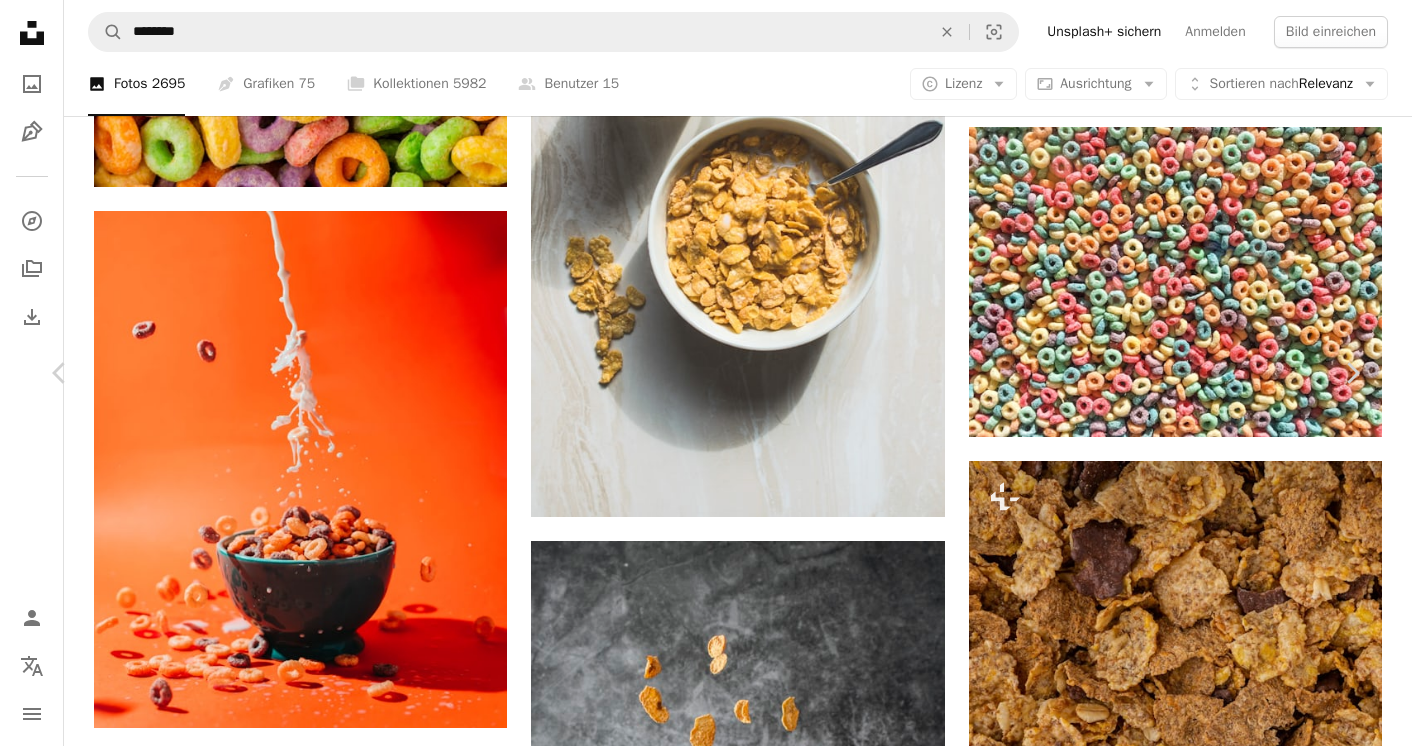 click on "Kostenlos herunterladen" at bounding box center (1131, 4298) 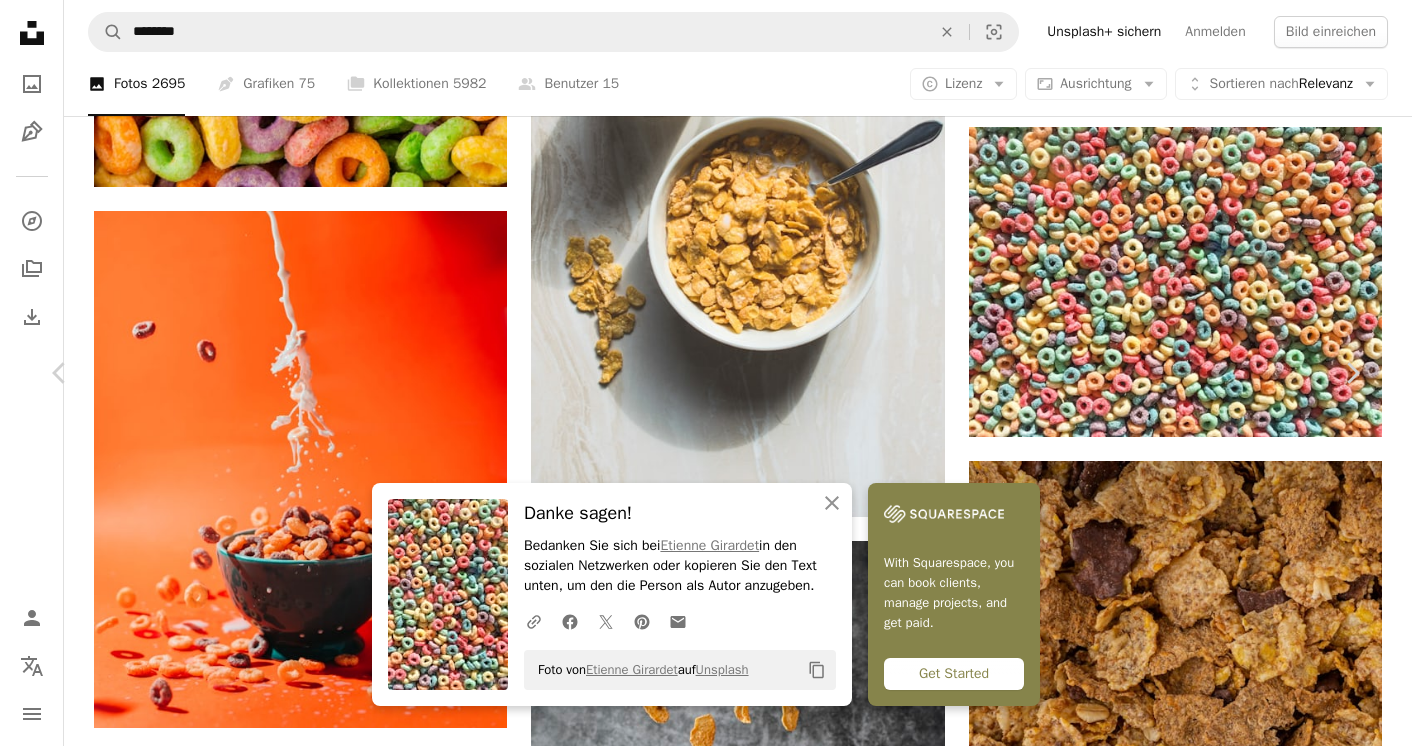 click on "An X shape" at bounding box center (20, 20) 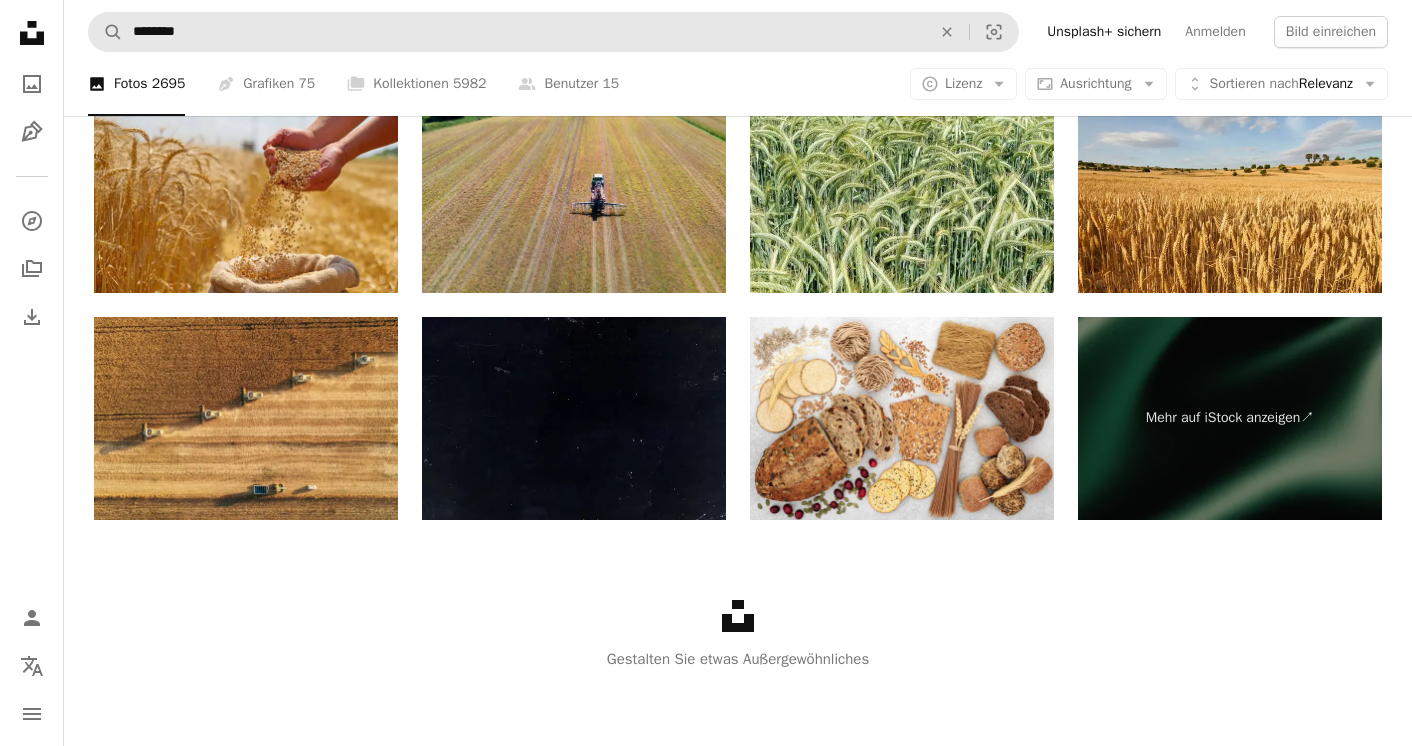 scroll, scrollTop: 4431, scrollLeft: 0, axis: vertical 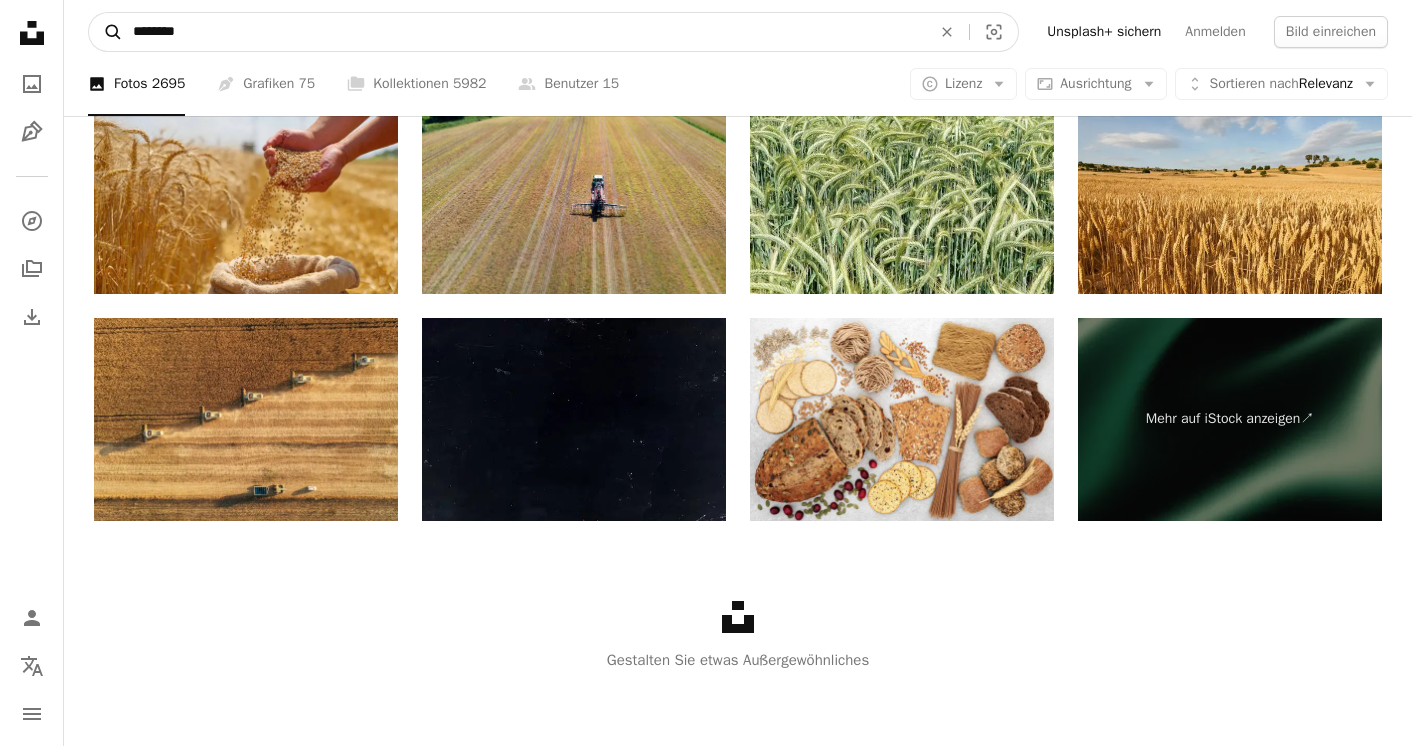 drag, startPoint x: 263, startPoint y: 30, endPoint x: 108, endPoint y: 21, distance: 155.26108 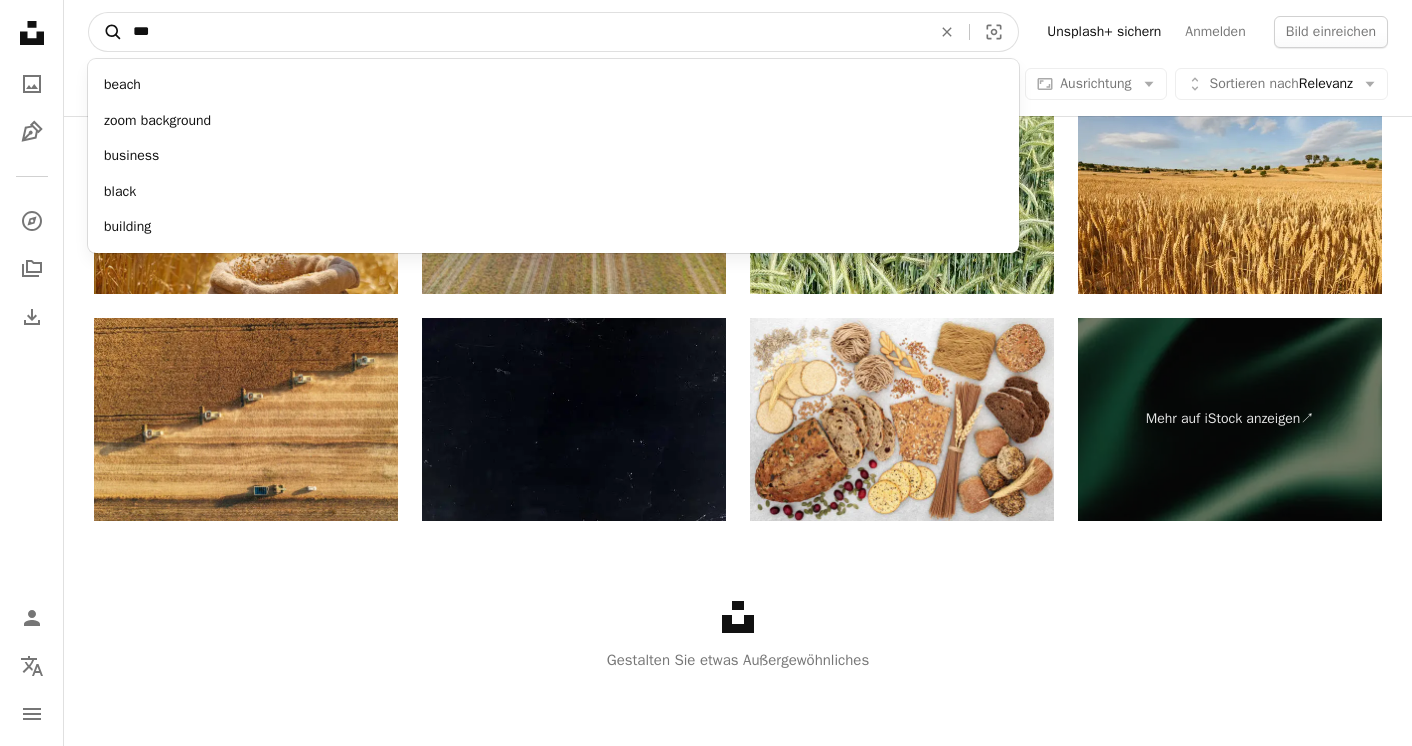 type on "****" 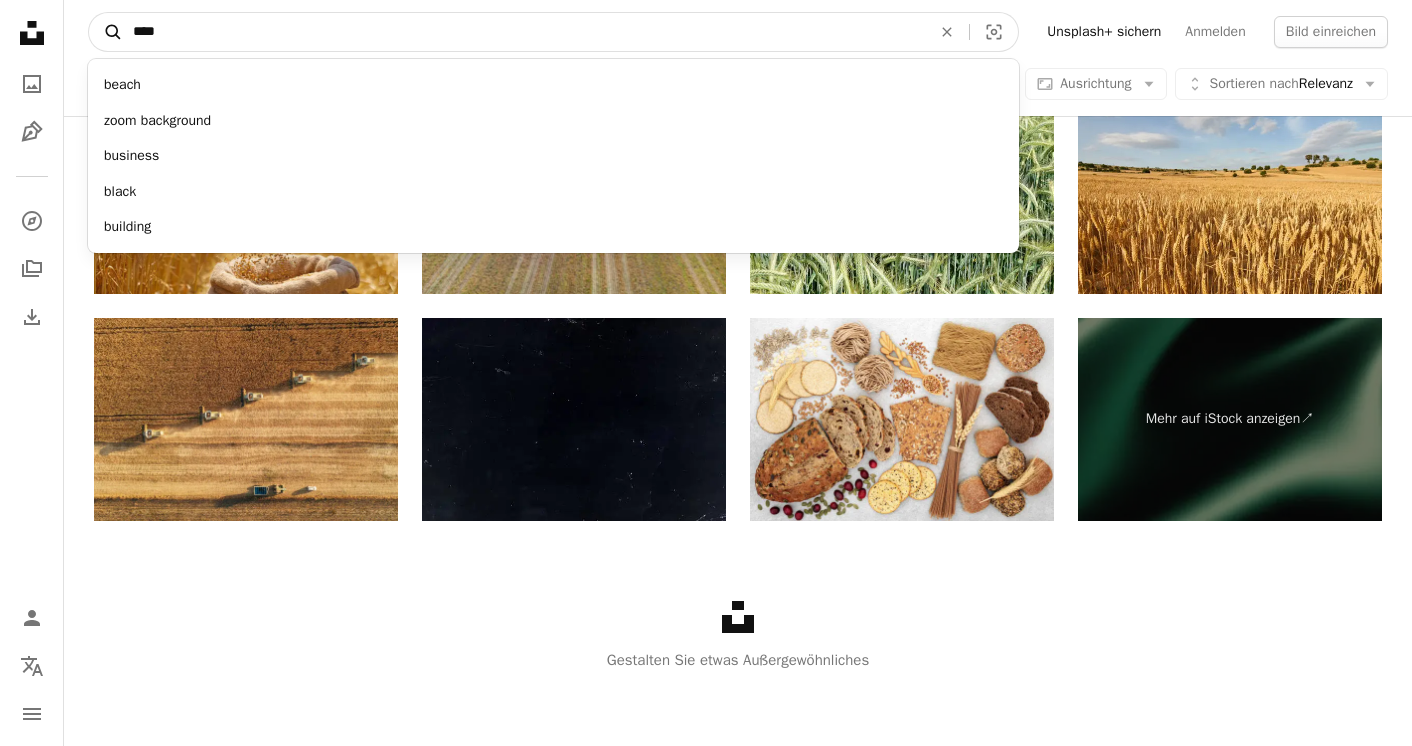 click on "A magnifying glass" at bounding box center (106, 32) 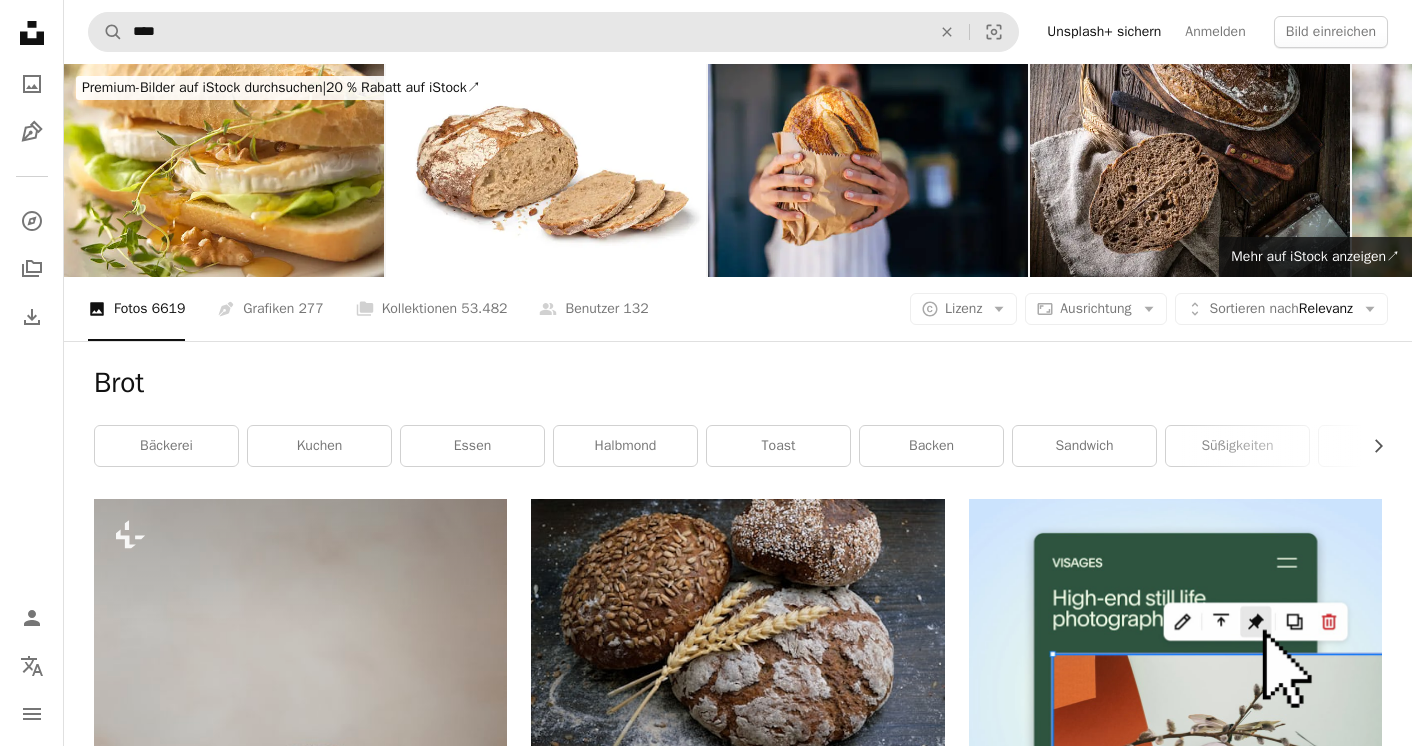 scroll, scrollTop: 0, scrollLeft: 0, axis: both 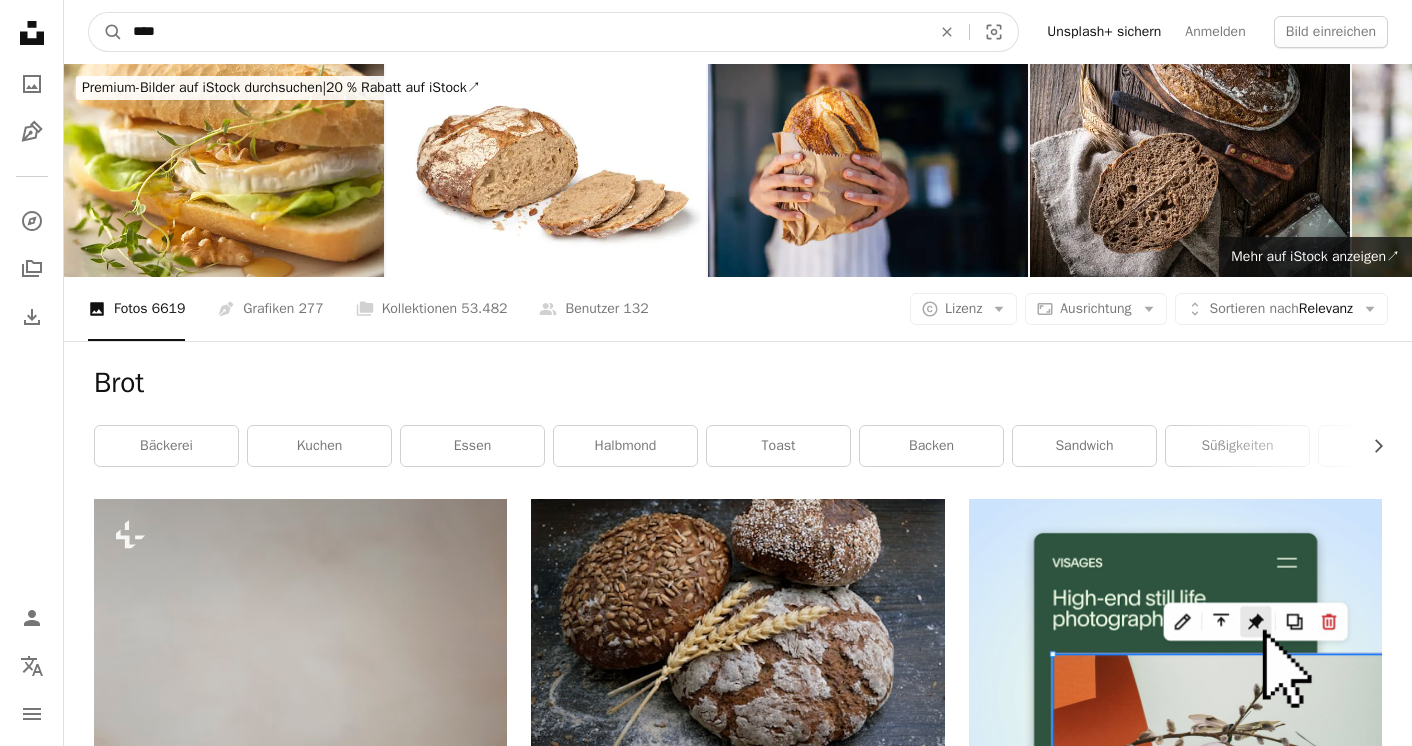 click on "****" at bounding box center (524, 32) 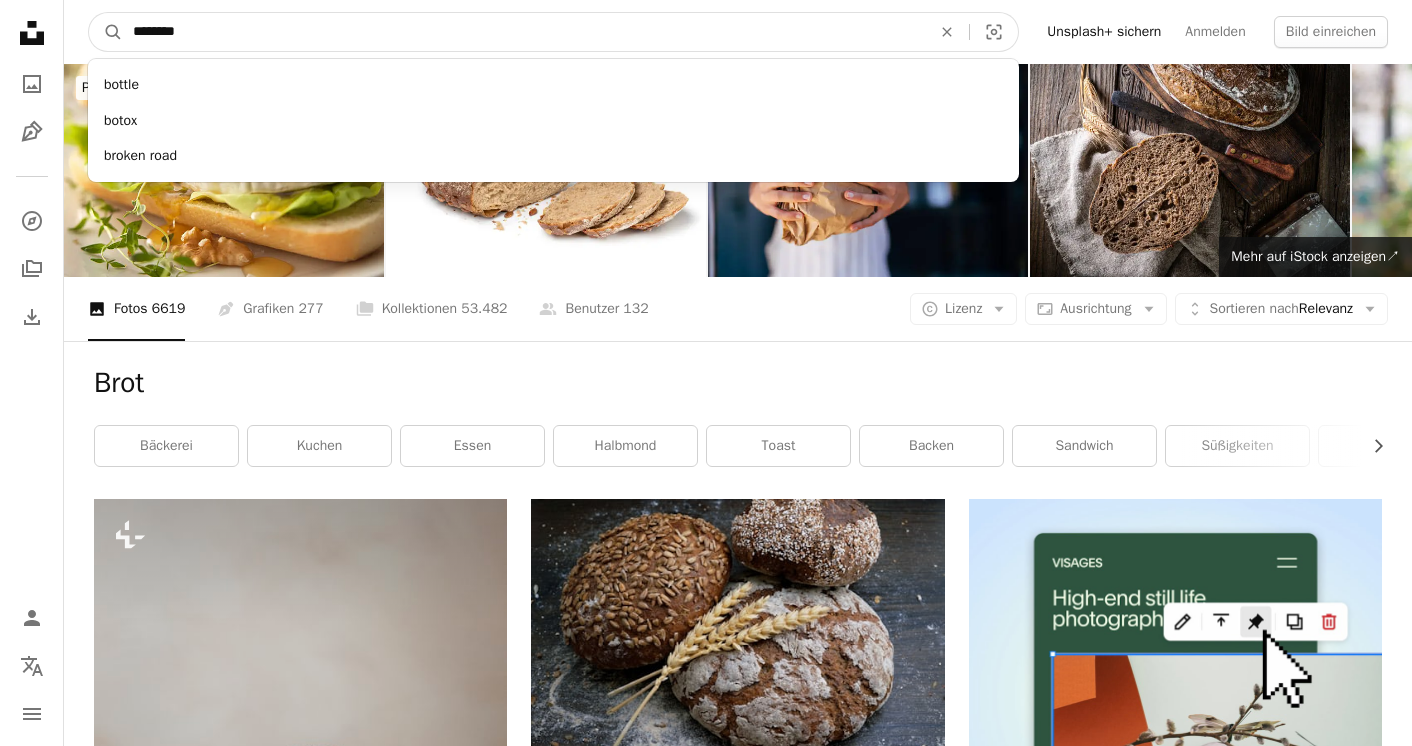 type on "*********" 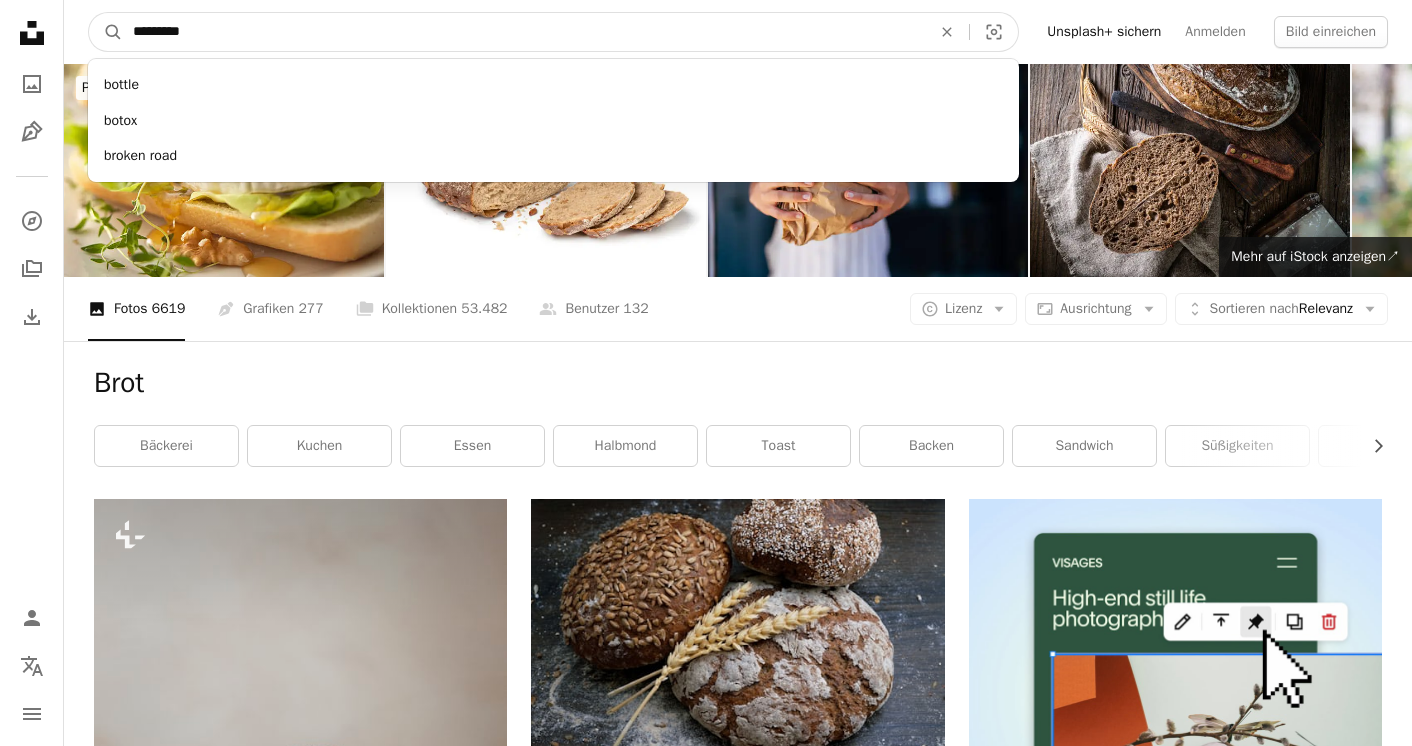 click on "A magnifying glass" at bounding box center [106, 32] 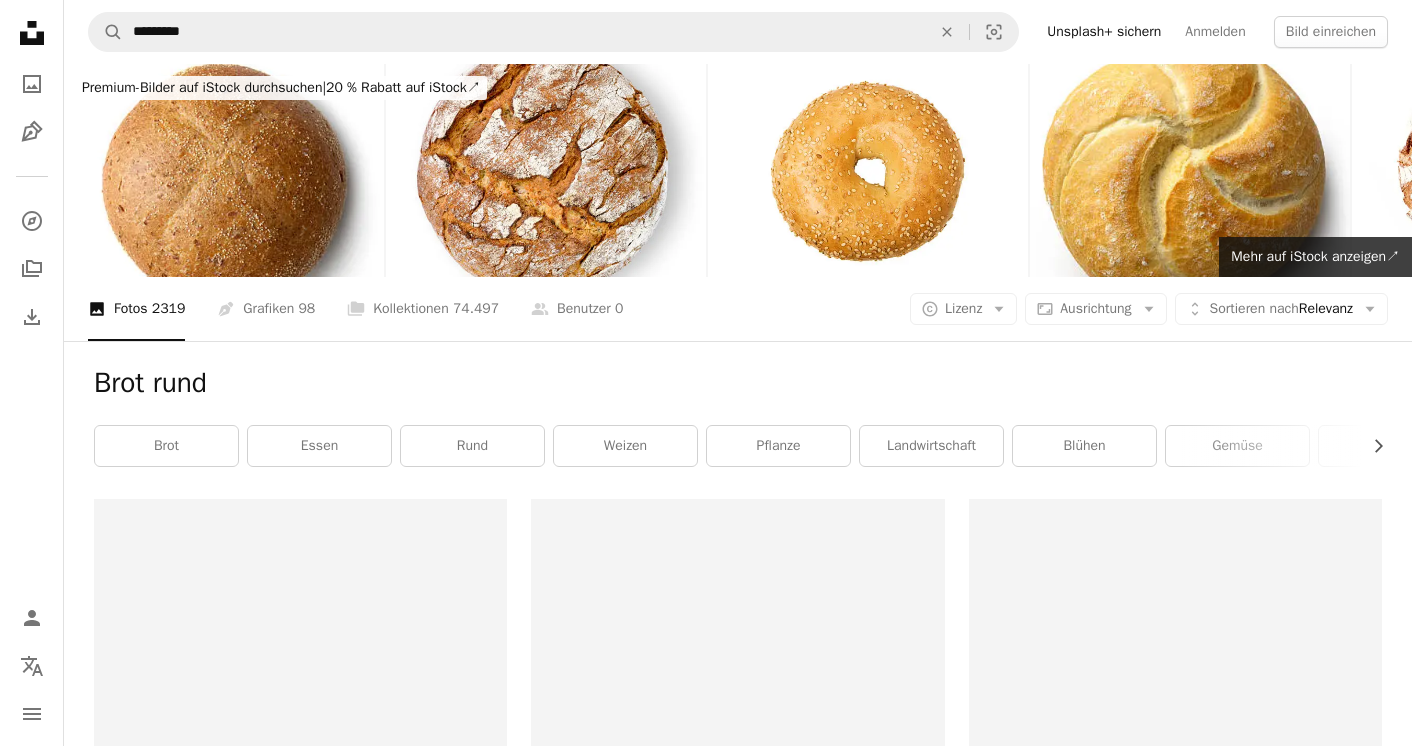 click on "Brot rund Chevron right Brot Essen rund Weizen Pflanze Landwirtschaft Blühen Gemüse Haar Natur Mai Ähren" at bounding box center [738, 420] 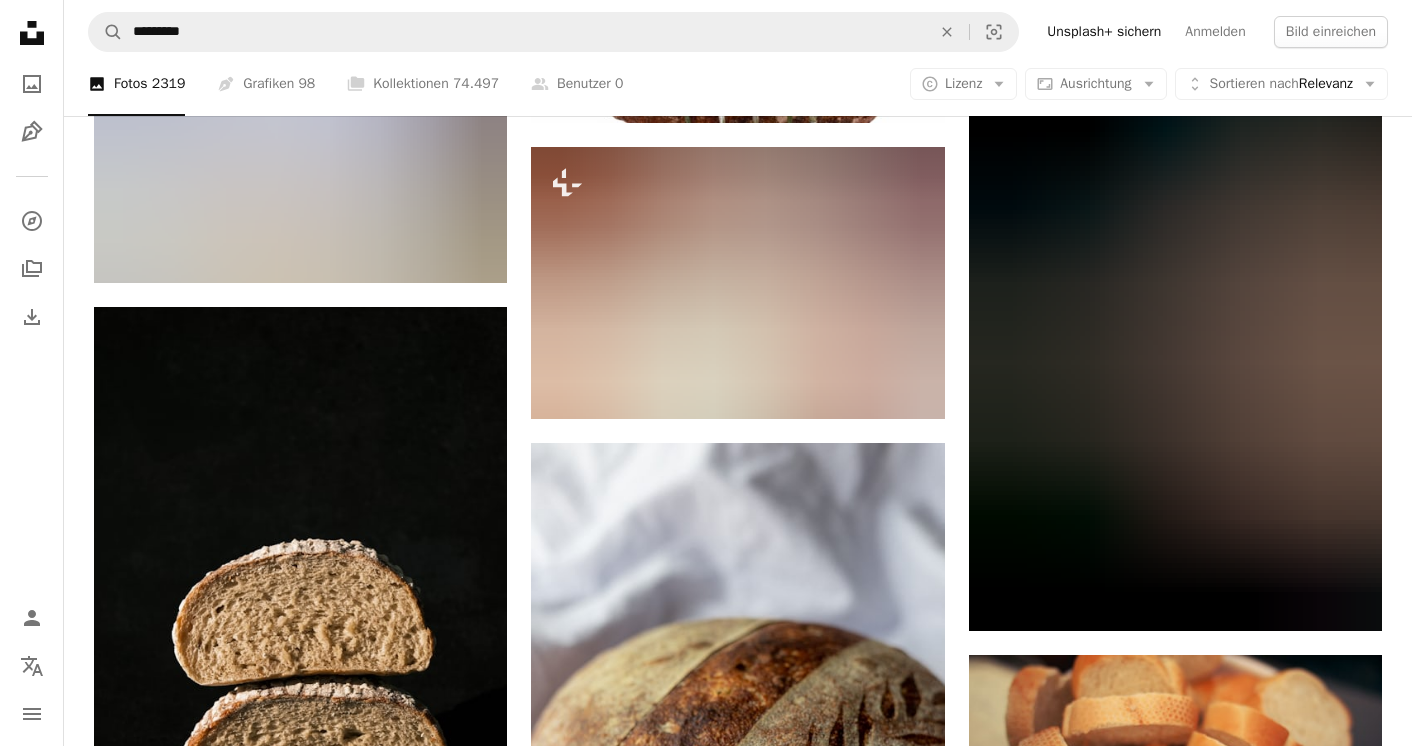 scroll, scrollTop: 1636, scrollLeft: 0, axis: vertical 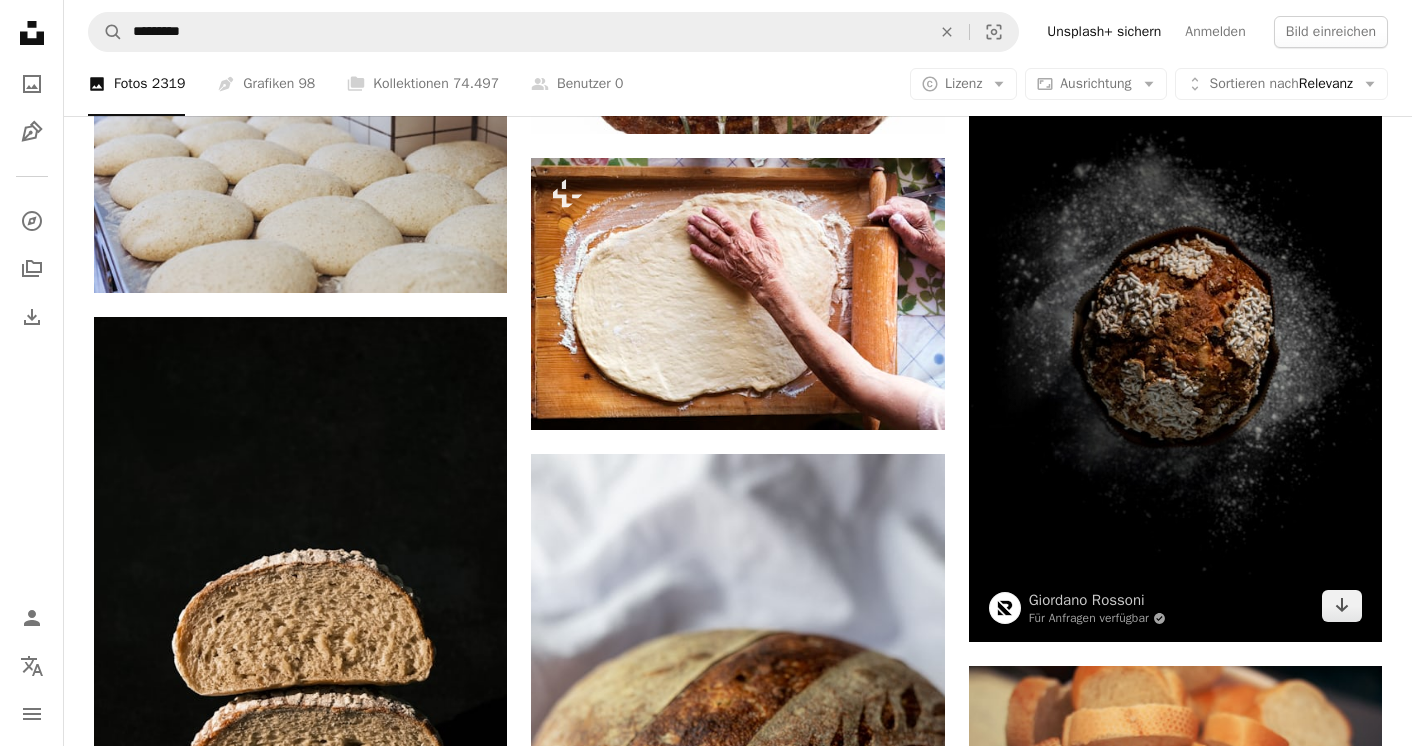 click at bounding box center [1175, 332] 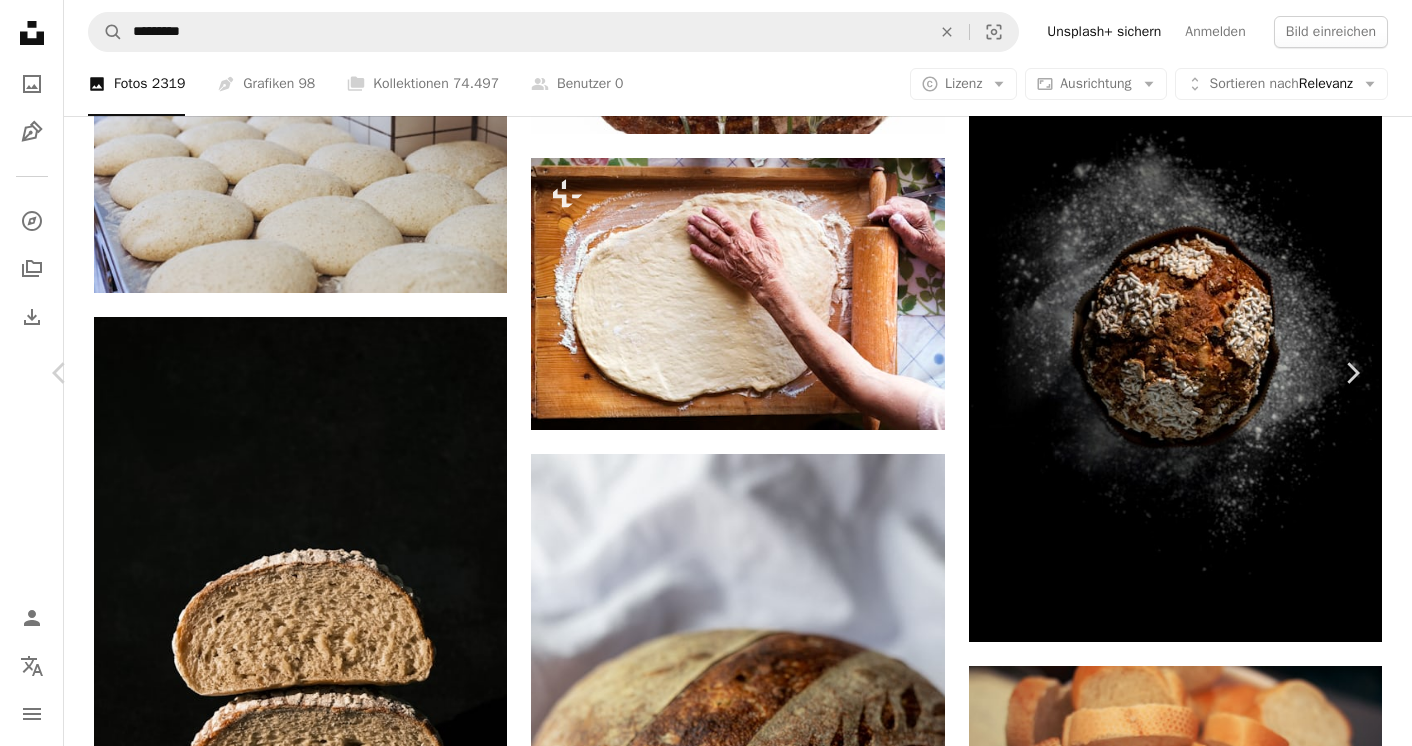 click on "Kostenlos herunterladen" at bounding box center (1131, 2776) 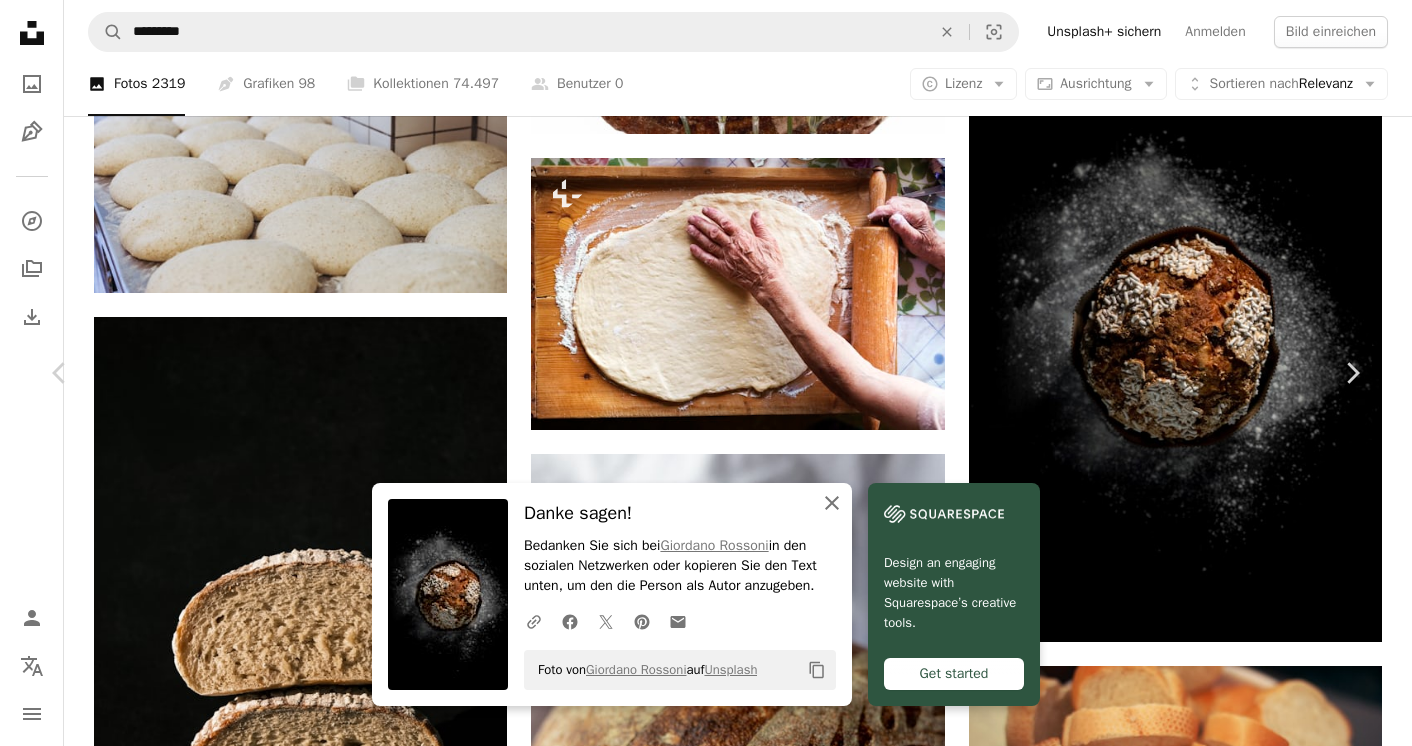 click on "An X shape" 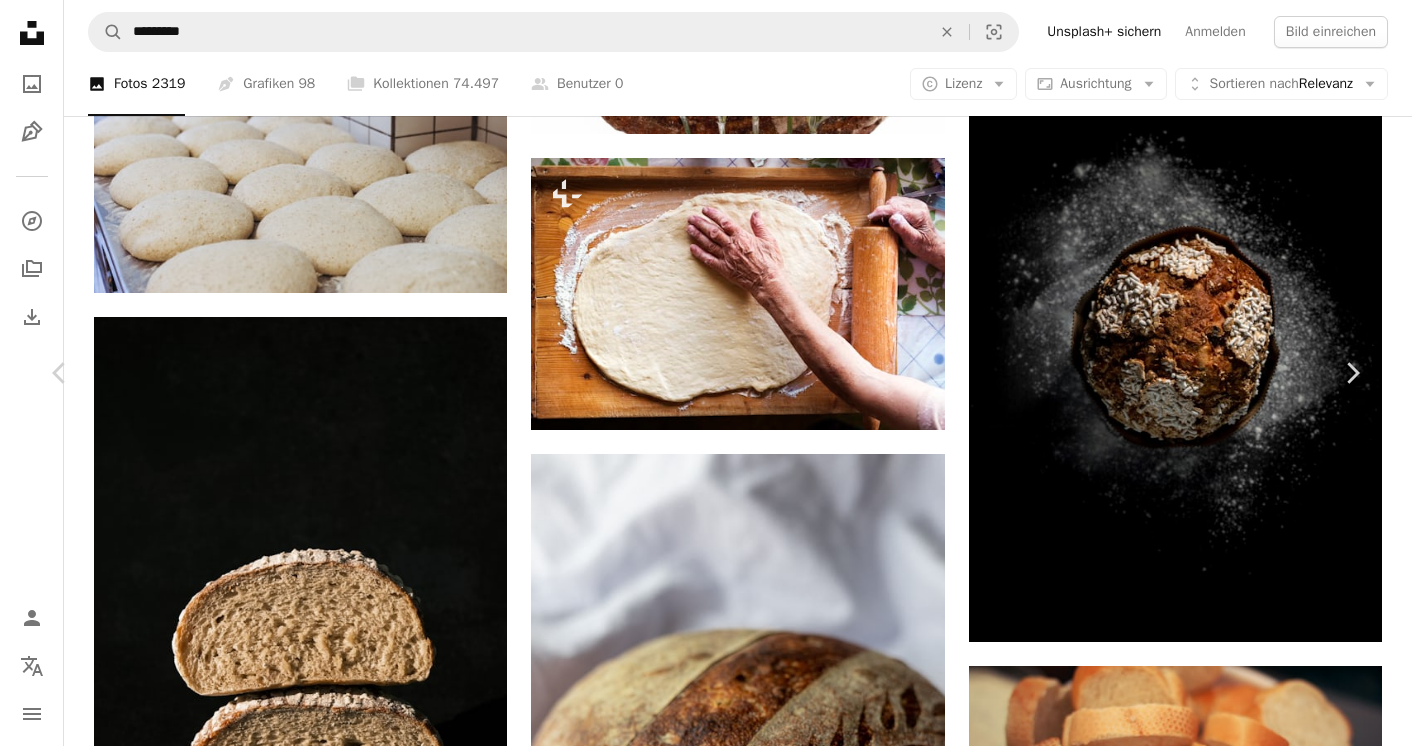 click on "An X shape" at bounding box center [20, 20] 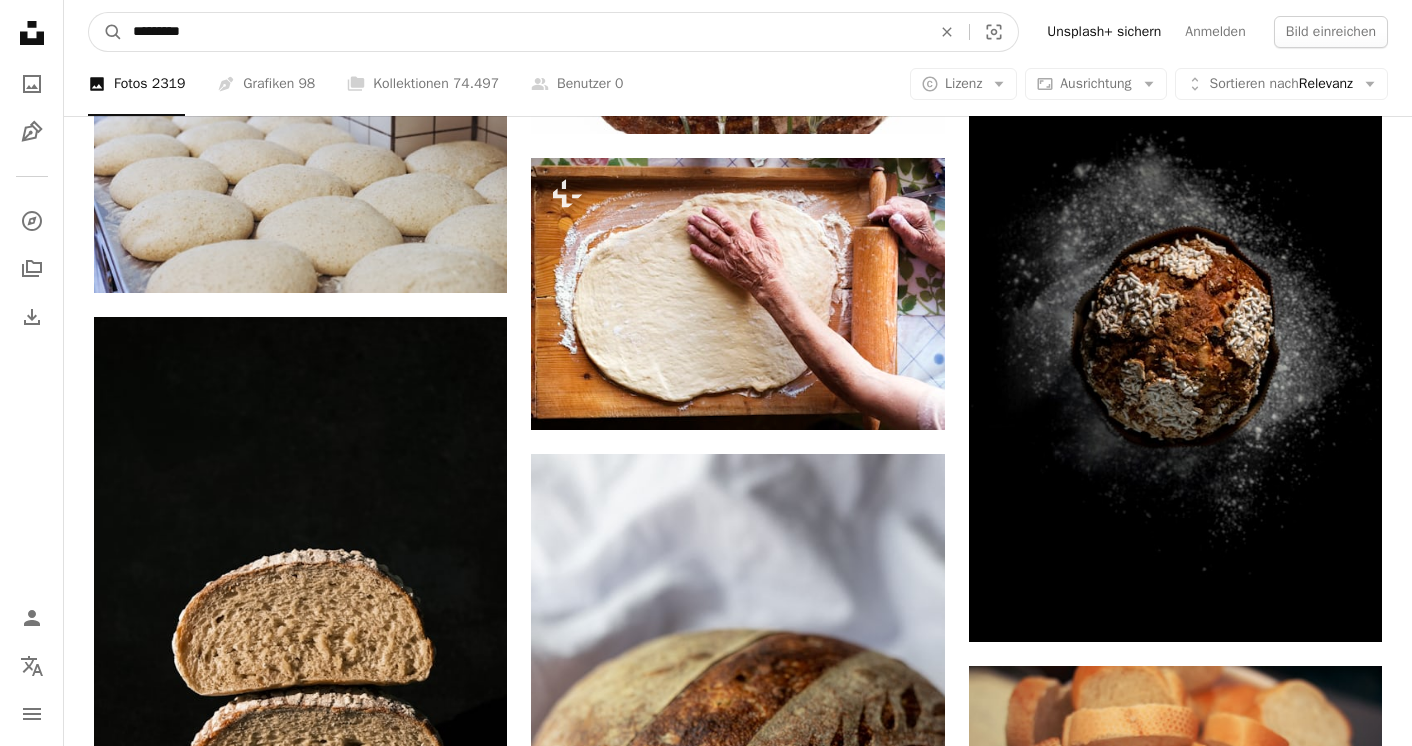 drag, startPoint x: 200, startPoint y: 25, endPoint x: 64, endPoint y: 25, distance: 136 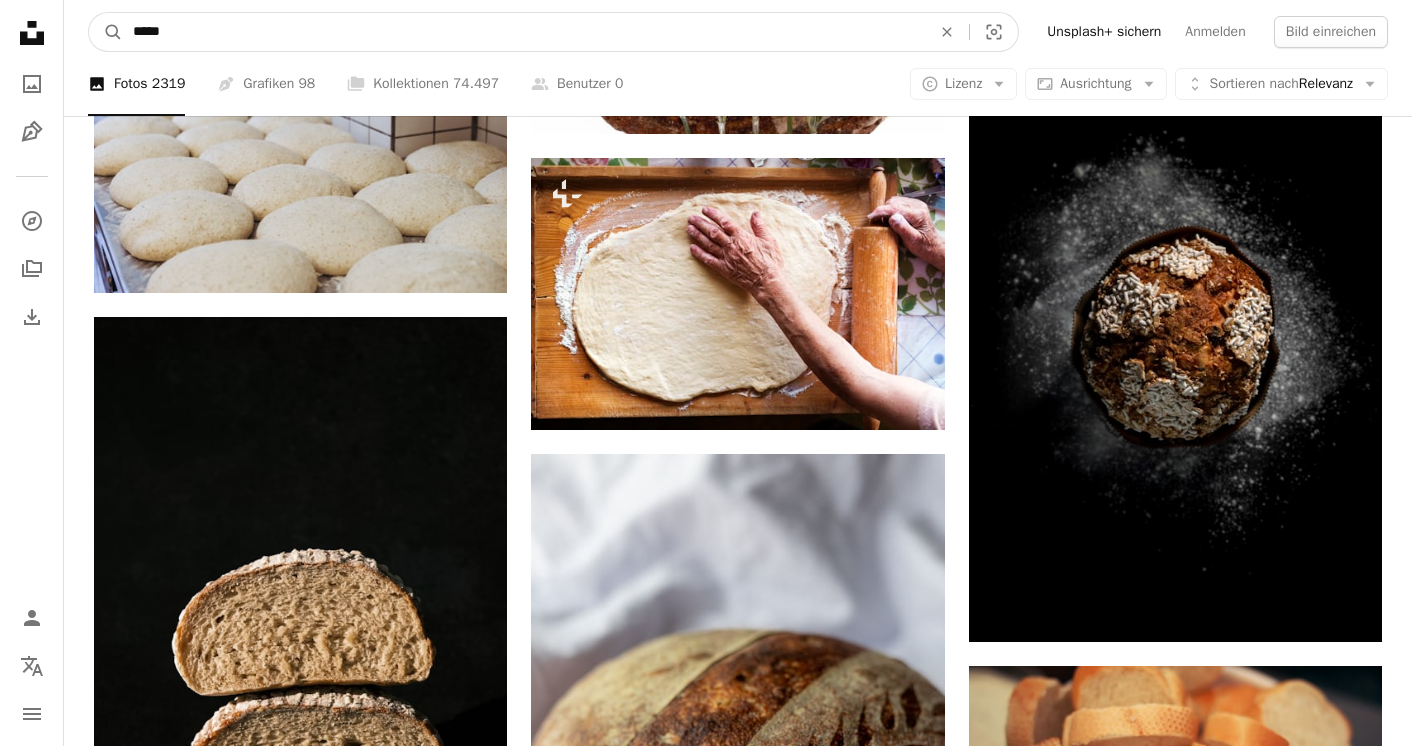 type on "******" 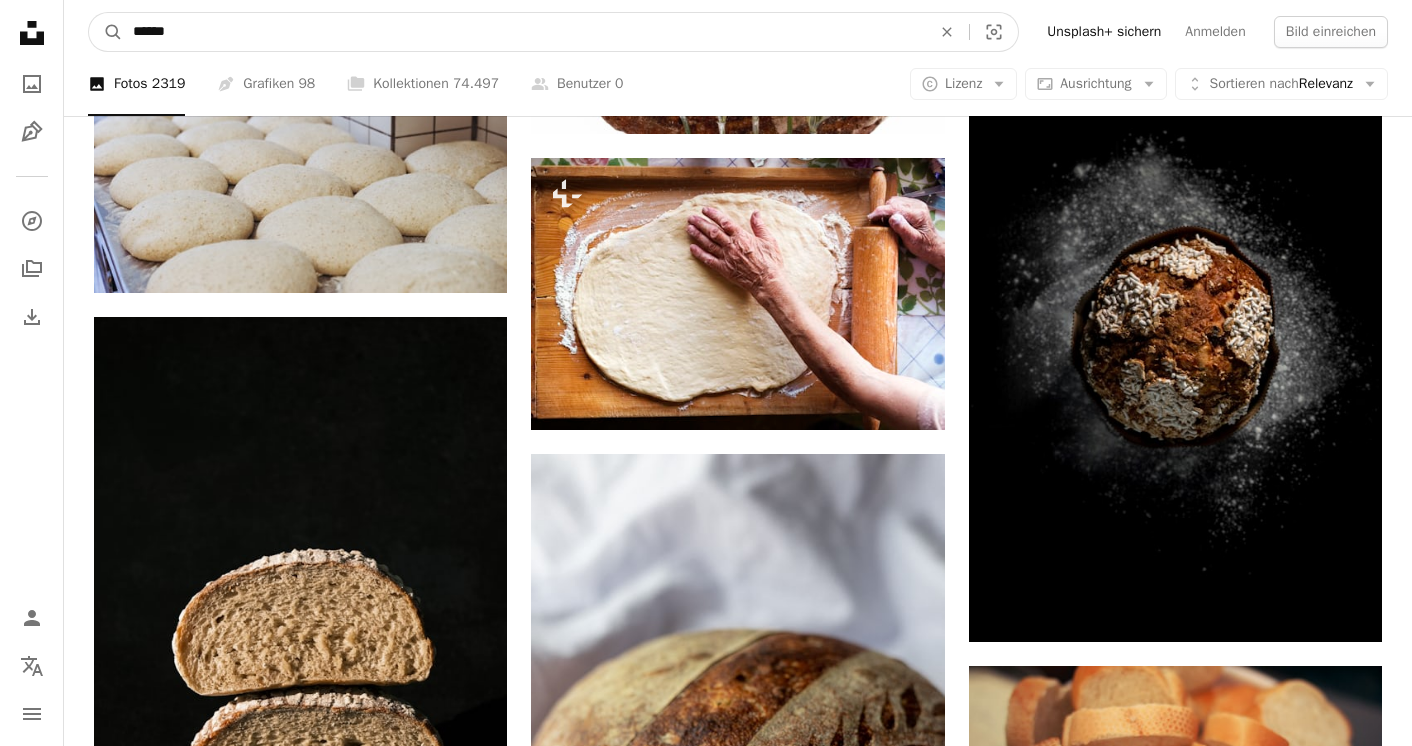 click on "A magnifying glass" at bounding box center (106, 32) 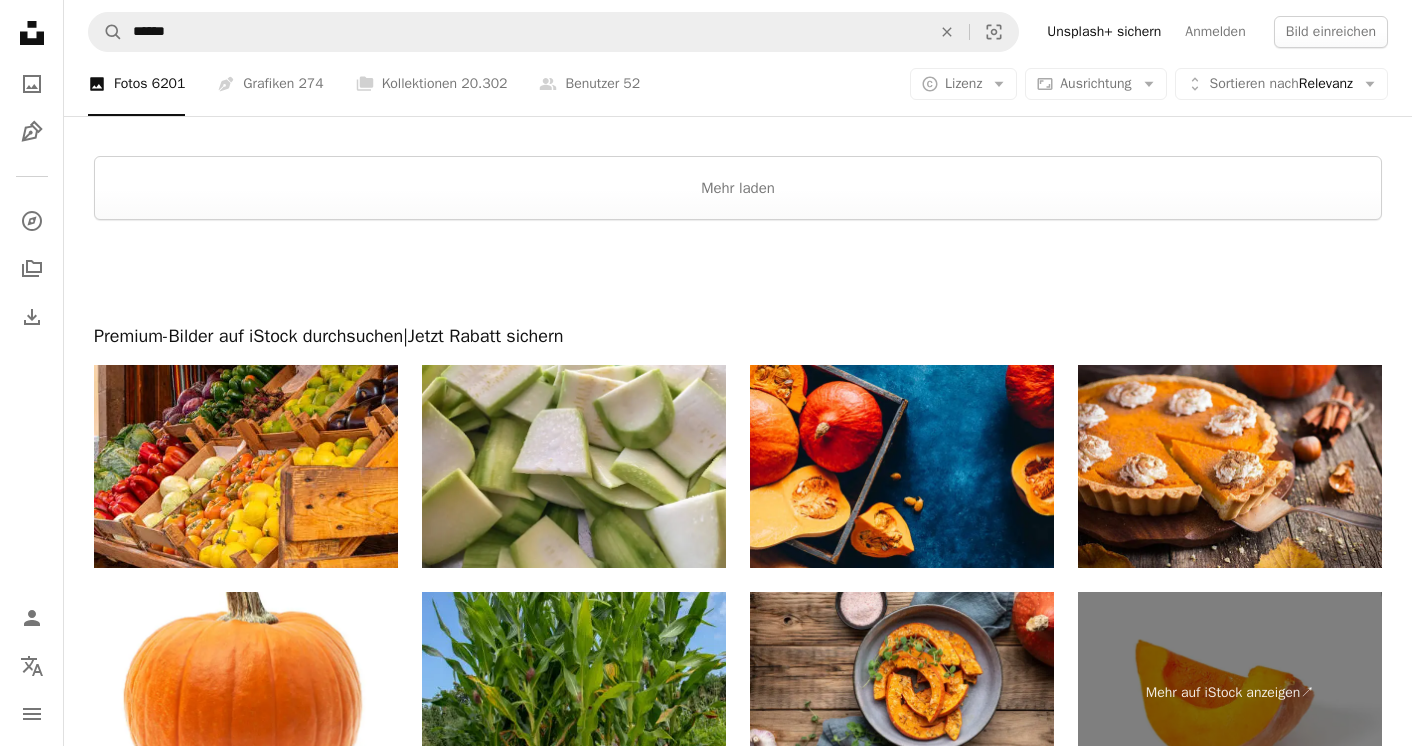scroll, scrollTop: 3889, scrollLeft: 0, axis: vertical 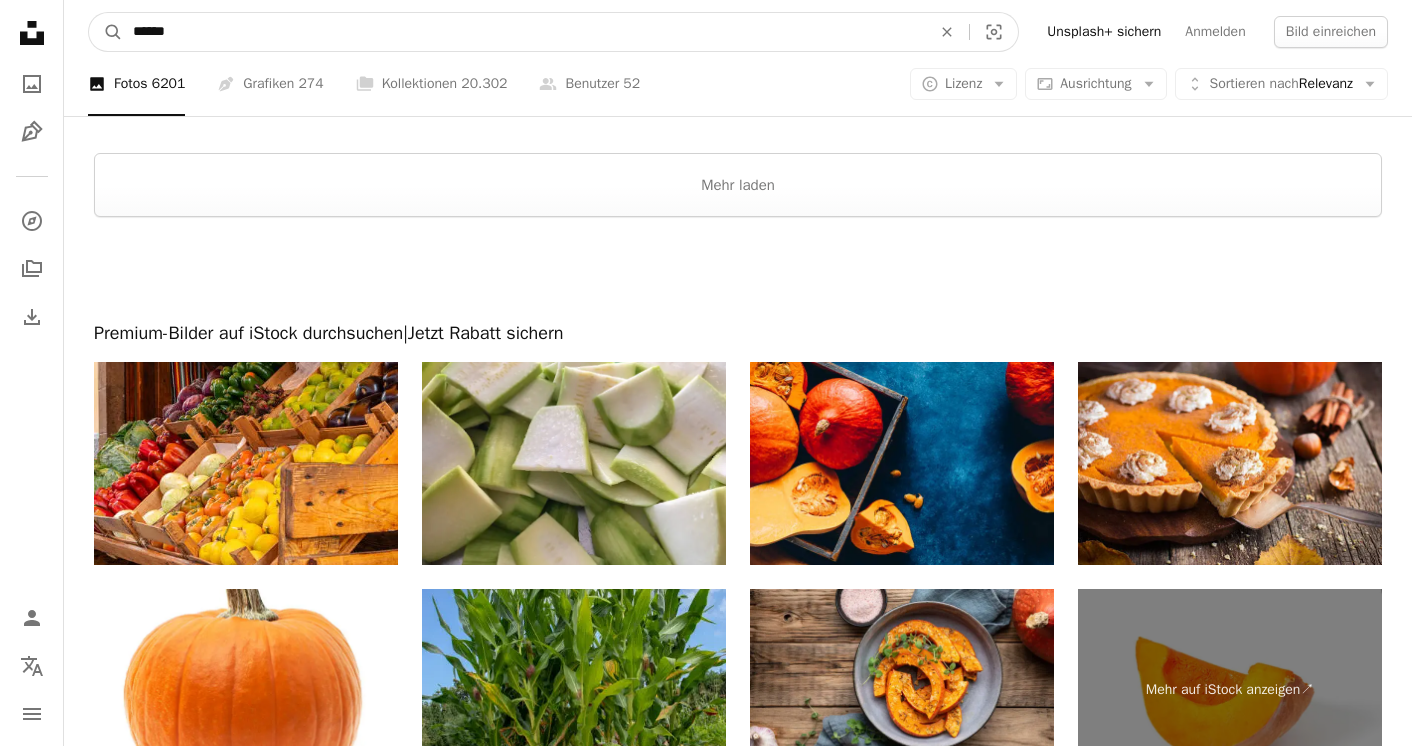 drag, startPoint x: 266, startPoint y: 32, endPoint x: 74, endPoint y: 25, distance: 192.12756 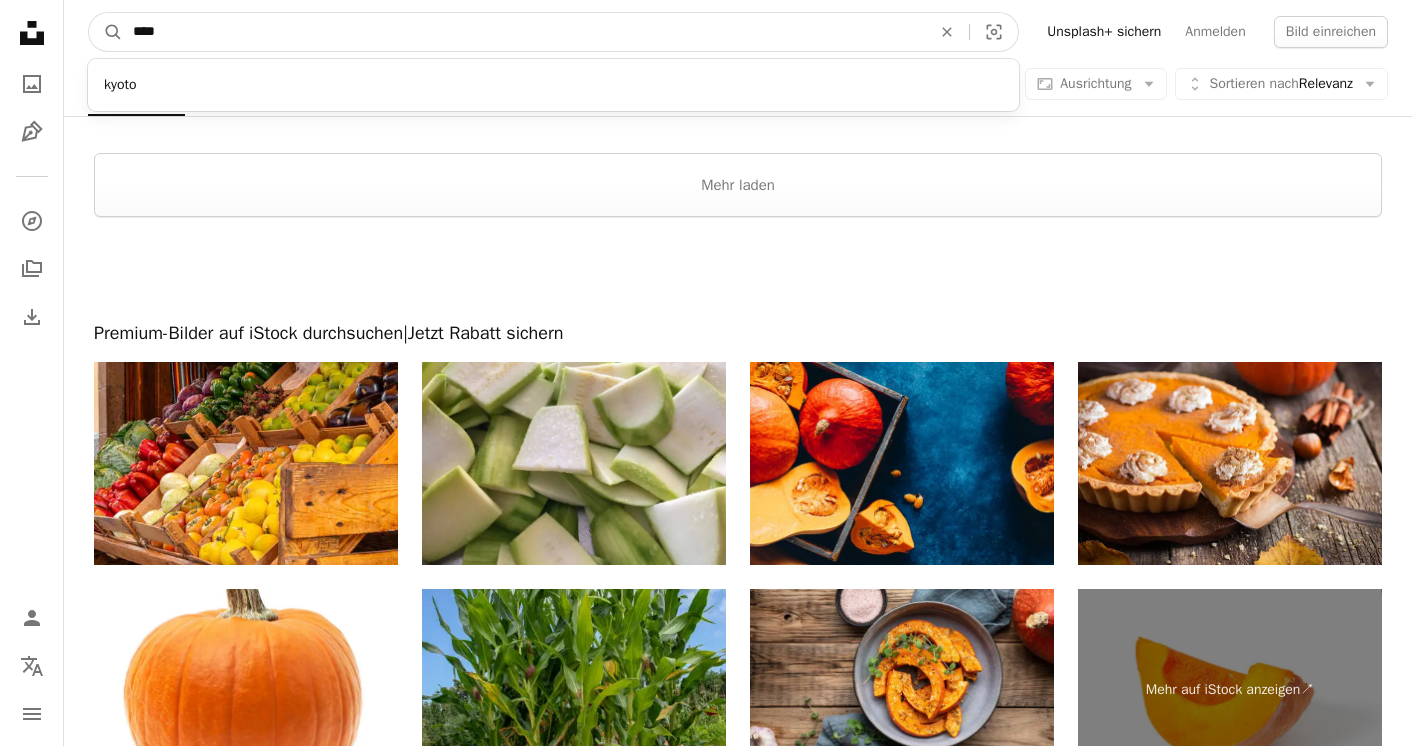 type on "*****" 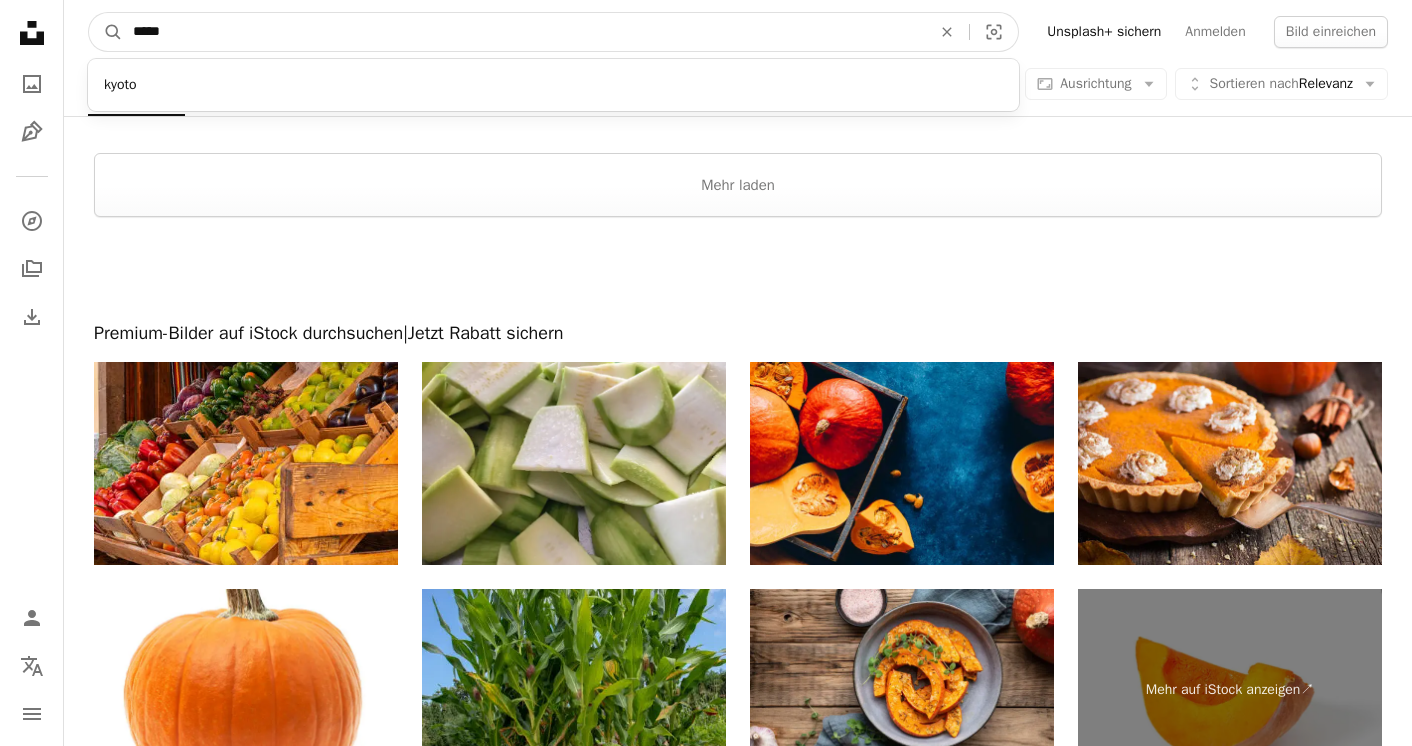 click on "A magnifying glass" at bounding box center (106, 32) 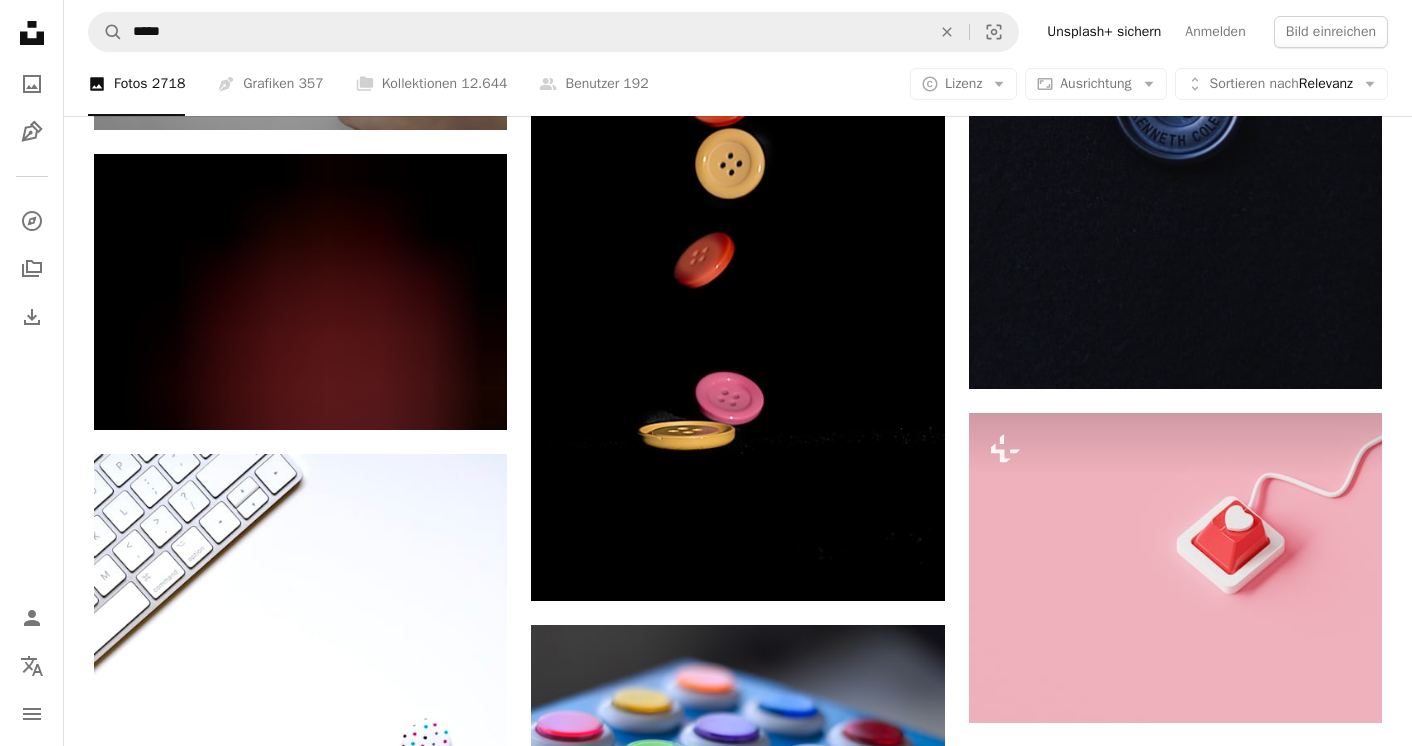 scroll, scrollTop: 1357, scrollLeft: 0, axis: vertical 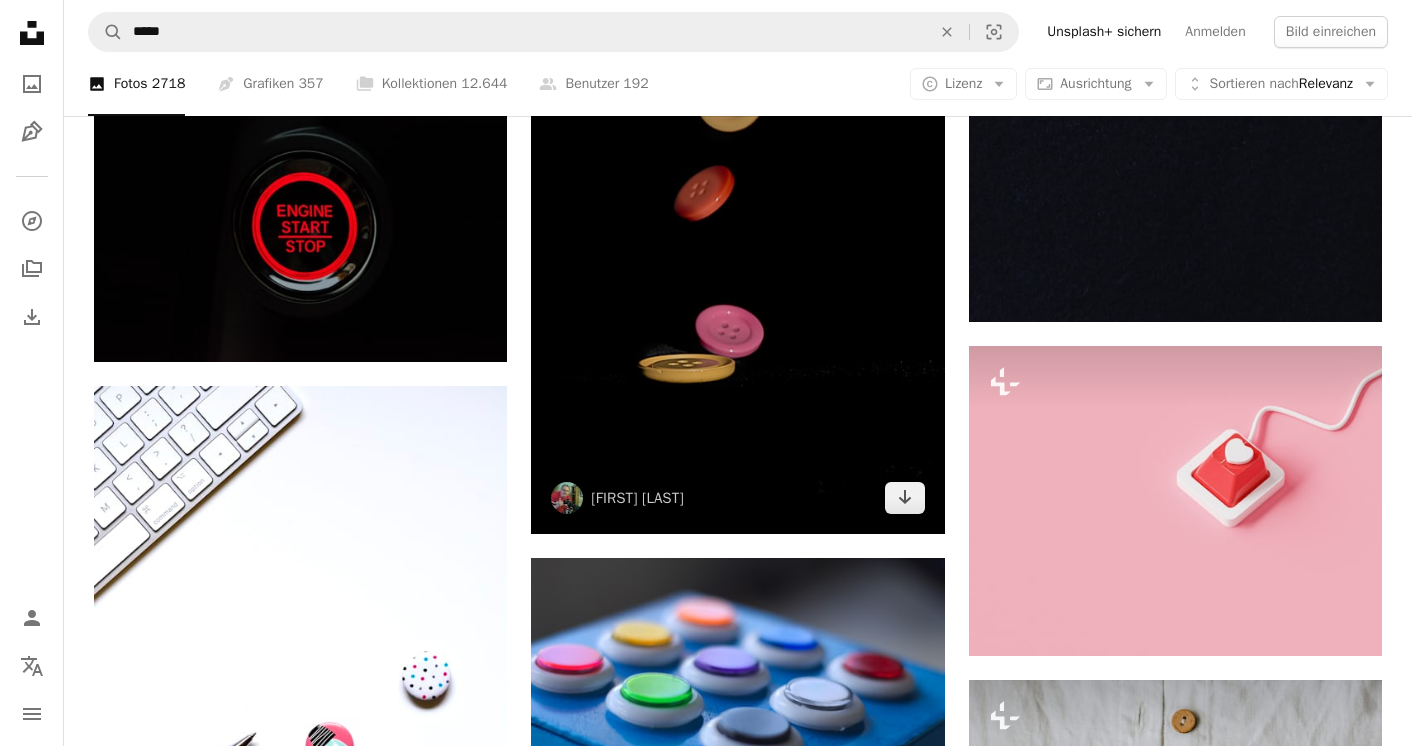click at bounding box center (737, 275) 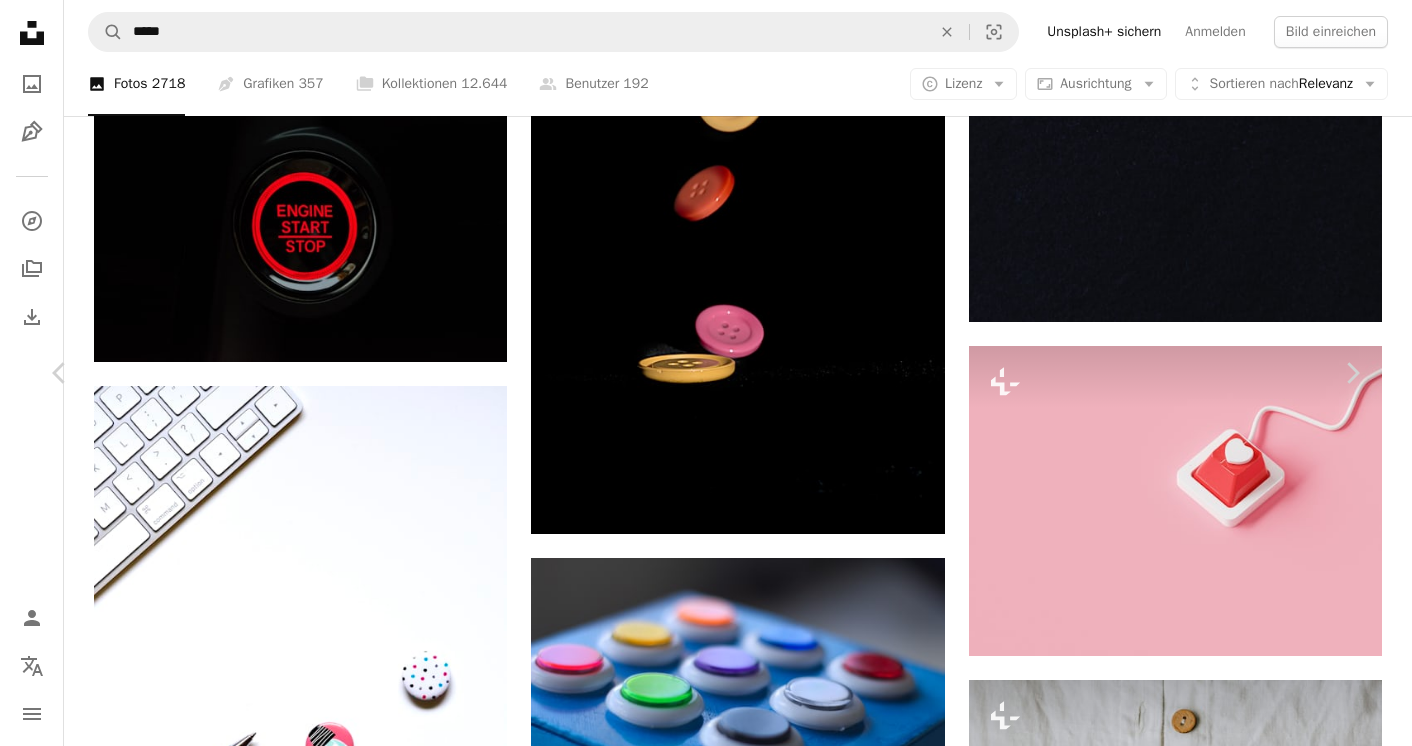 click on "Kostenlos herunterladen" at bounding box center [1131, 3508] 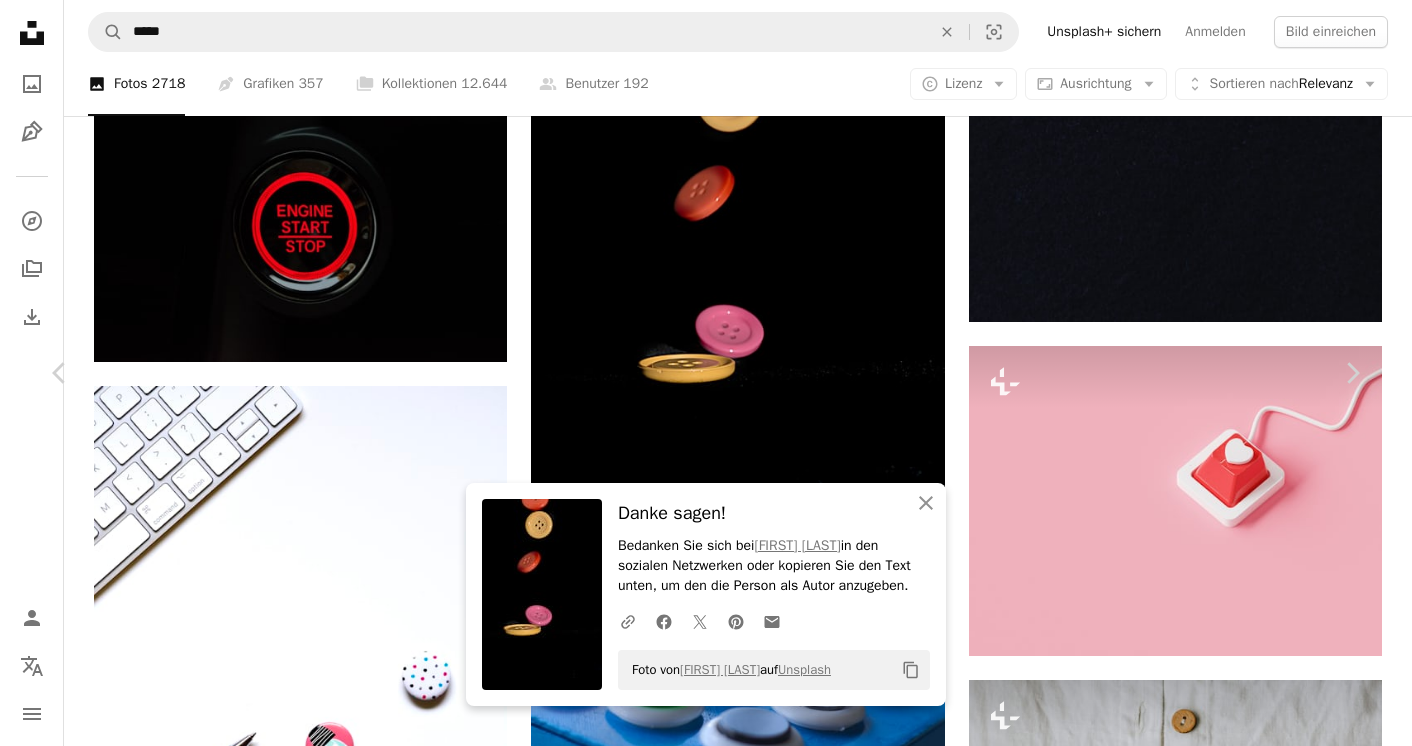 click on "Chevron right" at bounding box center [1352, 373] 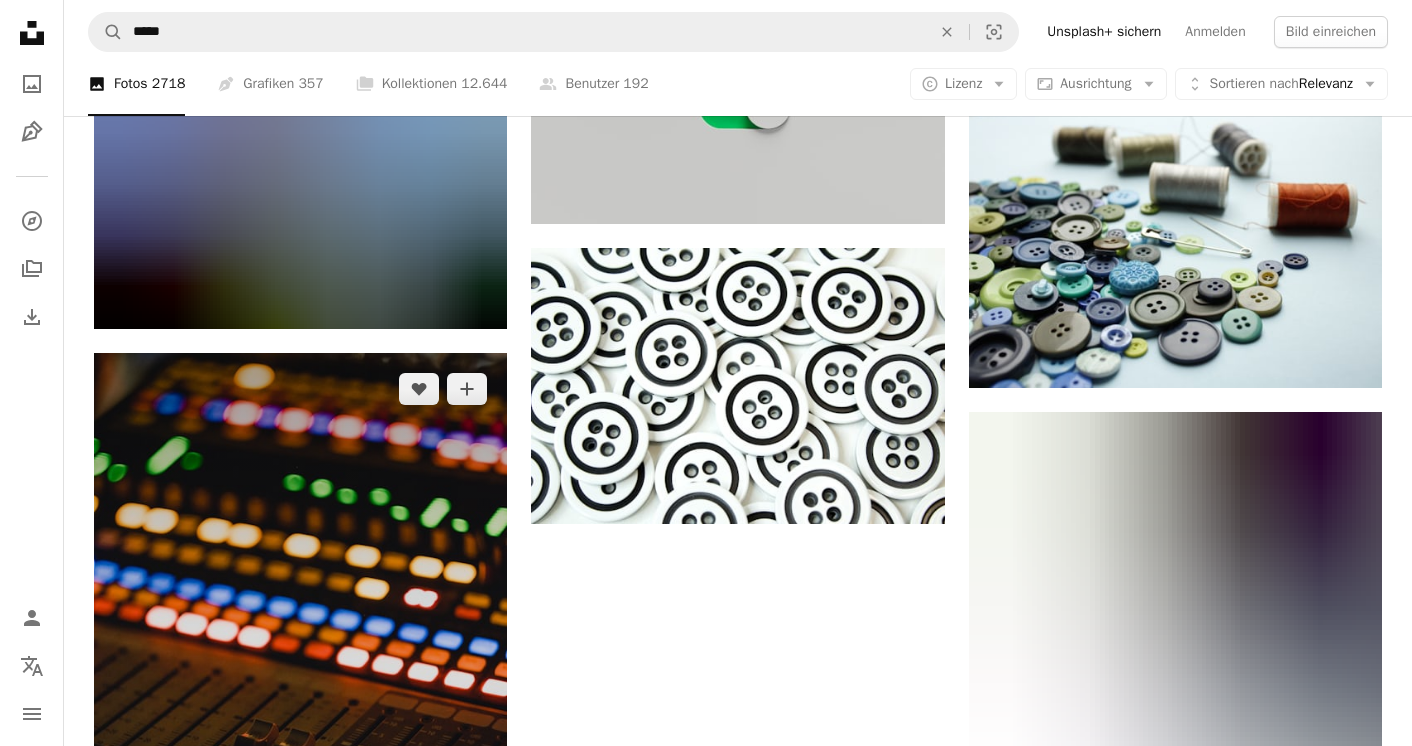scroll, scrollTop: 2470, scrollLeft: 0, axis: vertical 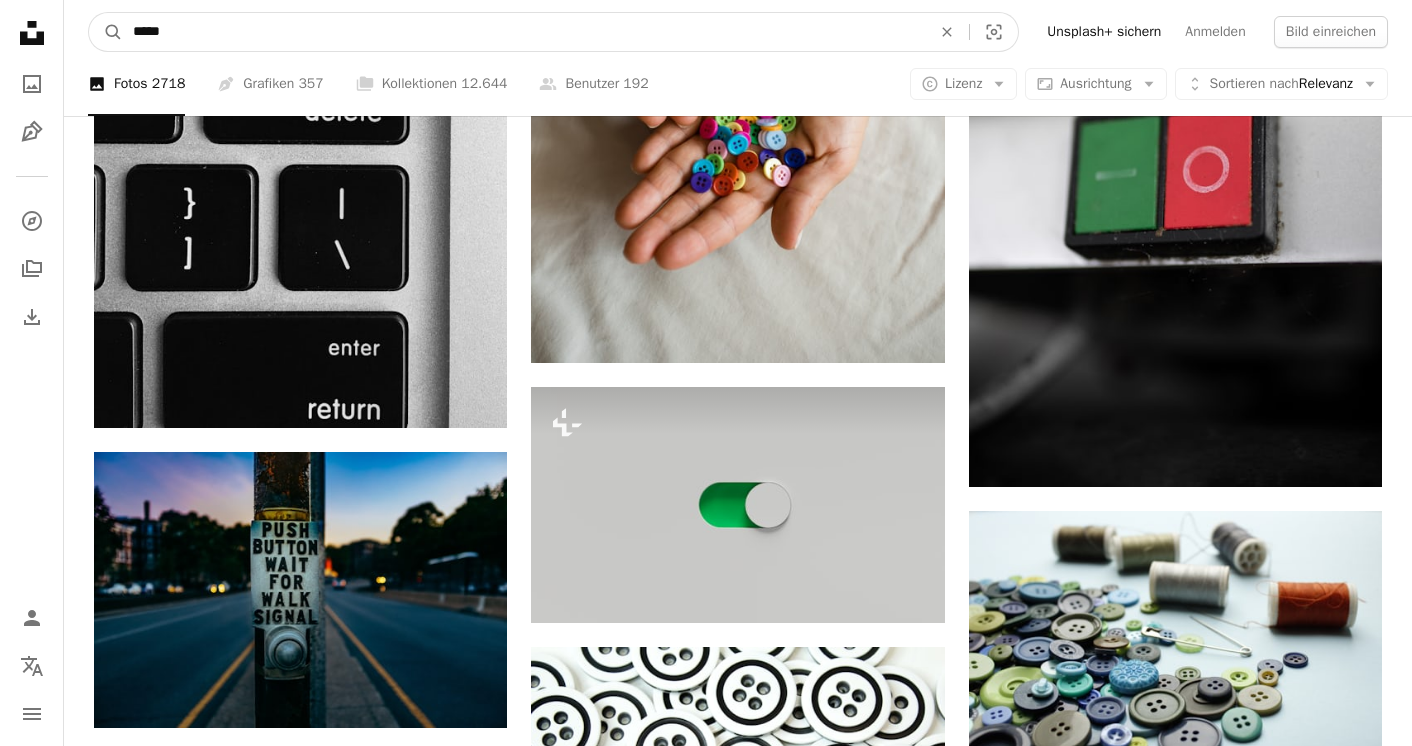 drag, startPoint x: 206, startPoint y: 22, endPoint x: 88, endPoint y: 22, distance: 118 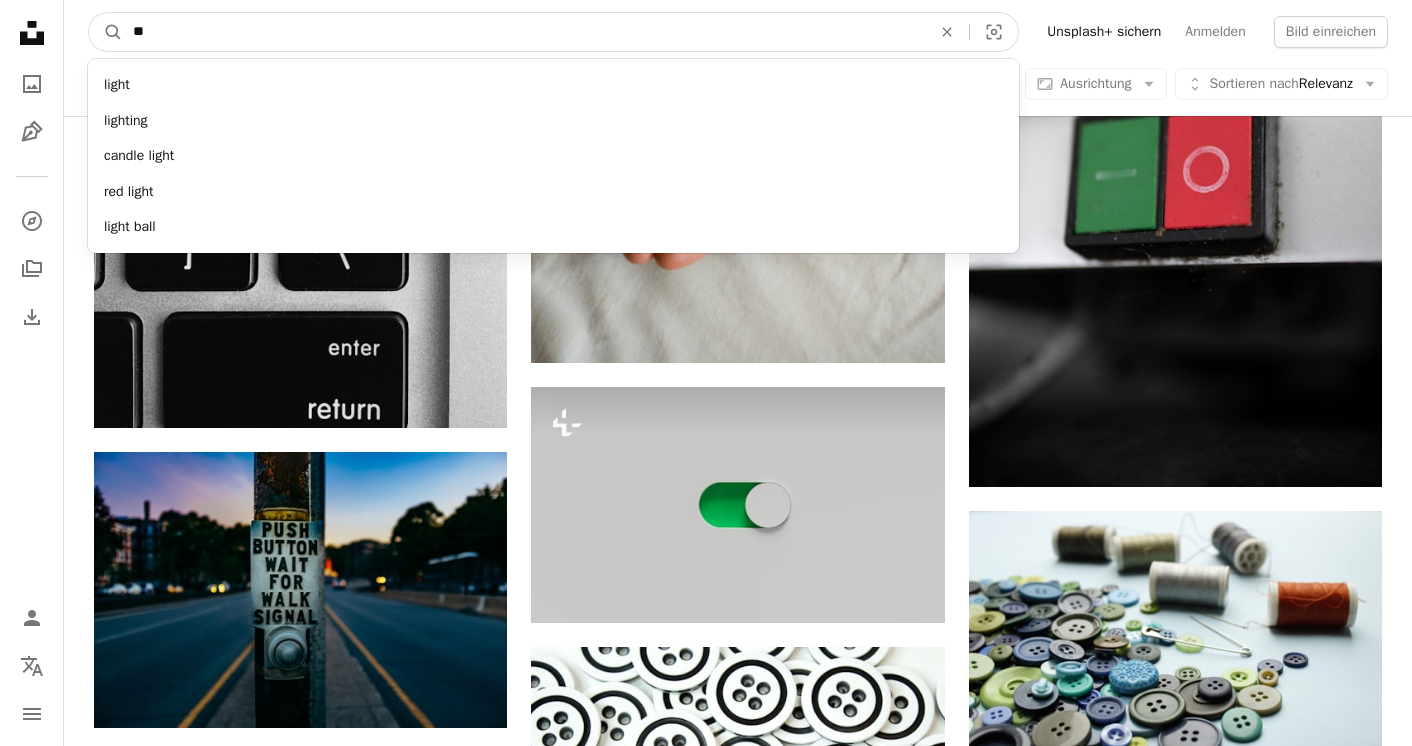type on "*" 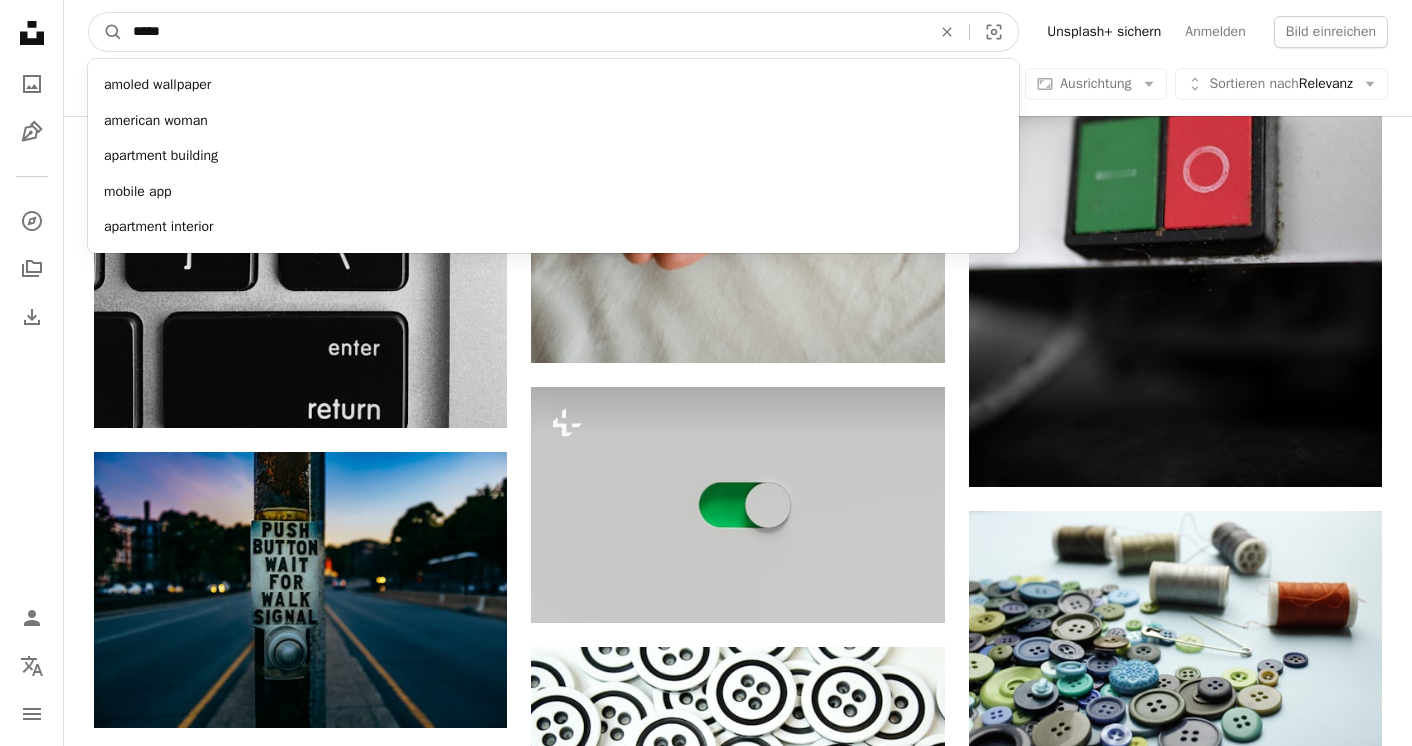 type on "*****" 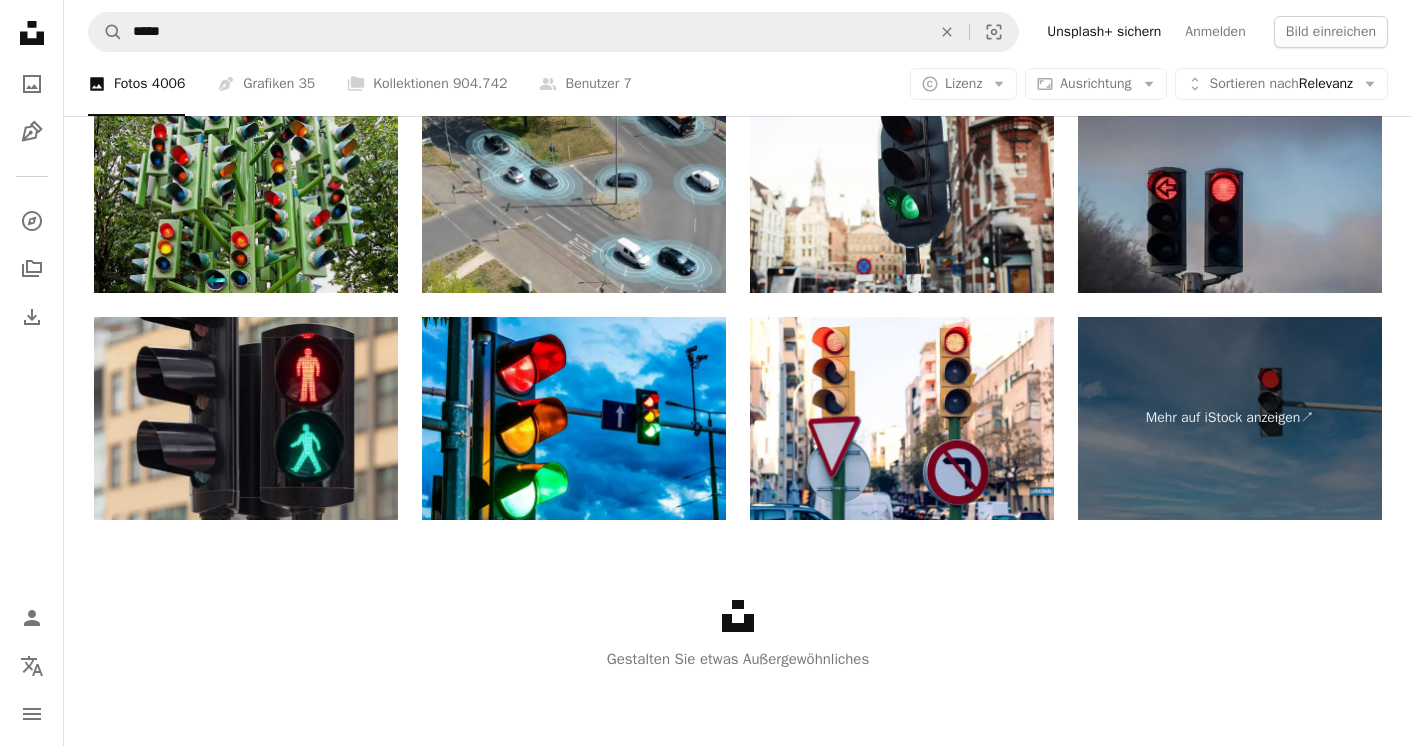 scroll, scrollTop: 4720, scrollLeft: 0, axis: vertical 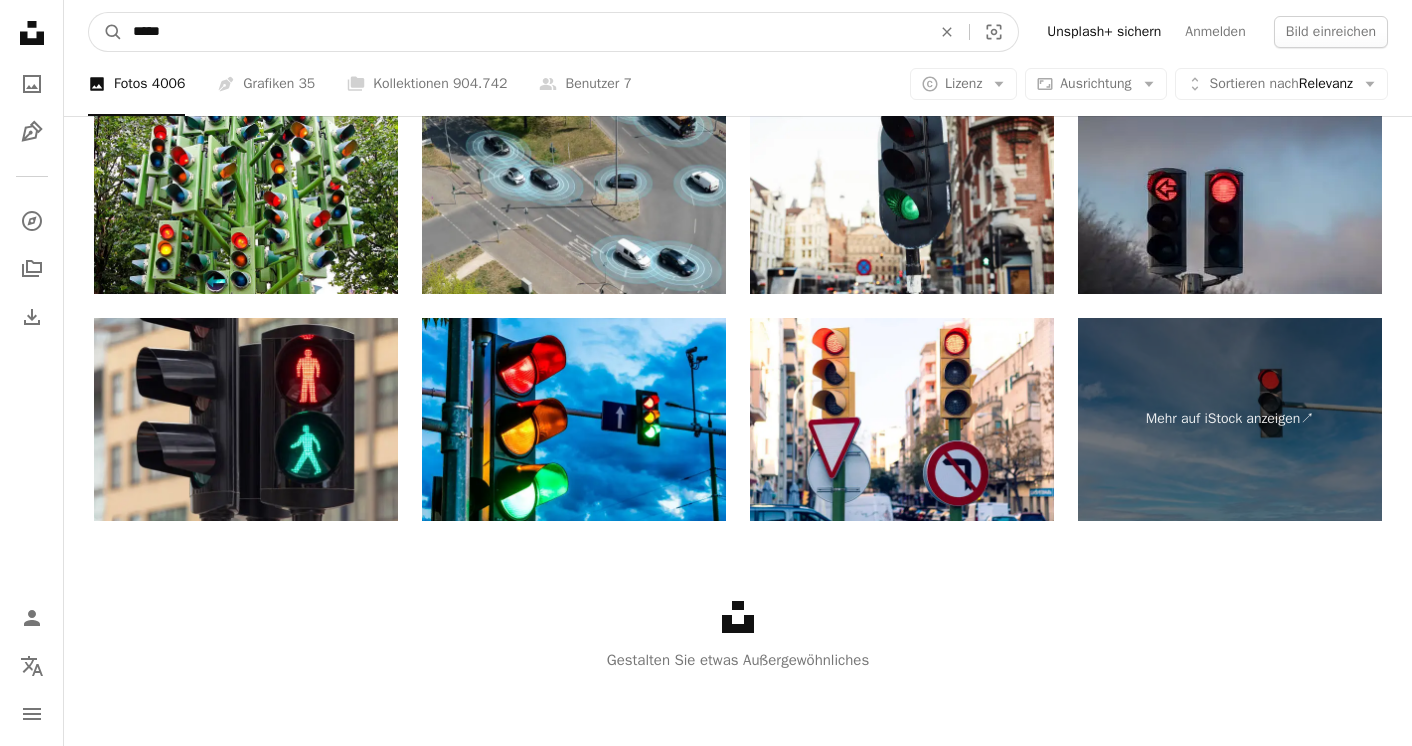 drag, startPoint x: 304, startPoint y: 42, endPoint x: 93, endPoint y: 5, distance: 214.21951 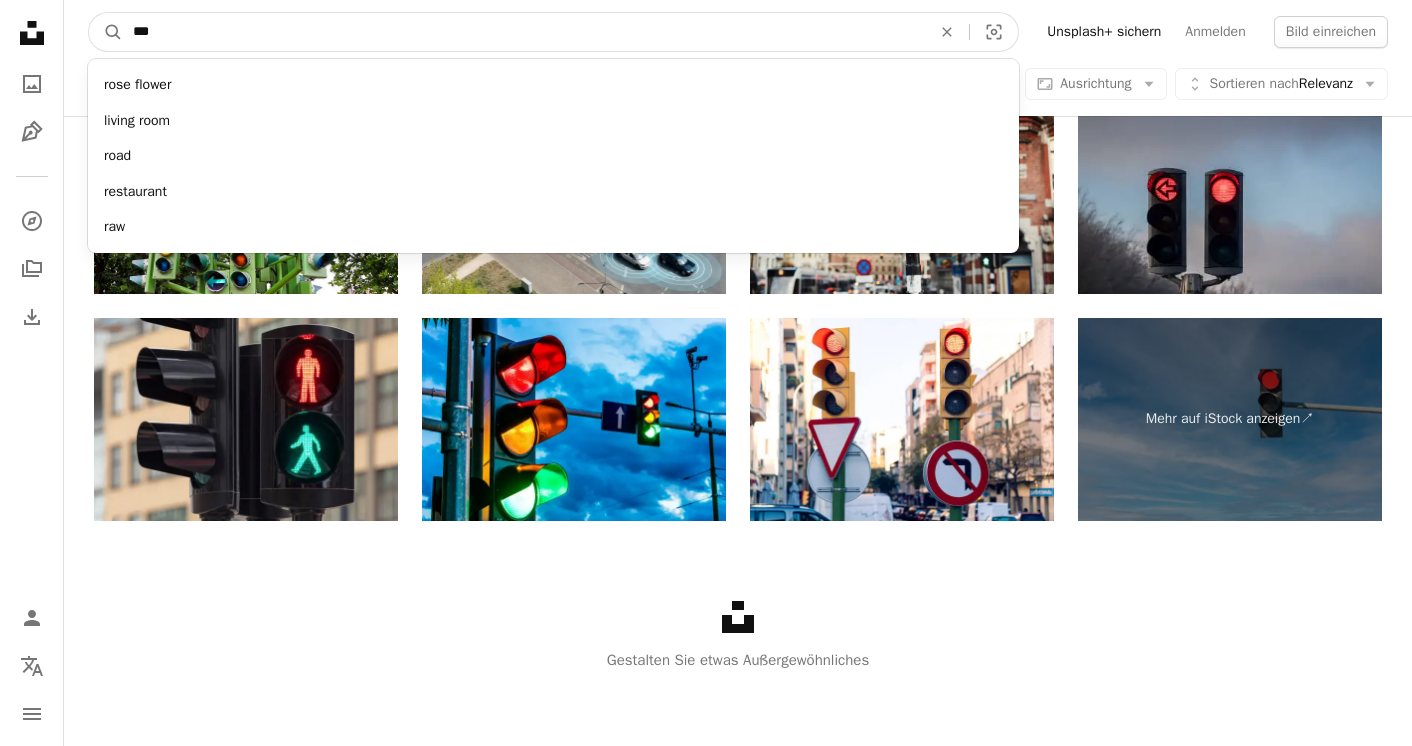type on "****" 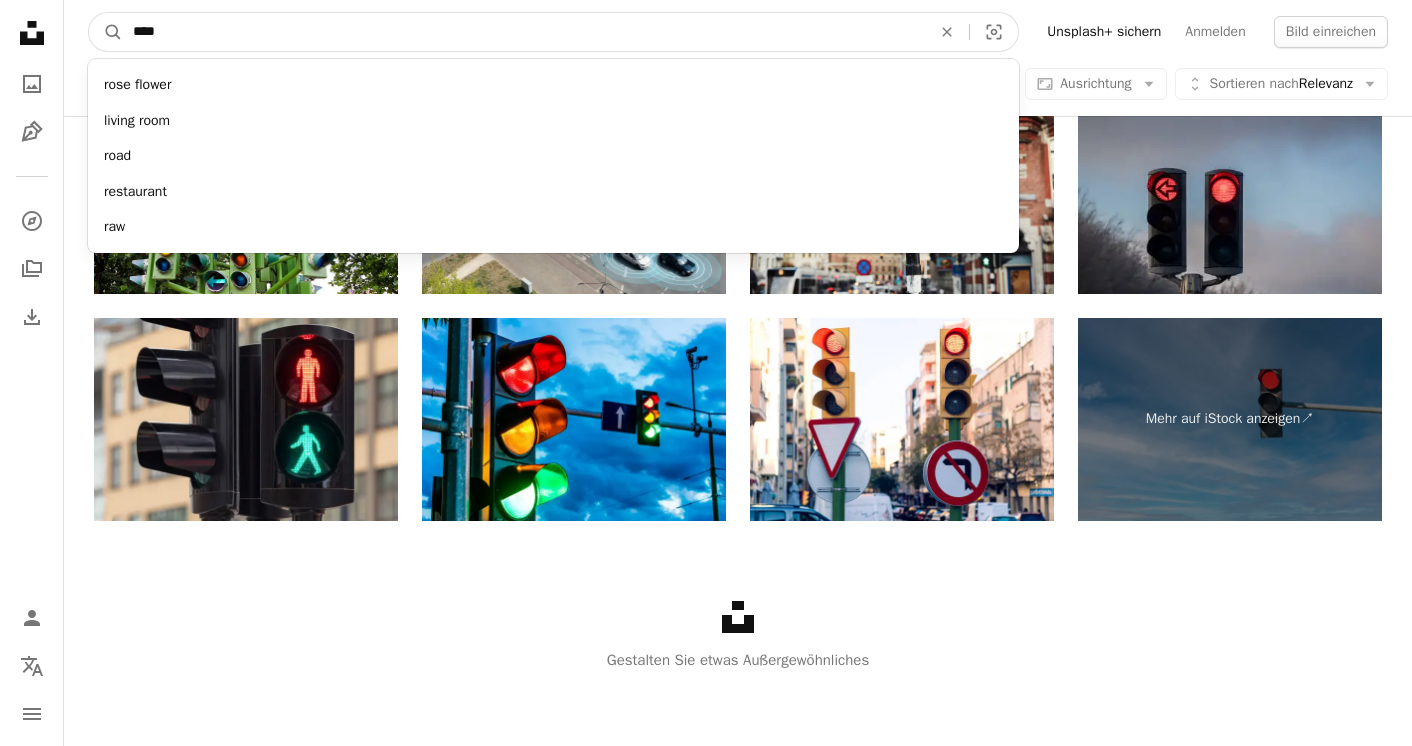 click on "A magnifying glass" at bounding box center [106, 32] 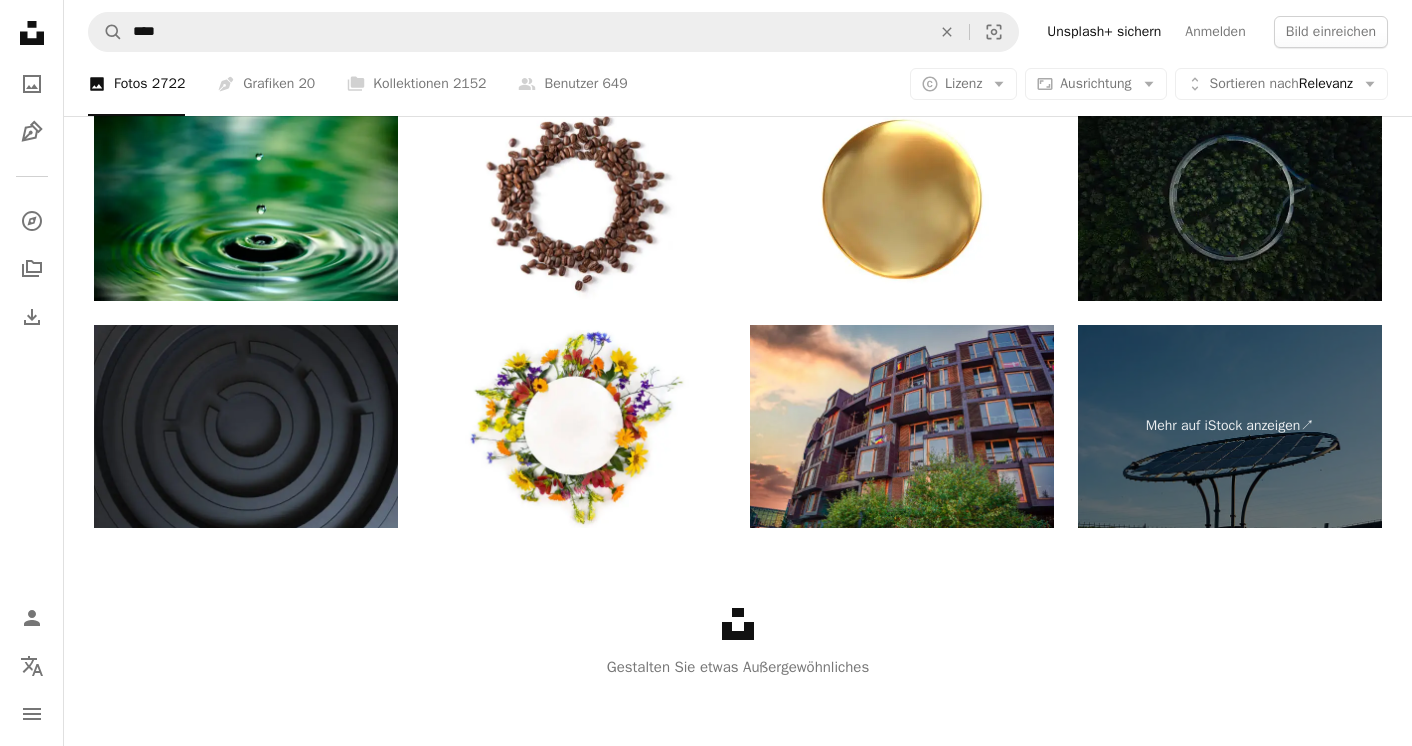 scroll, scrollTop: 3819, scrollLeft: 0, axis: vertical 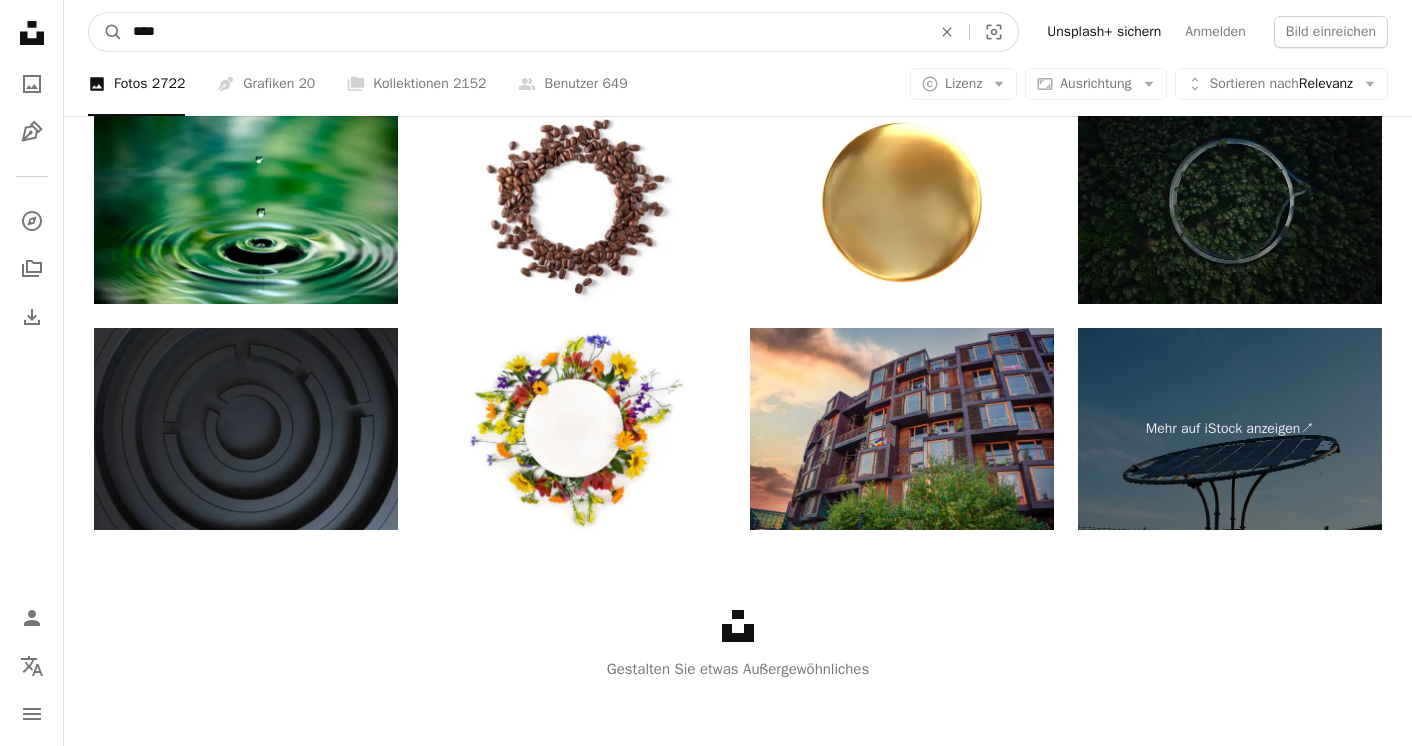 drag, startPoint x: 209, startPoint y: 28, endPoint x: 31, endPoint y: 25, distance: 178.02528 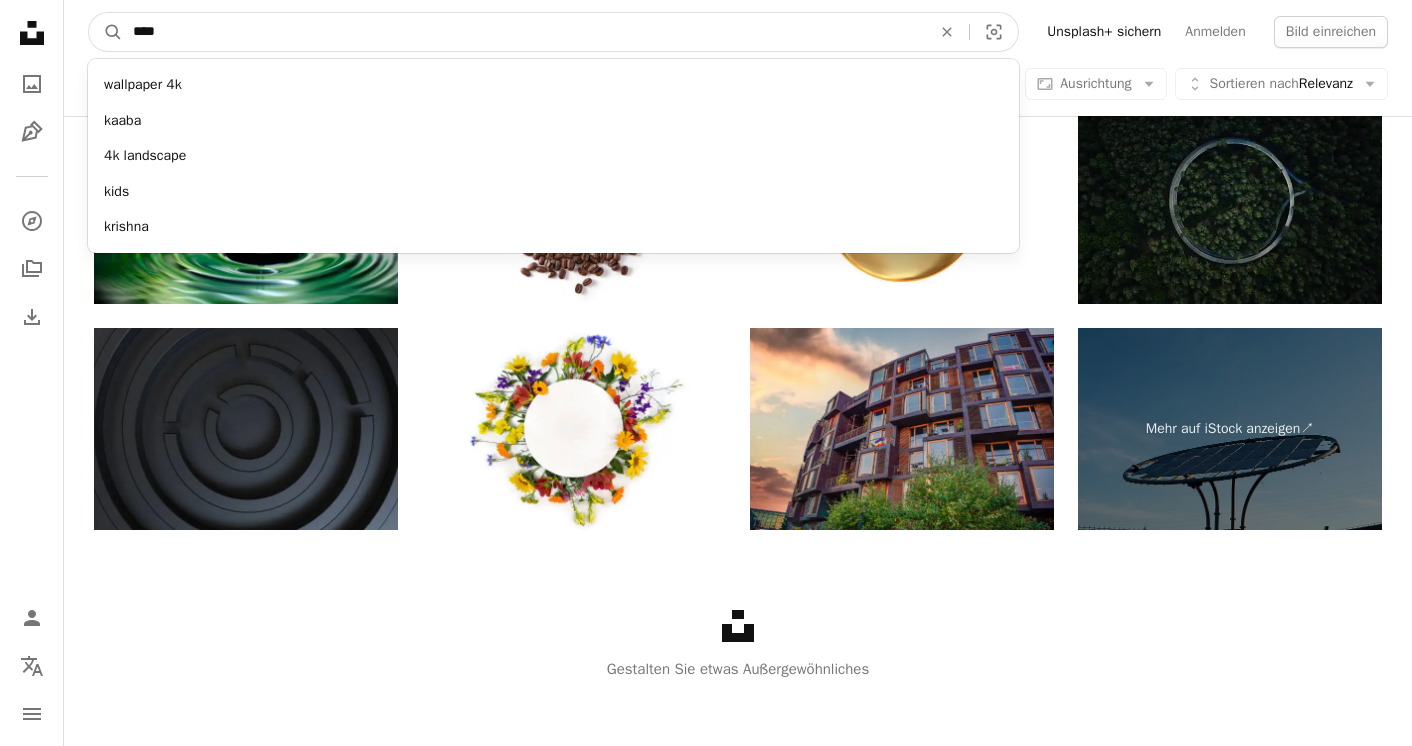 type on "*****" 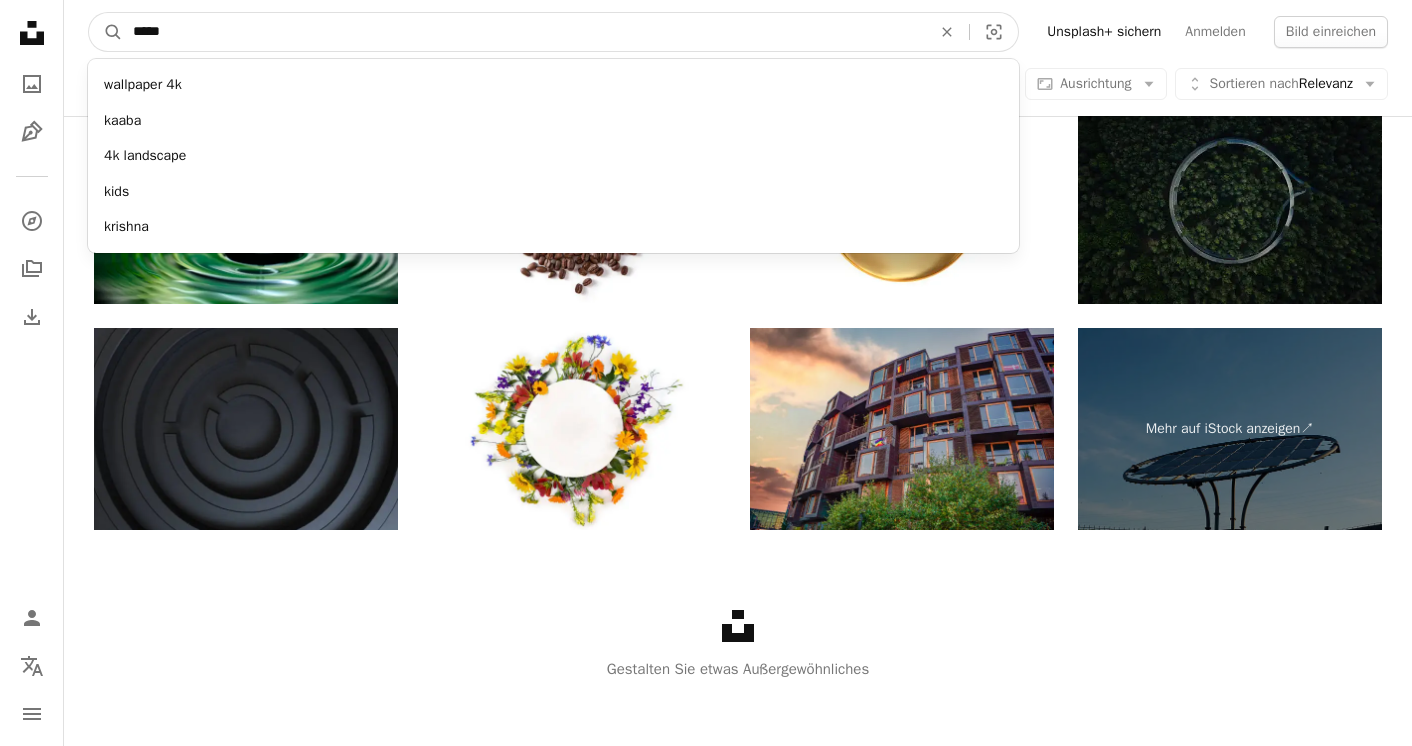 click on "A magnifying glass" at bounding box center (106, 32) 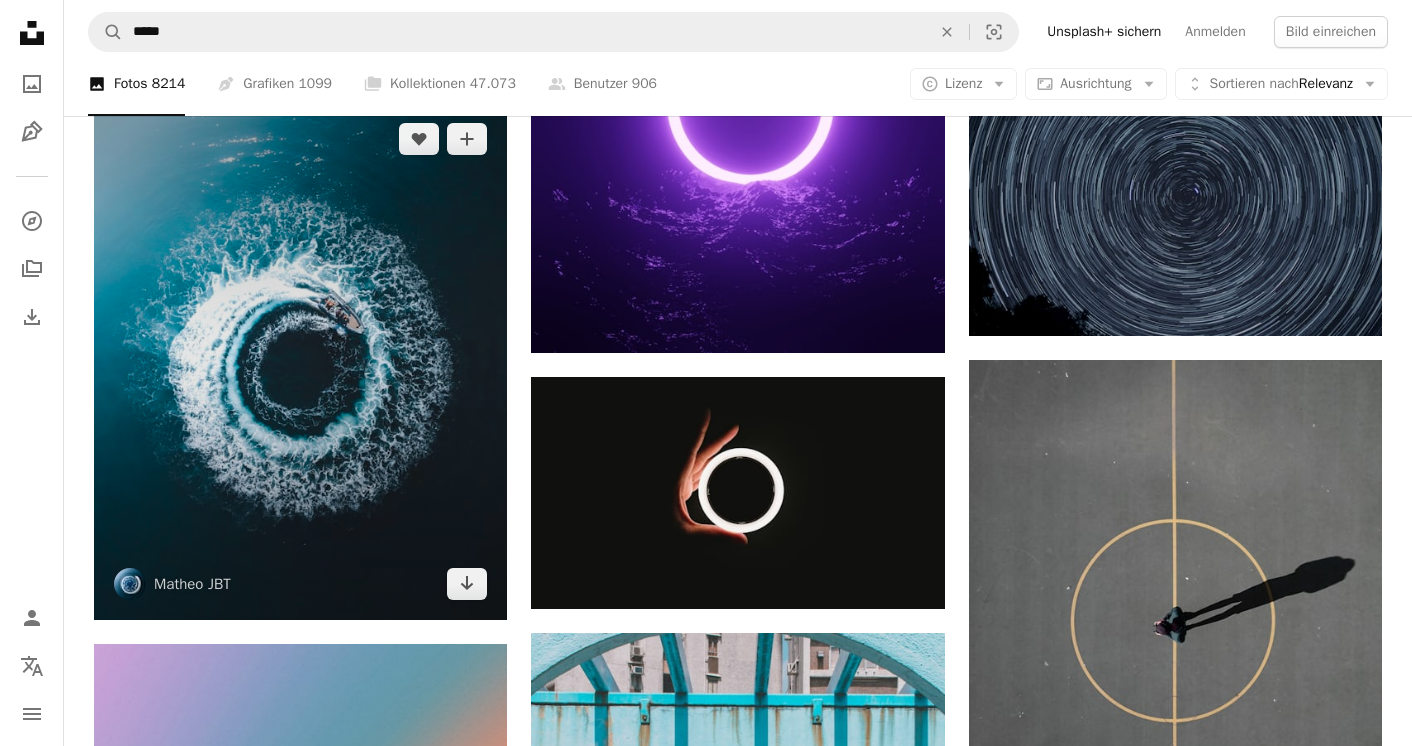 scroll, scrollTop: 957, scrollLeft: 0, axis: vertical 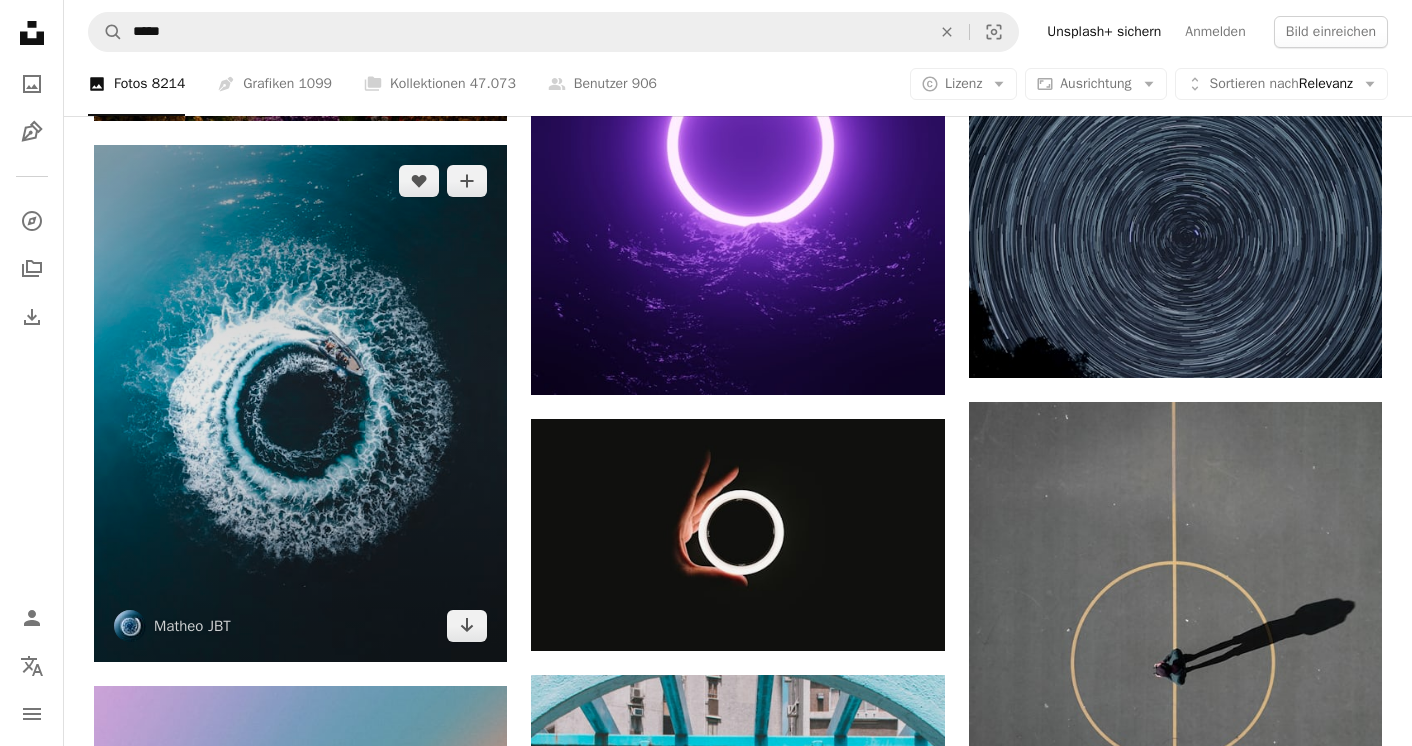 click at bounding box center (300, 403) 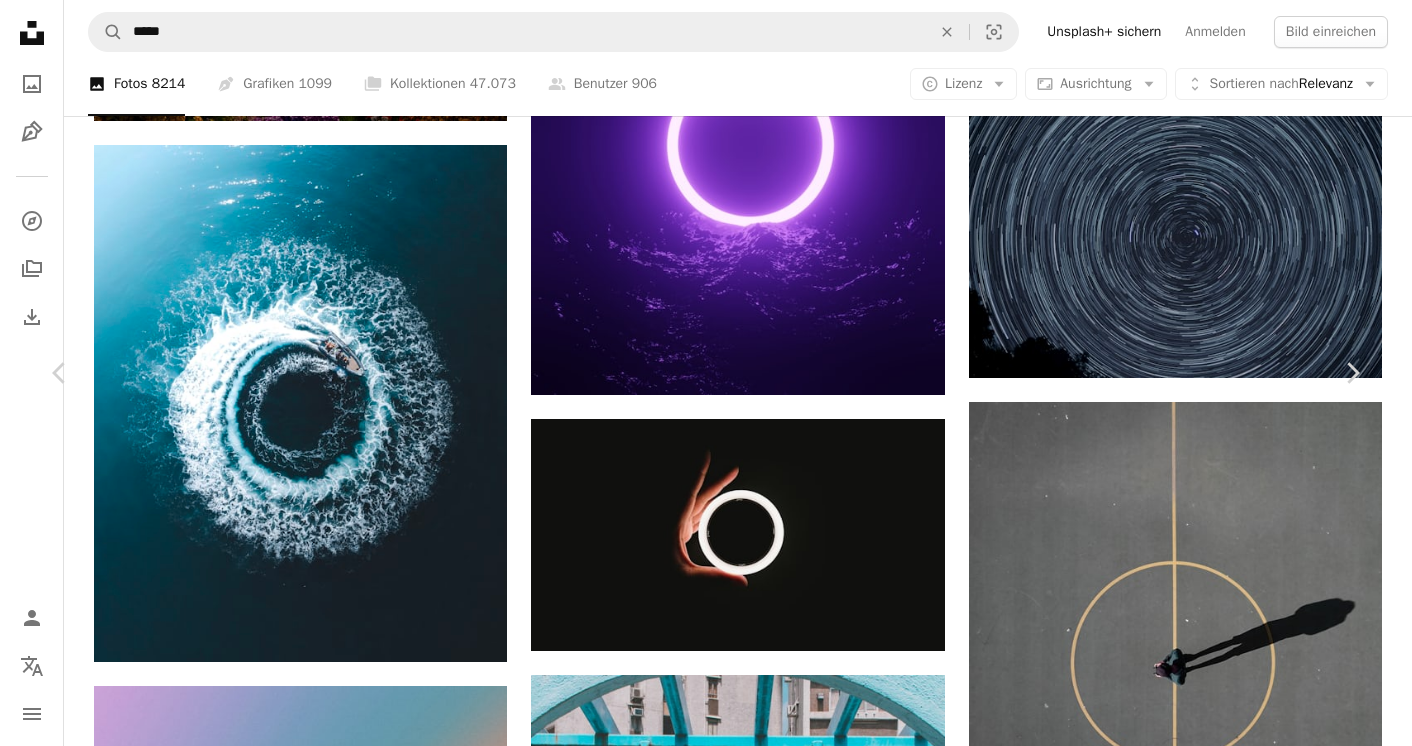 click on "Kostenlos herunterladen" at bounding box center (1131, 3970) 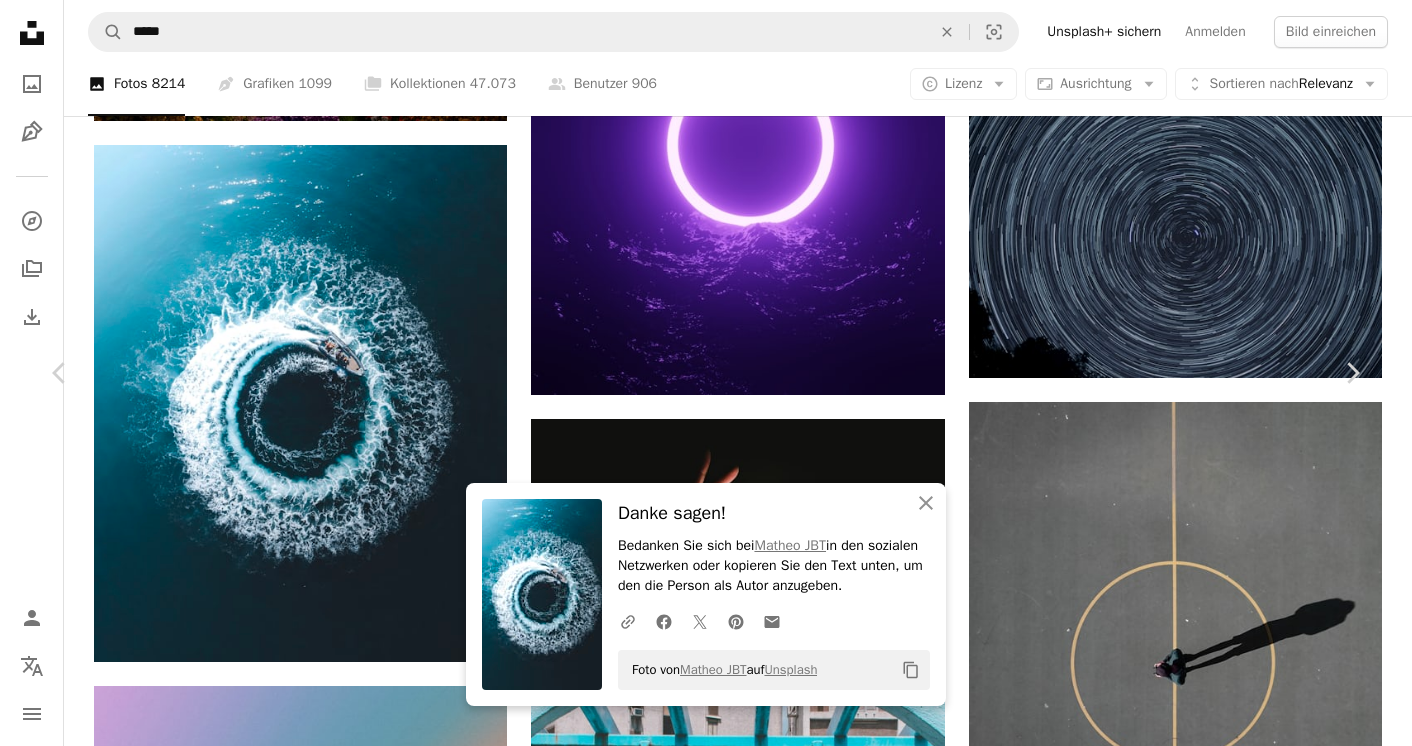 click on "An X shape" at bounding box center [20, 20] 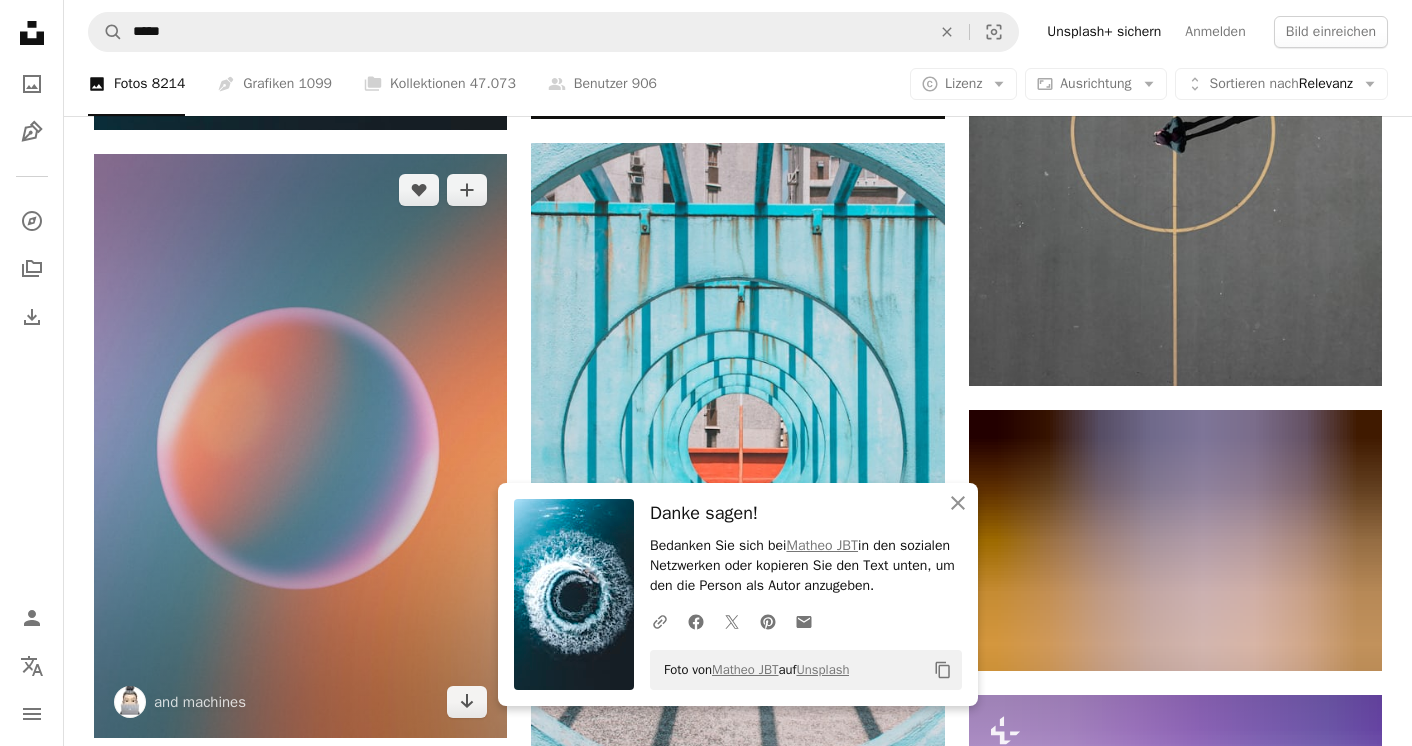 scroll, scrollTop: 1490, scrollLeft: 0, axis: vertical 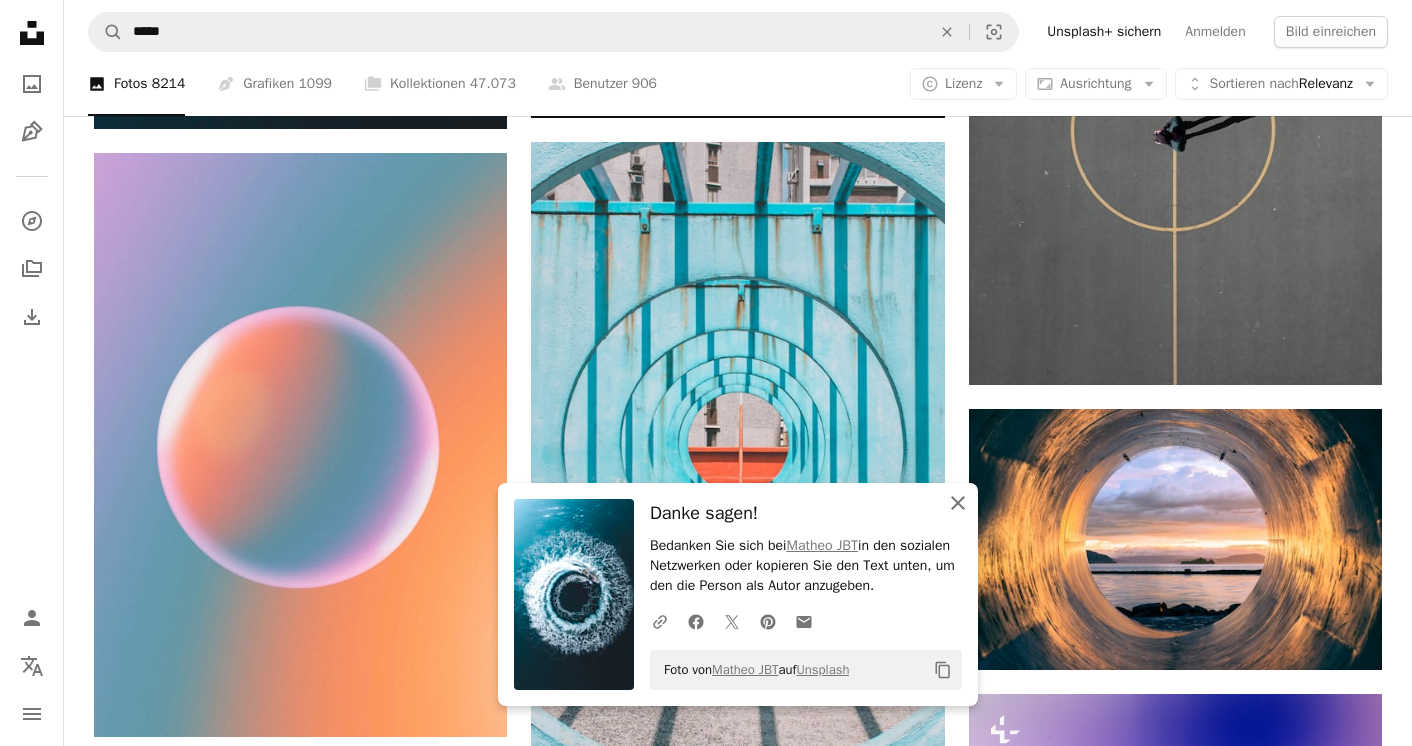 click on "An X shape" 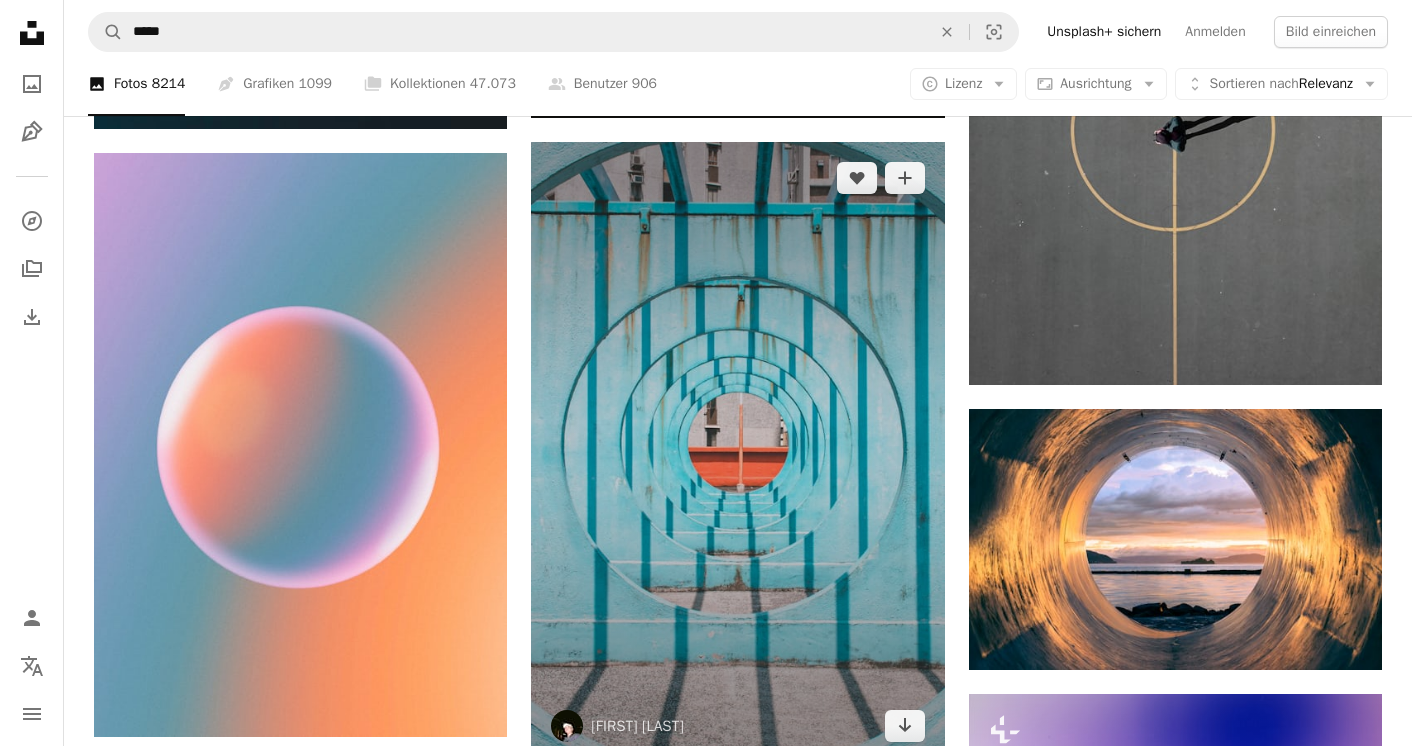 click at bounding box center [737, 452] 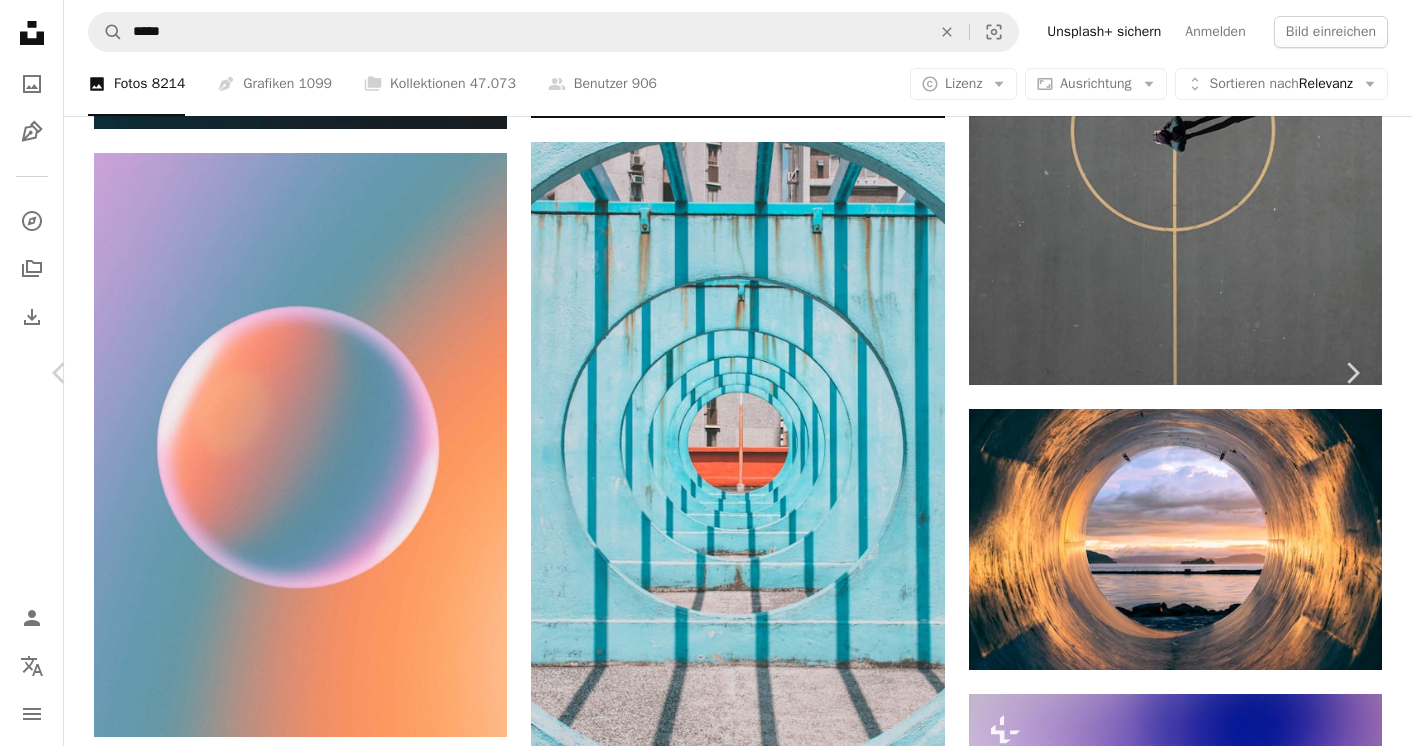 click on "Kostenlos herunterladen" at bounding box center (1131, 3437) 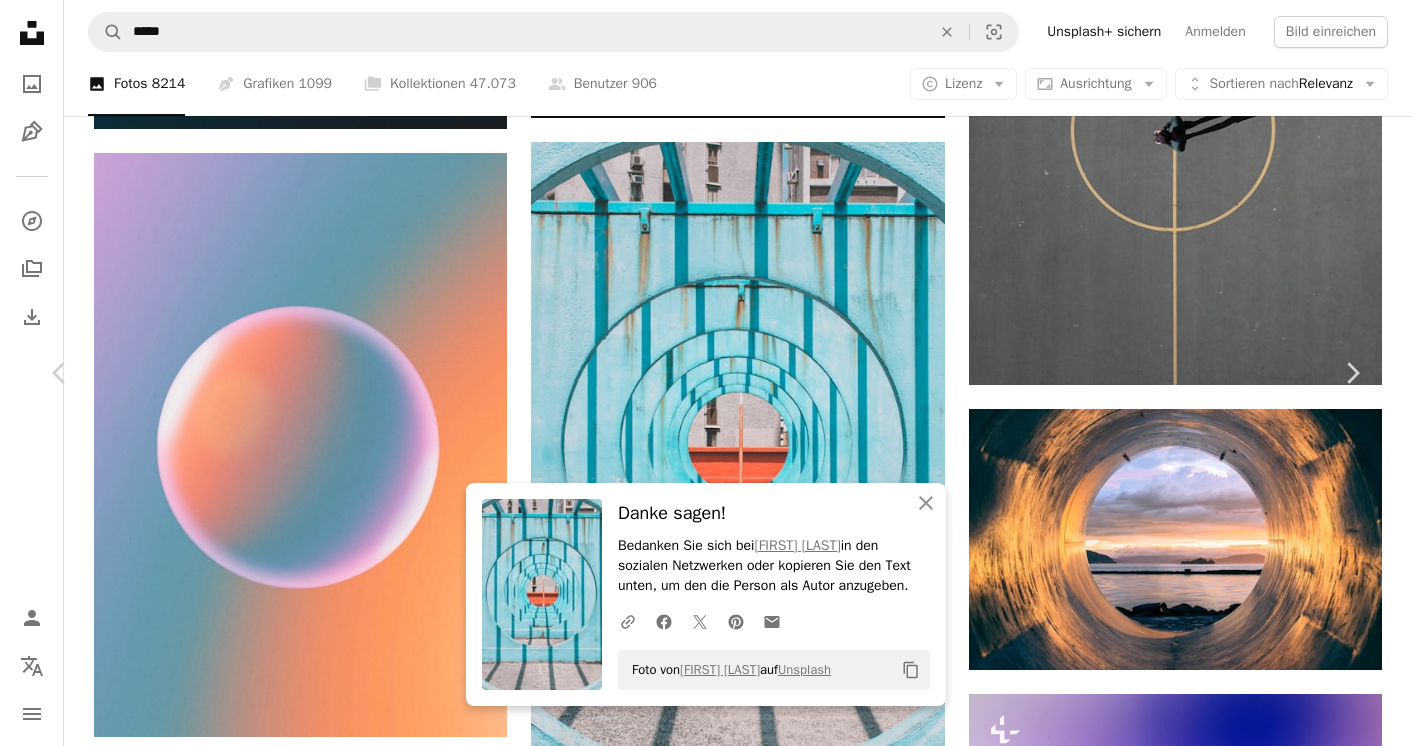click on "An X shape" at bounding box center [20, 20] 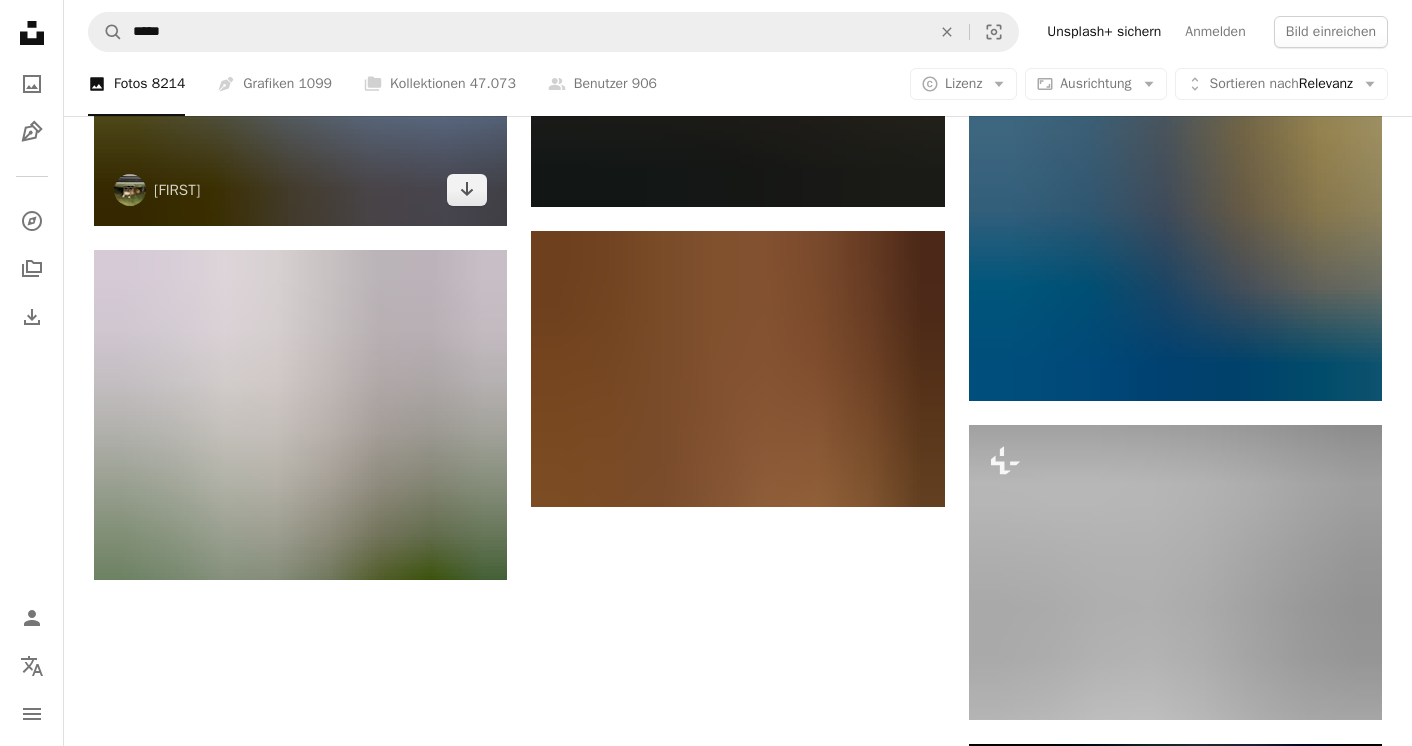 scroll, scrollTop: 2946, scrollLeft: 0, axis: vertical 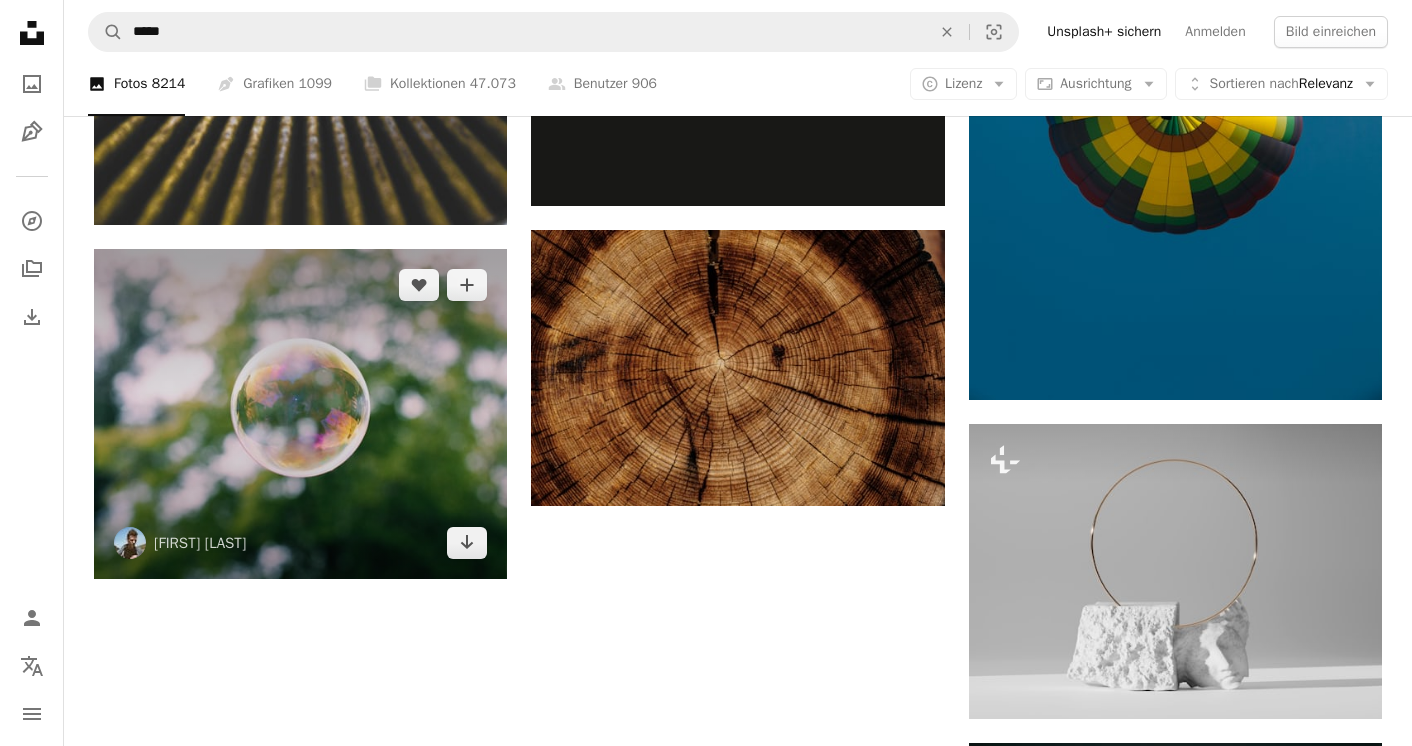 click at bounding box center [300, 414] 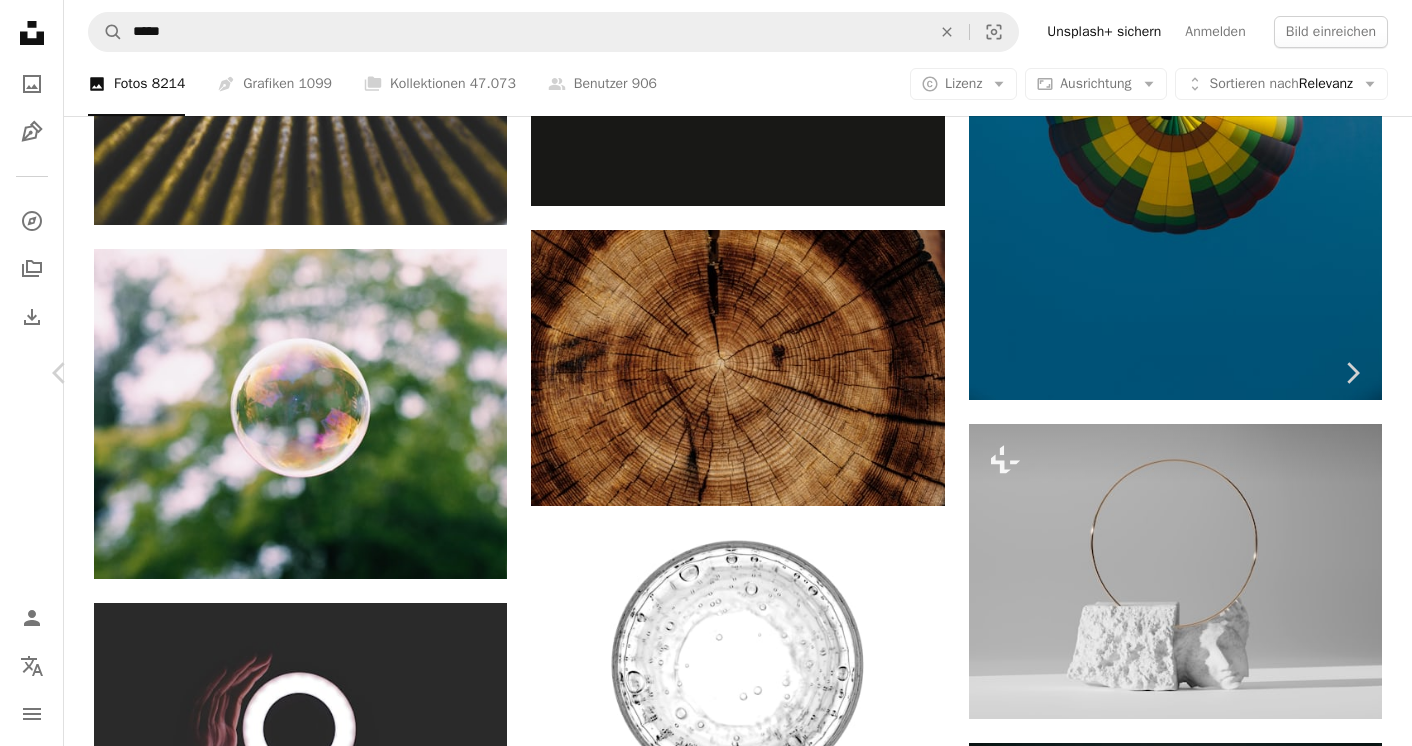 click on "Kostenlos herunterladen" at bounding box center [1131, 5188] 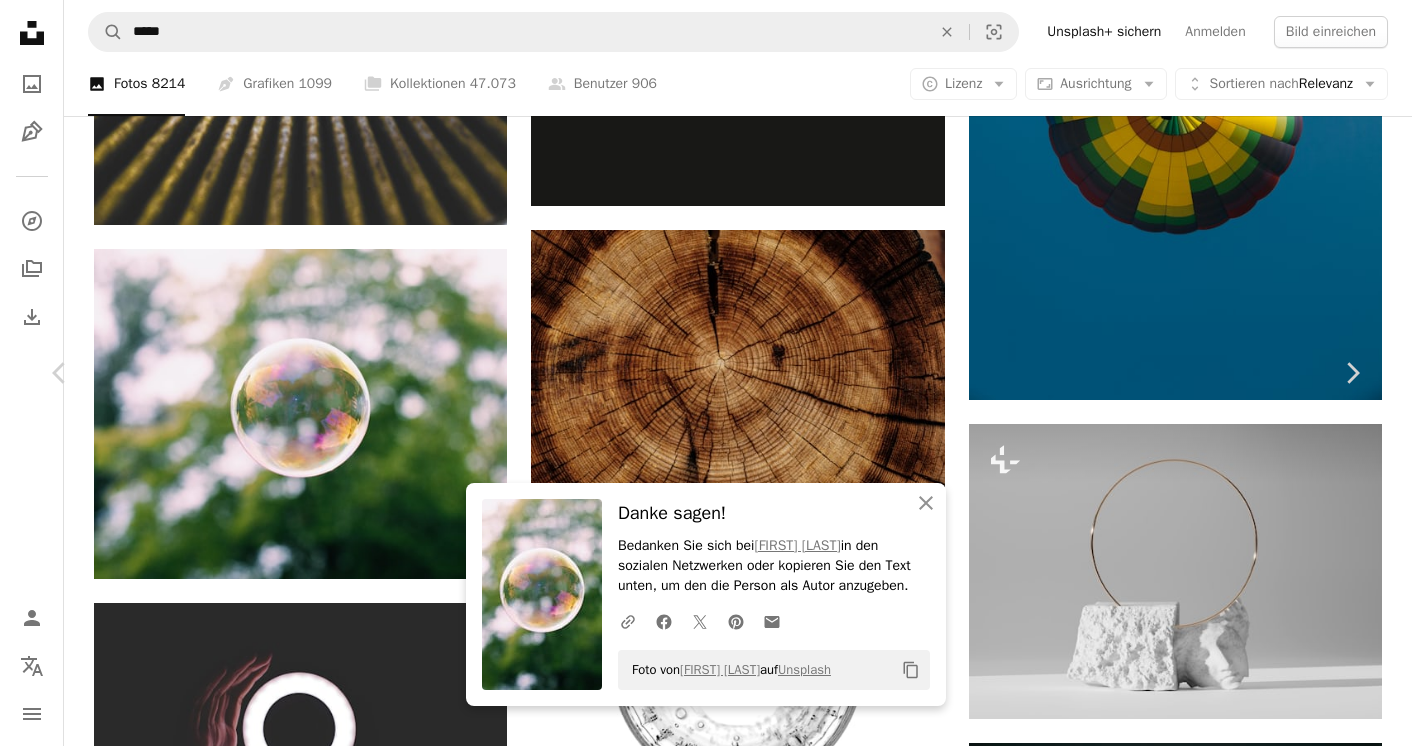 click on "An X shape" at bounding box center [20, 20] 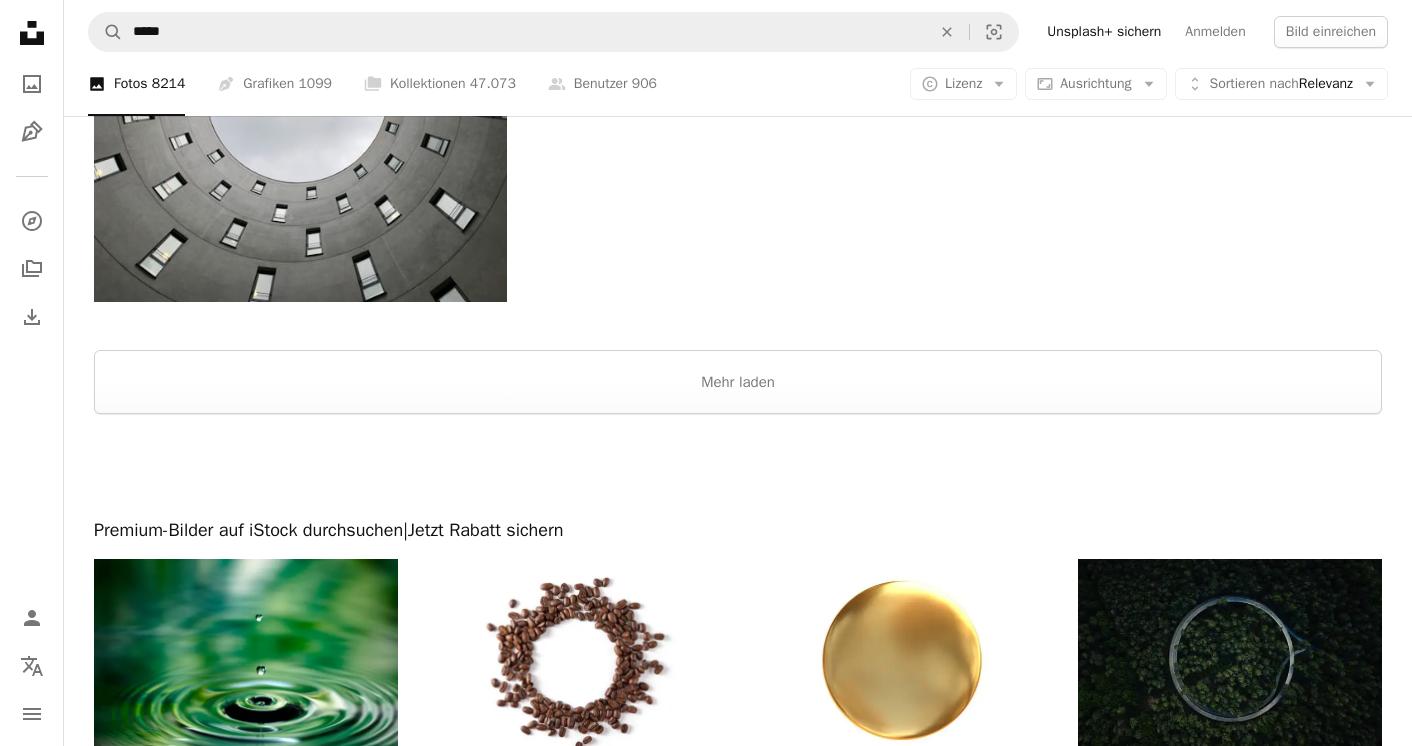 scroll, scrollTop: 6872, scrollLeft: 0, axis: vertical 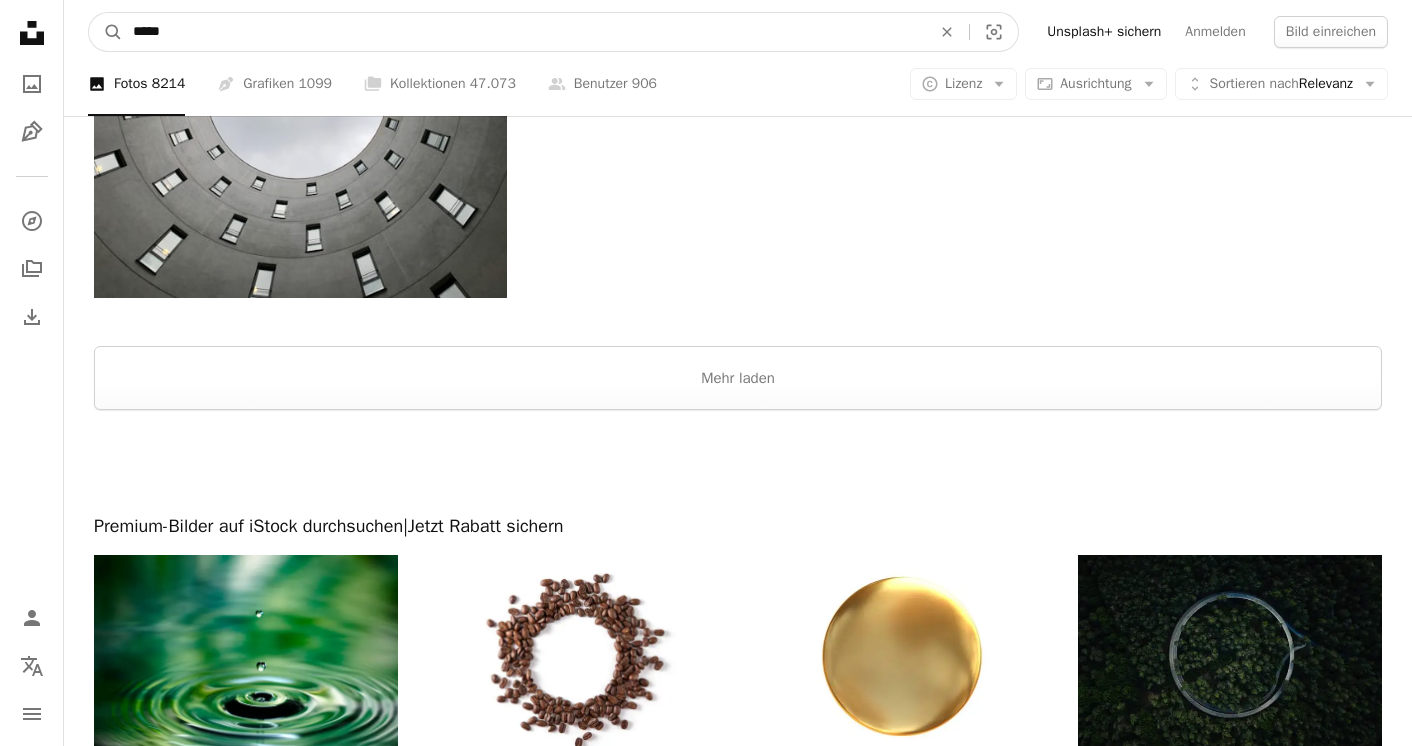 click on "*****" at bounding box center (524, 32) 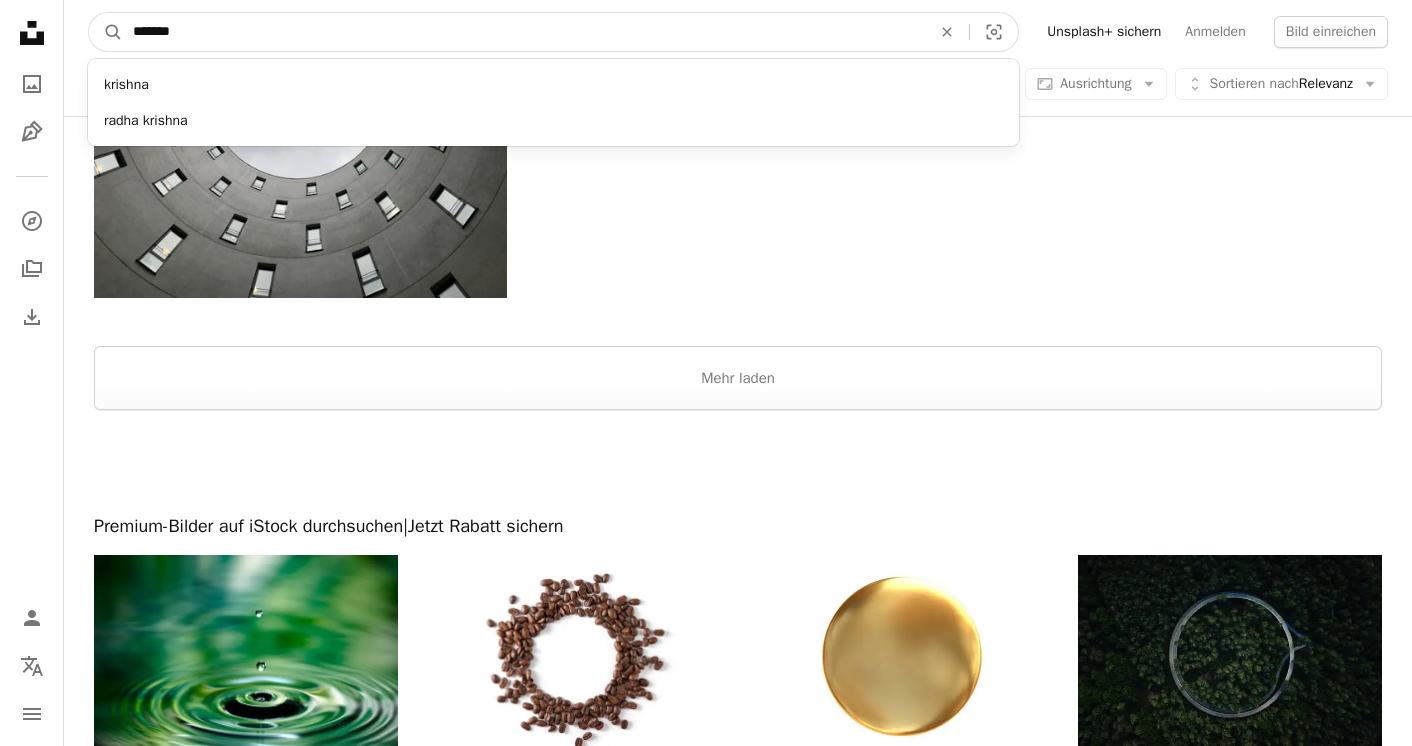 type on "*******" 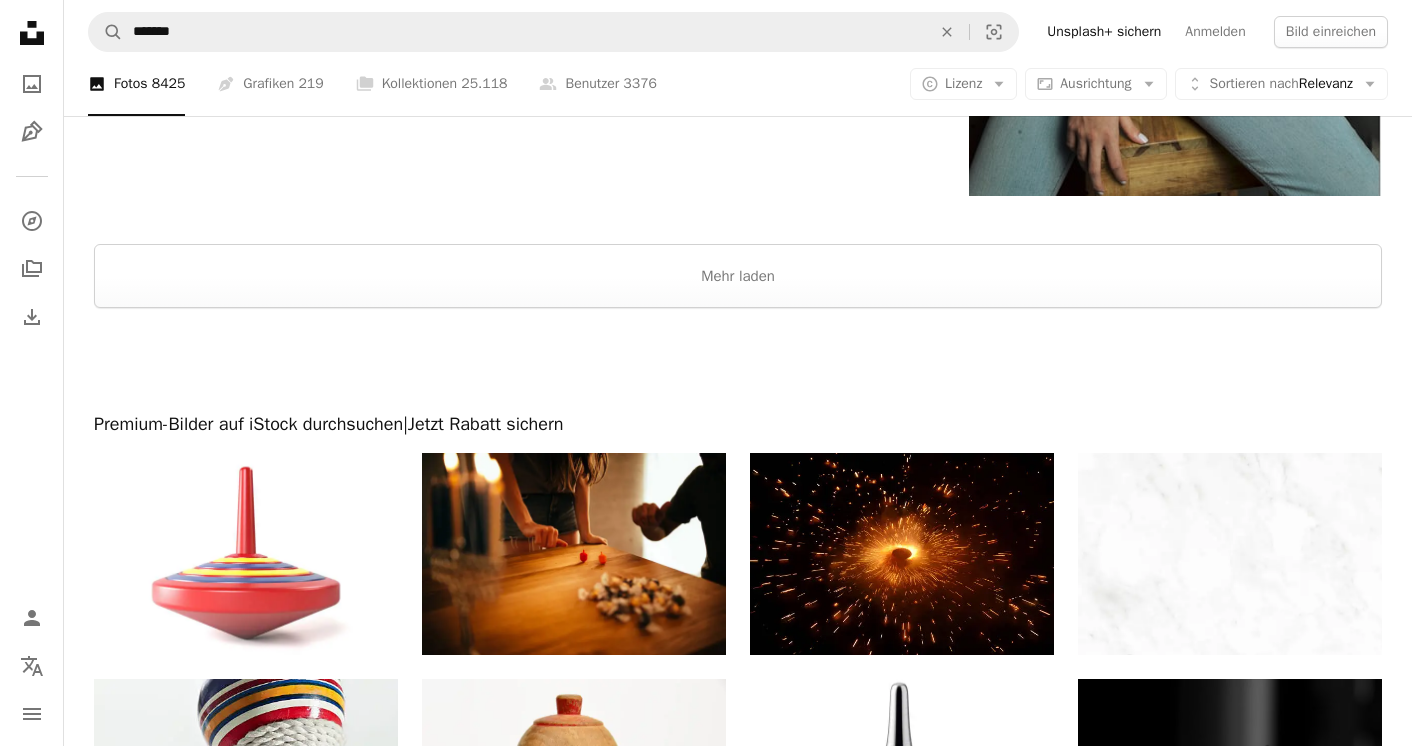 scroll, scrollTop: 3996, scrollLeft: 0, axis: vertical 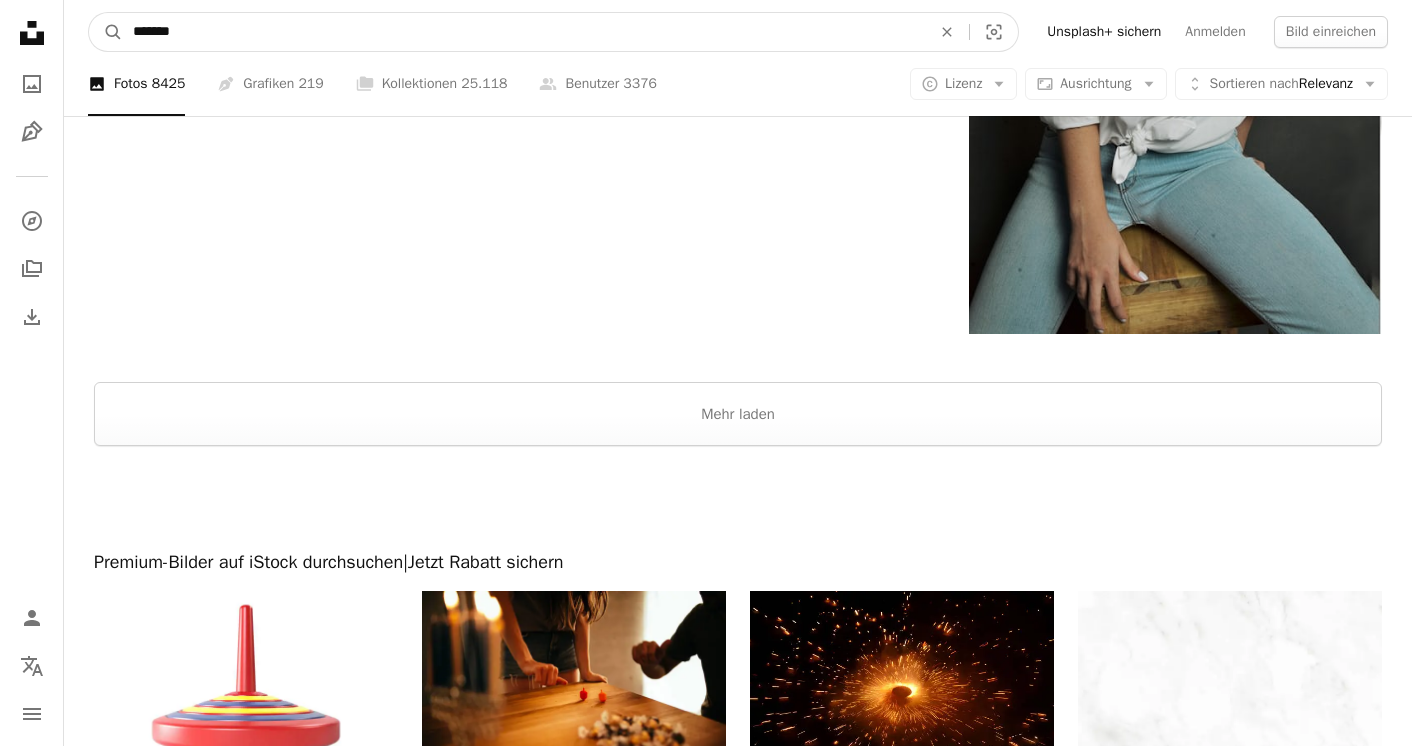 drag, startPoint x: 332, startPoint y: 24, endPoint x: 59, endPoint y: 35, distance: 273.22153 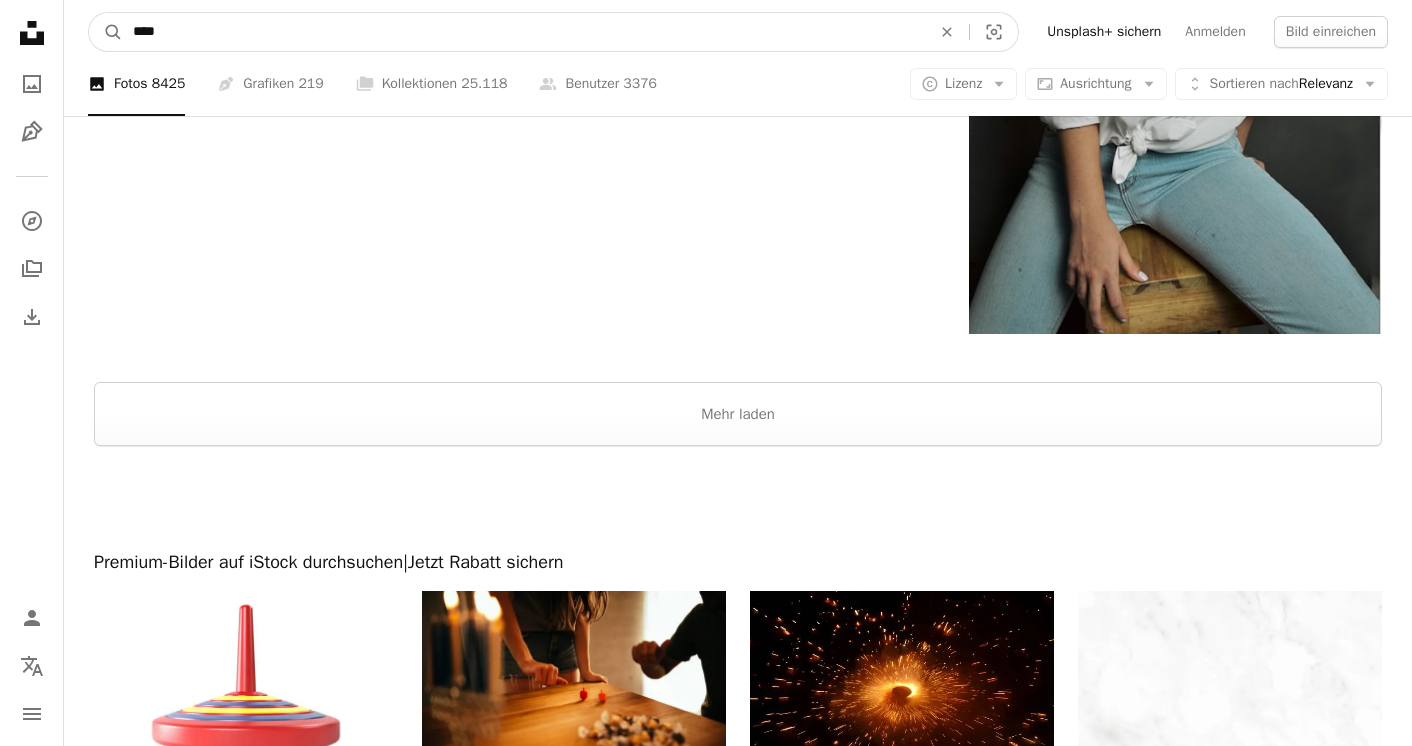 type on "*****" 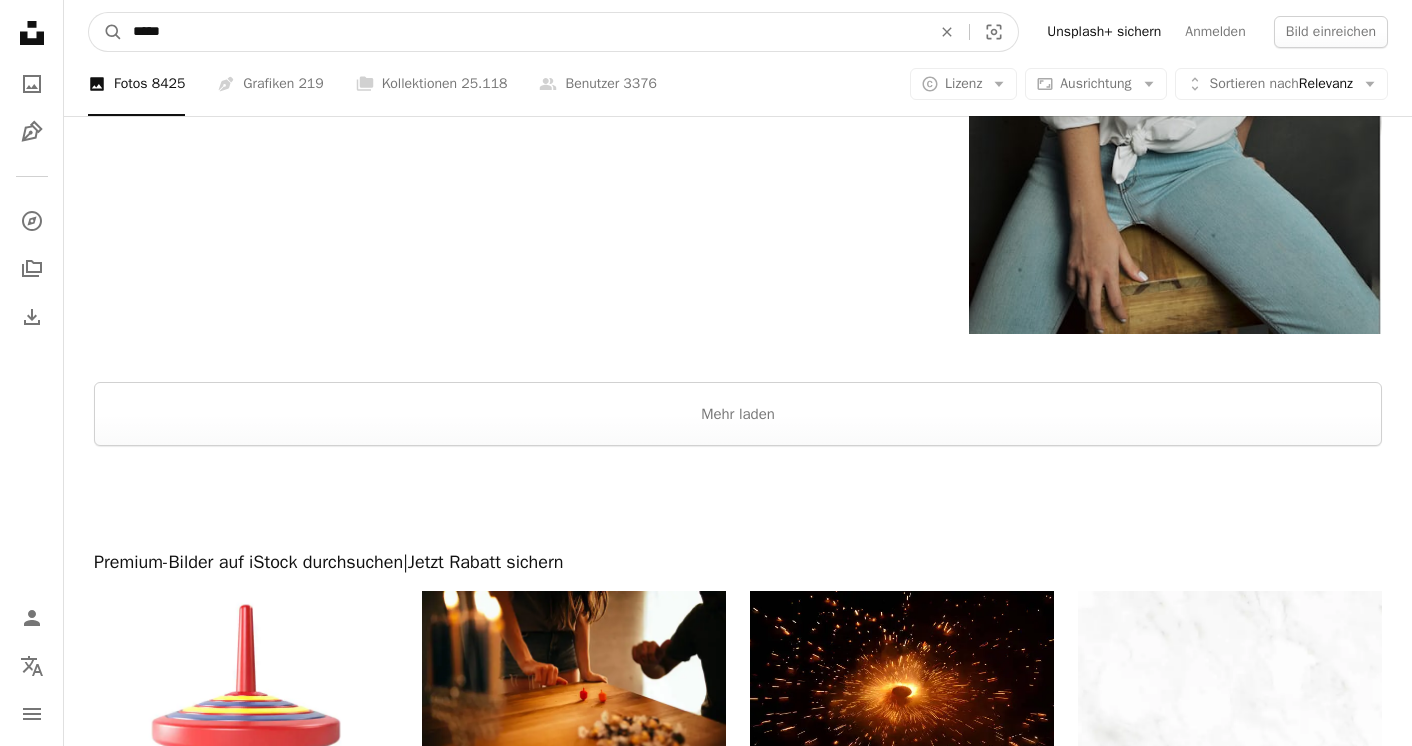 click on "A magnifying glass" at bounding box center (106, 32) 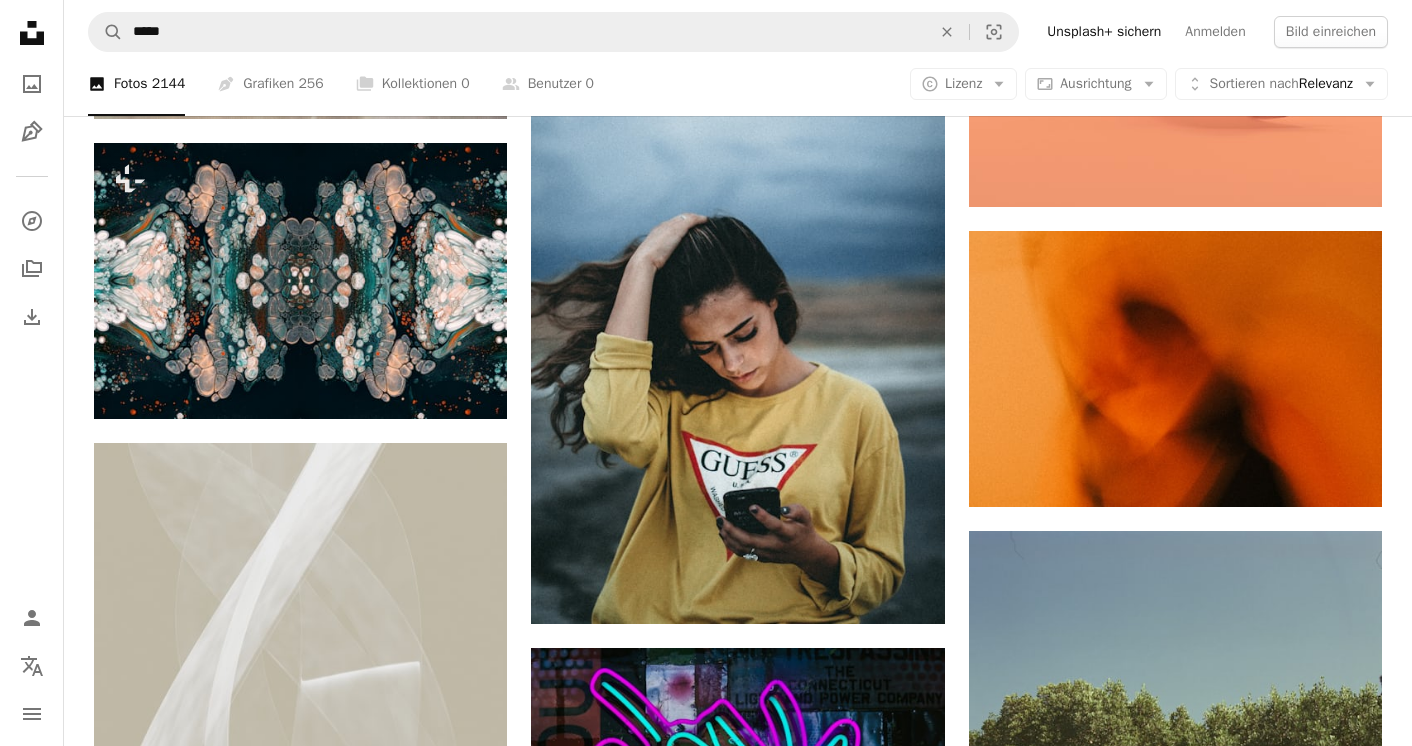 scroll, scrollTop: 1657, scrollLeft: 0, axis: vertical 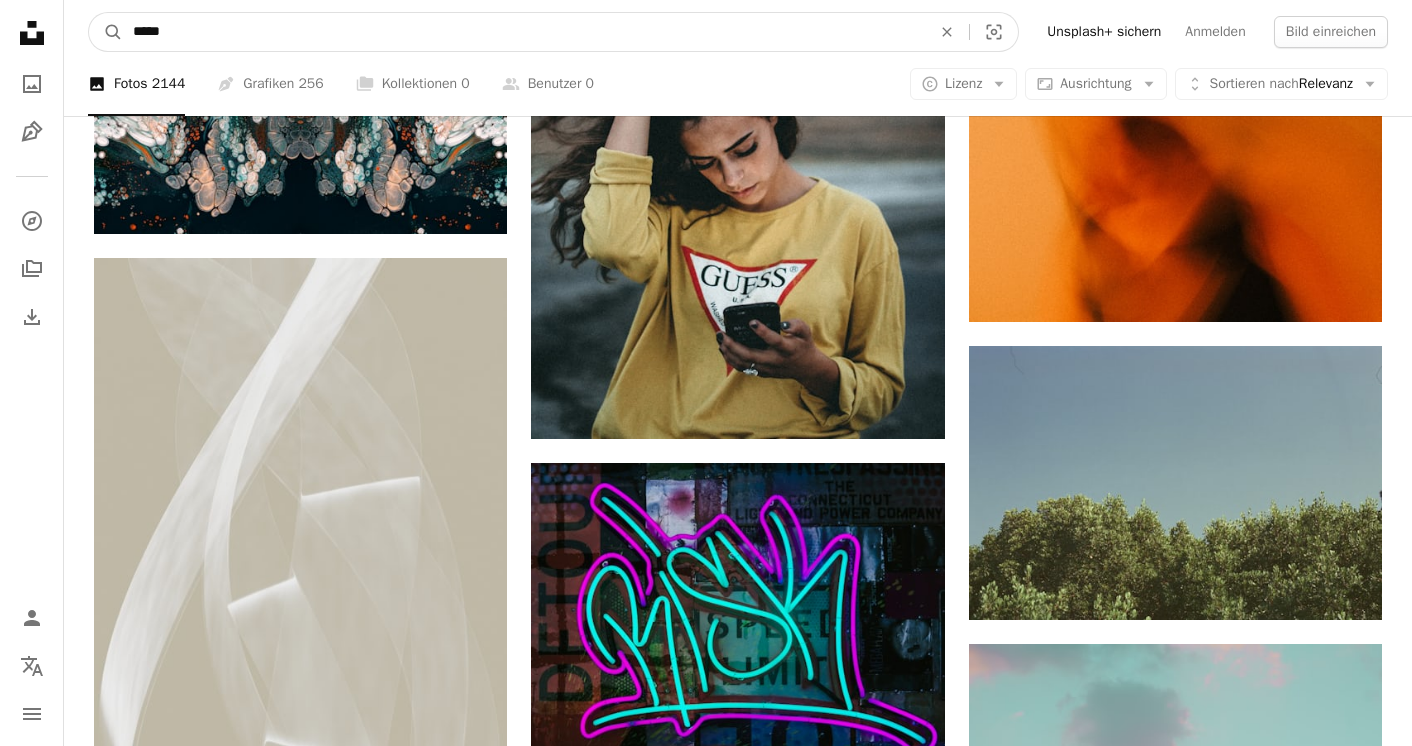 click on "*****" at bounding box center [524, 32] 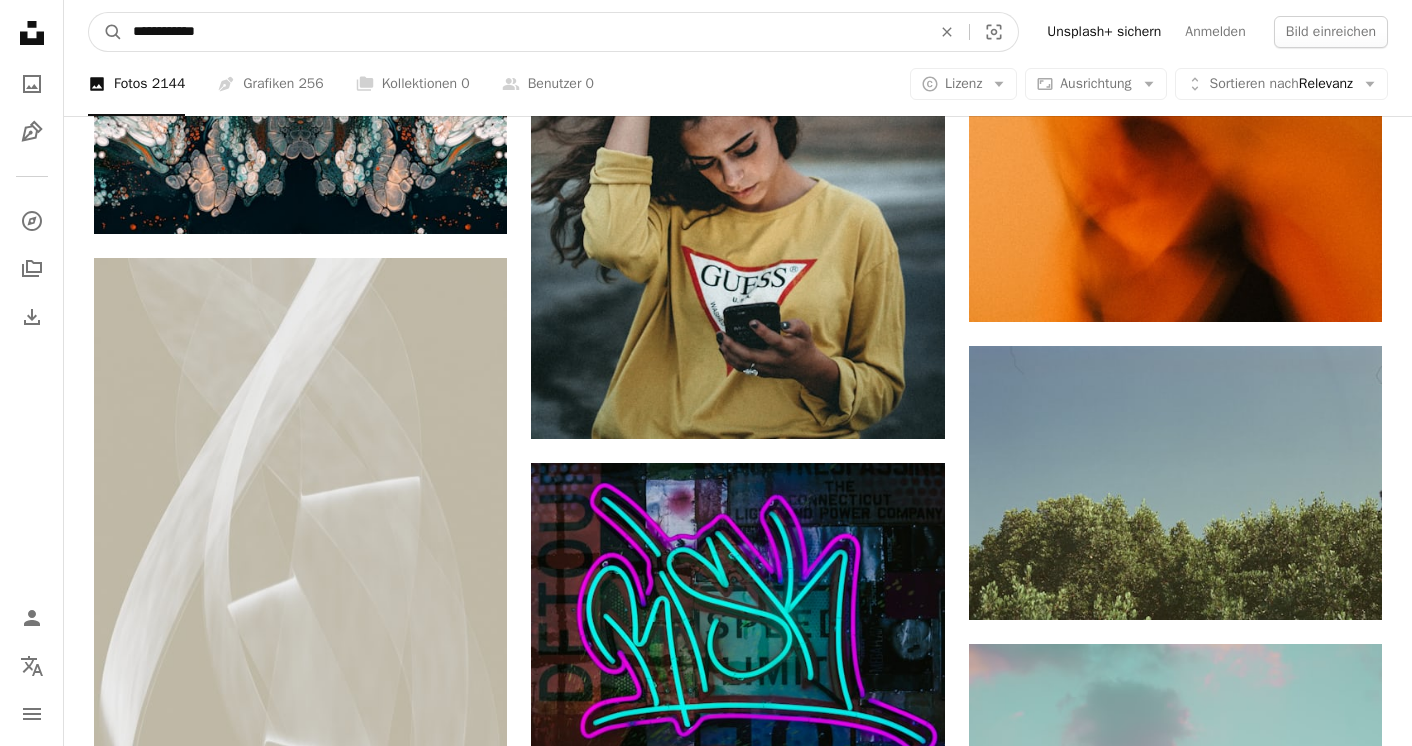 type on "**********" 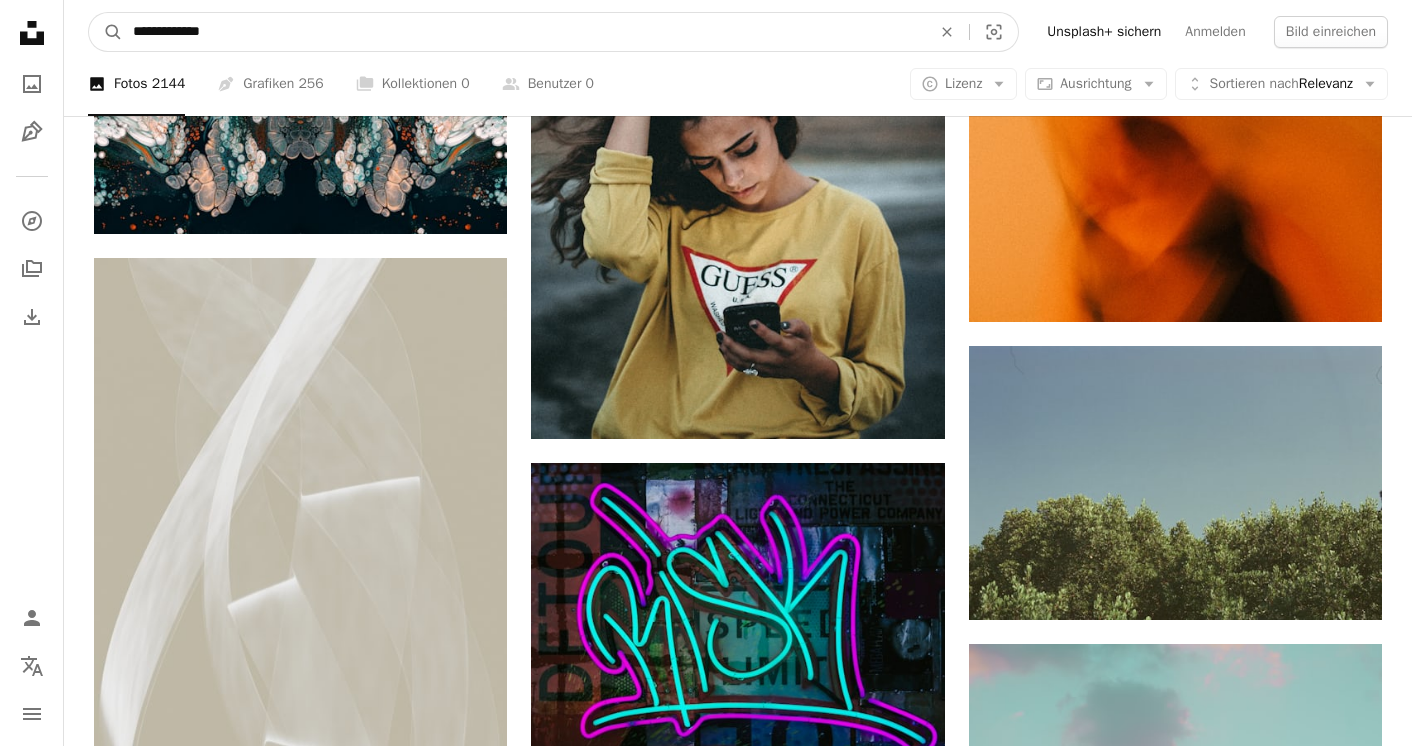 click on "A magnifying glass" at bounding box center (106, 32) 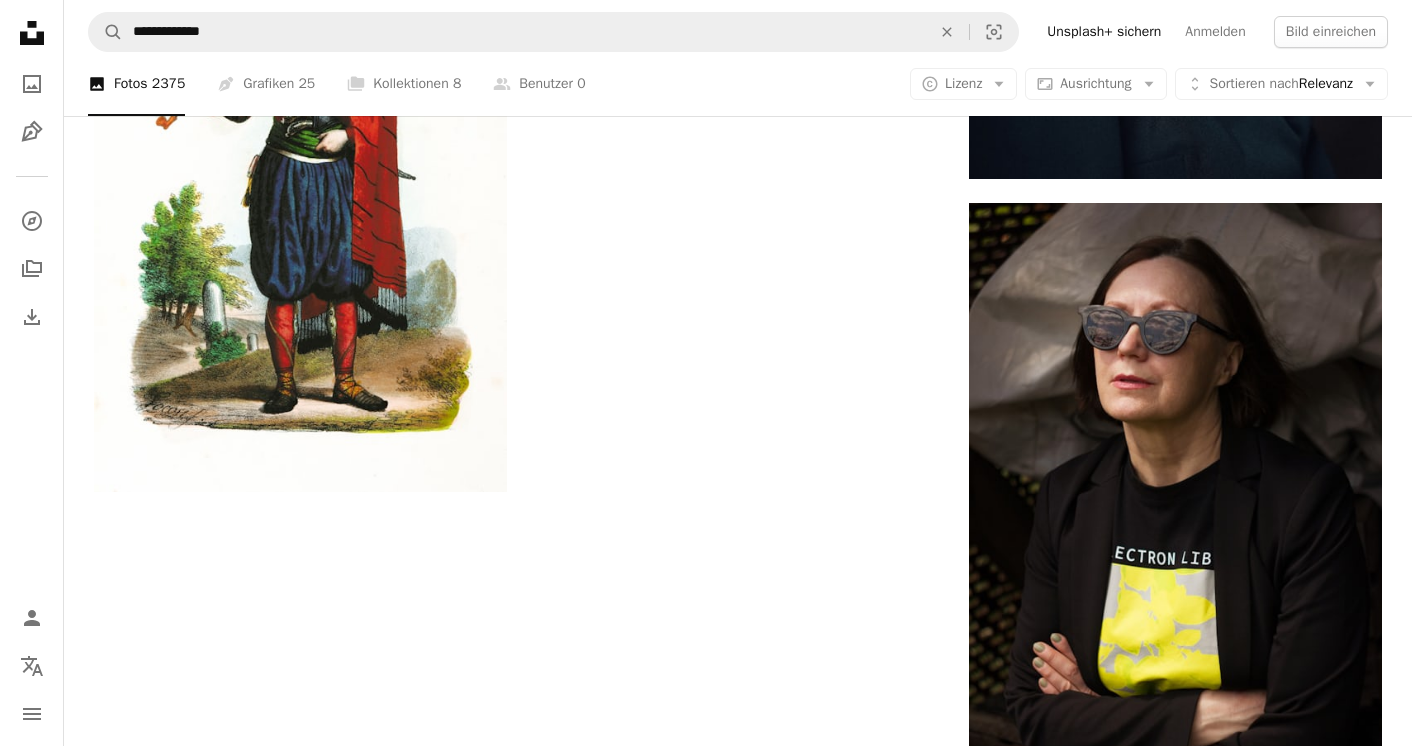 scroll, scrollTop: 4113, scrollLeft: 0, axis: vertical 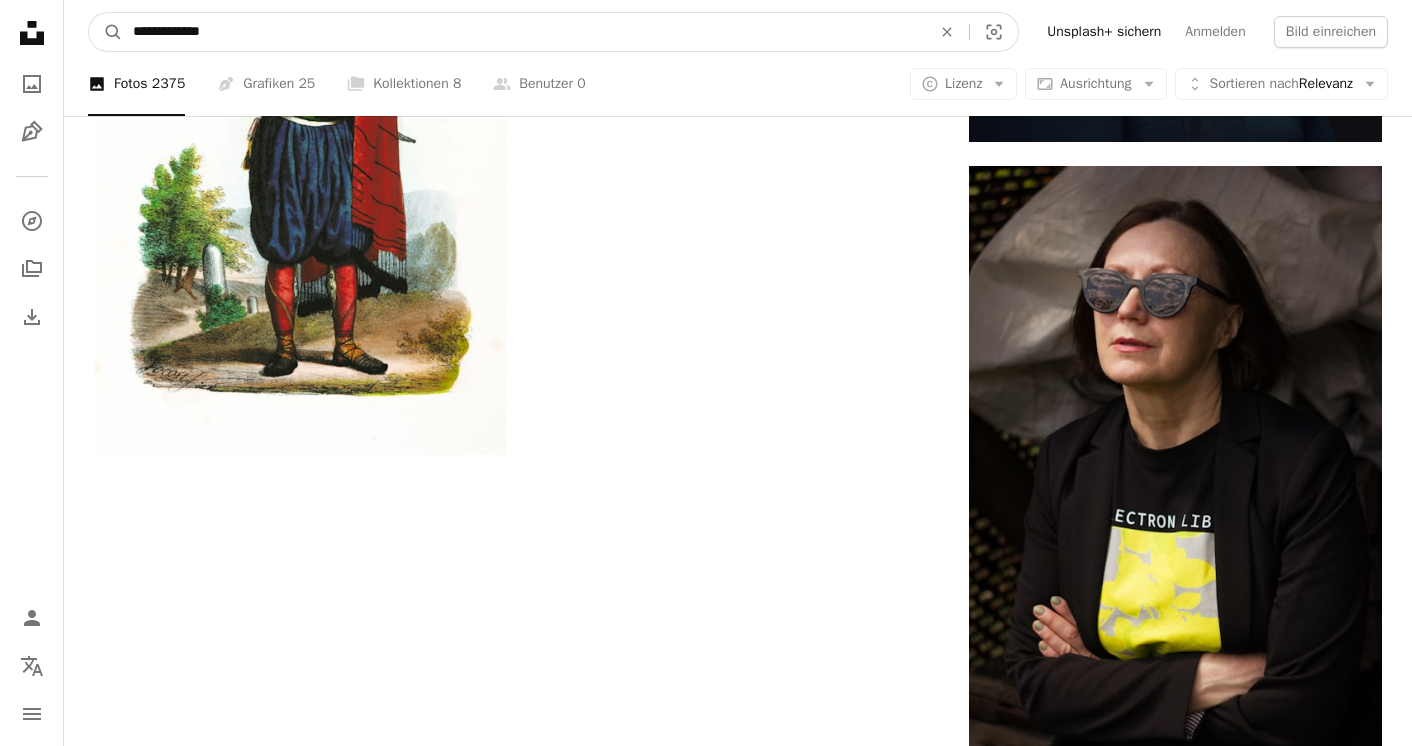 drag, startPoint x: 278, startPoint y: 38, endPoint x: 57, endPoint y: 35, distance: 221.02036 